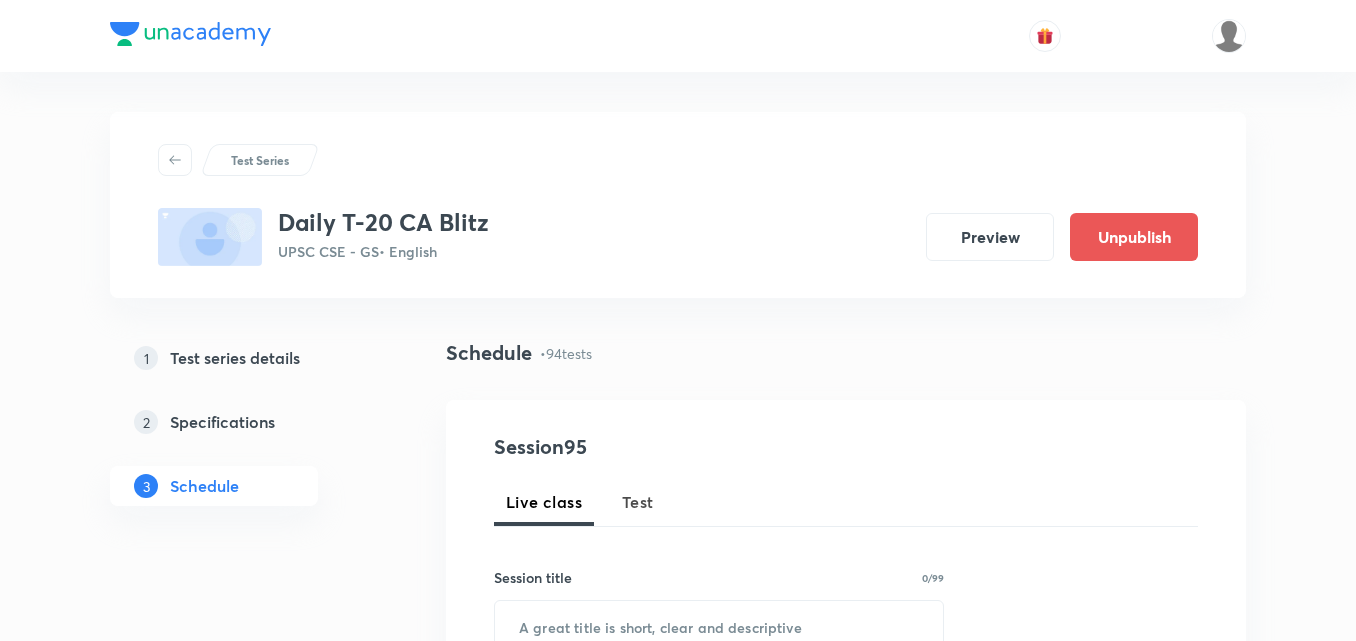 scroll, scrollTop: 16997, scrollLeft: 0, axis: vertical 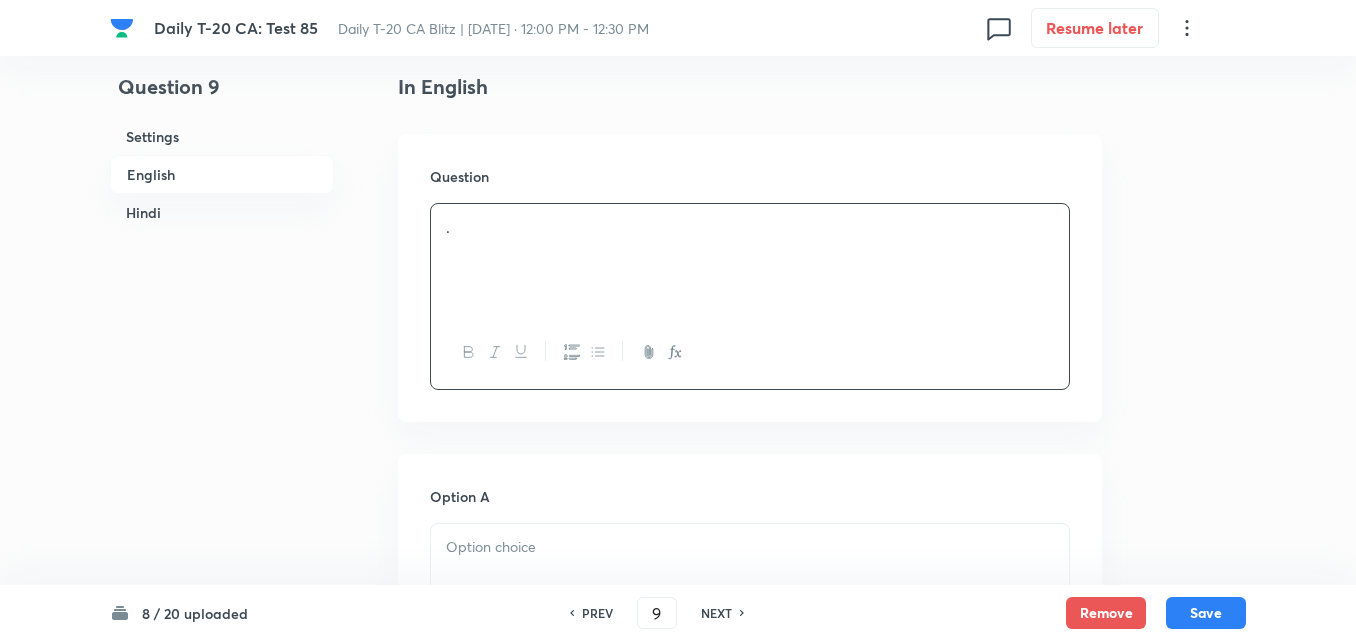 click on "Settings" at bounding box center (222, 136) 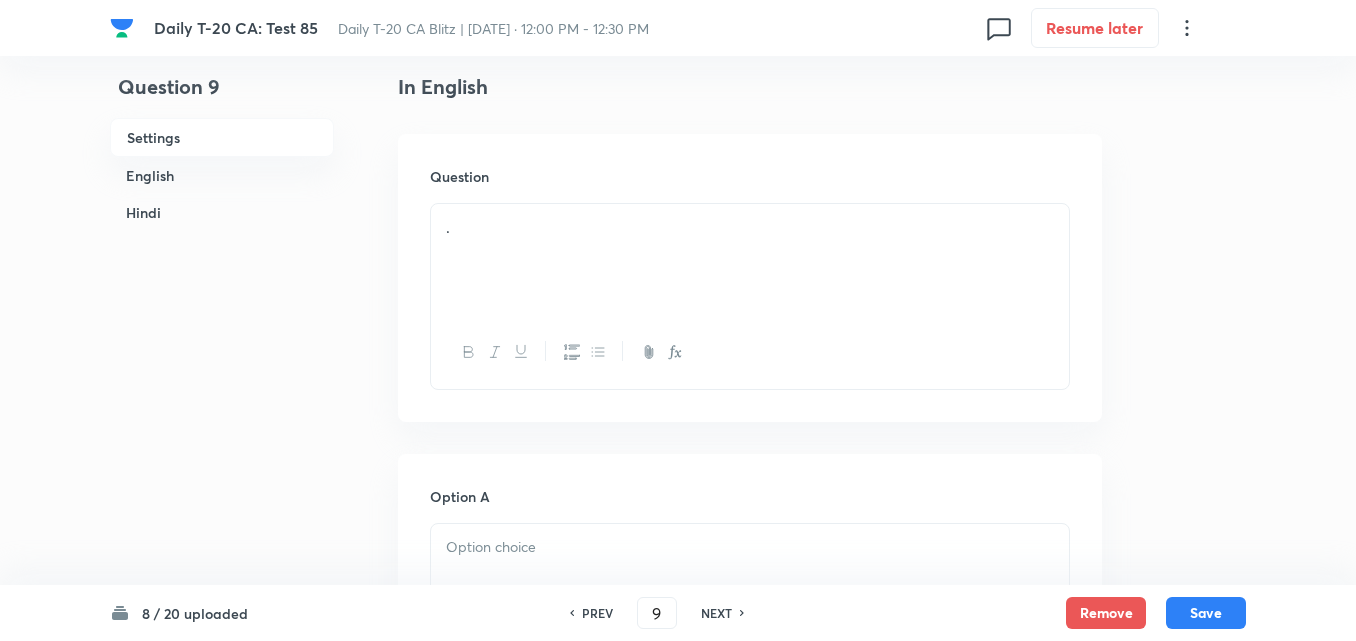 scroll, scrollTop: 24, scrollLeft: 0, axis: vertical 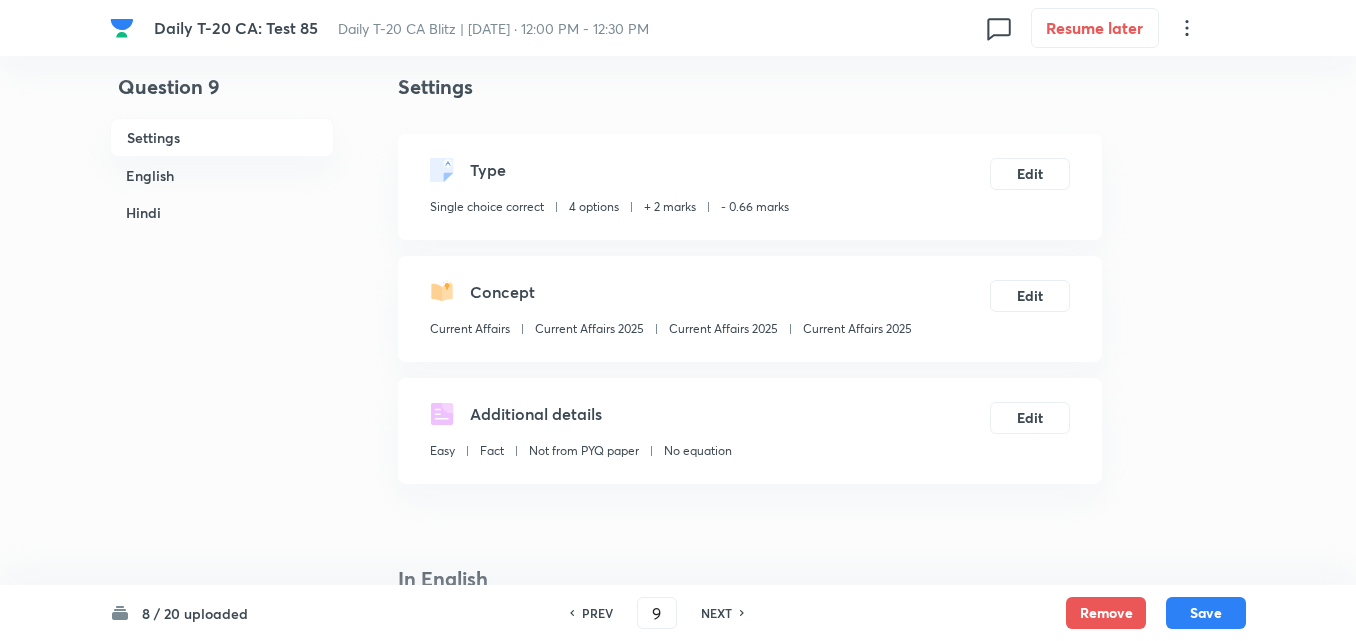 click on "Current Affairs 2025" at bounding box center (857, 329) 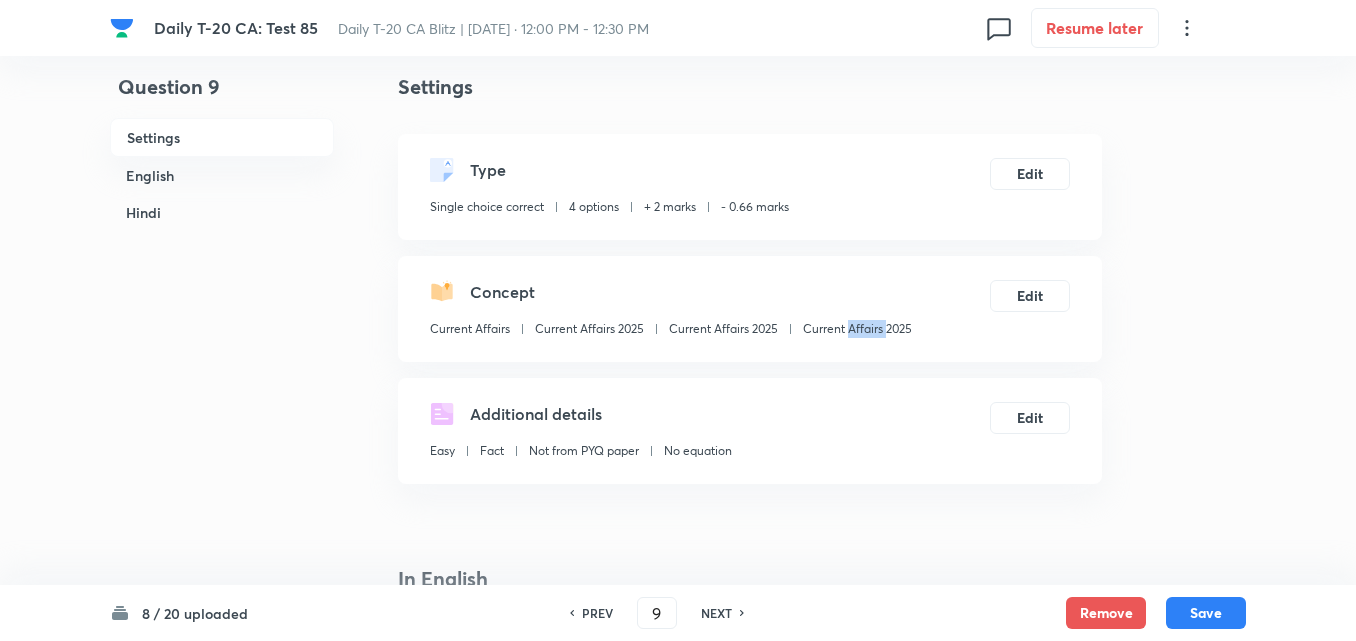 click on "Current Affairs 2025" at bounding box center [857, 329] 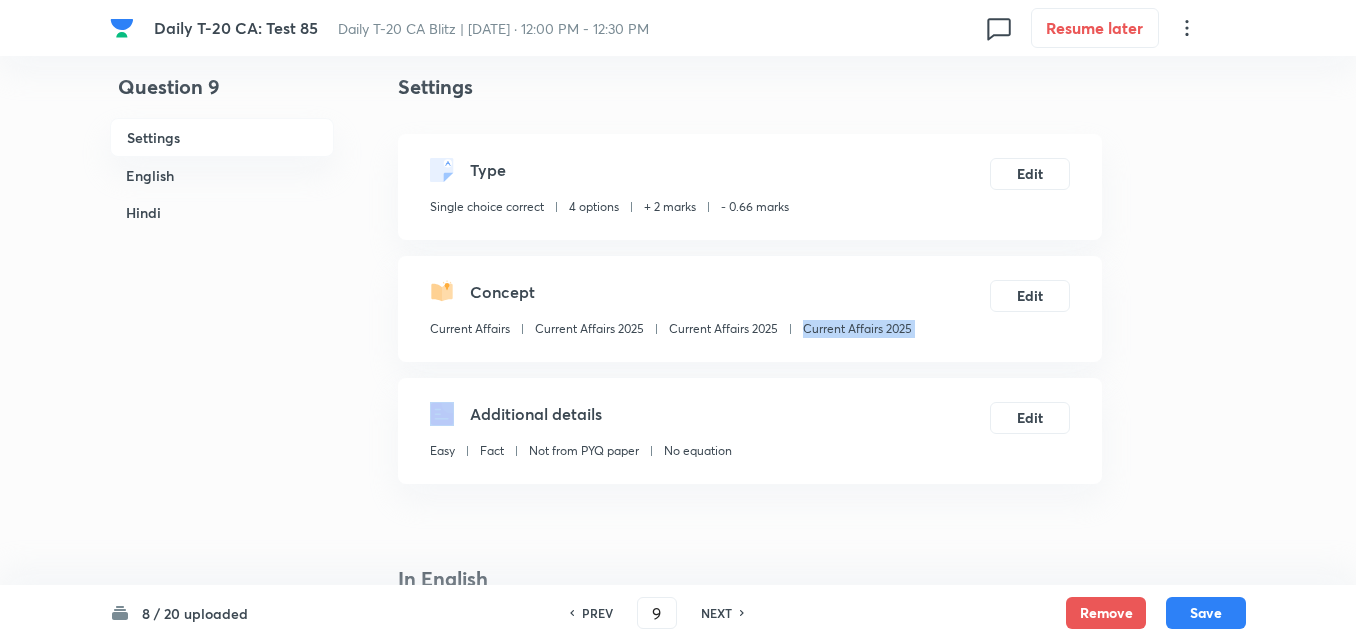 click on "Current Affairs 2025" at bounding box center [857, 329] 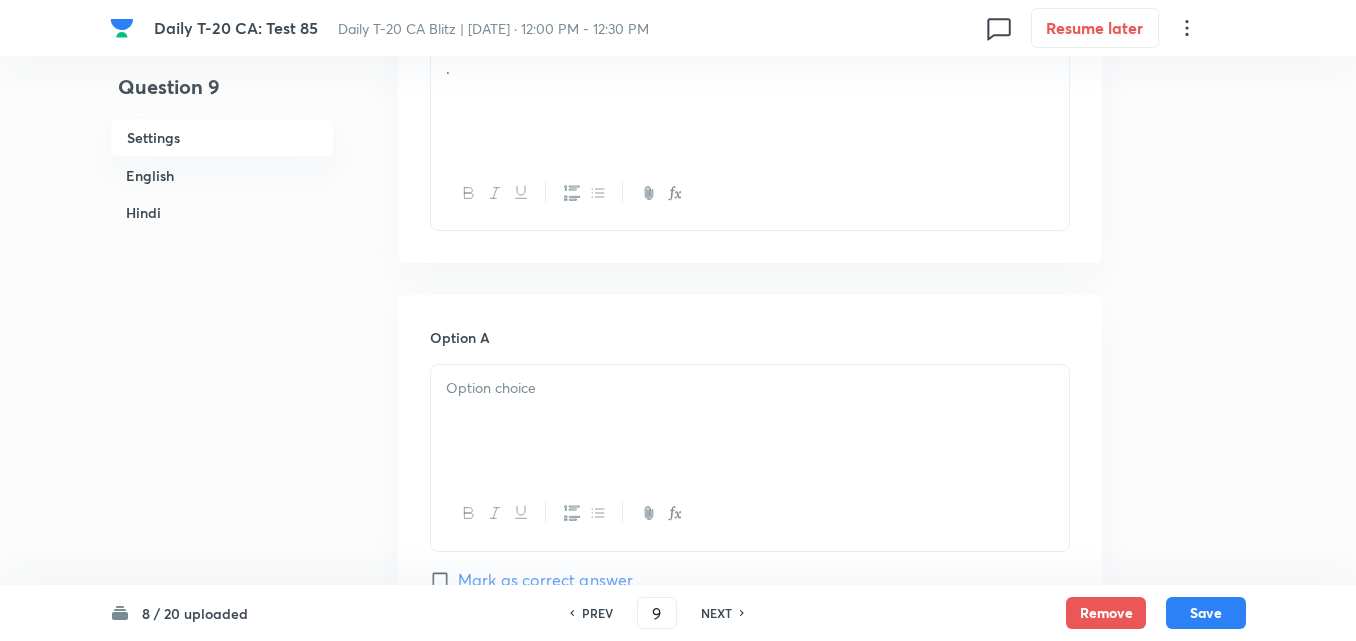 scroll, scrollTop: 824, scrollLeft: 0, axis: vertical 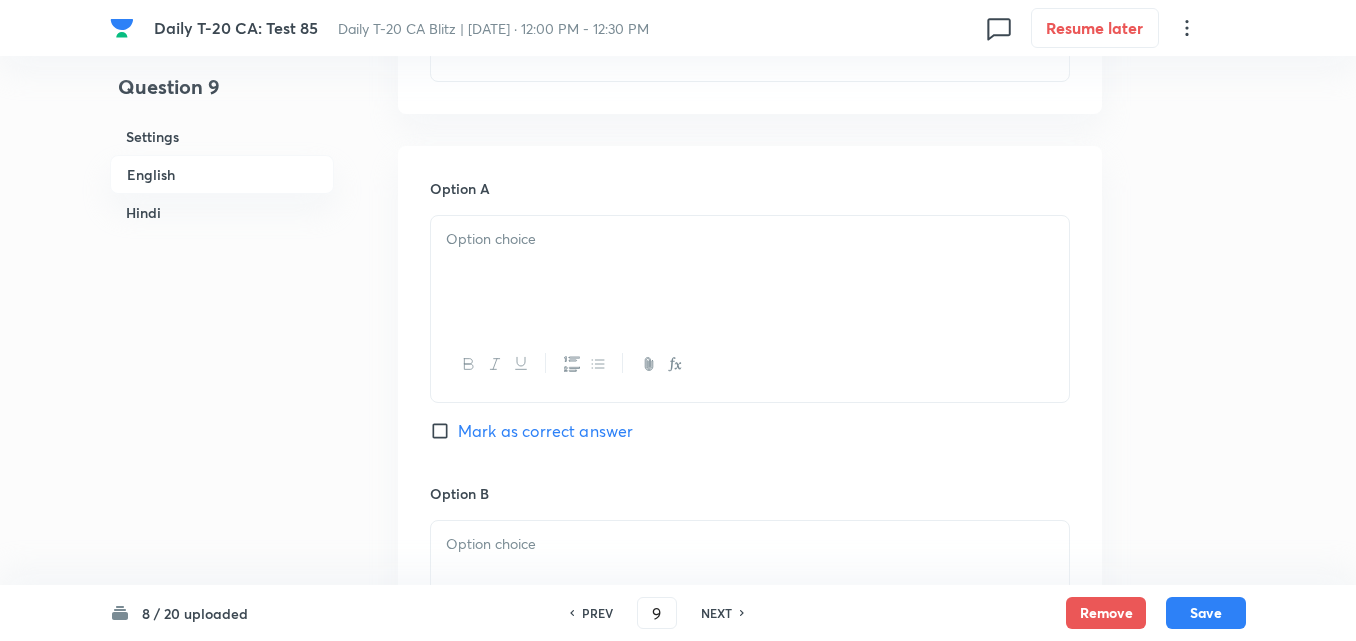 click at bounding box center [750, 272] 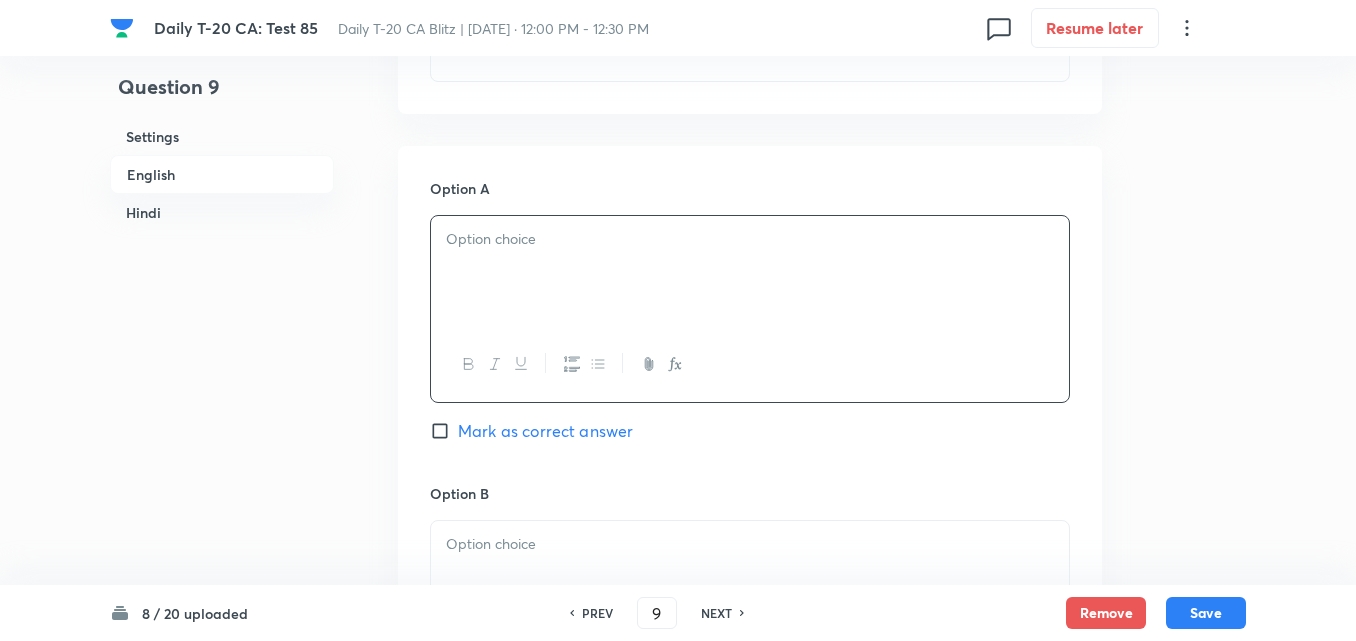 type 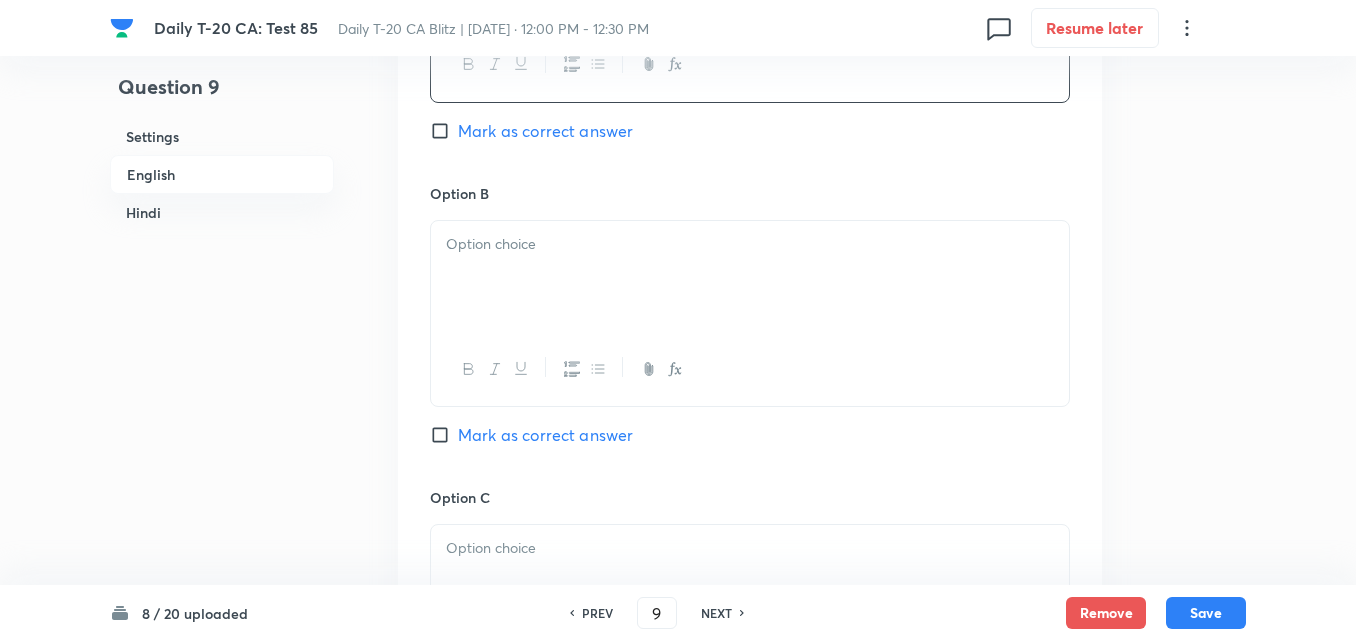 click at bounding box center (750, 277) 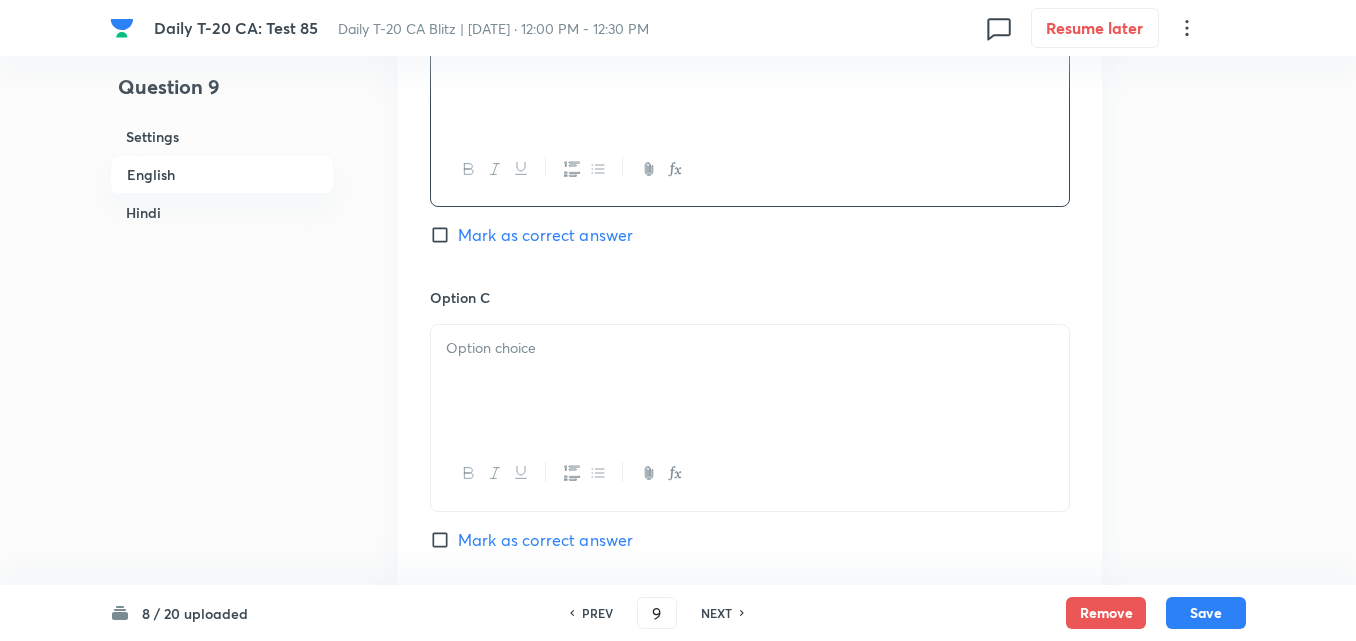 type 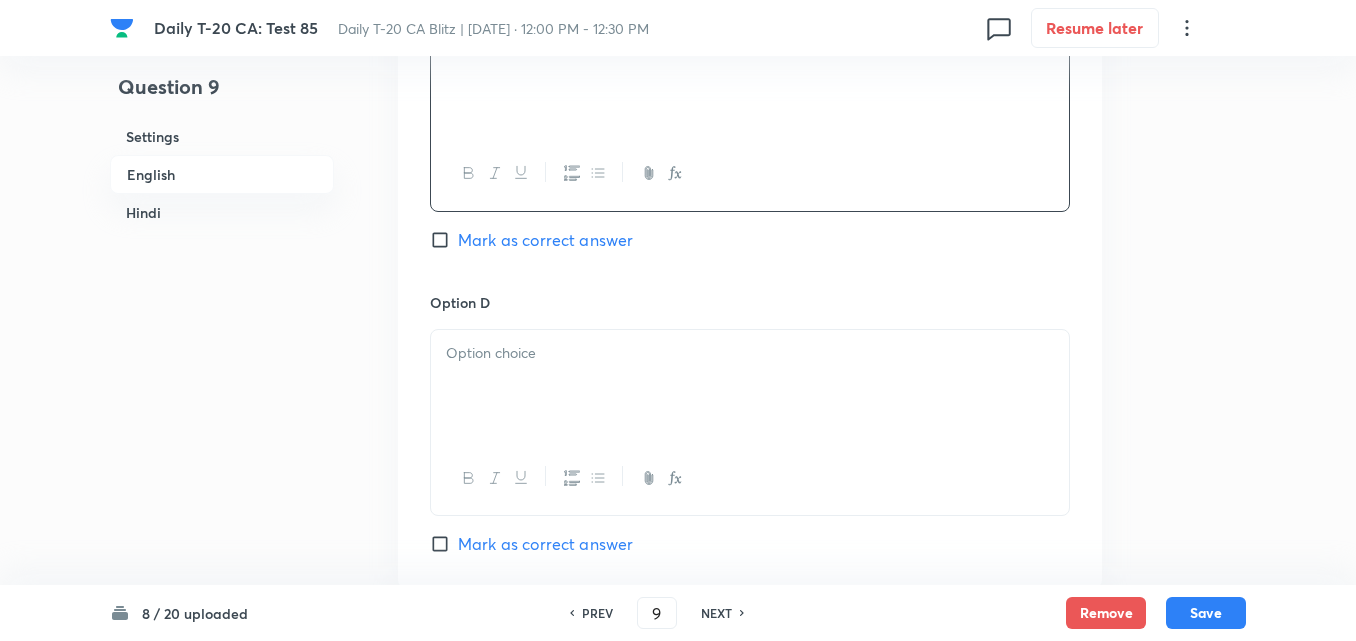 click at bounding box center [750, 353] 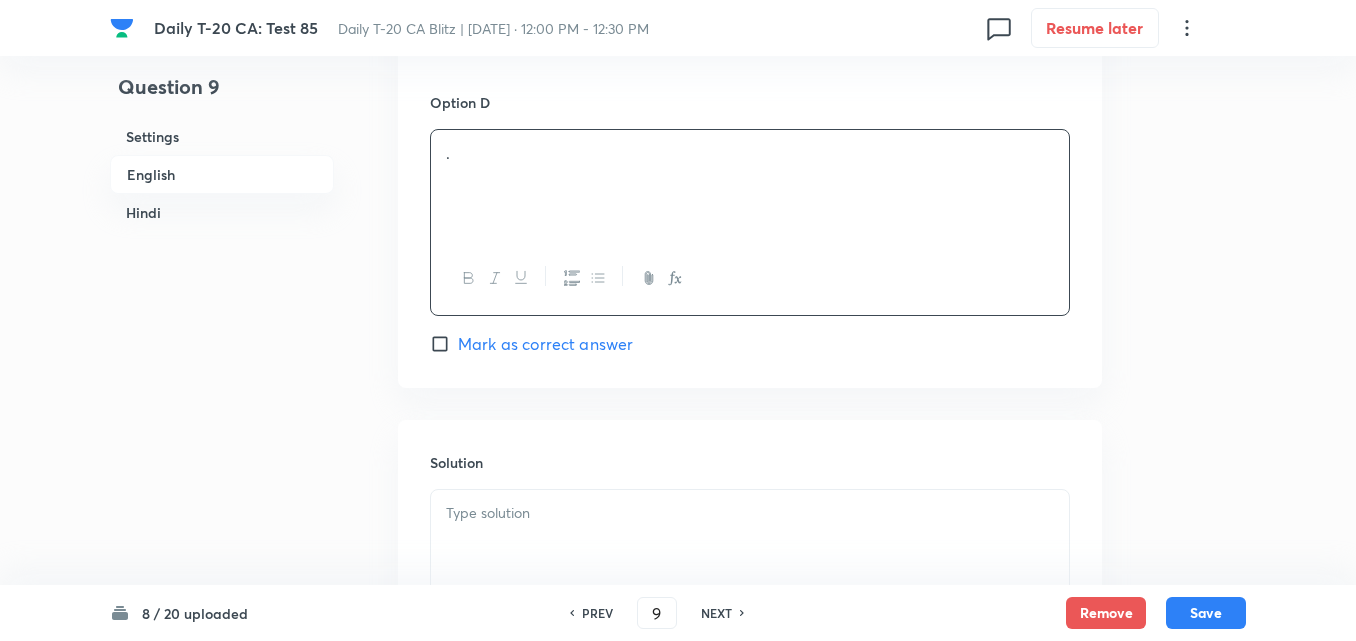 click on "Mark as correct answer" at bounding box center [545, 344] 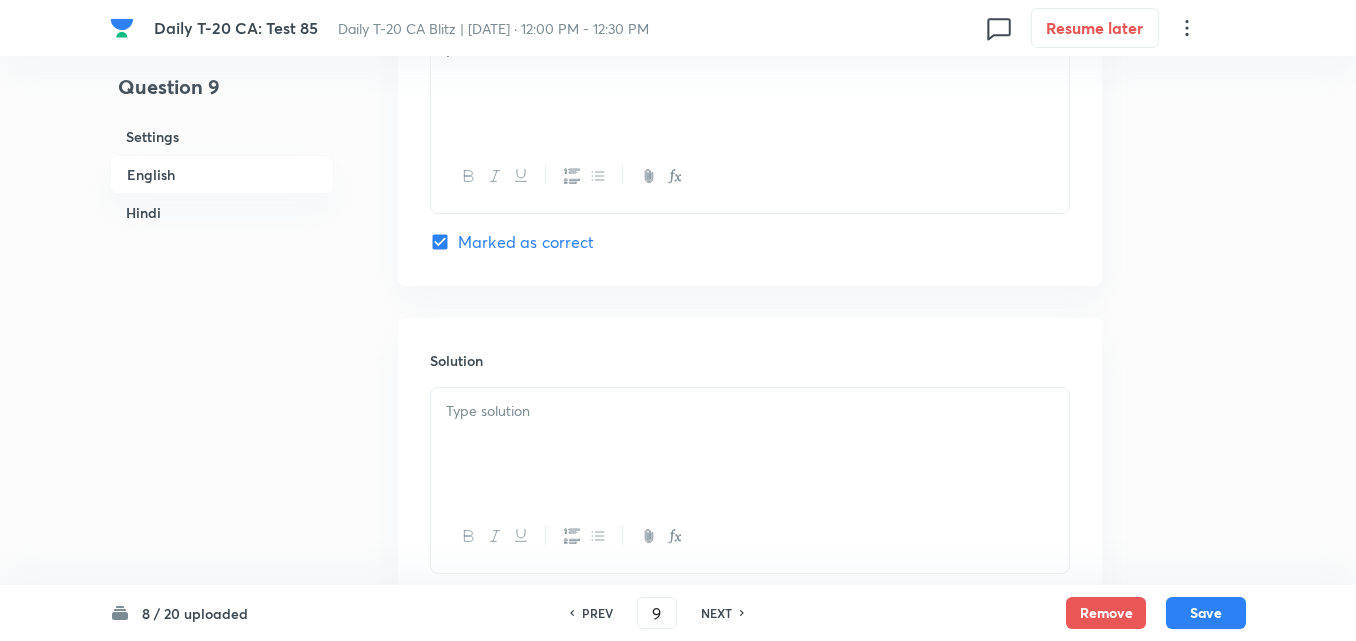 checkbox on "true" 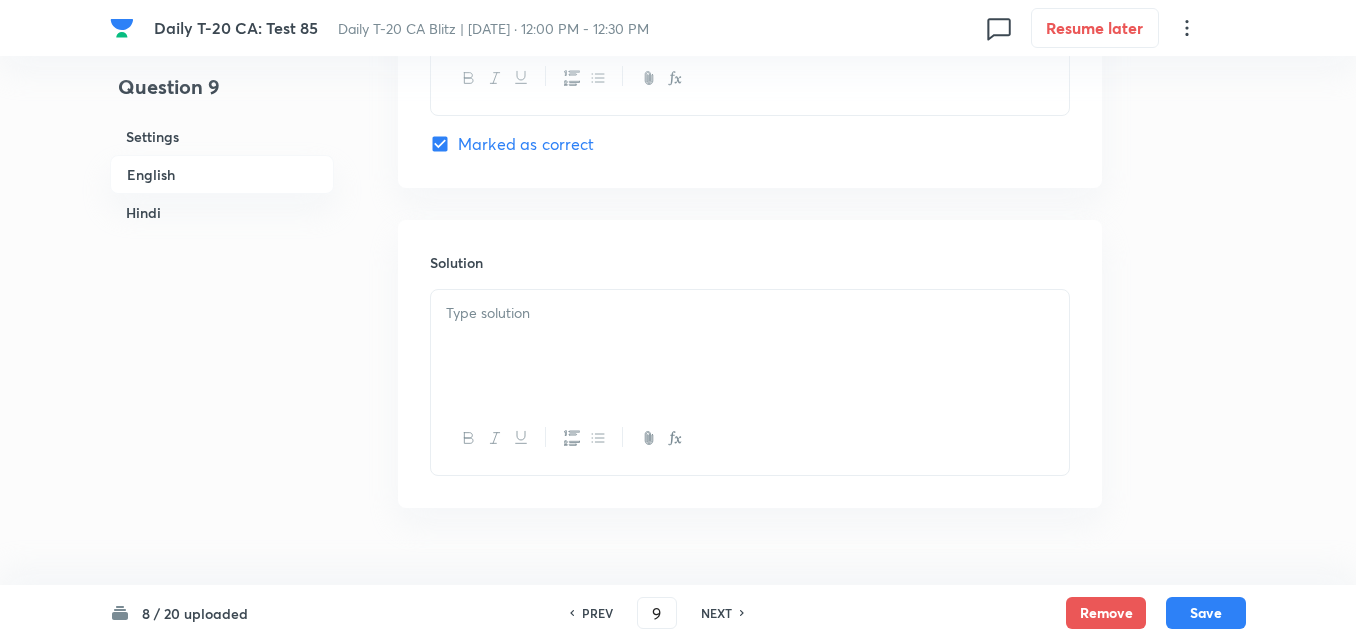 click at bounding box center [750, 346] 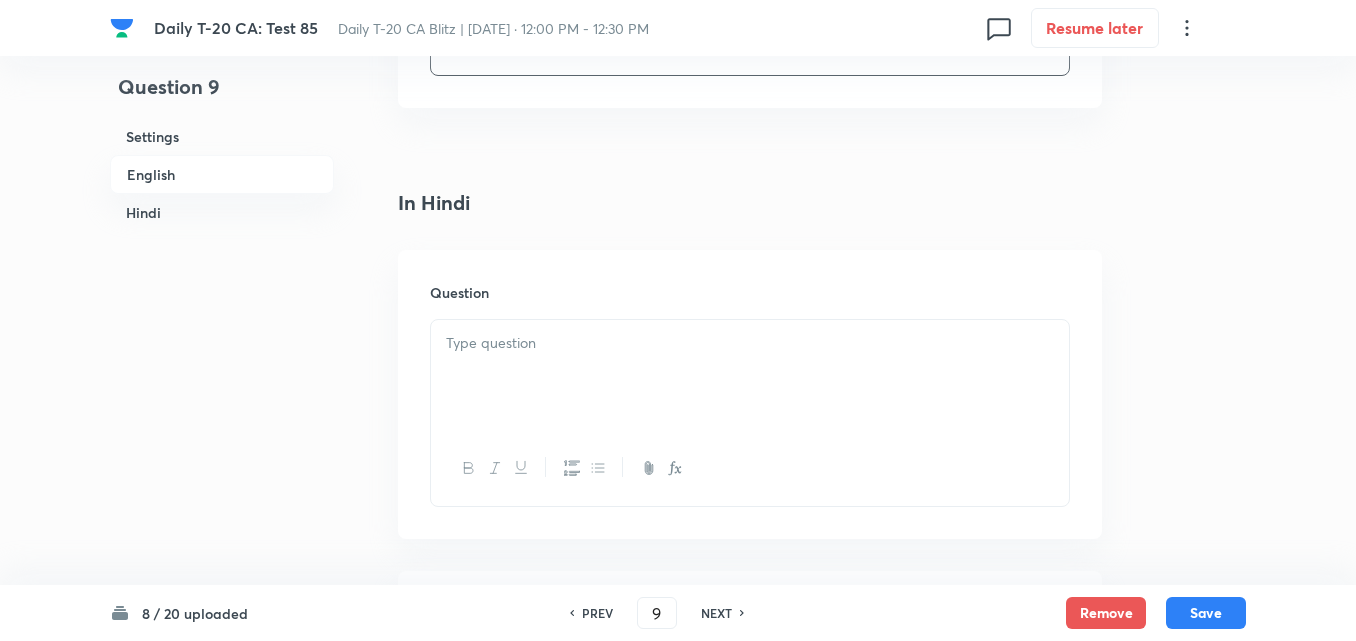 click at bounding box center (750, 376) 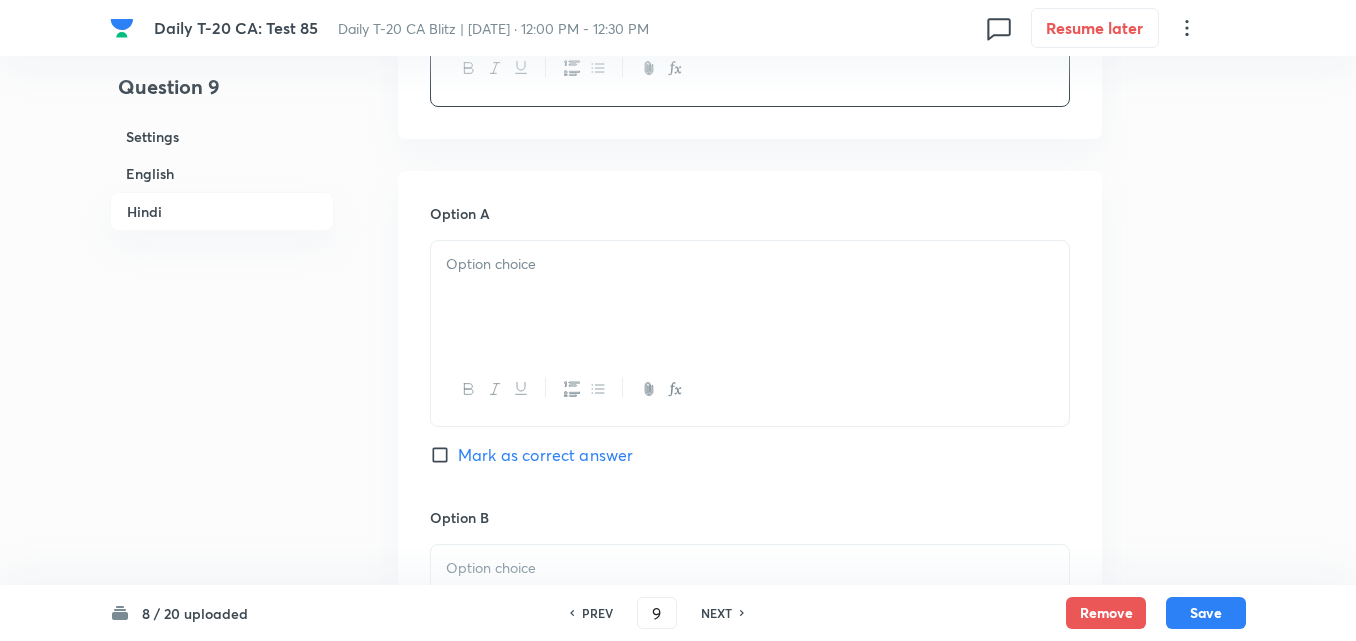 type 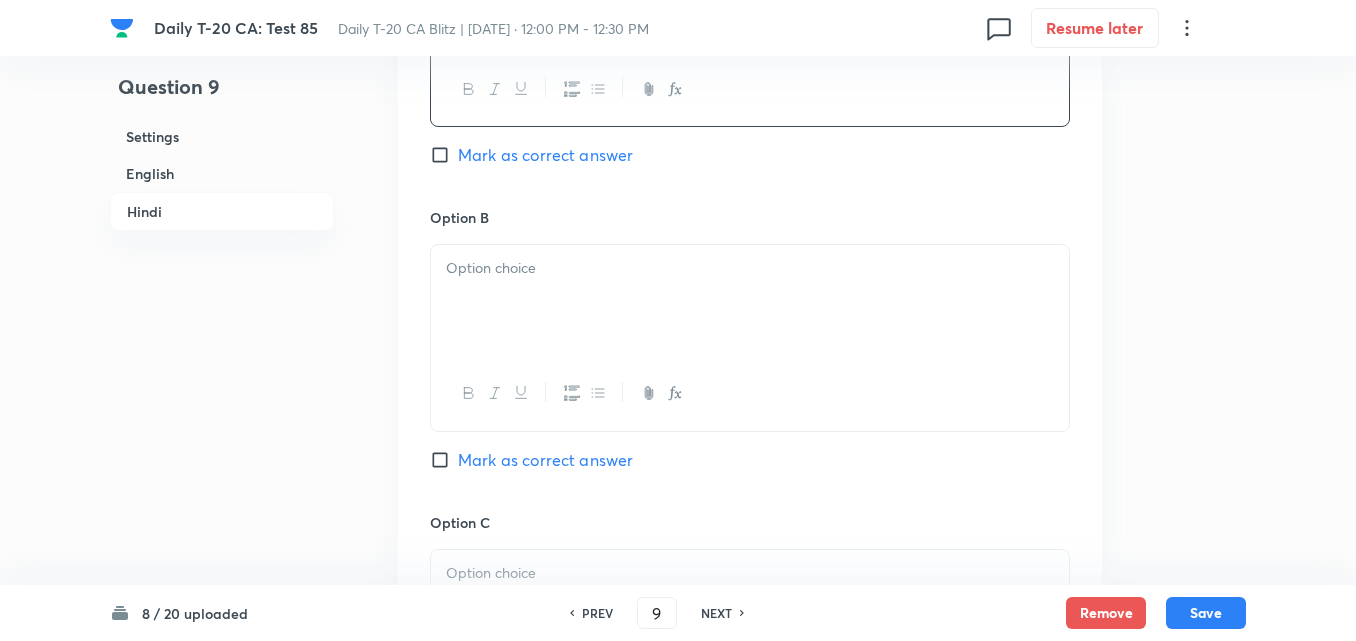 click at bounding box center (750, 301) 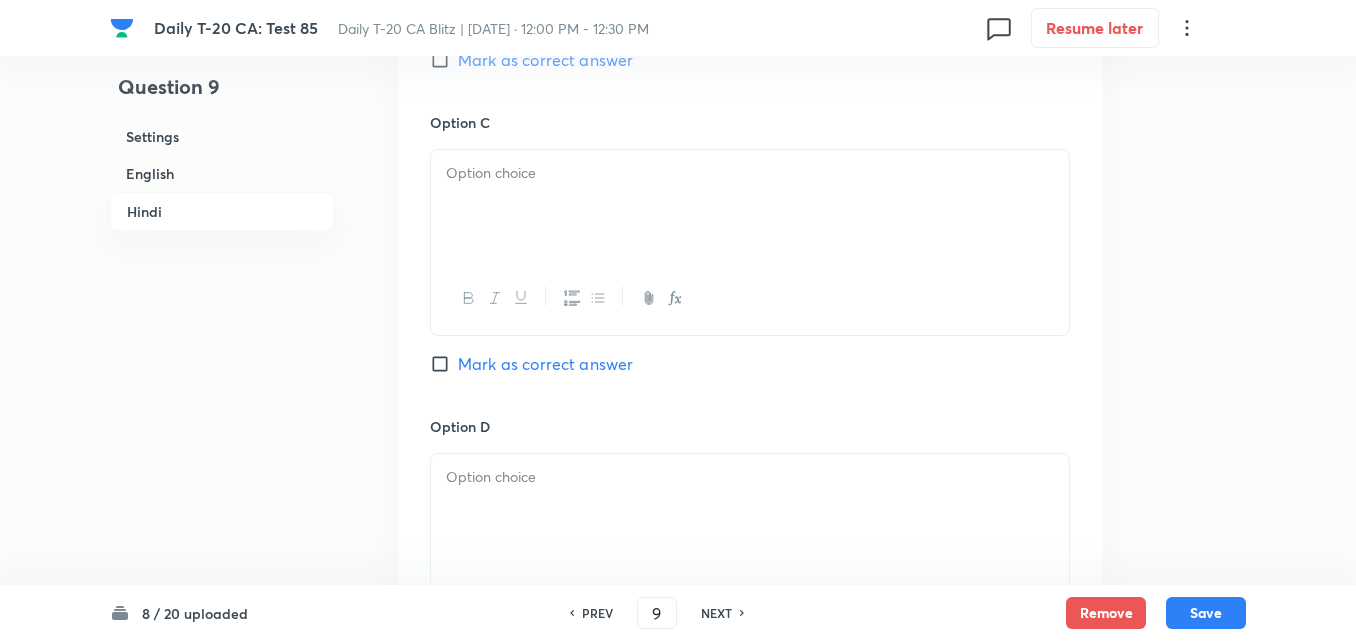 drag, startPoint x: 548, startPoint y: 284, endPoint x: 548, endPoint y: 263, distance: 21 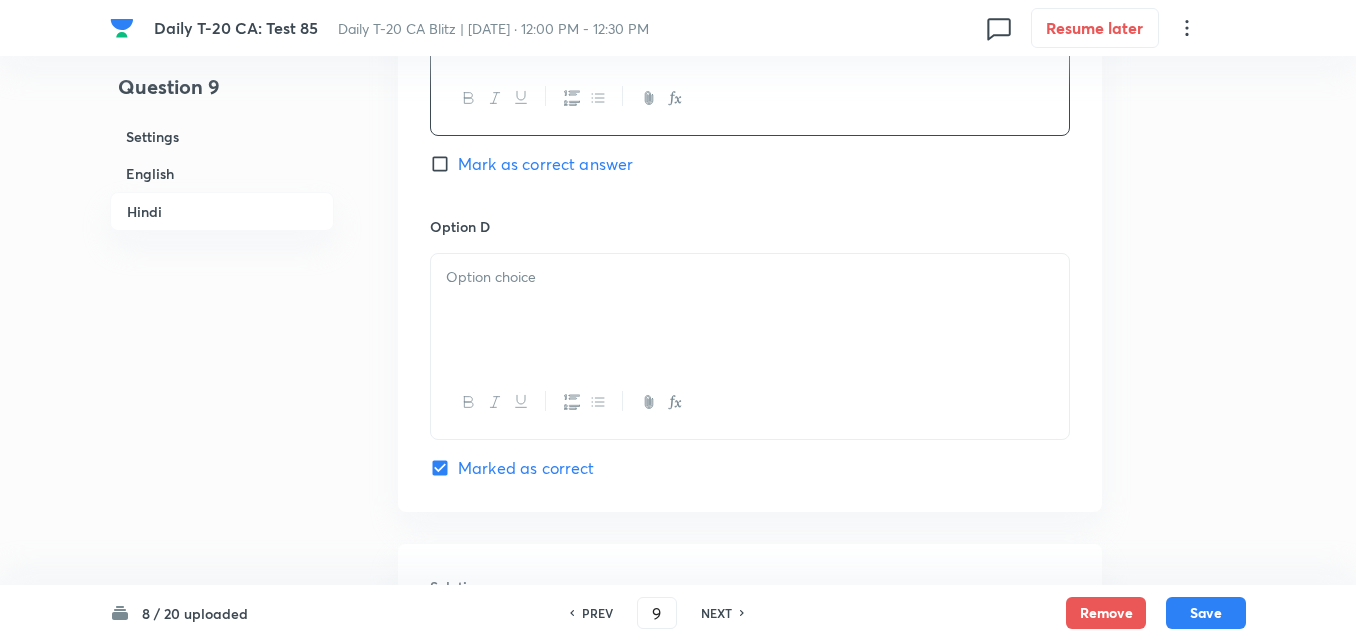 type 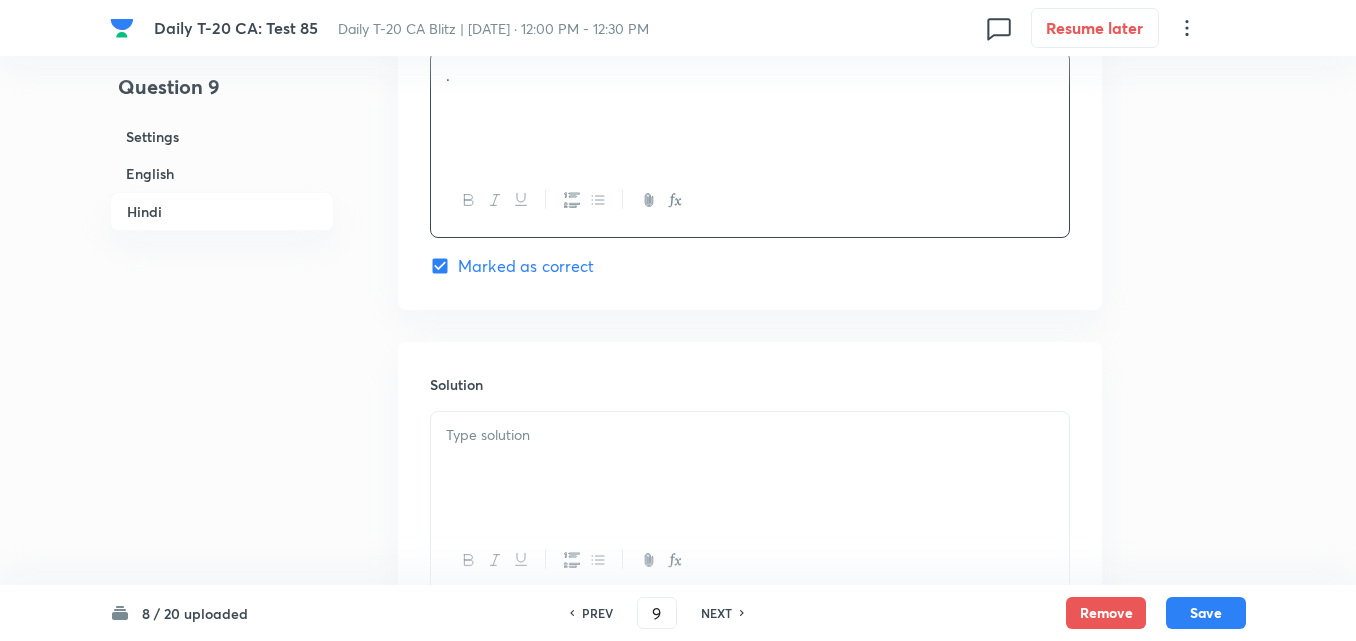 scroll, scrollTop: 4092, scrollLeft: 0, axis: vertical 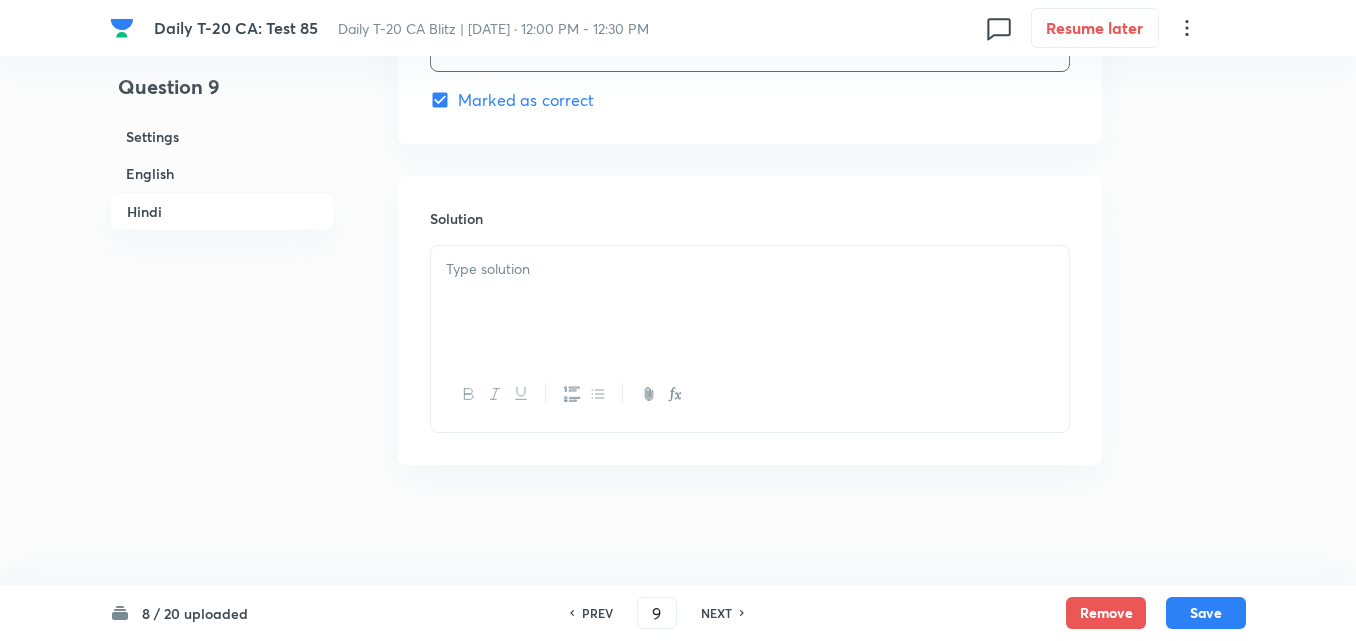 click at bounding box center [750, 269] 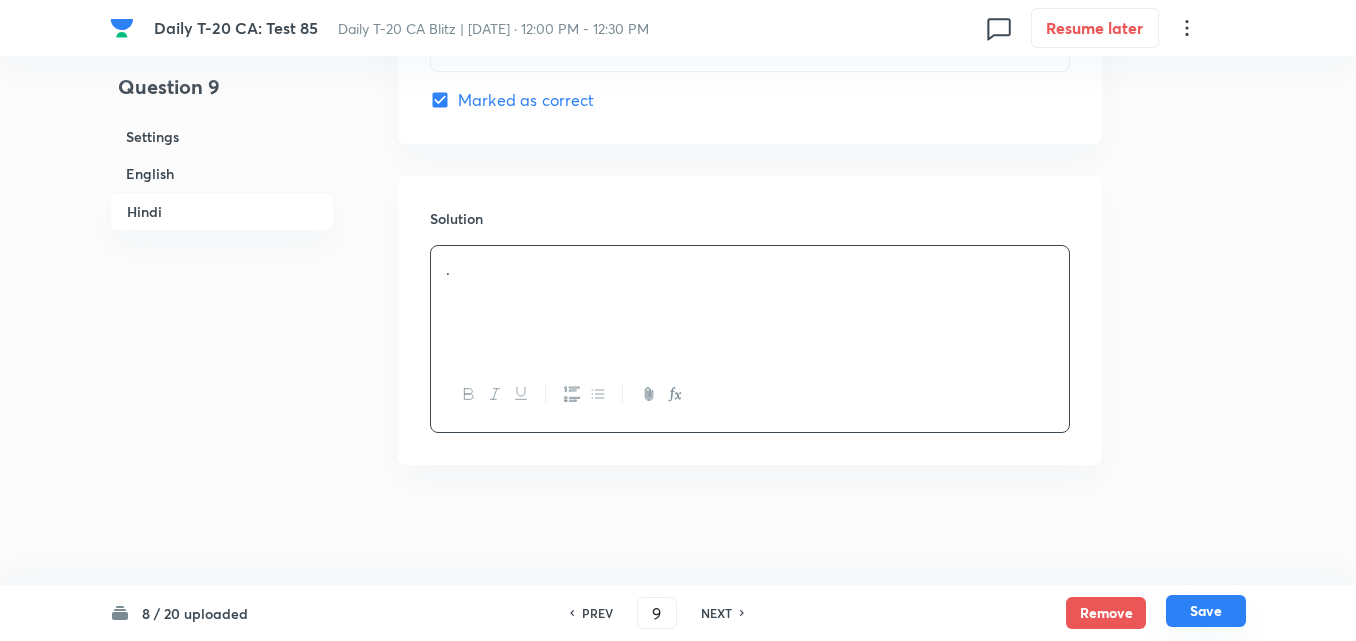 click on "Save" at bounding box center [1206, 611] 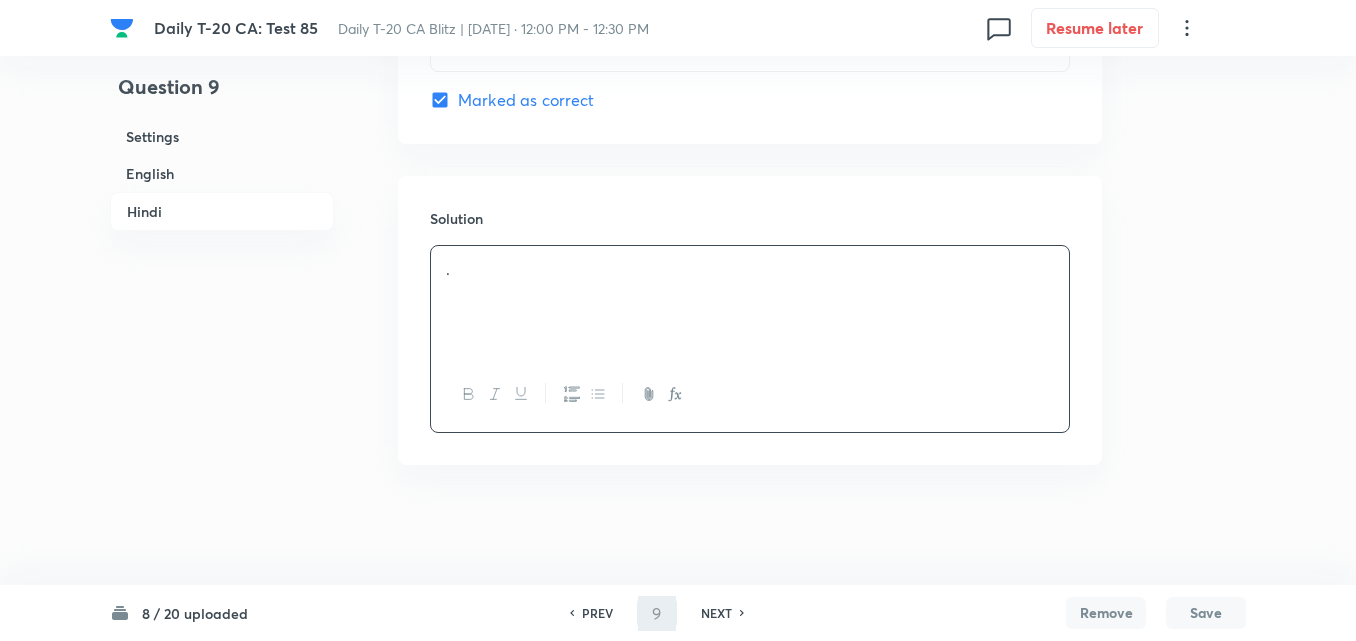 type on "10" 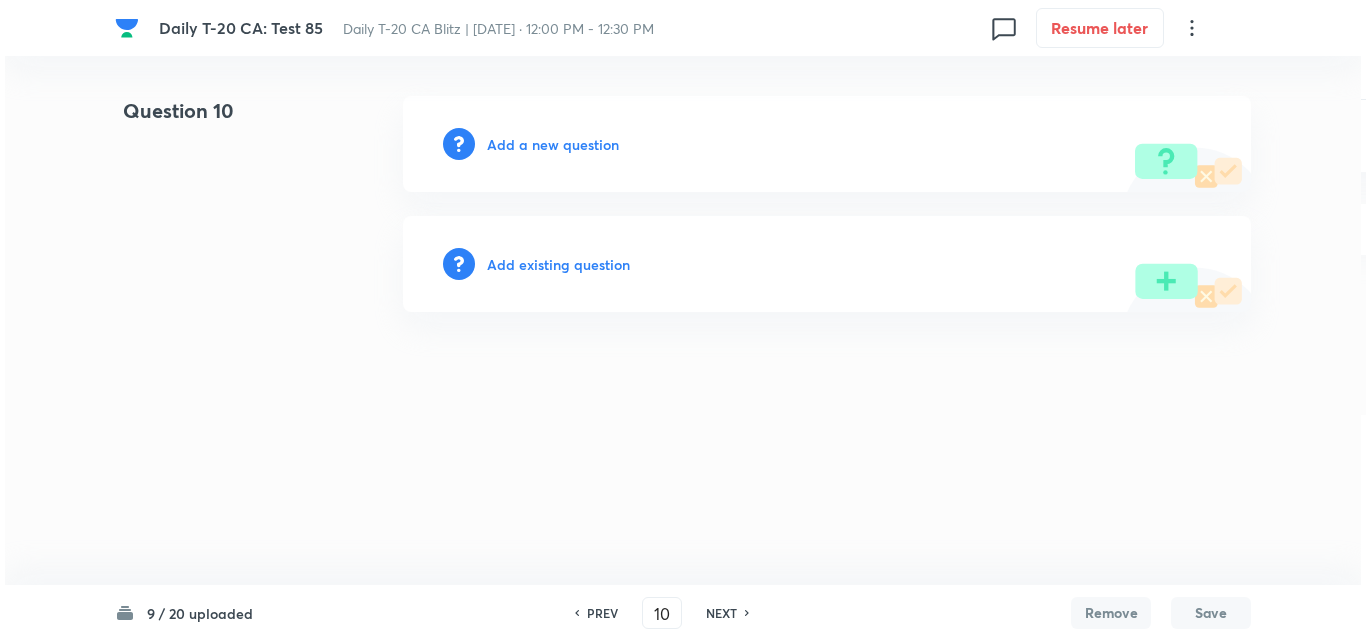 scroll, scrollTop: 0, scrollLeft: 0, axis: both 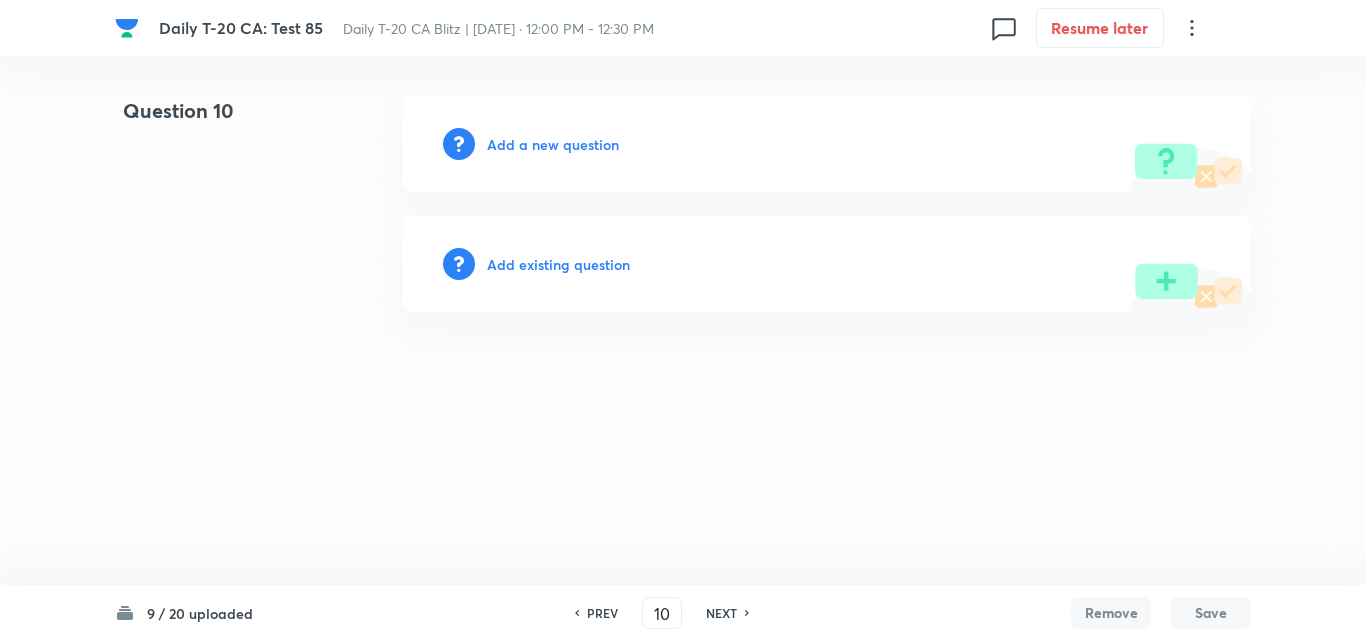 click on "Add a new question" at bounding box center [553, 144] 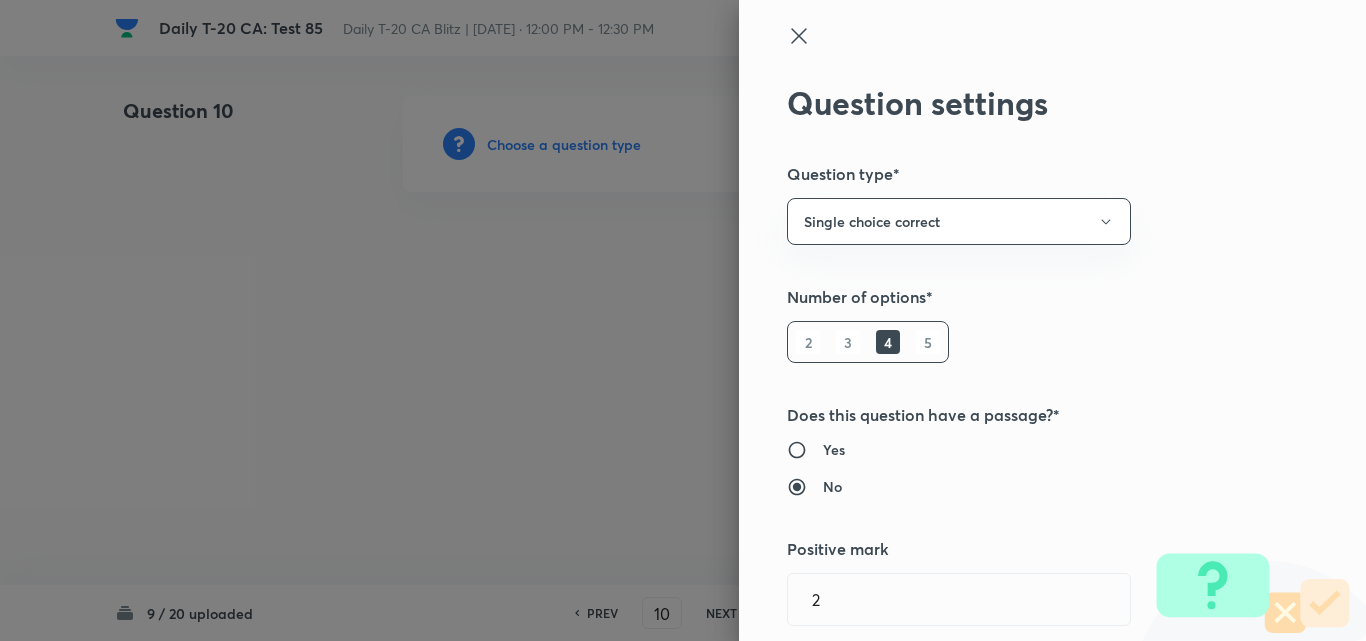 type 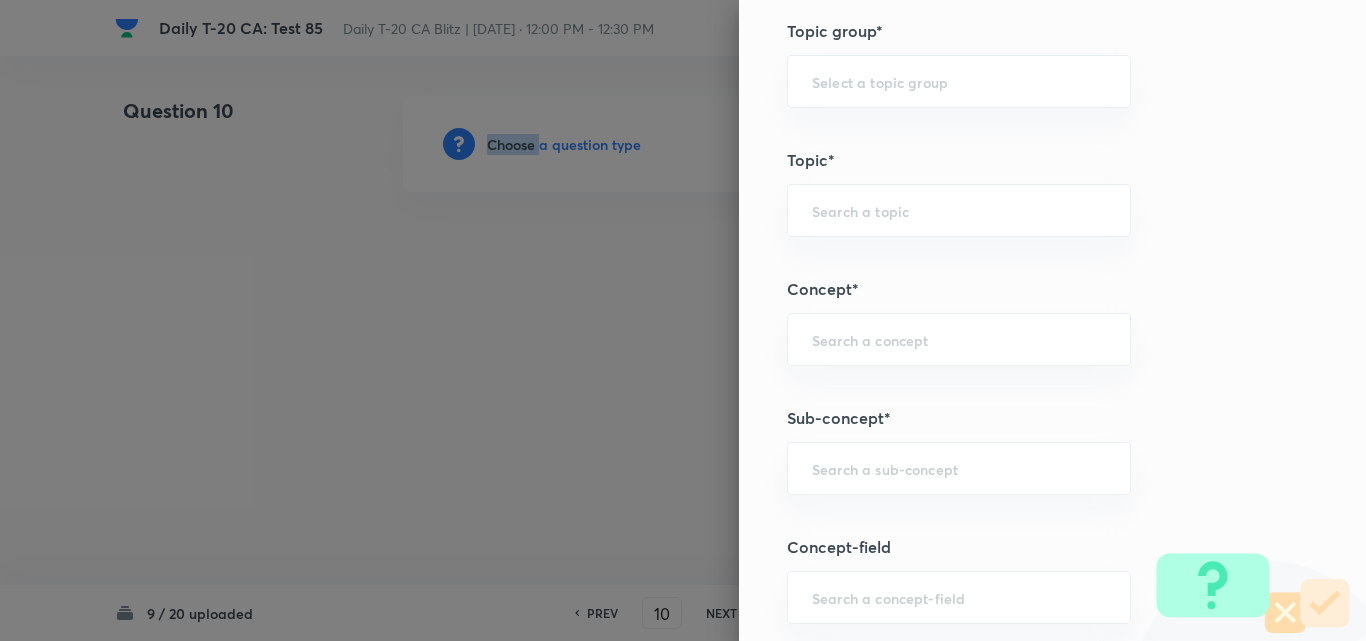 scroll, scrollTop: 1000, scrollLeft: 0, axis: vertical 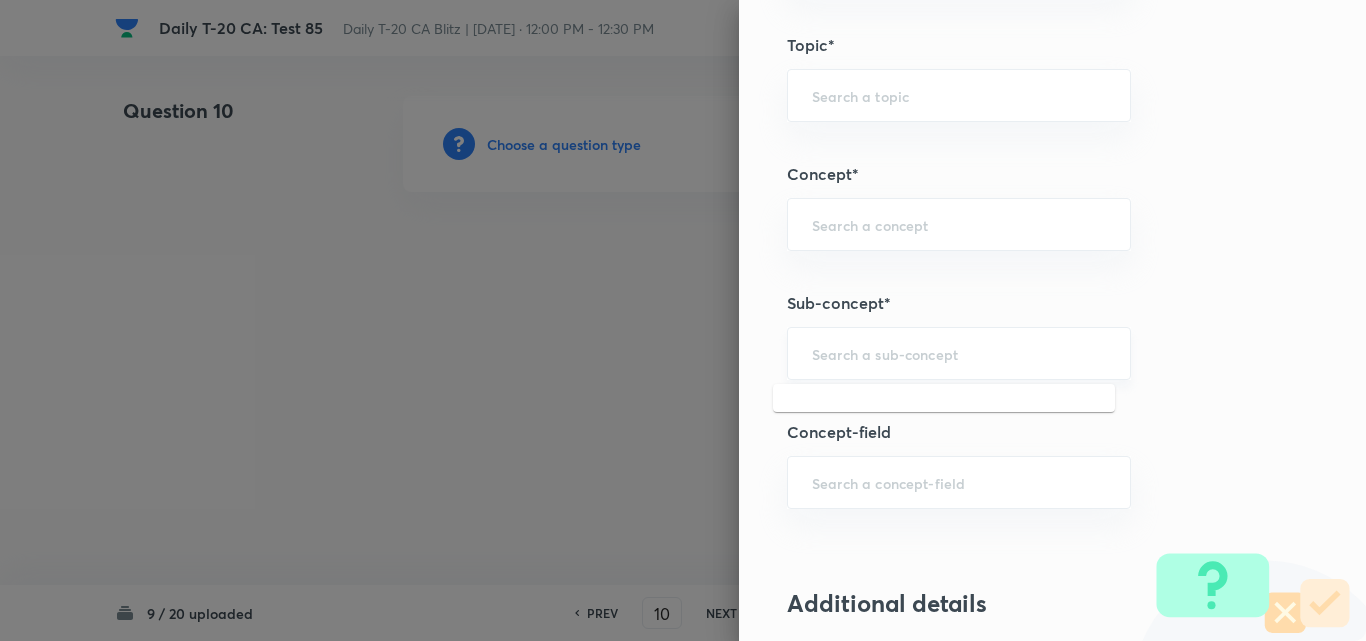 click at bounding box center (959, 353) 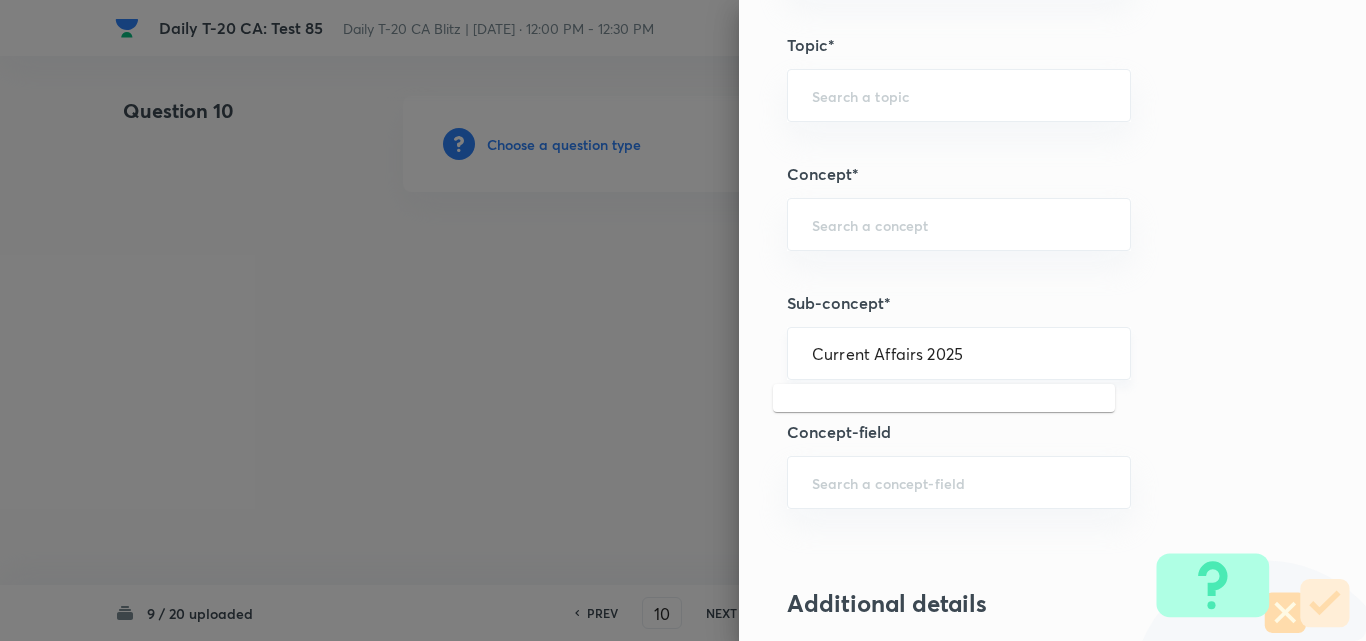 click on "Current Affairs 2025" at bounding box center [959, 353] 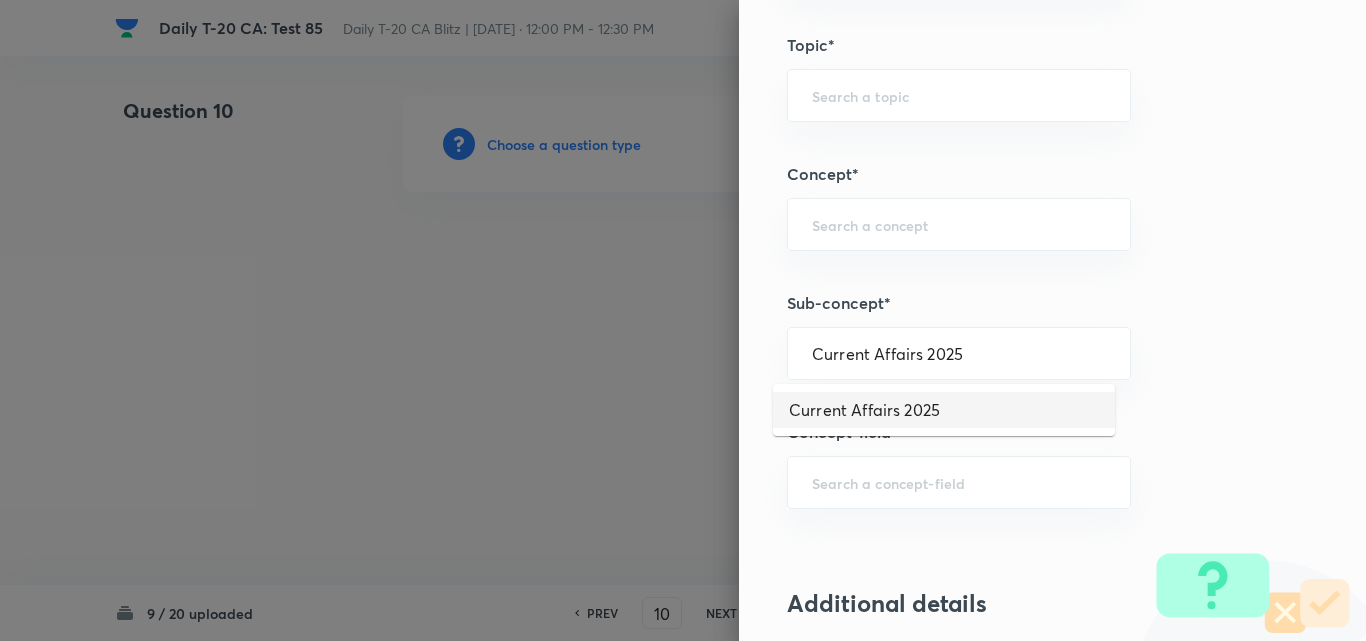 click on "Current Affairs 2025" at bounding box center (944, 410) 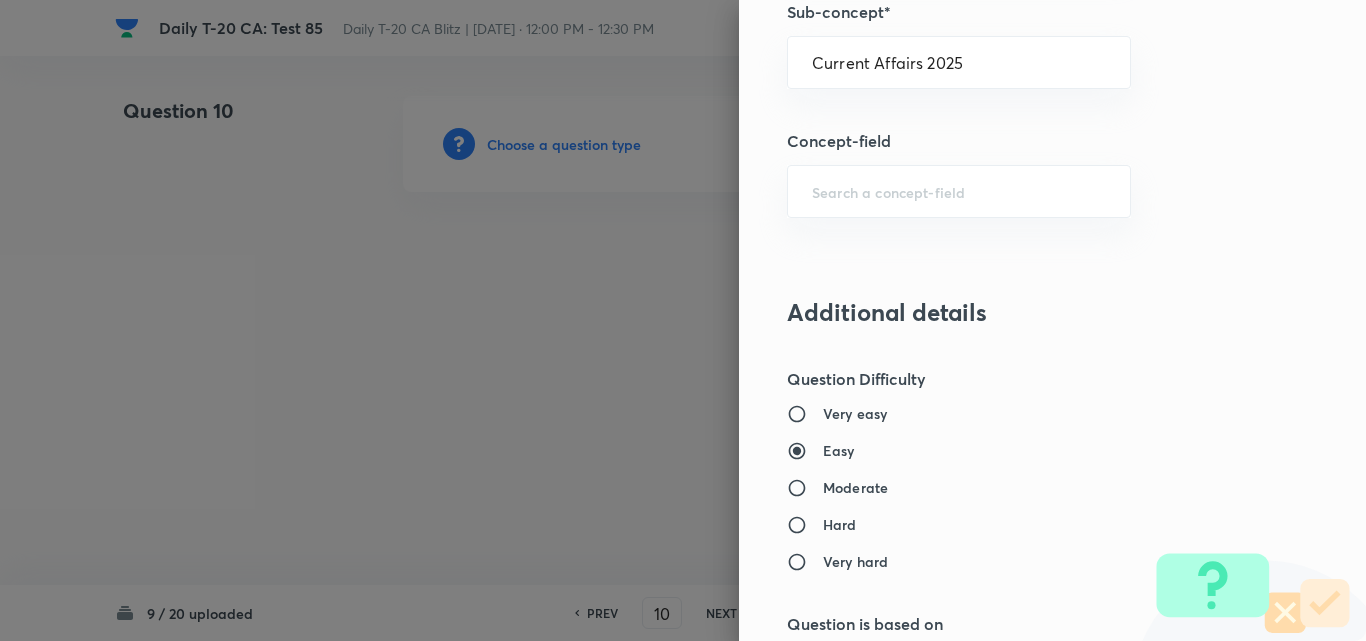 type on "Current Affairs" 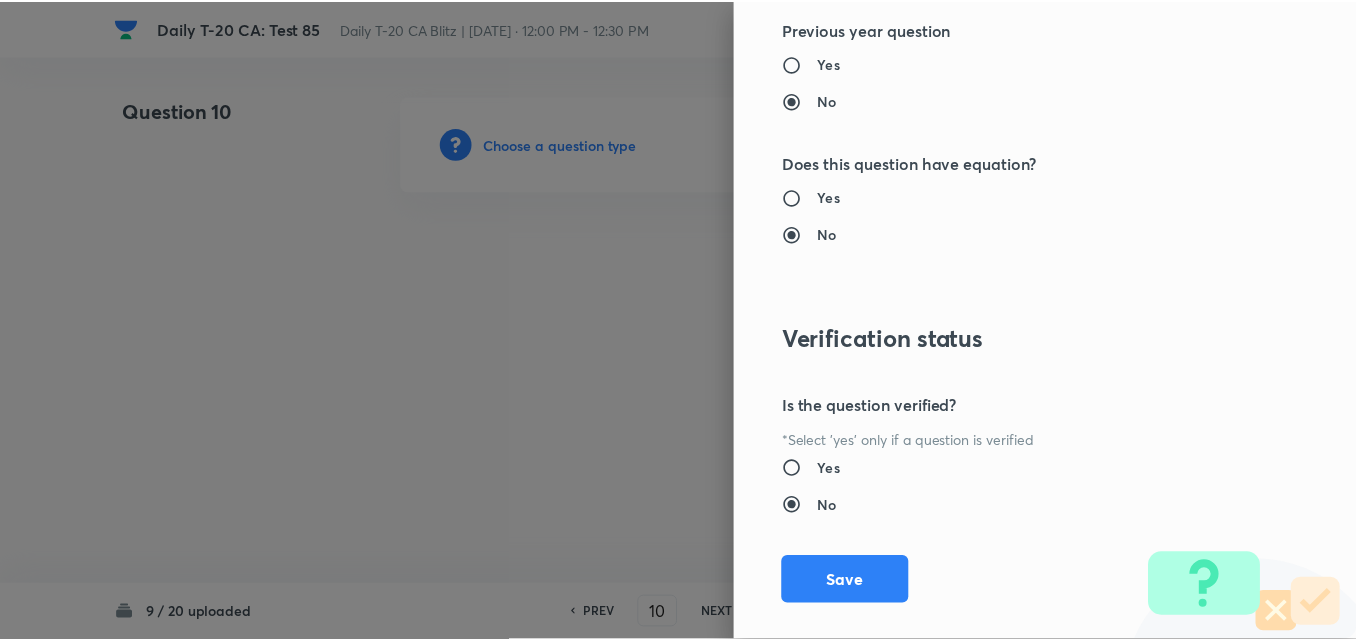 scroll, scrollTop: 2085, scrollLeft: 0, axis: vertical 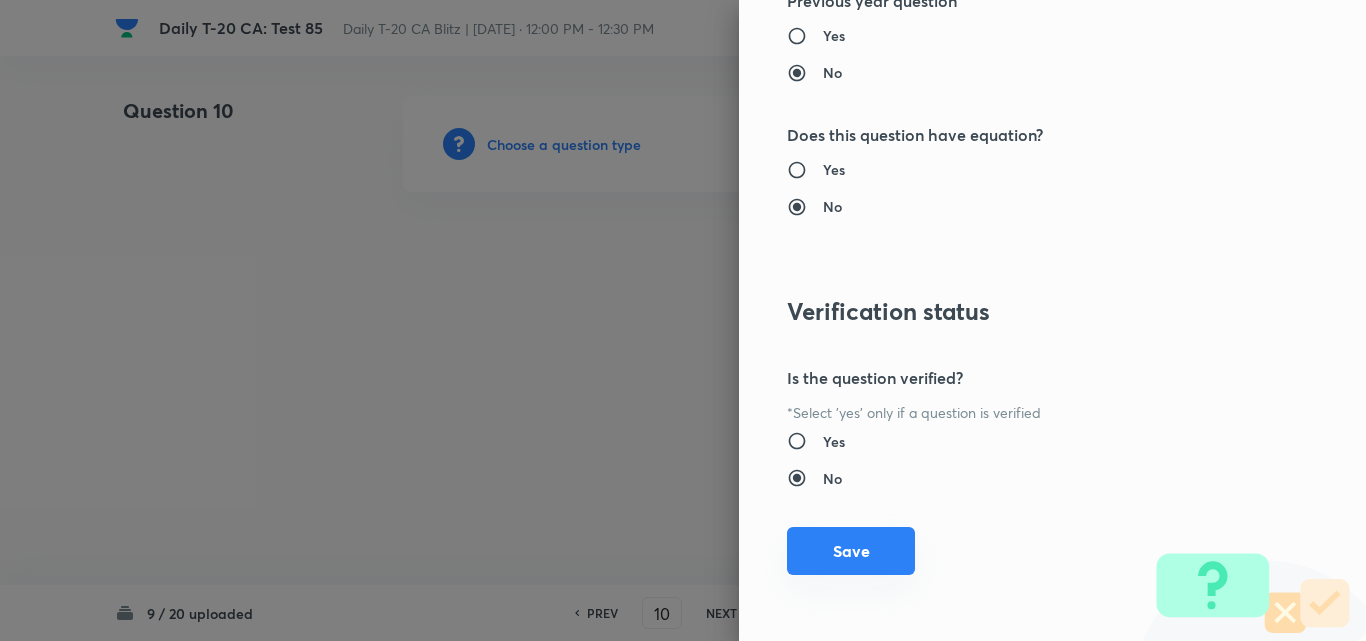 click on "Save" at bounding box center (851, 551) 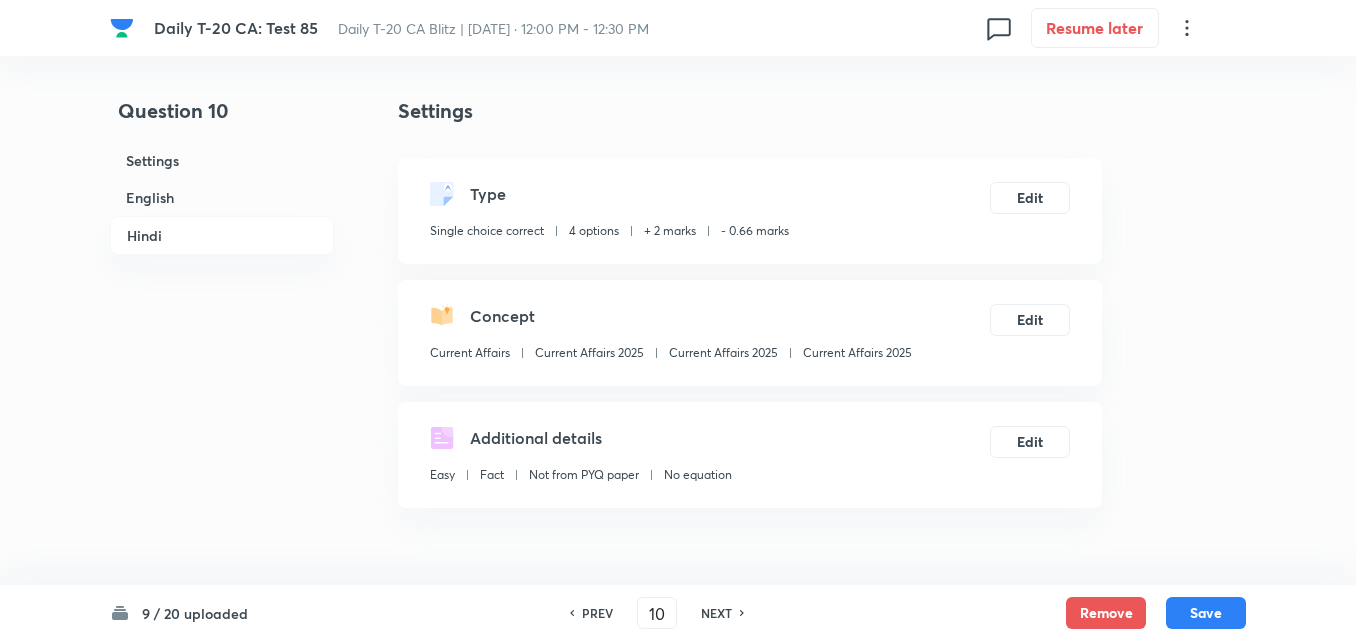 click on "English" at bounding box center (222, 197) 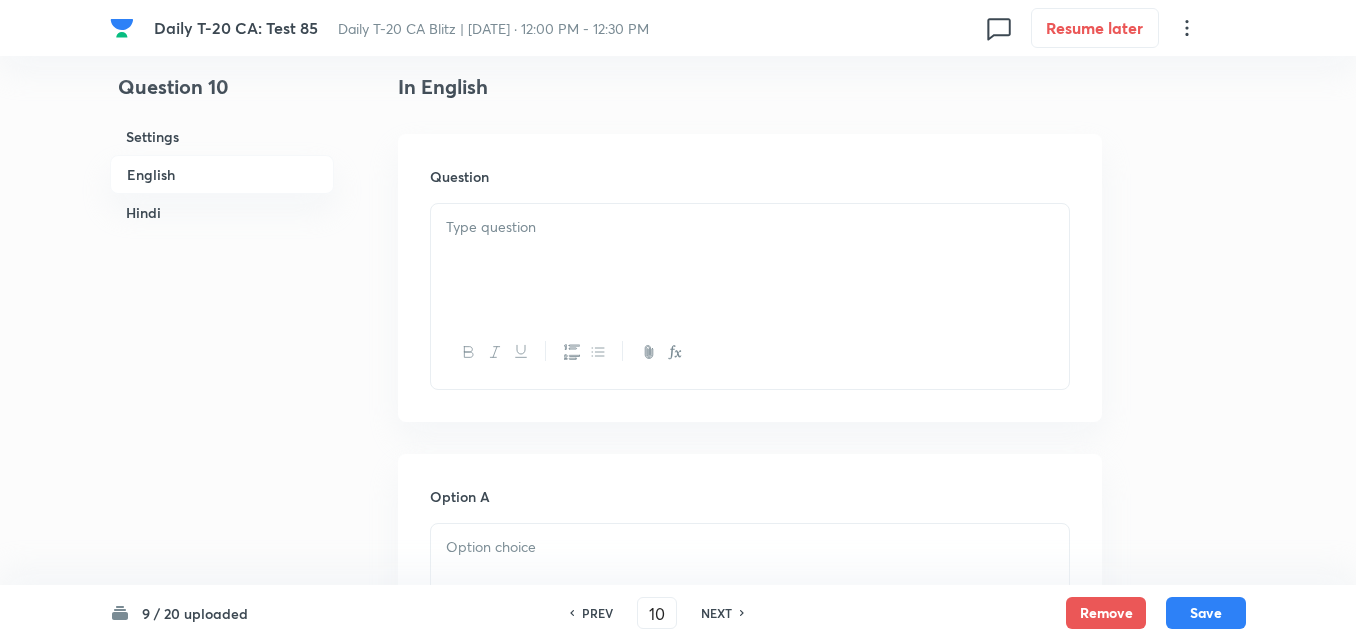 click at bounding box center (750, 260) 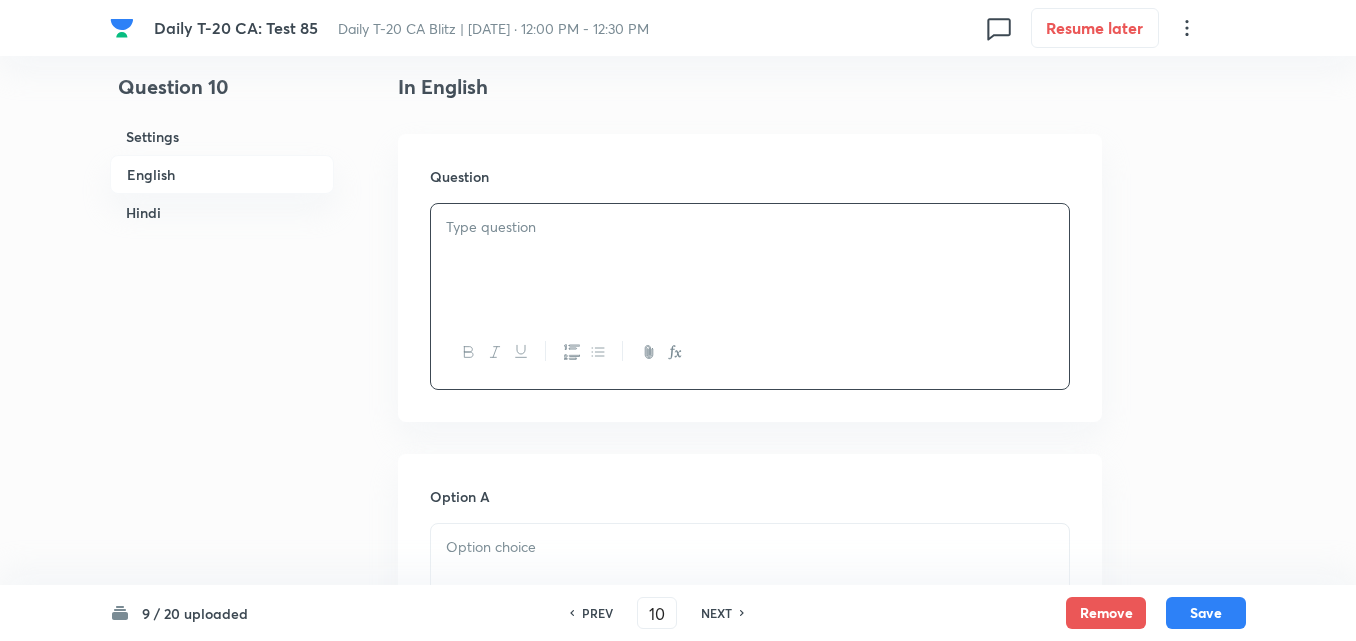 type 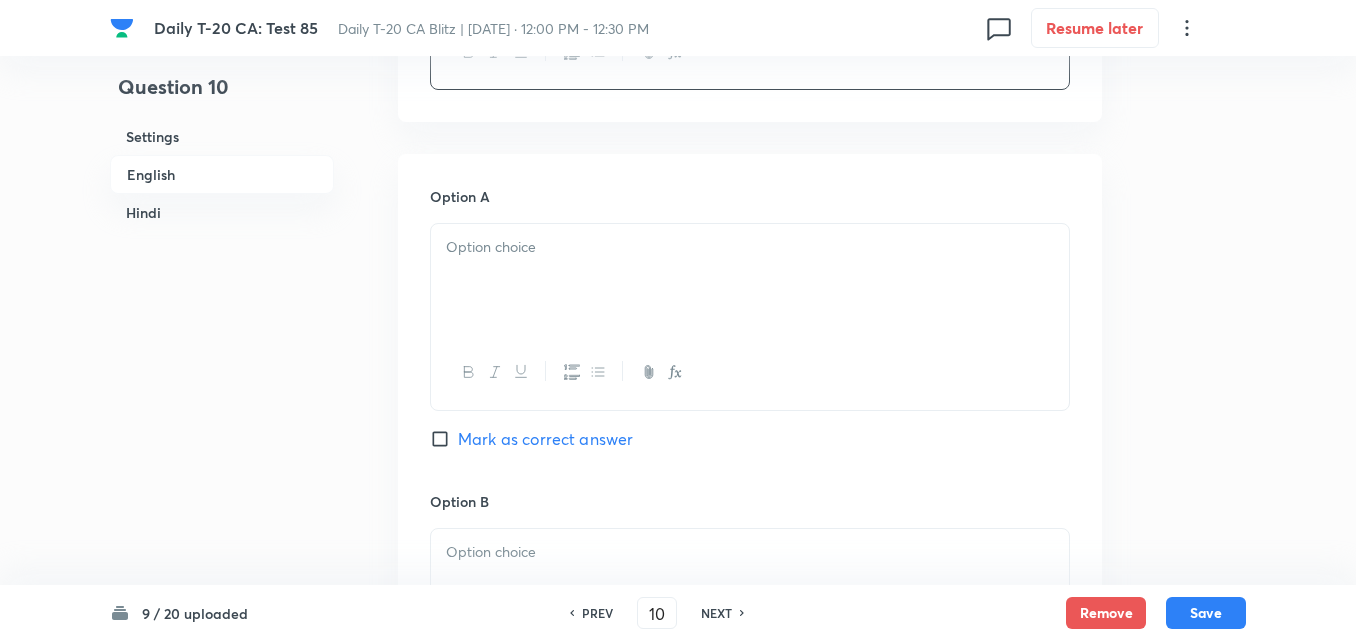 click at bounding box center [750, 280] 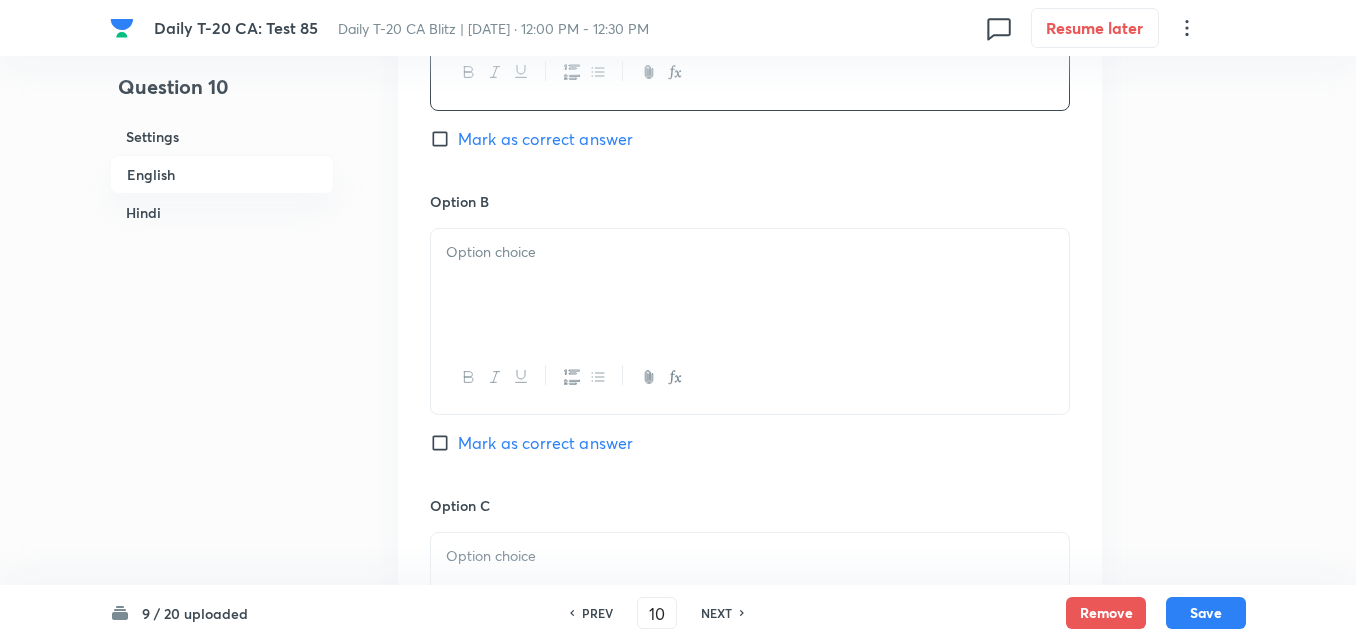 type 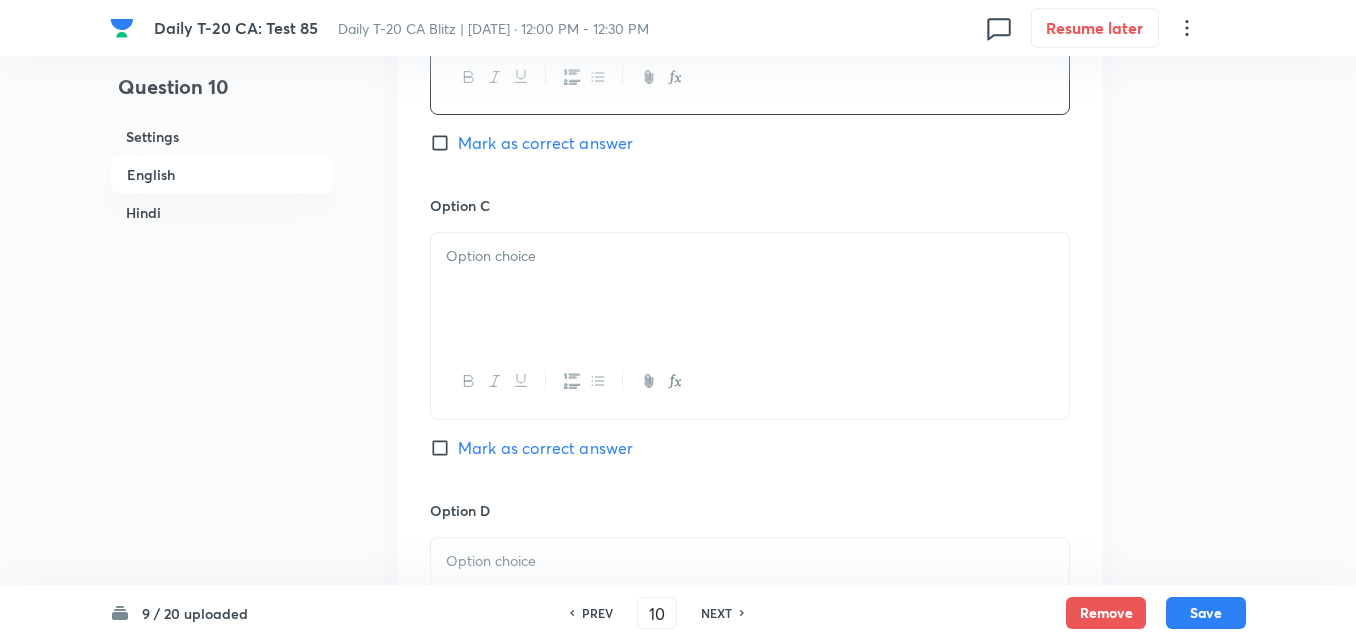 click at bounding box center (750, 289) 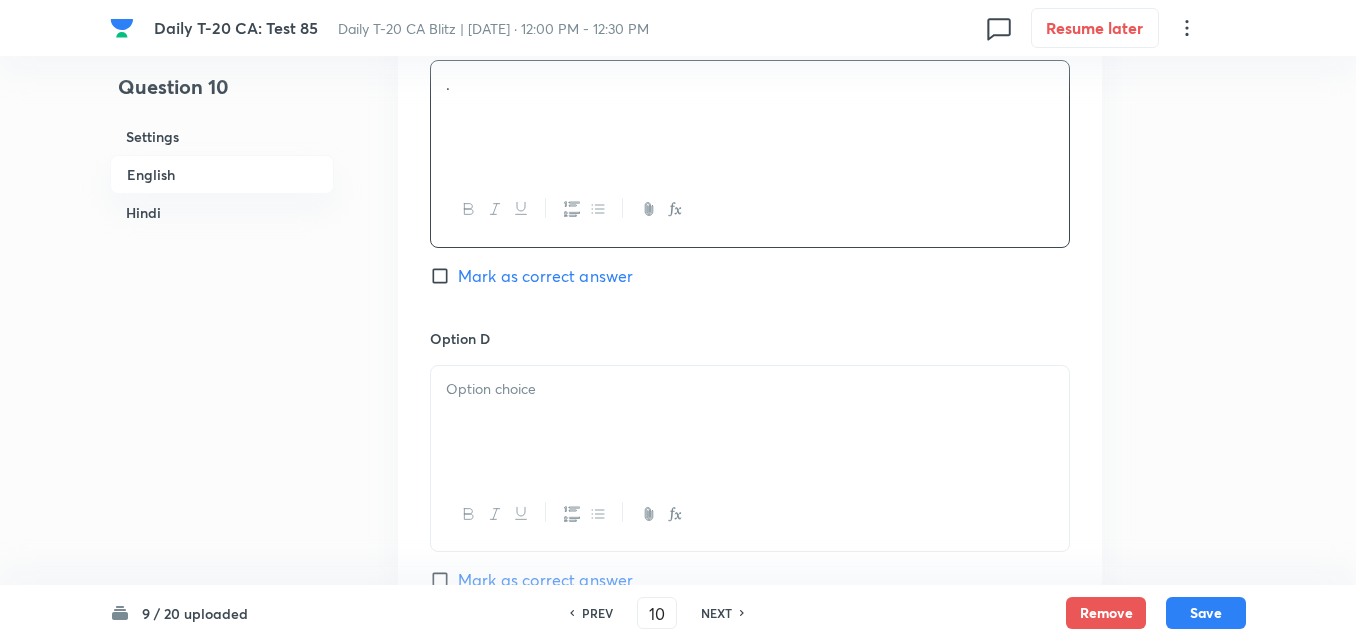 scroll, scrollTop: 1716, scrollLeft: 0, axis: vertical 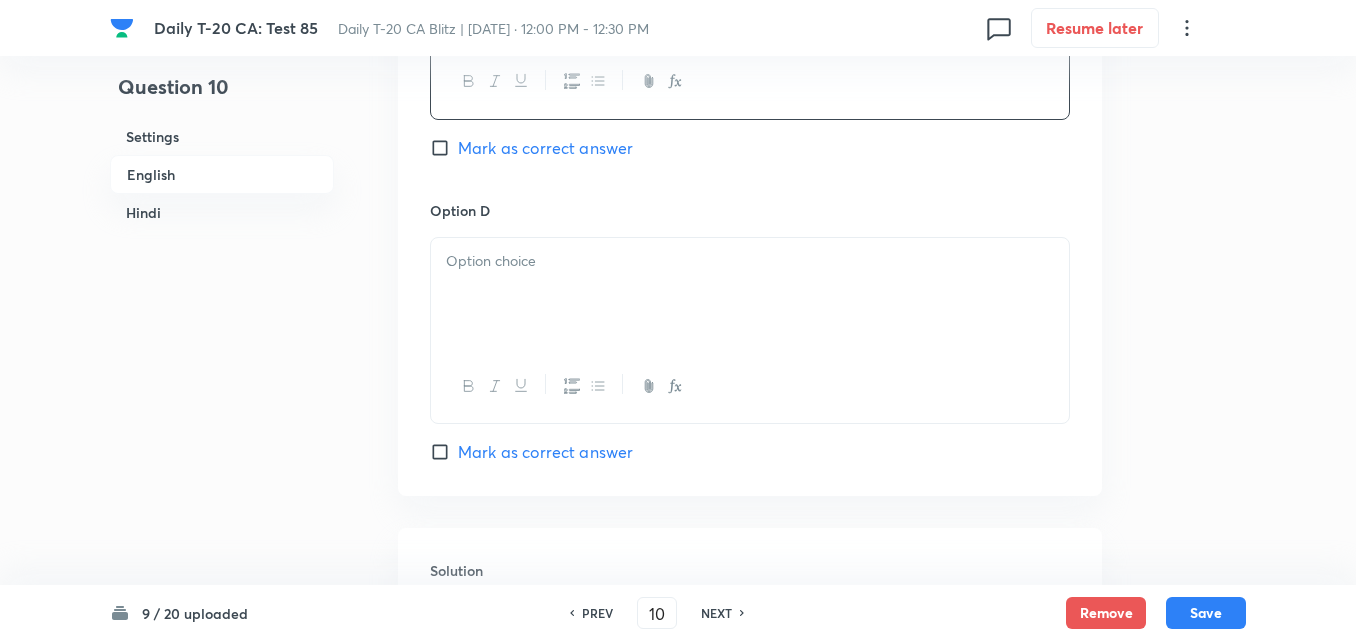 type 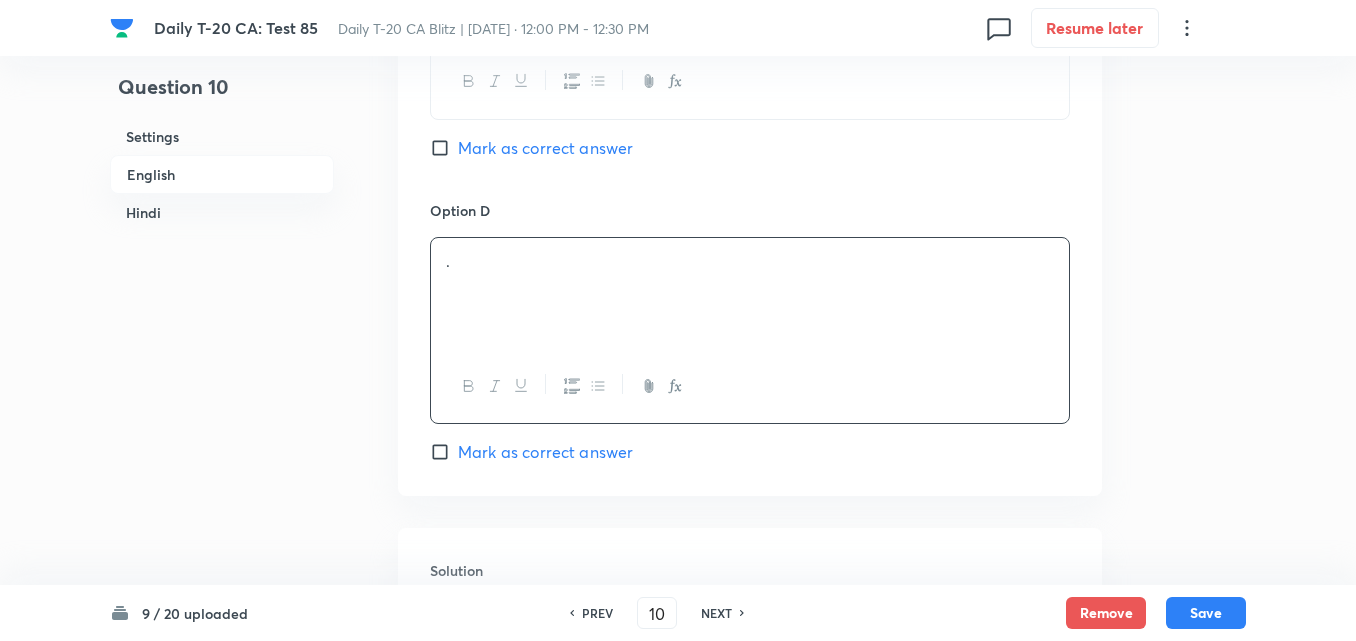 click on "Mark as correct answer" at bounding box center (545, 452) 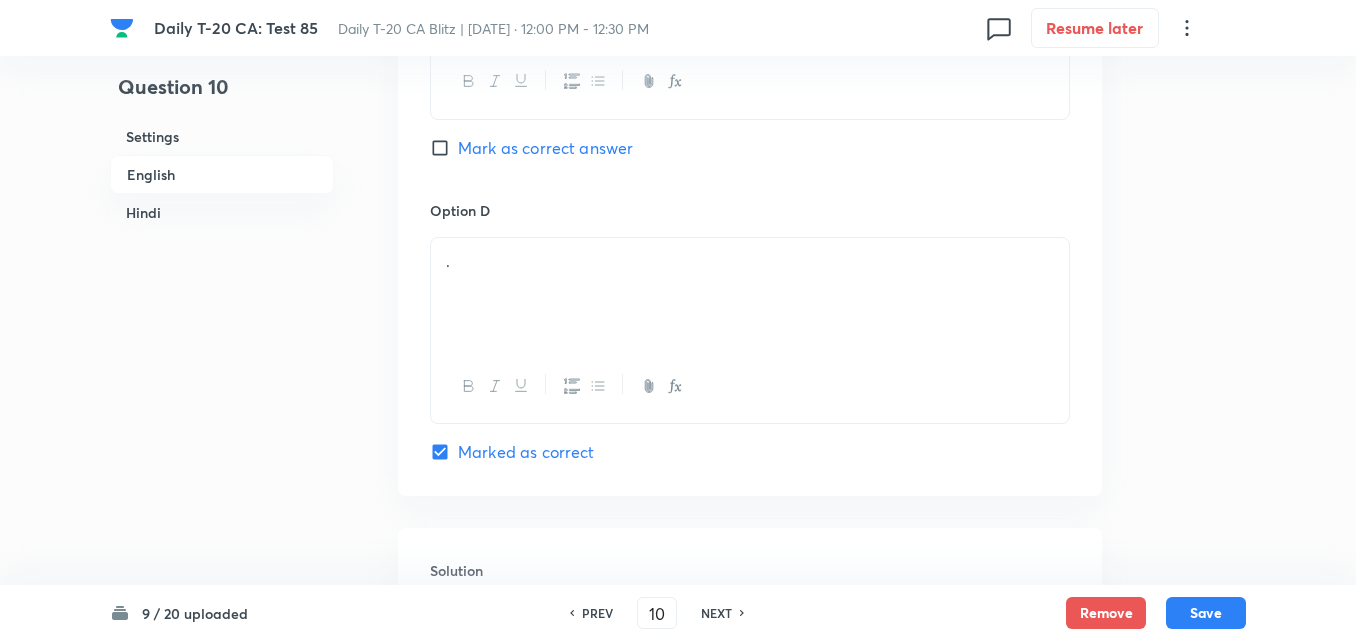 checkbox on "true" 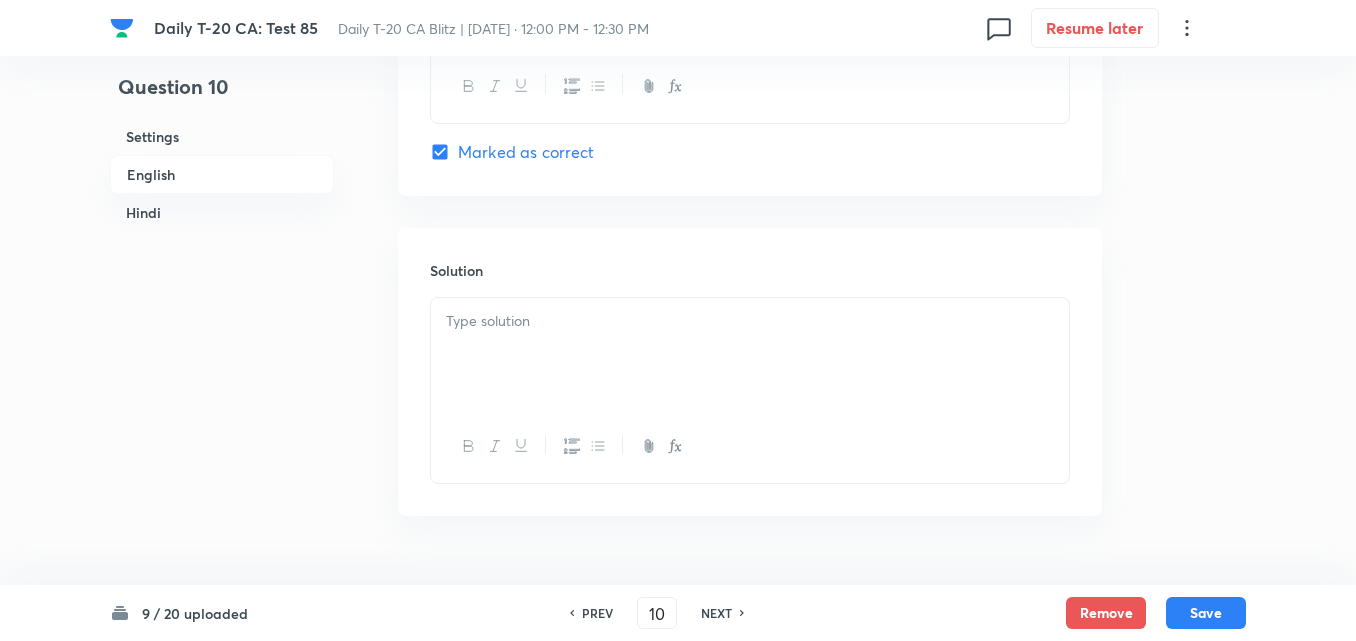 click at bounding box center [750, 354] 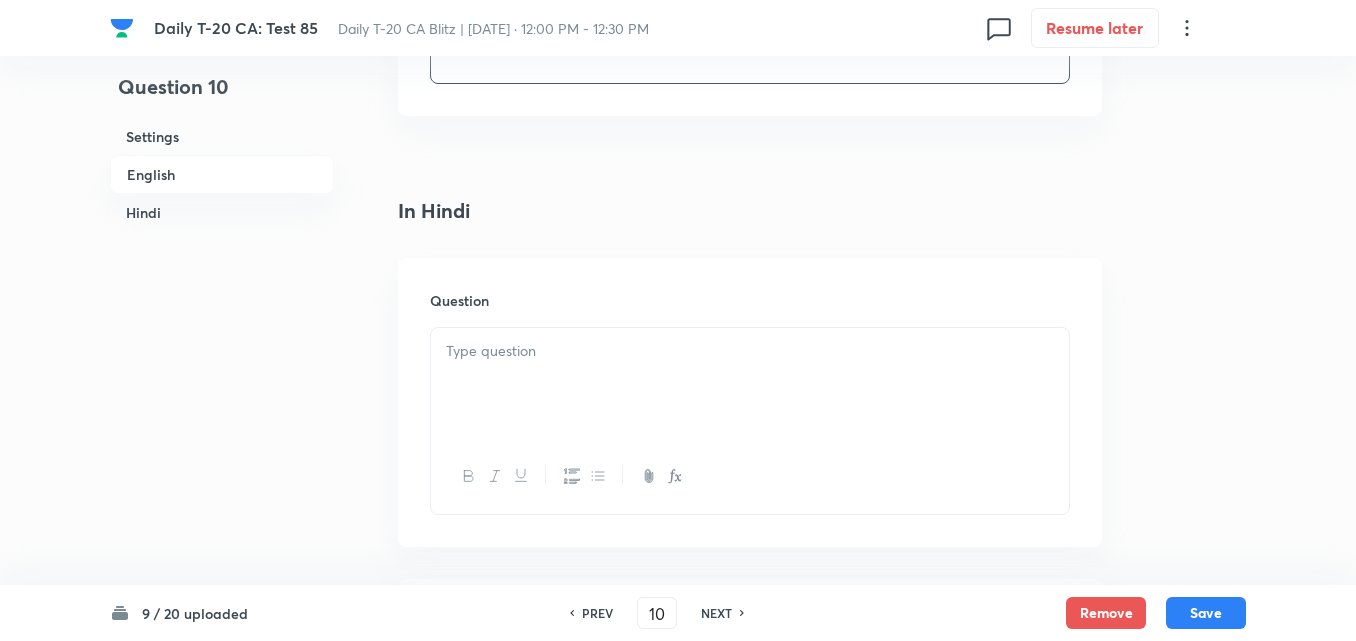 click at bounding box center (750, 351) 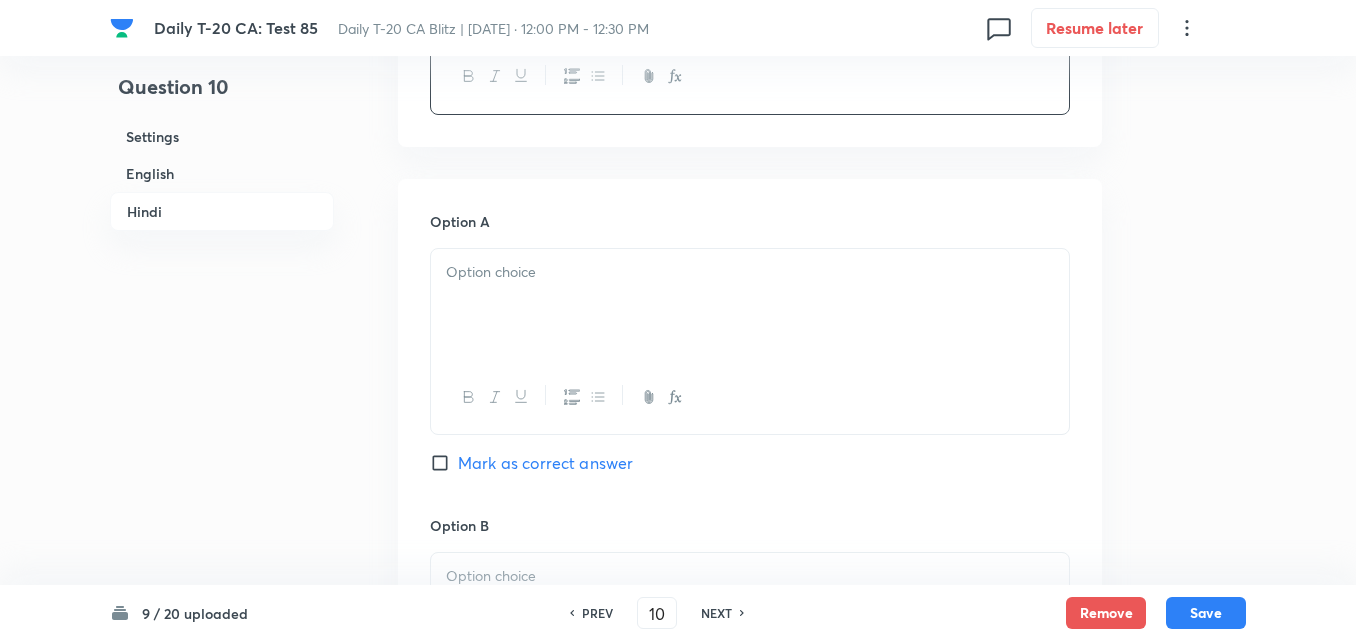 click at bounding box center [750, 305] 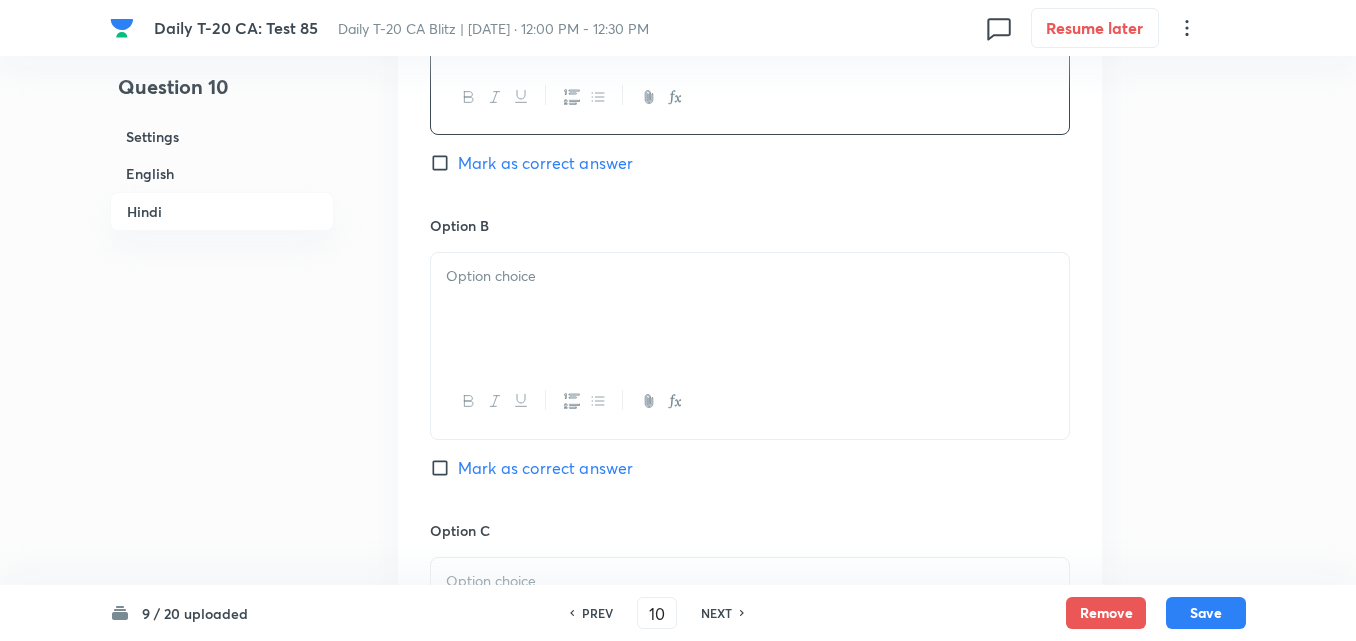 type 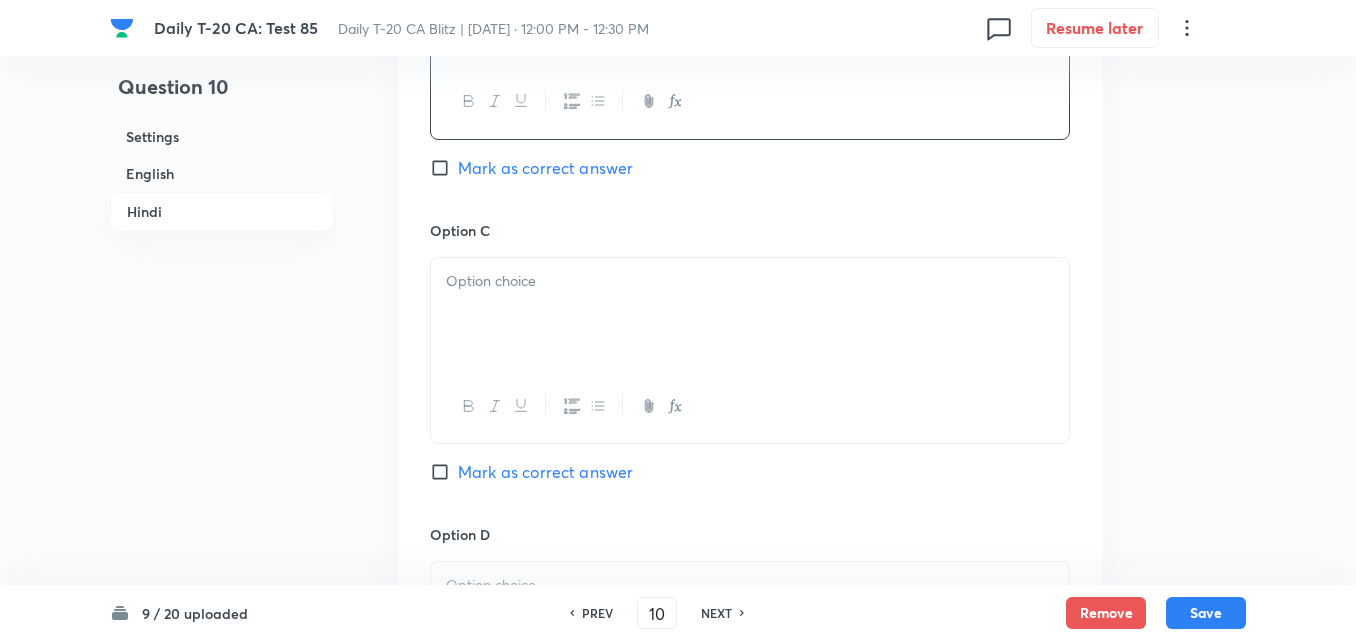 click at bounding box center [750, 314] 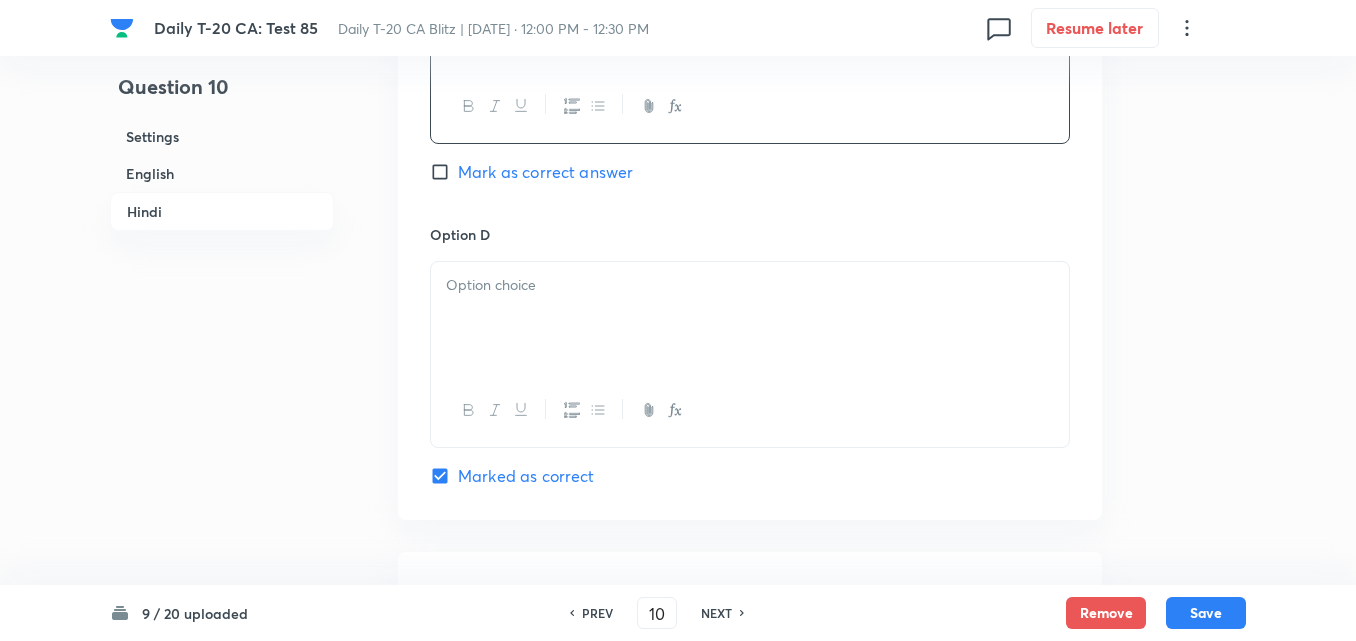 click at bounding box center [750, 285] 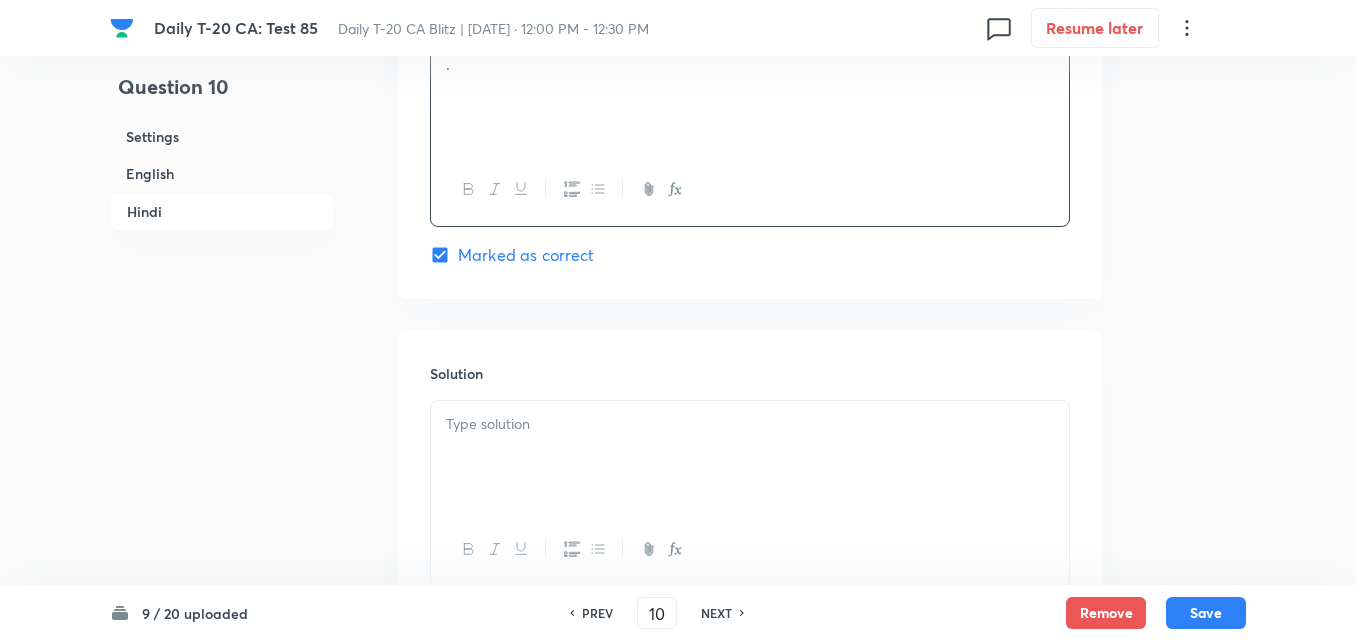 scroll, scrollTop: 4092, scrollLeft: 0, axis: vertical 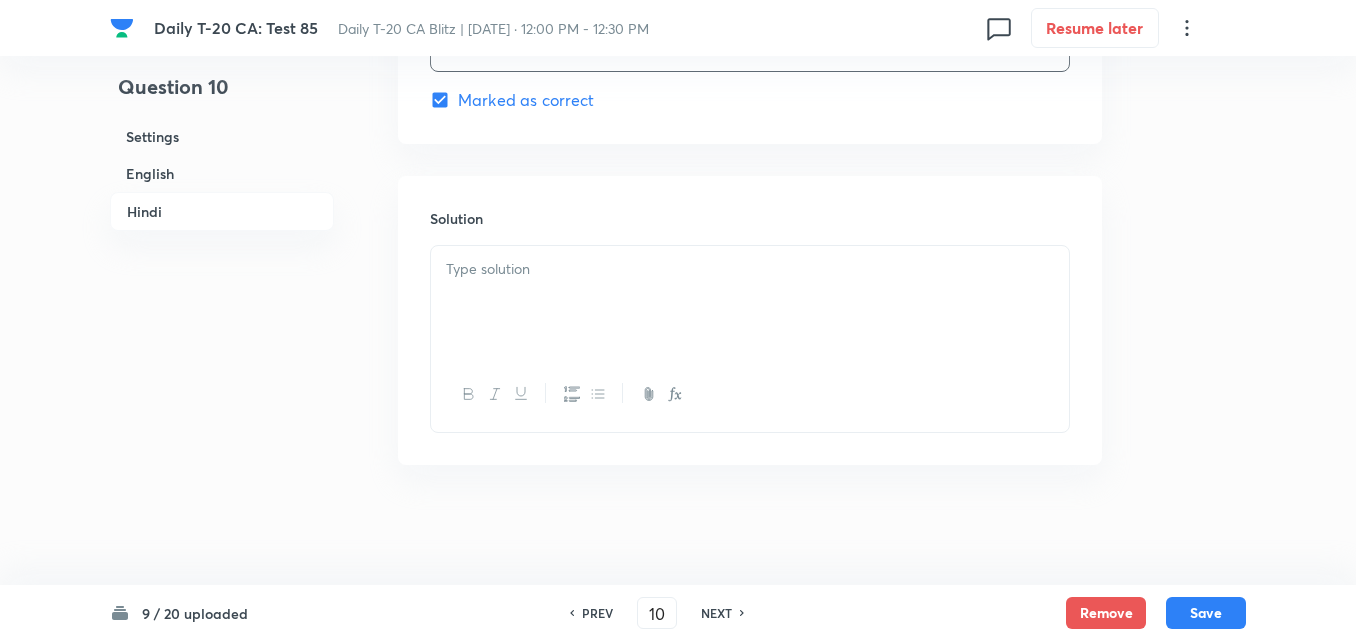 click at bounding box center [750, 302] 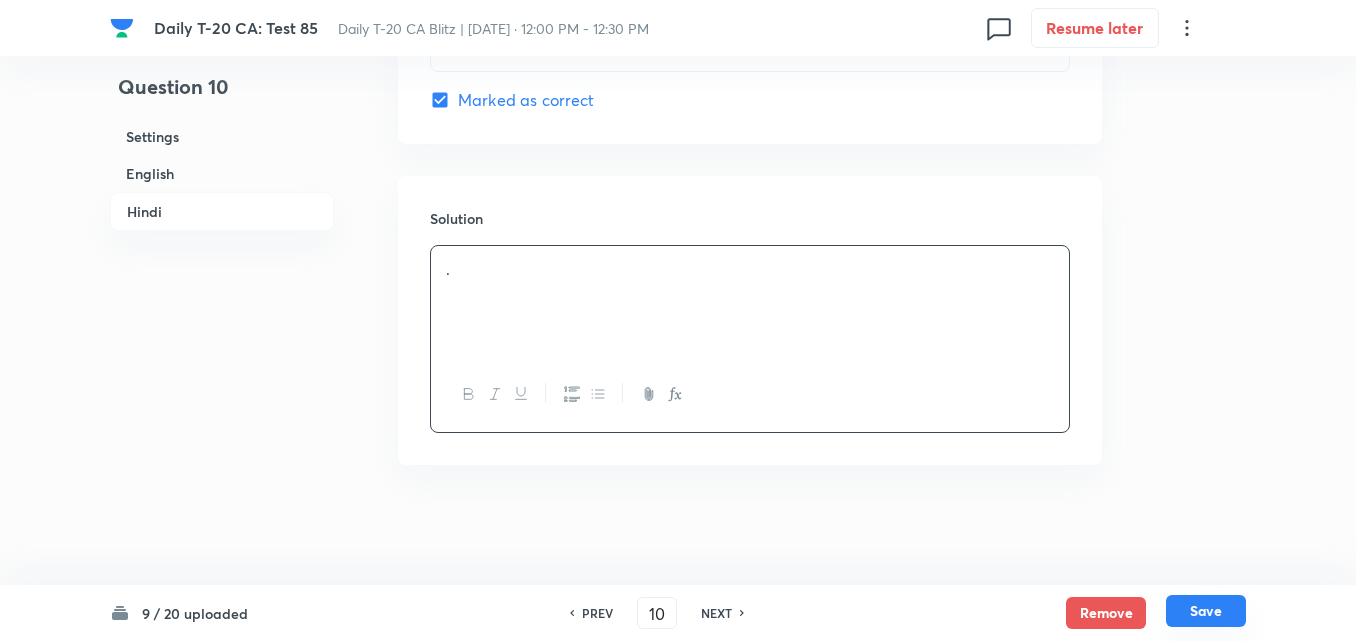 click on "Save" at bounding box center [1206, 611] 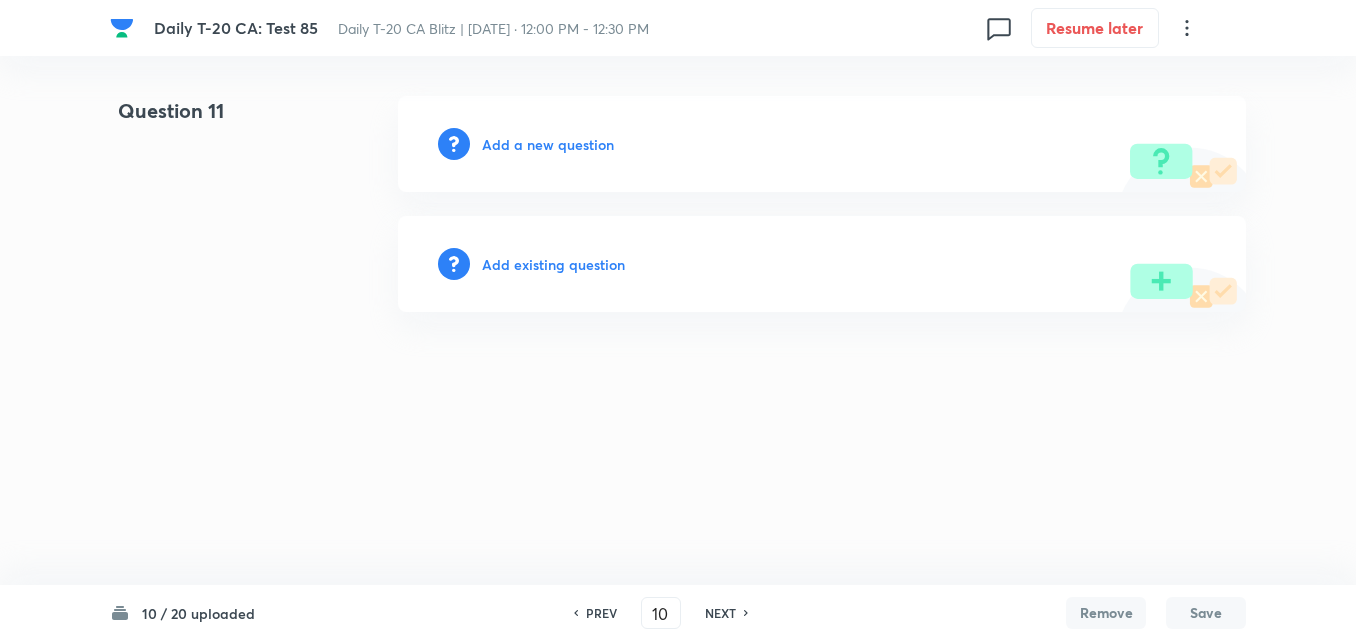 type on "11" 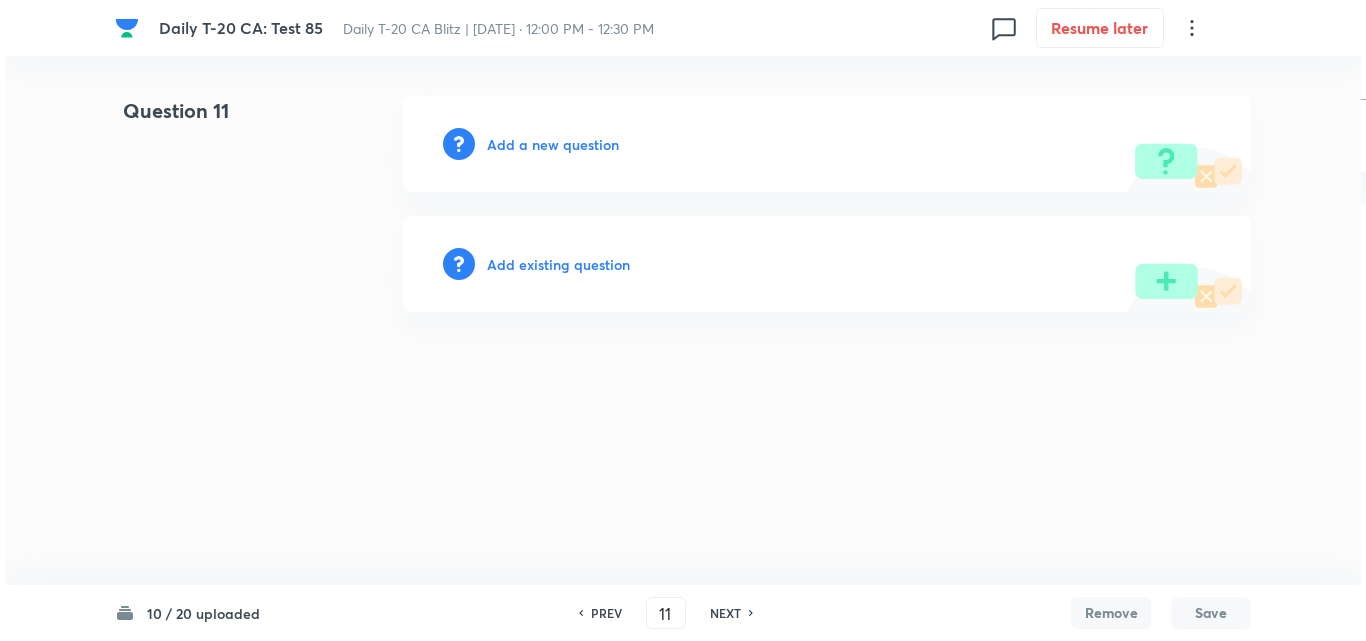 scroll, scrollTop: 0, scrollLeft: 0, axis: both 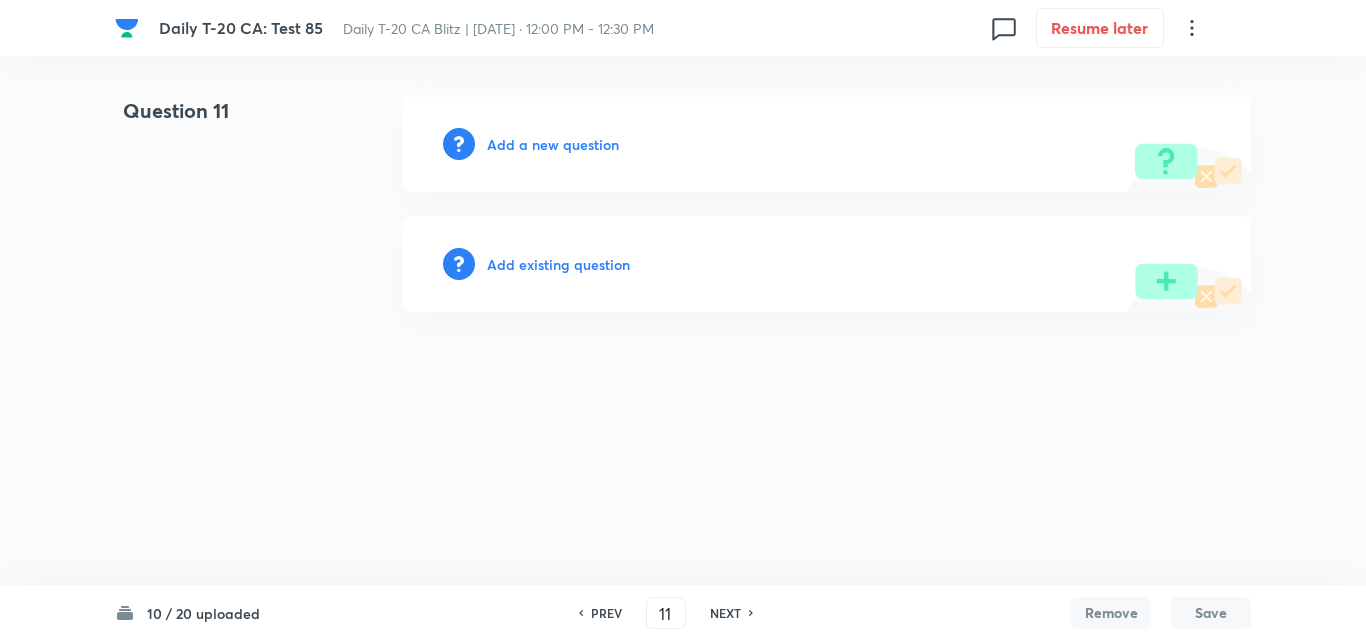 click on "Add a new question" at bounding box center [553, 144] 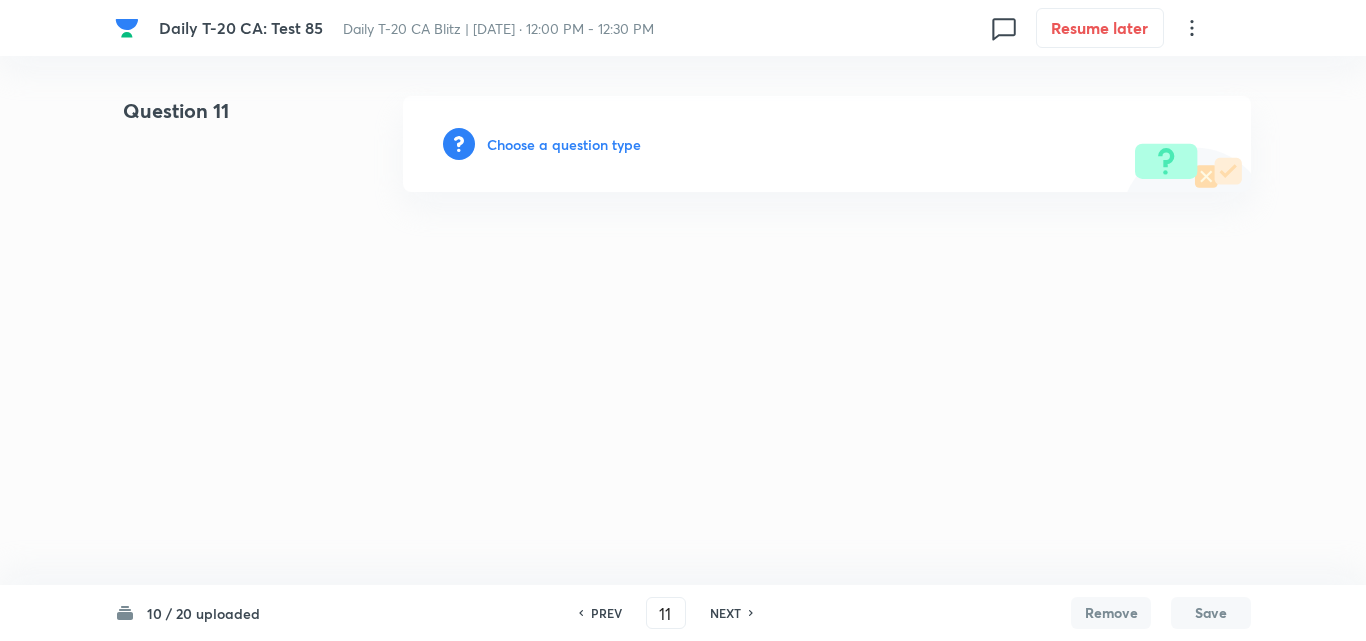 click on "Choose a question type" at bounding box center [564, 144] 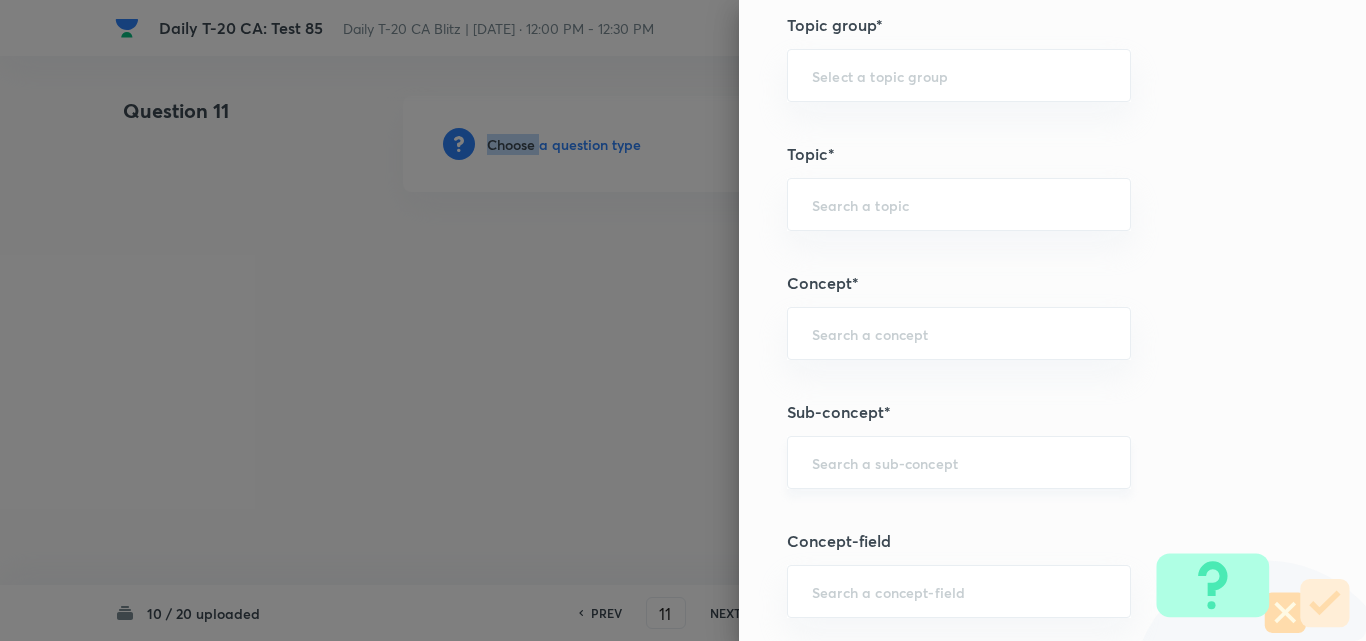 scroll, scrollTop: 1000, scrollLeft: 0, axis: vertical 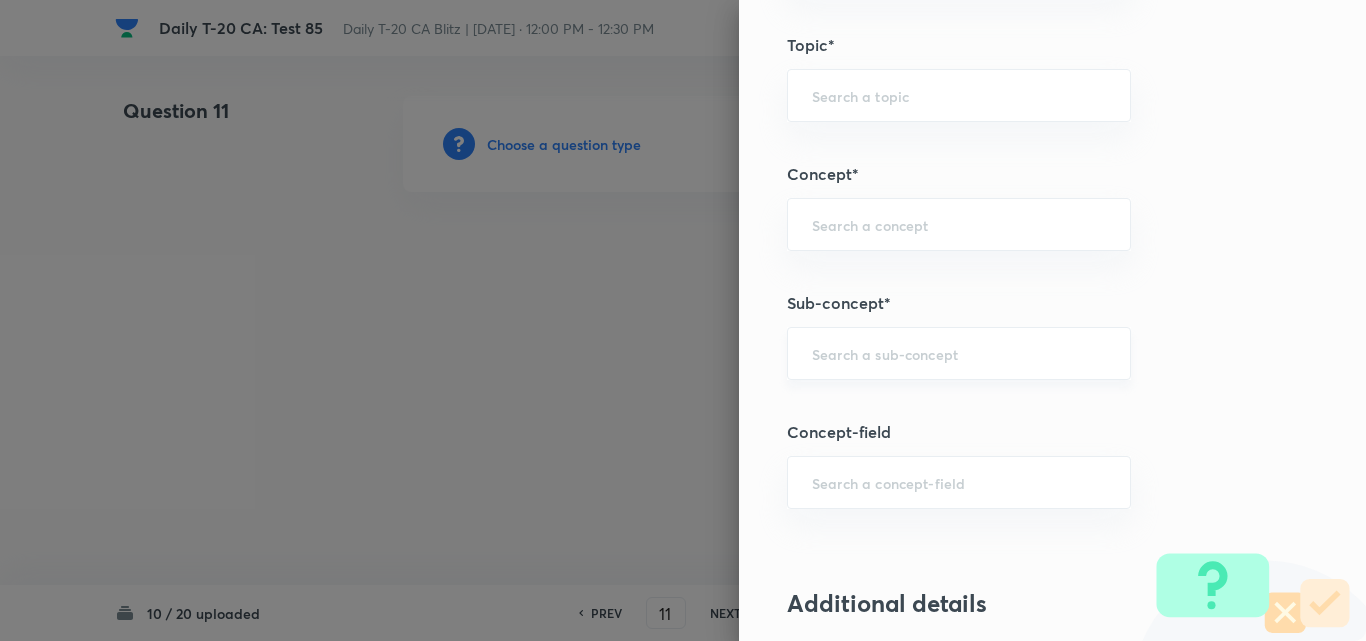 click at bounding box center (959, 353) 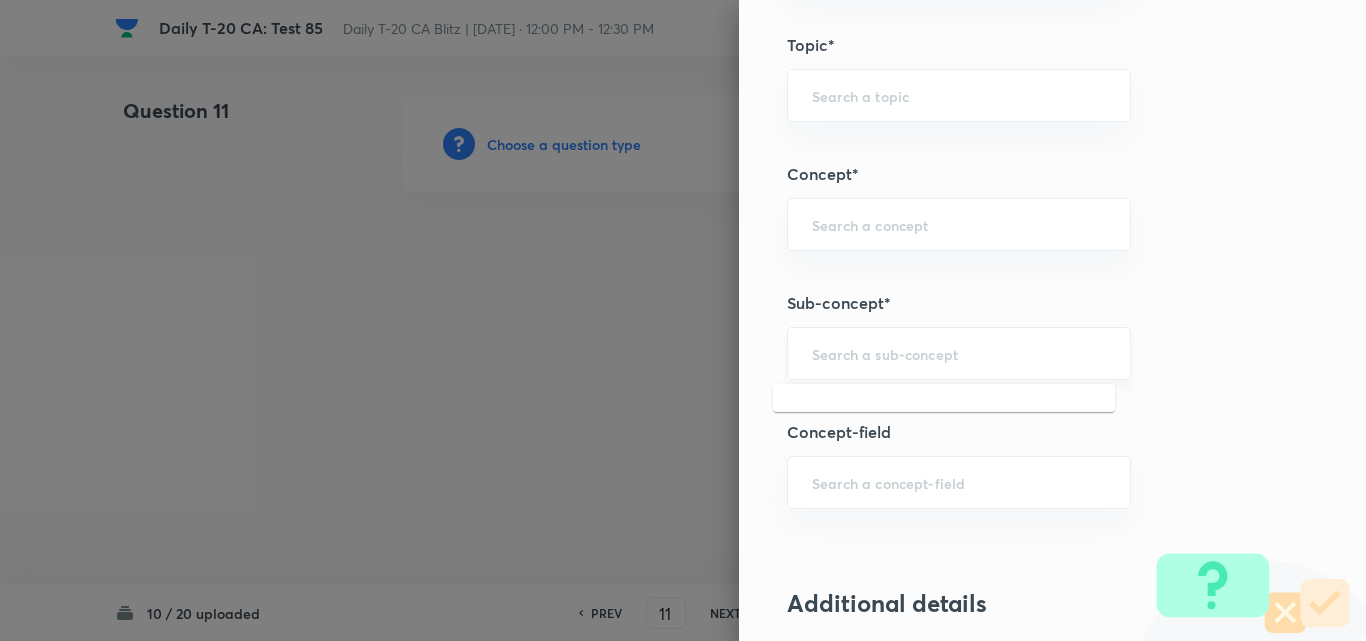 paste on "Current Affairs 2025" 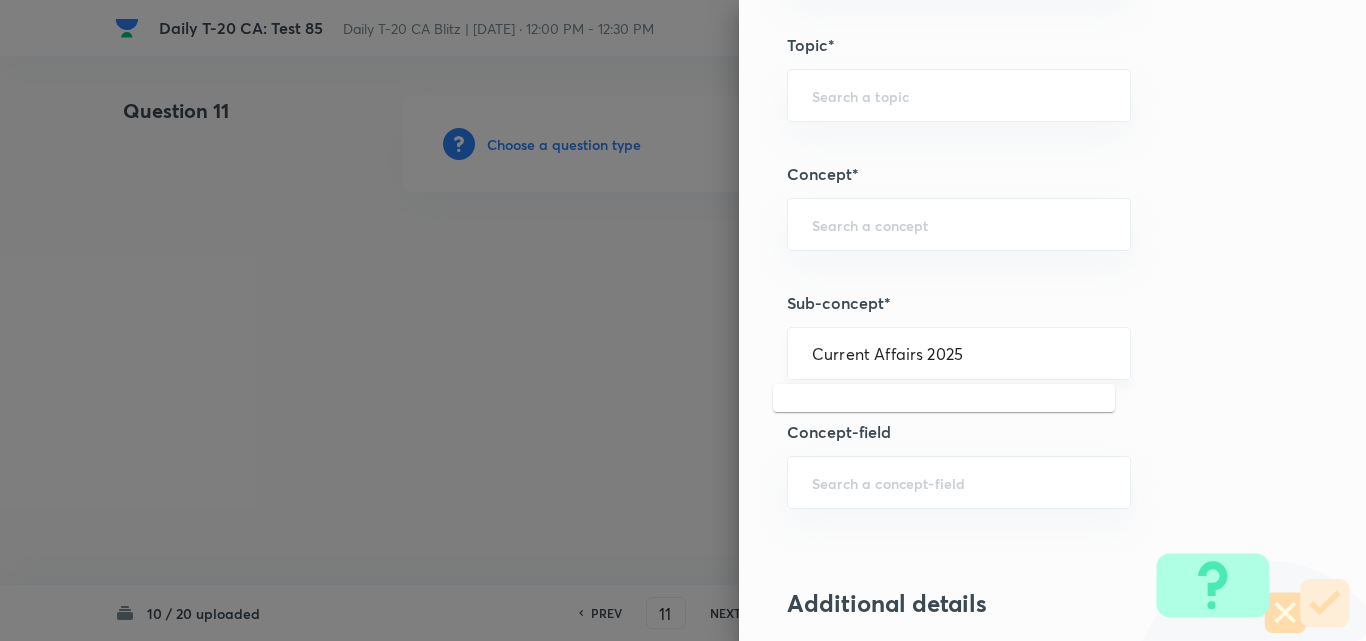 click on "Current Affairs 2025" at bounding box center [959, 353] 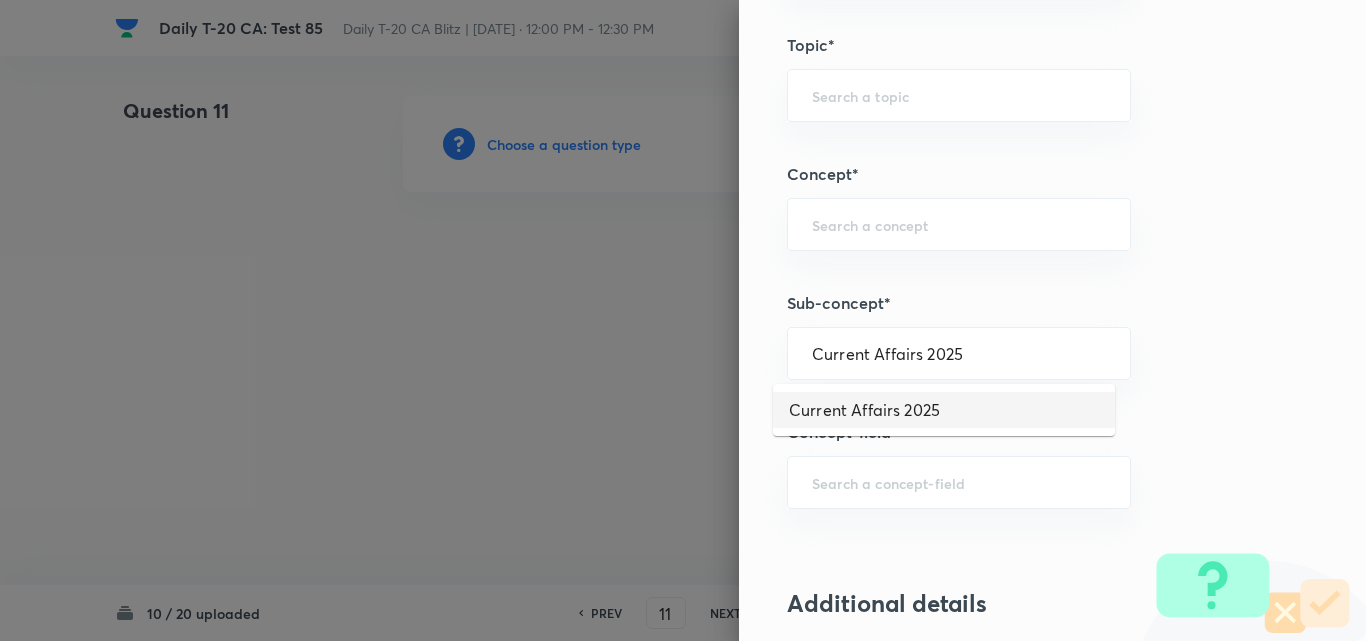 click on "Current Affairs 2025" at bounding box center (944, 410) 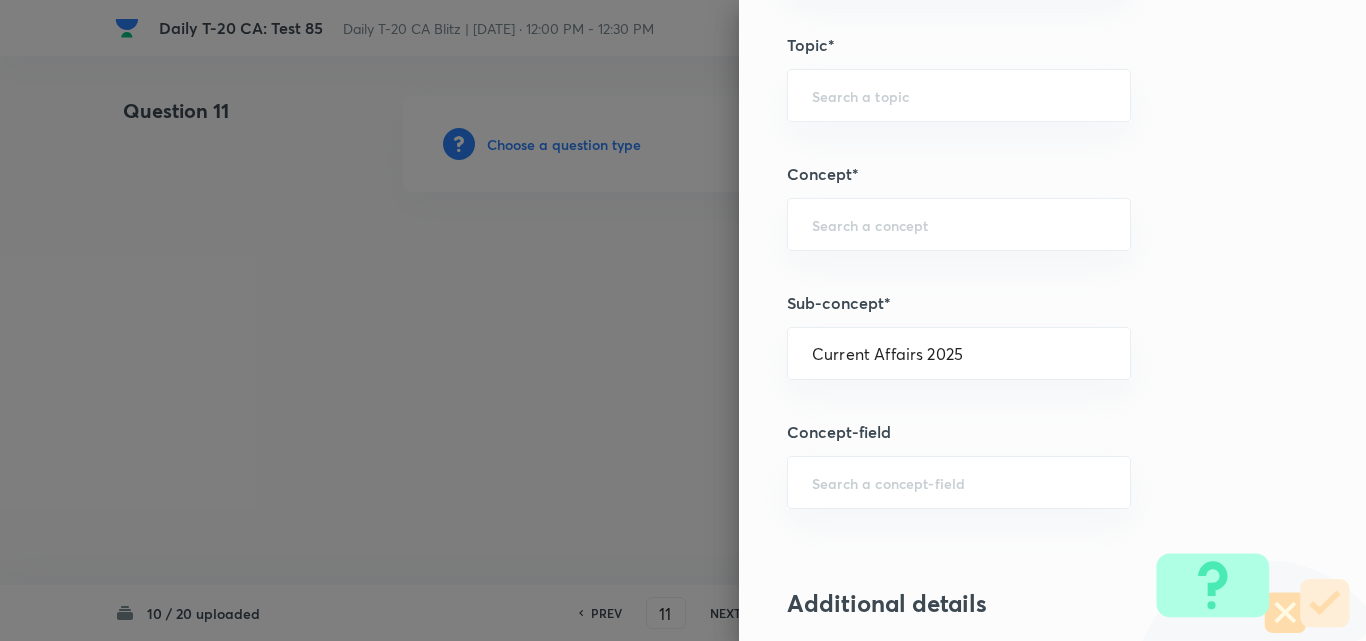 type on "Current Affairs" 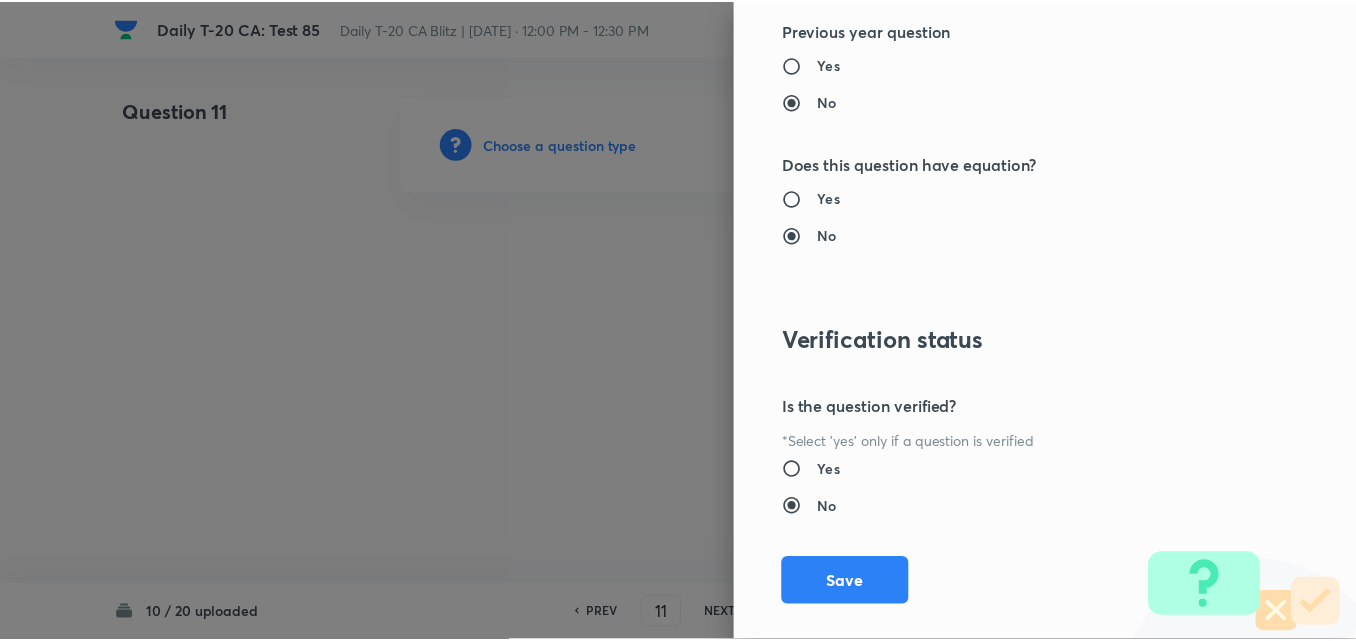 scroll, scrollTop: 2085, scrollLeft: 0, axis: vertical 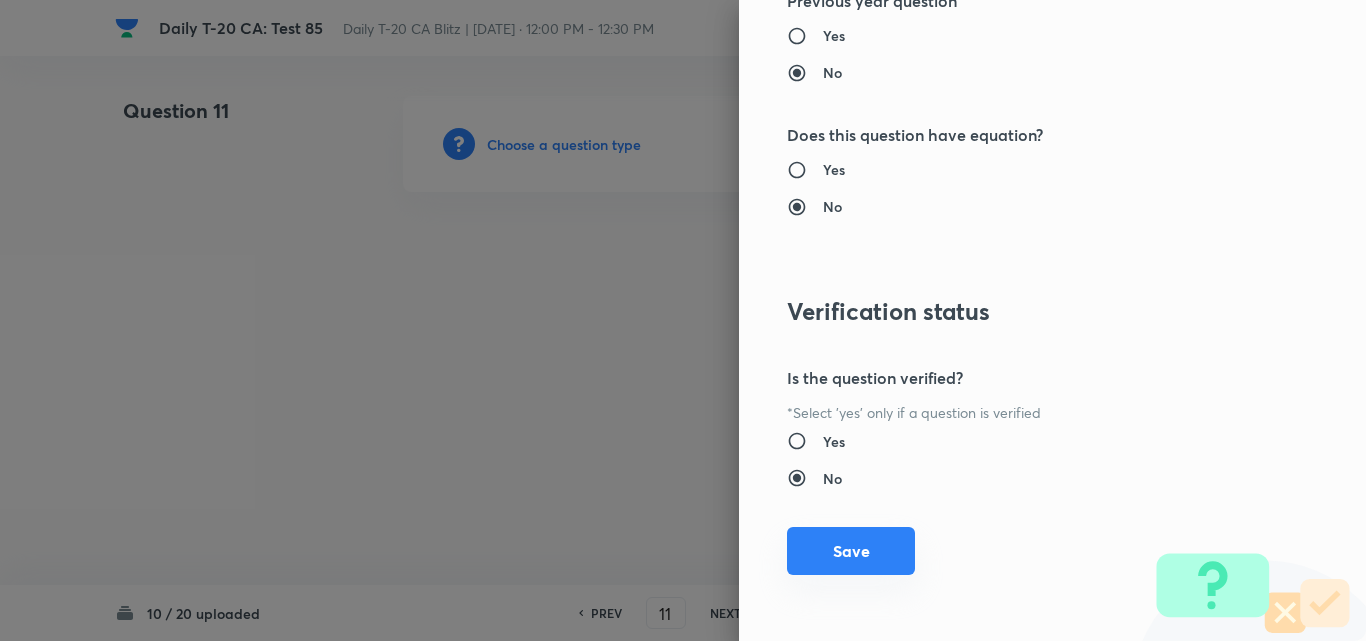 click on "Save" at bounding box center [851, 551] 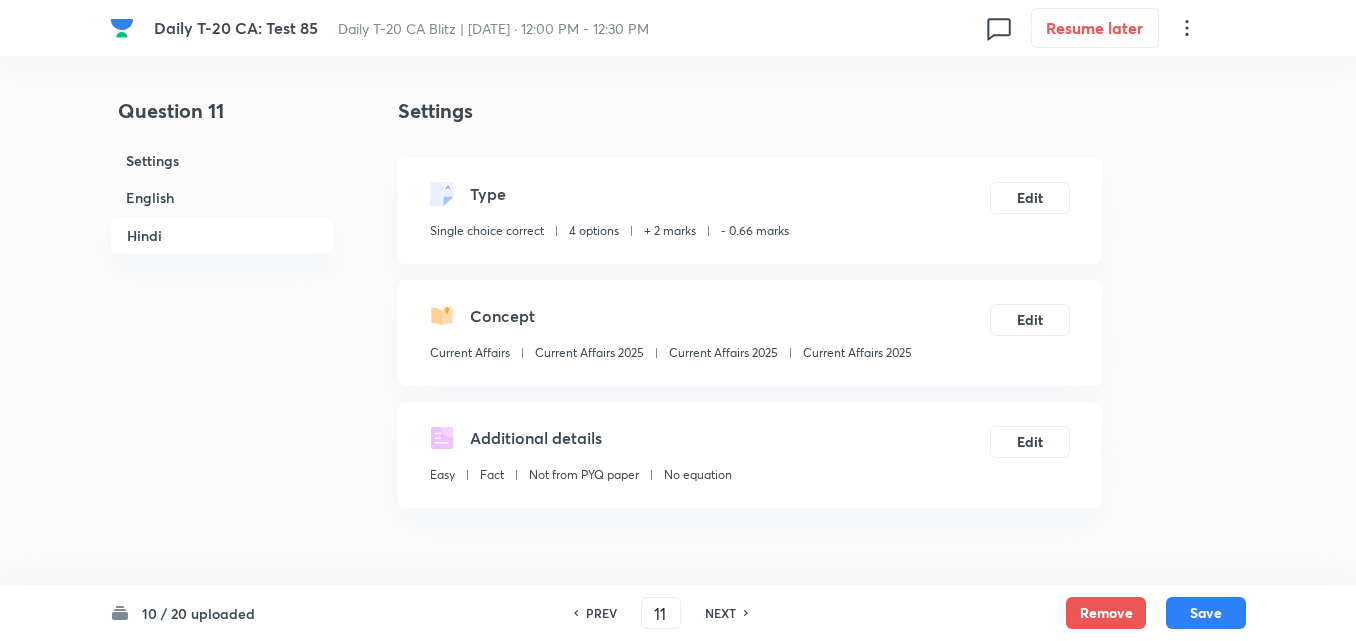 click on "English" at bounding box center (222, 197) 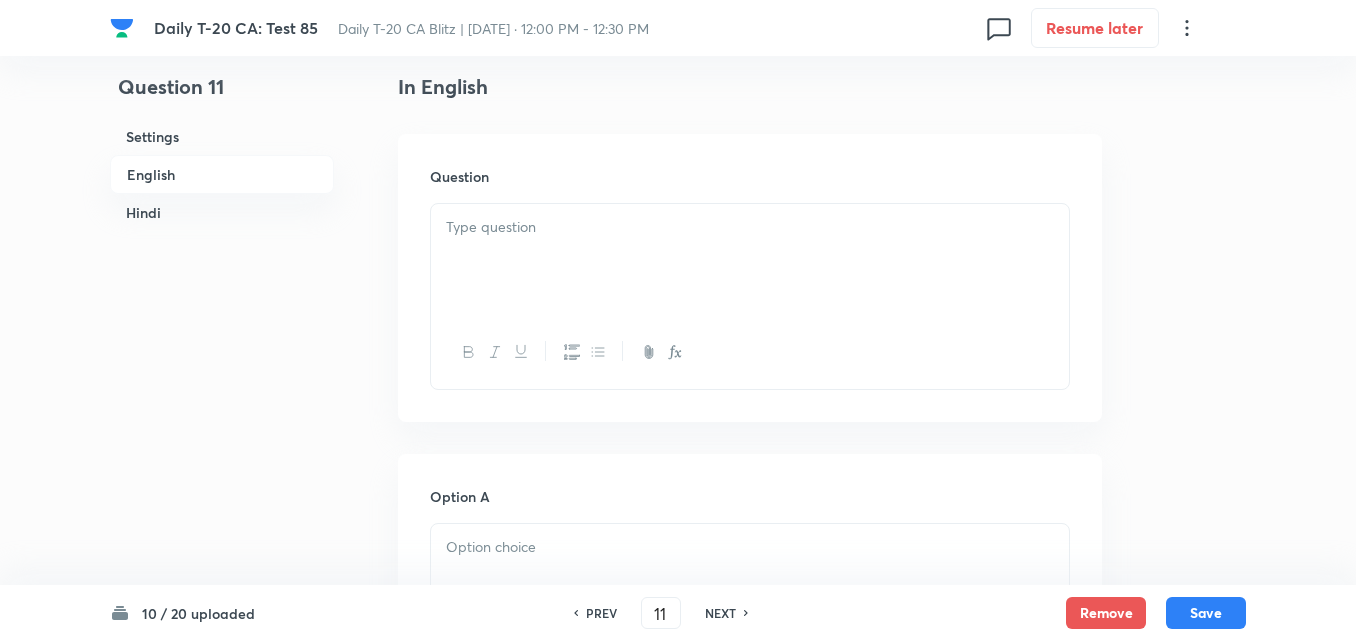 click at bounding box center (750, 260) 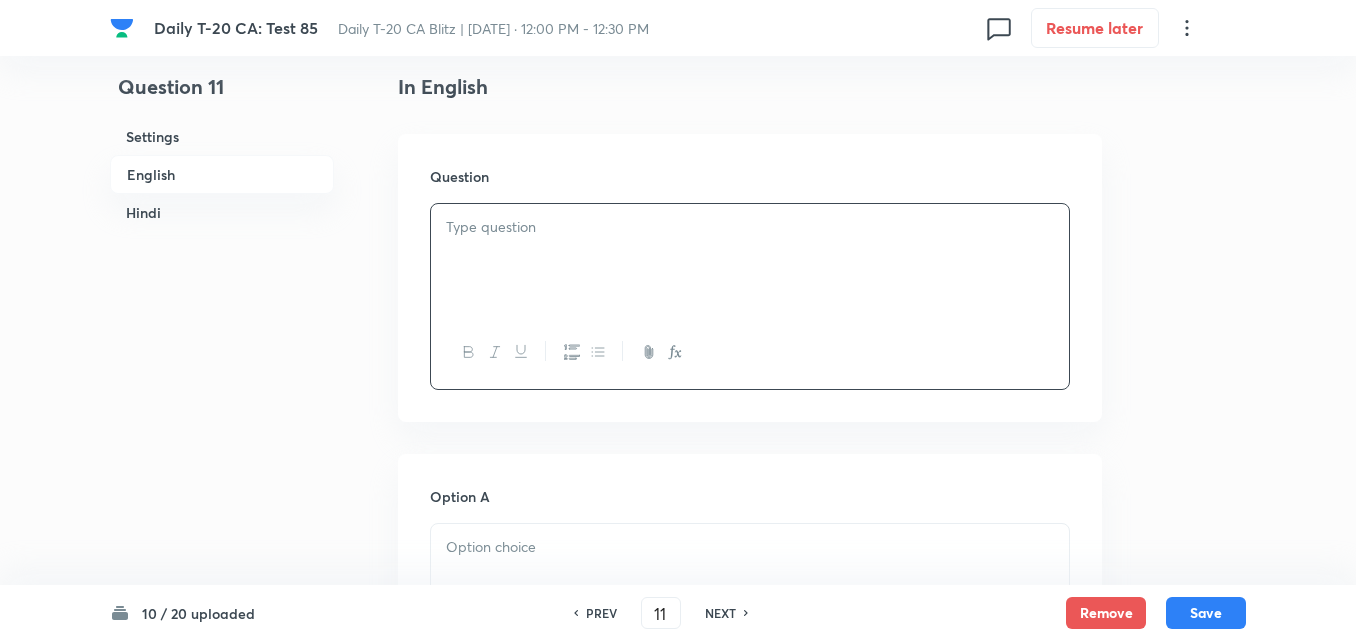 type 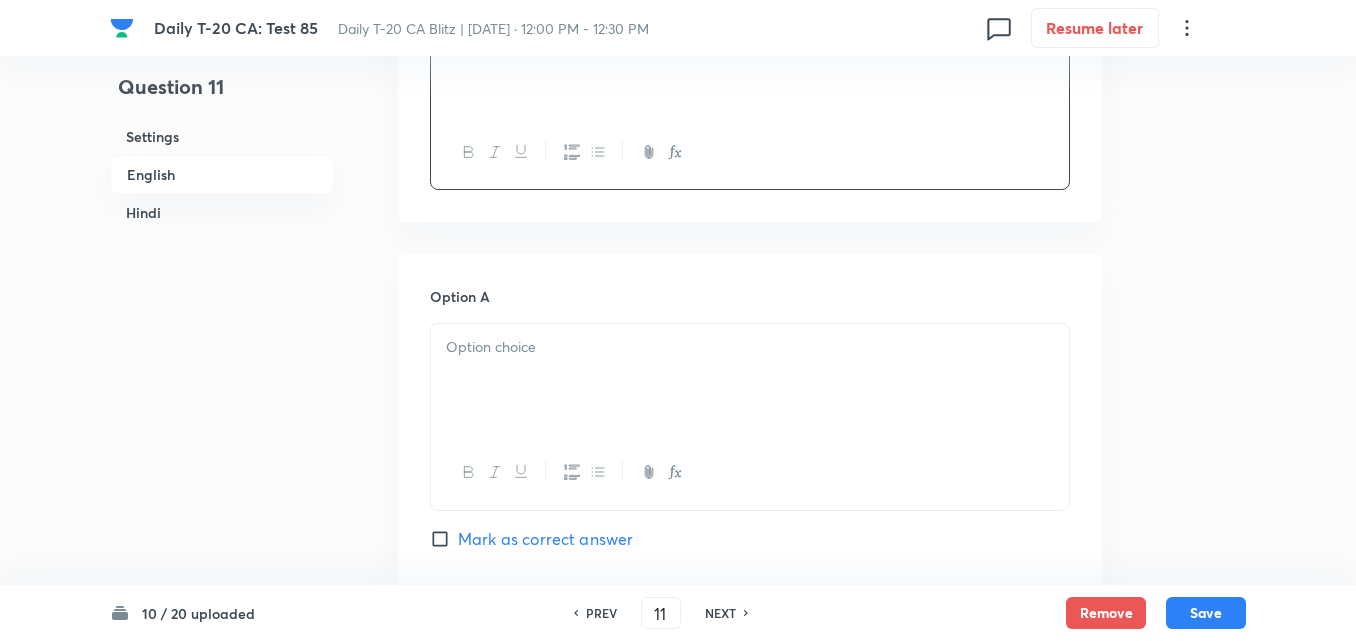 click at bounding box center [750, 347] 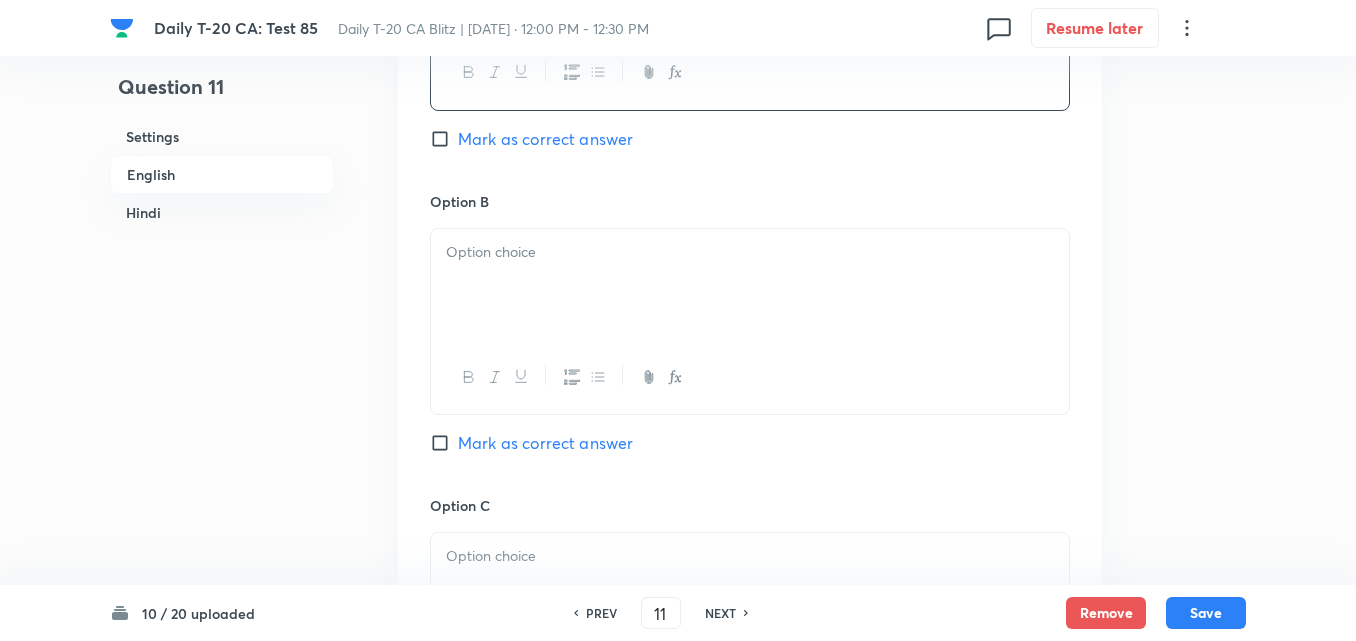 type 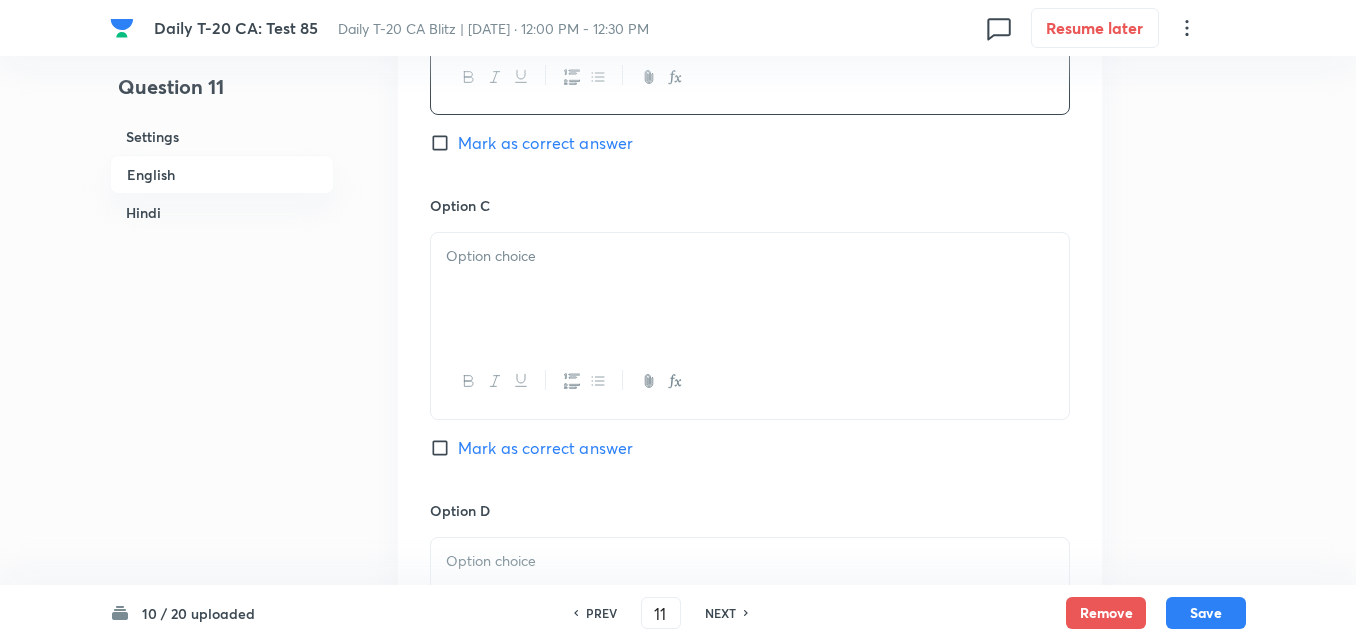 type 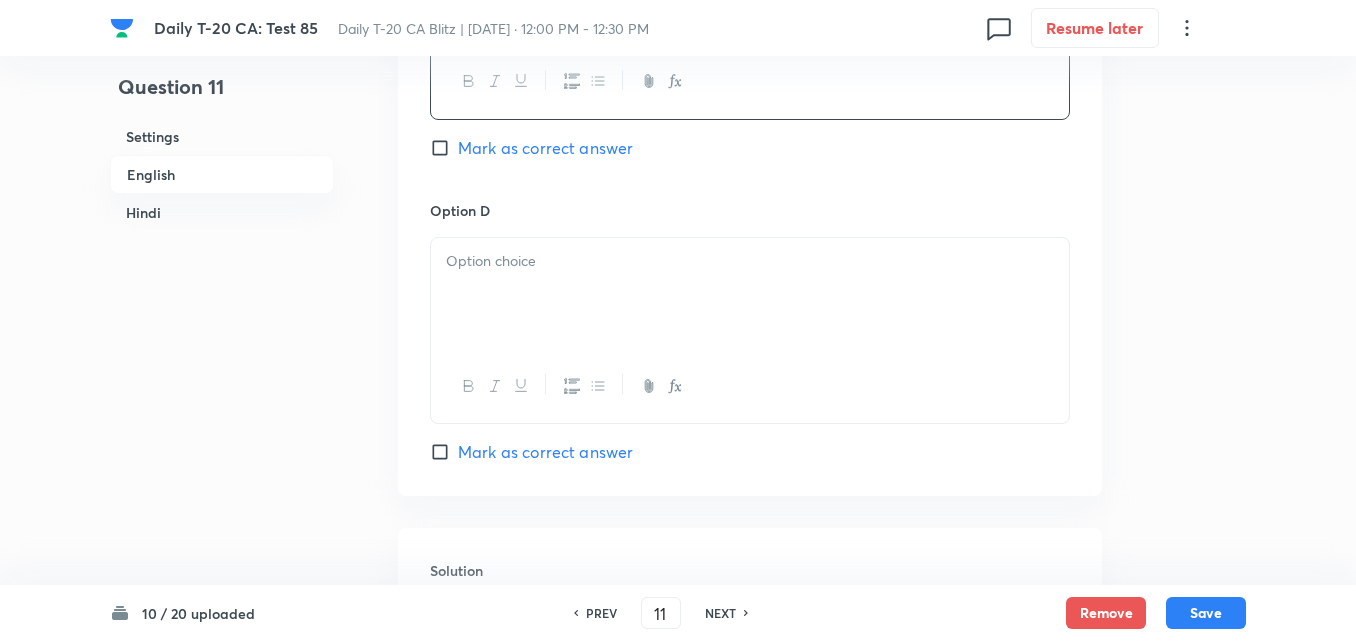 type 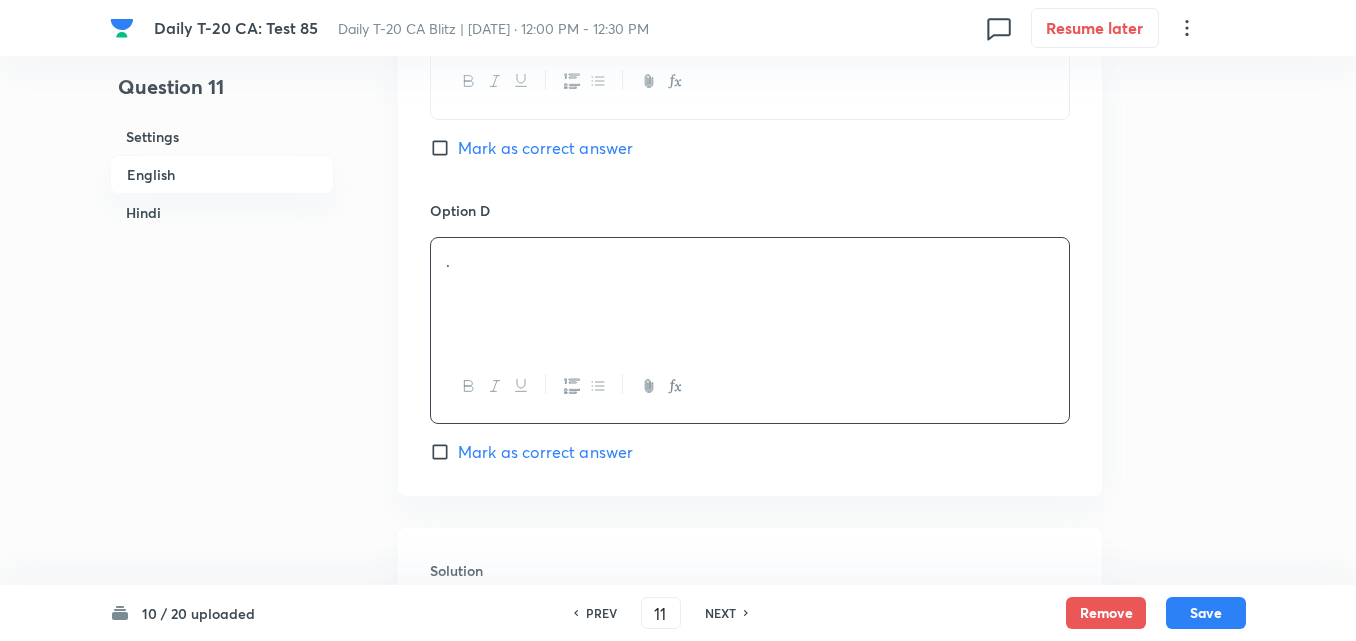 click on "Mark as correct answer" at bounding box center [545, 452] 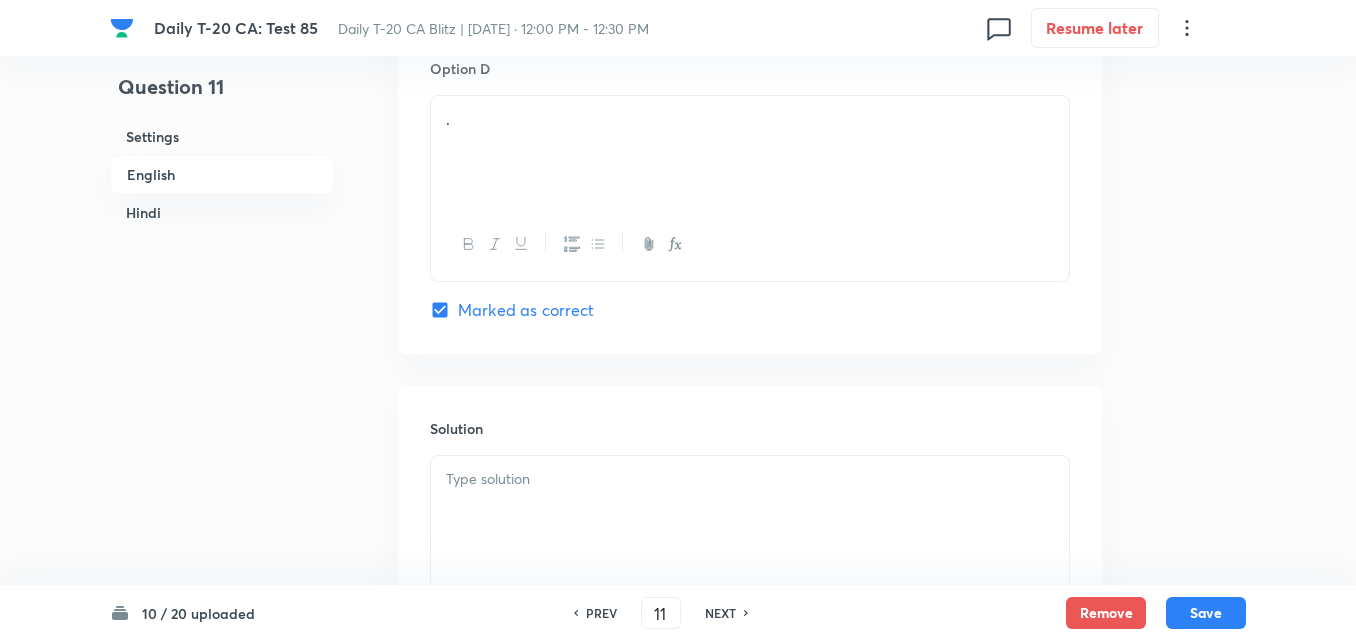 checkbox on "true" 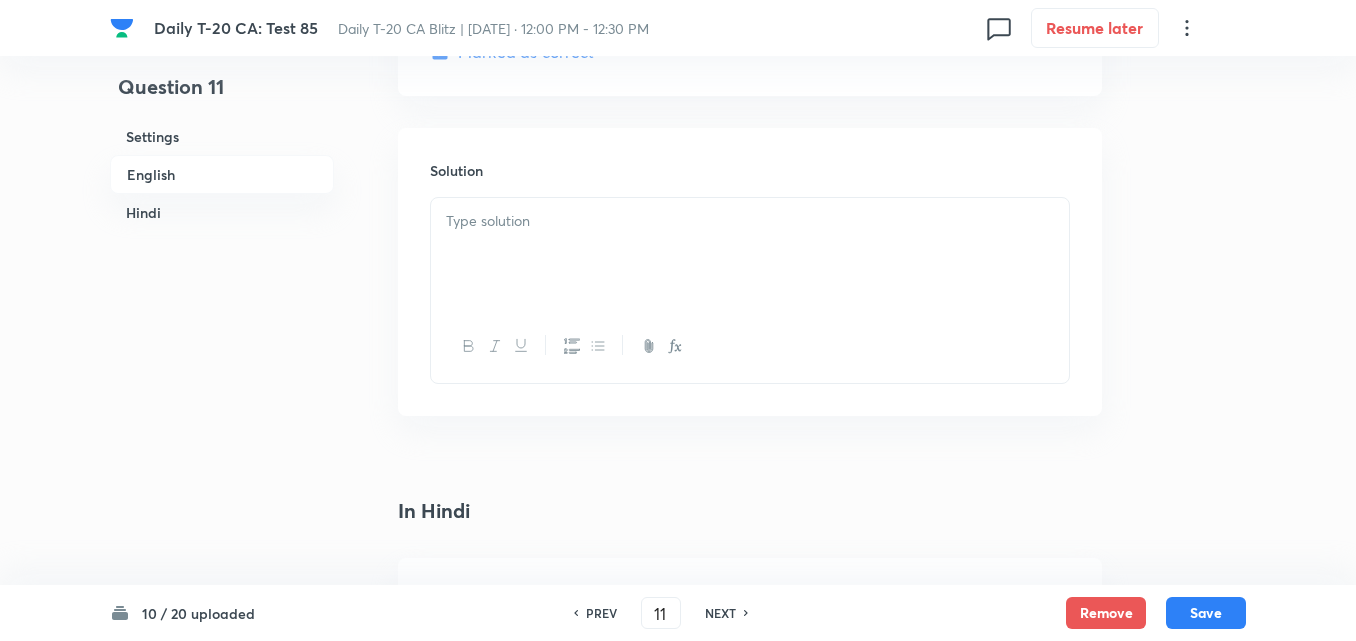click at bounding box center [750, 254] 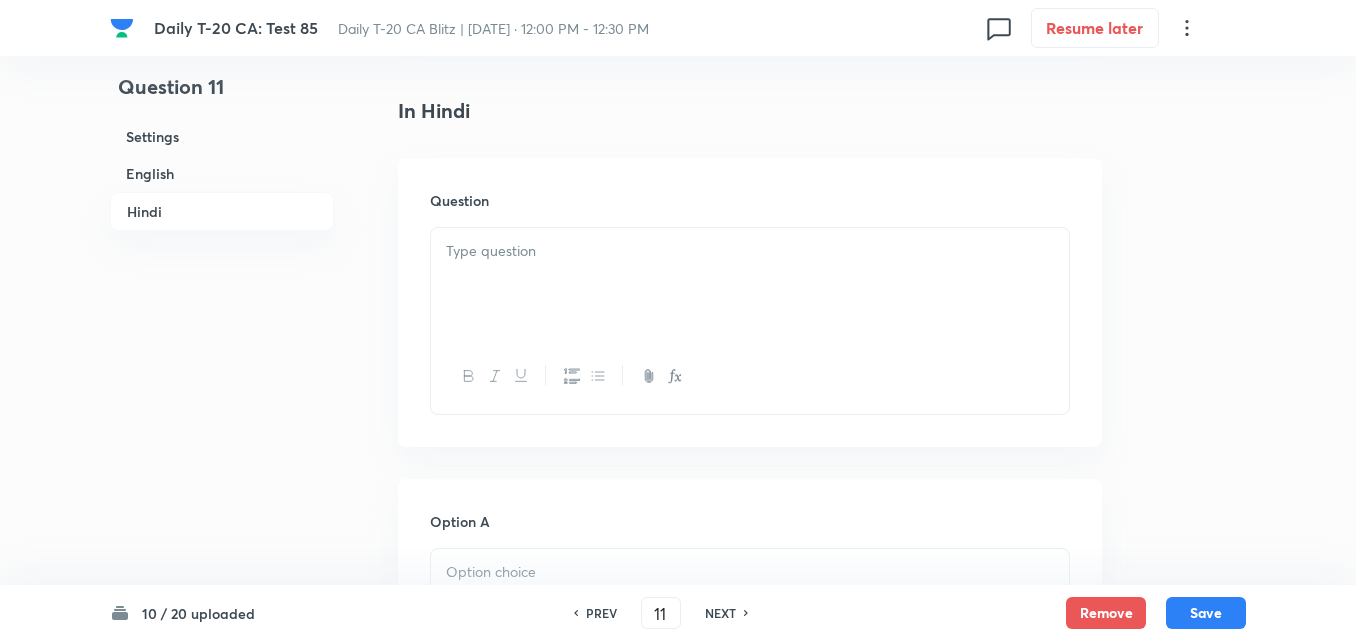 click at bounding box center (750, 284) 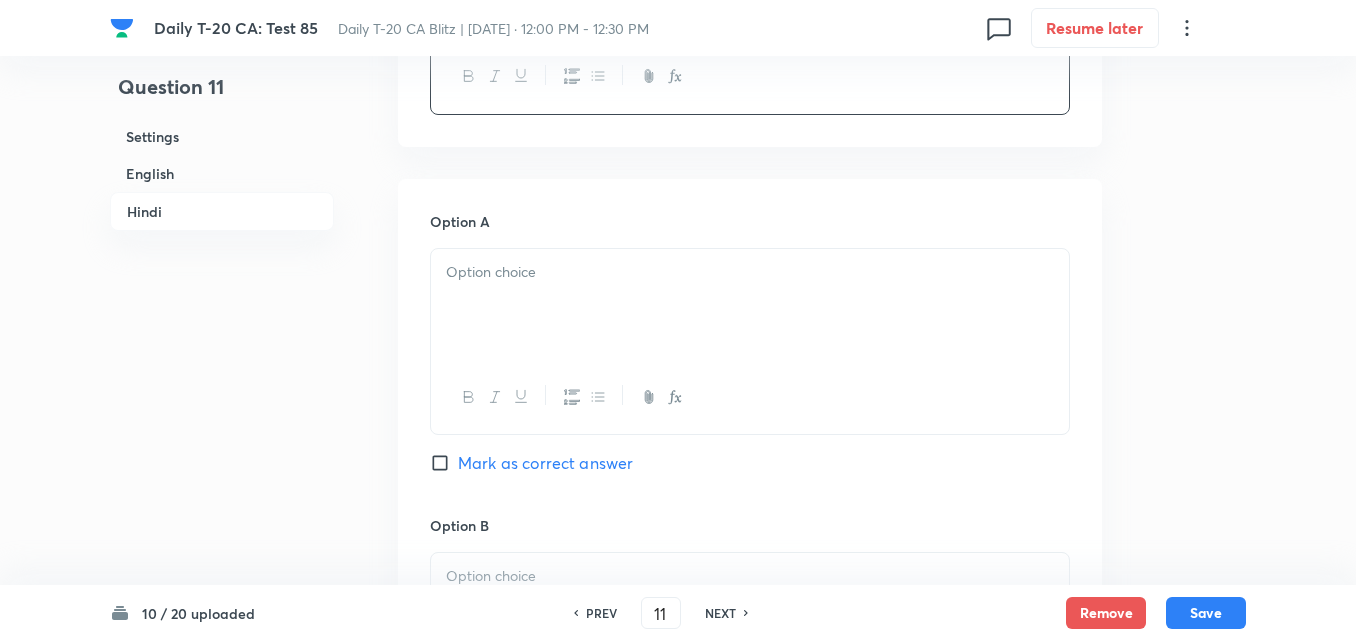 click at bounding box center (750, 305) 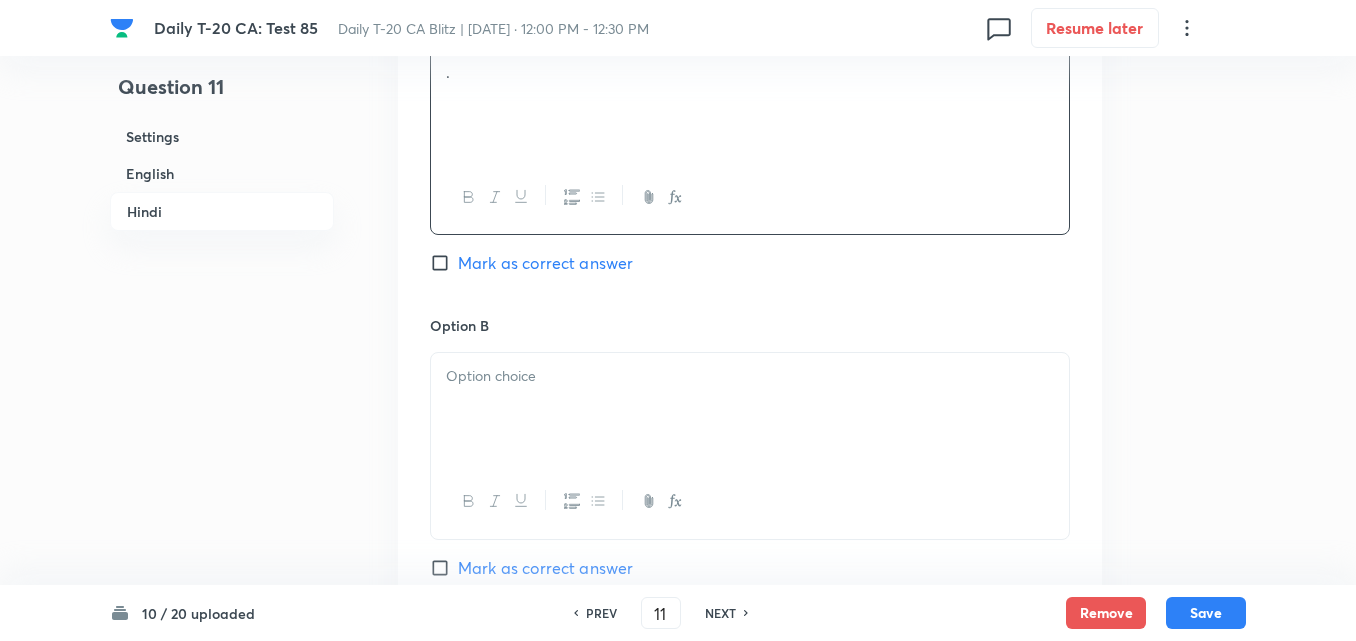 type 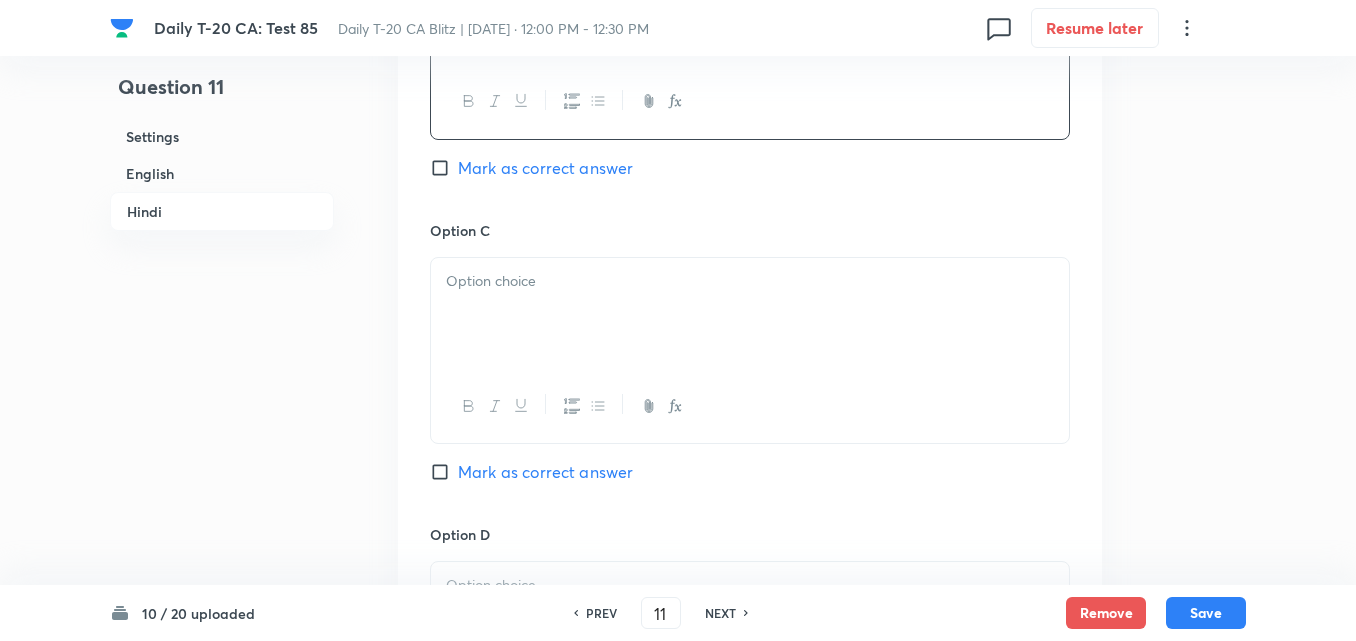 type 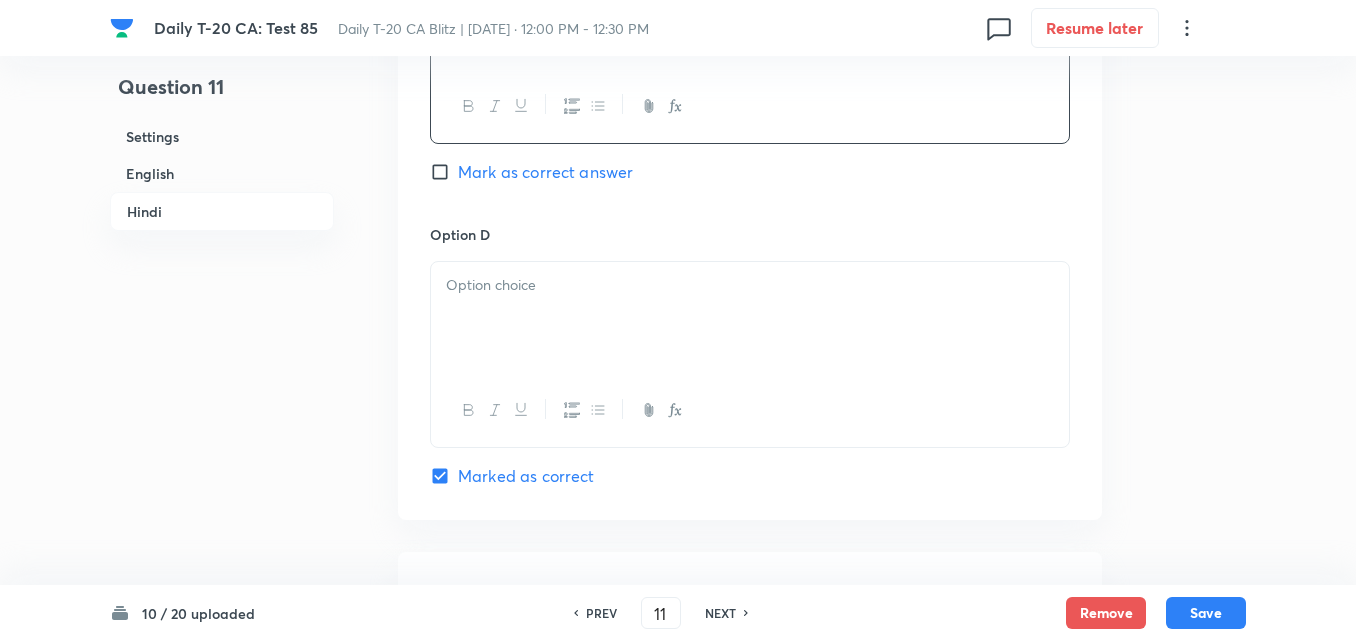 type 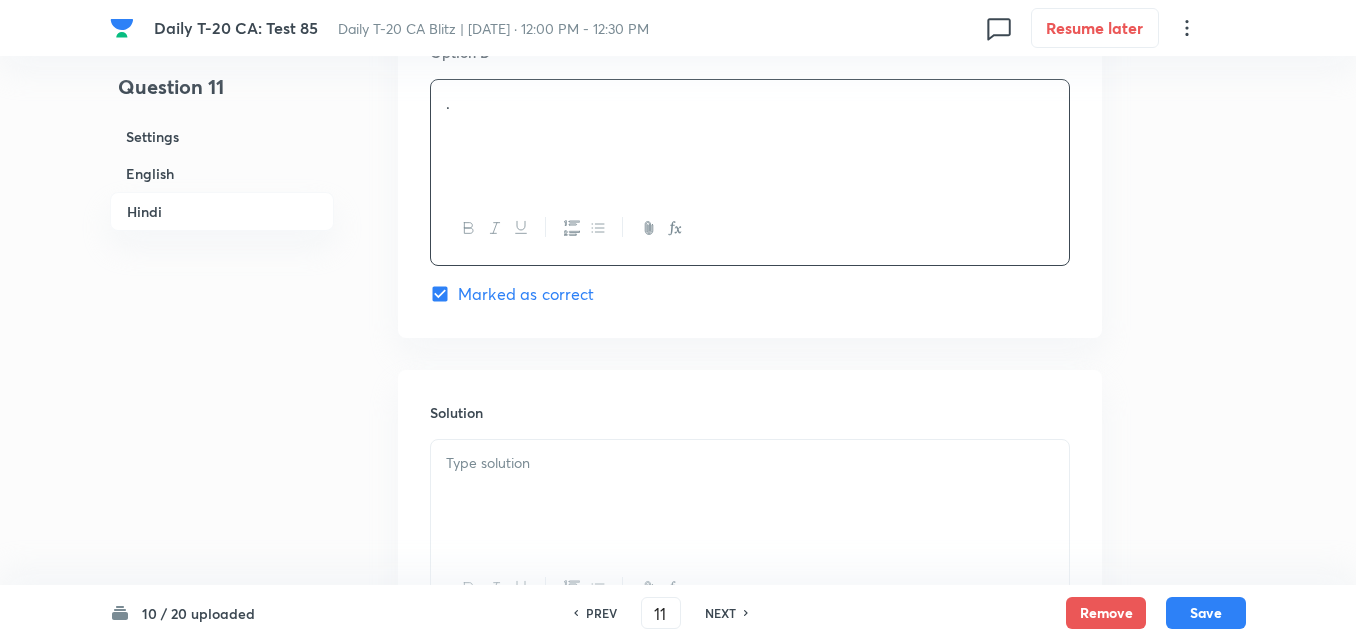scroll, scrollTop: 4092, scrollLeft: 0, axis: vertical 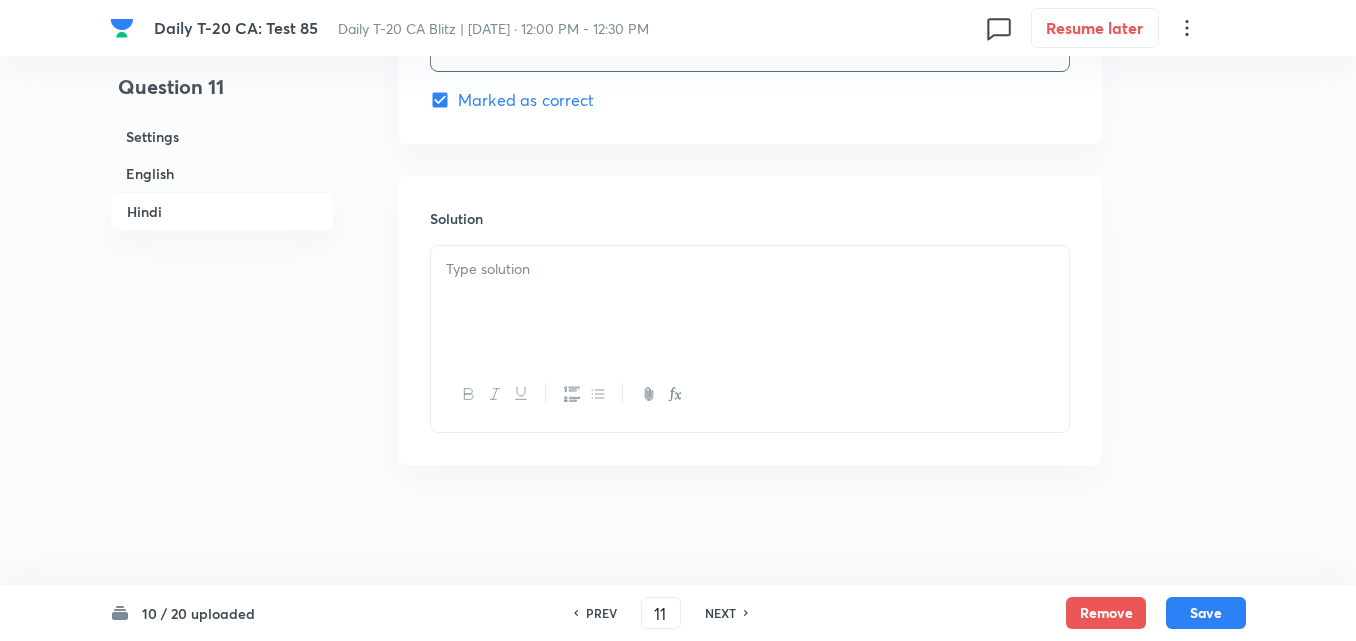 type 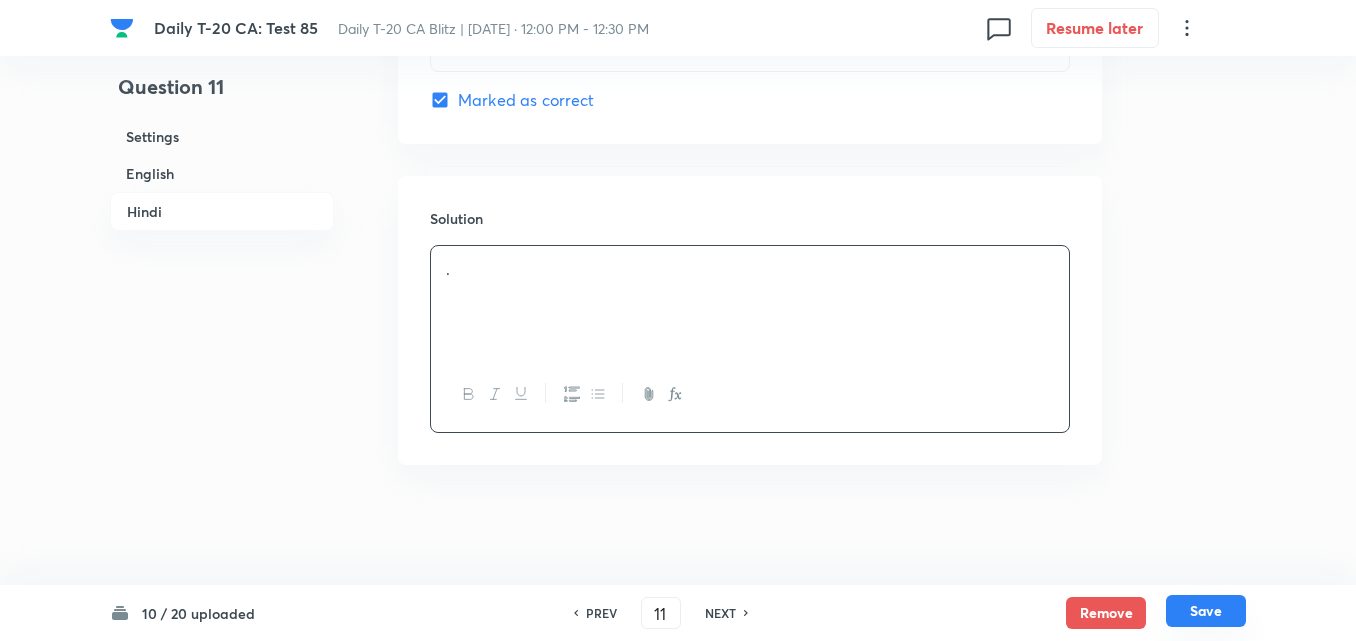 click on "Save" at bounding box center [1206, 611] 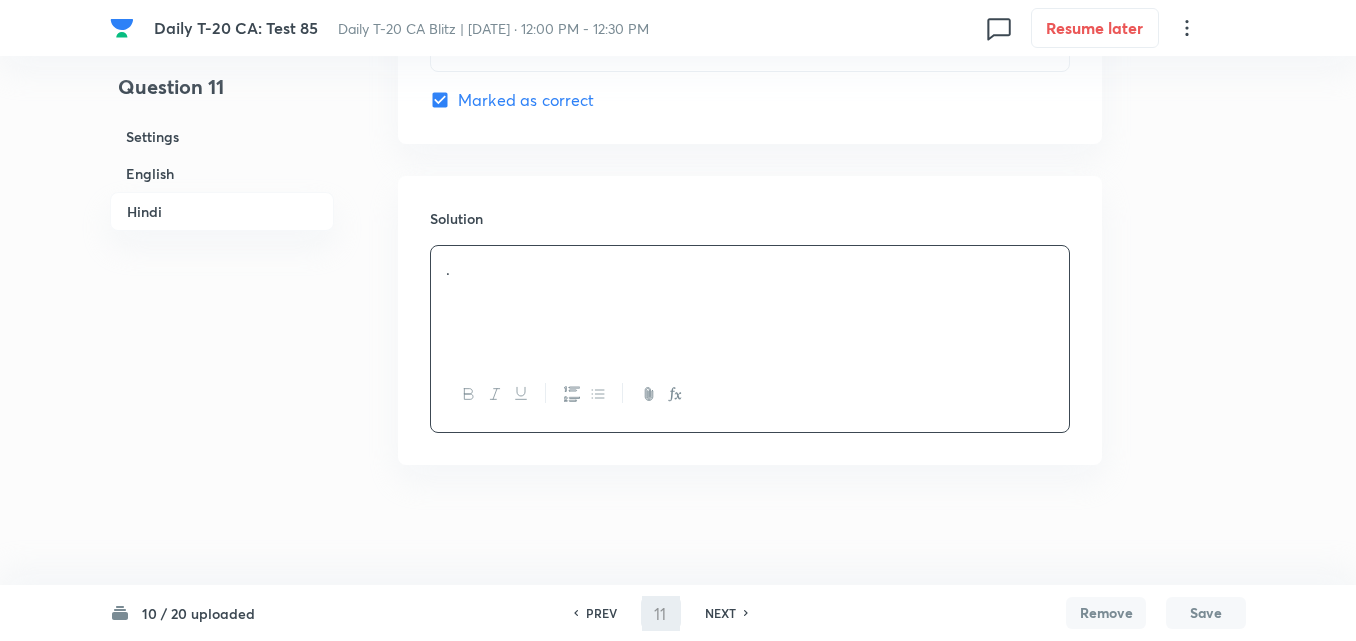 type on "12" 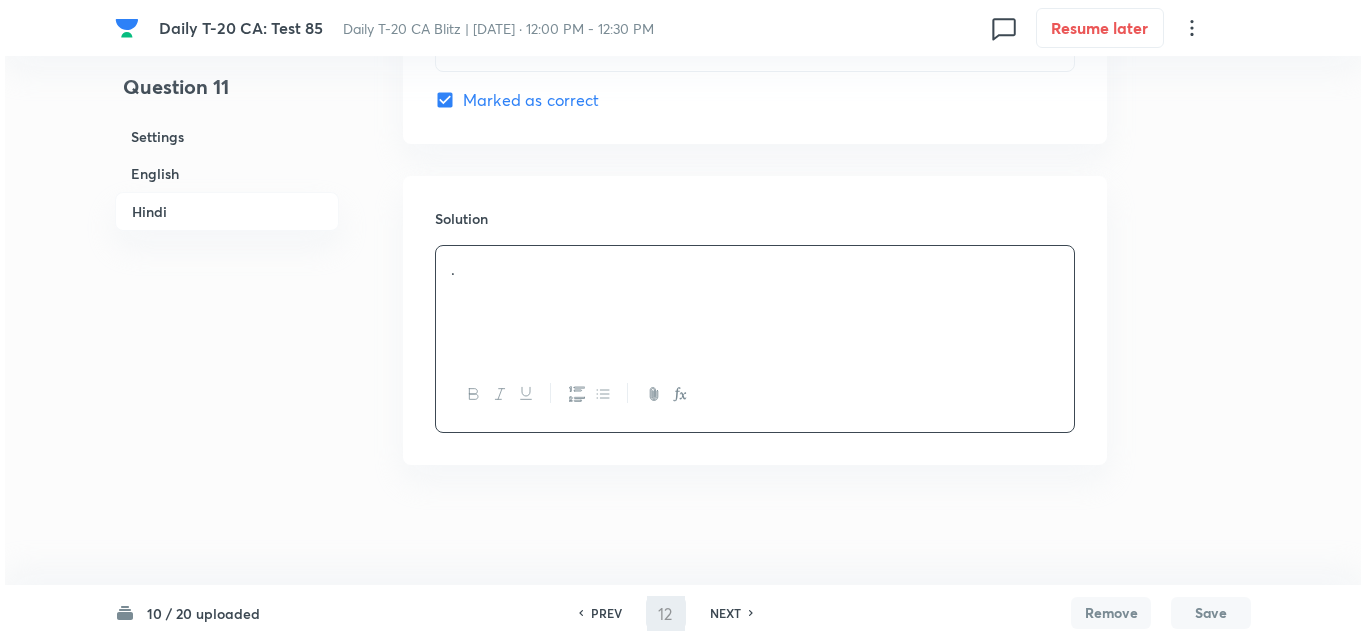 scroll, scrollTop: 0, scrollLeft: 0, axis: both 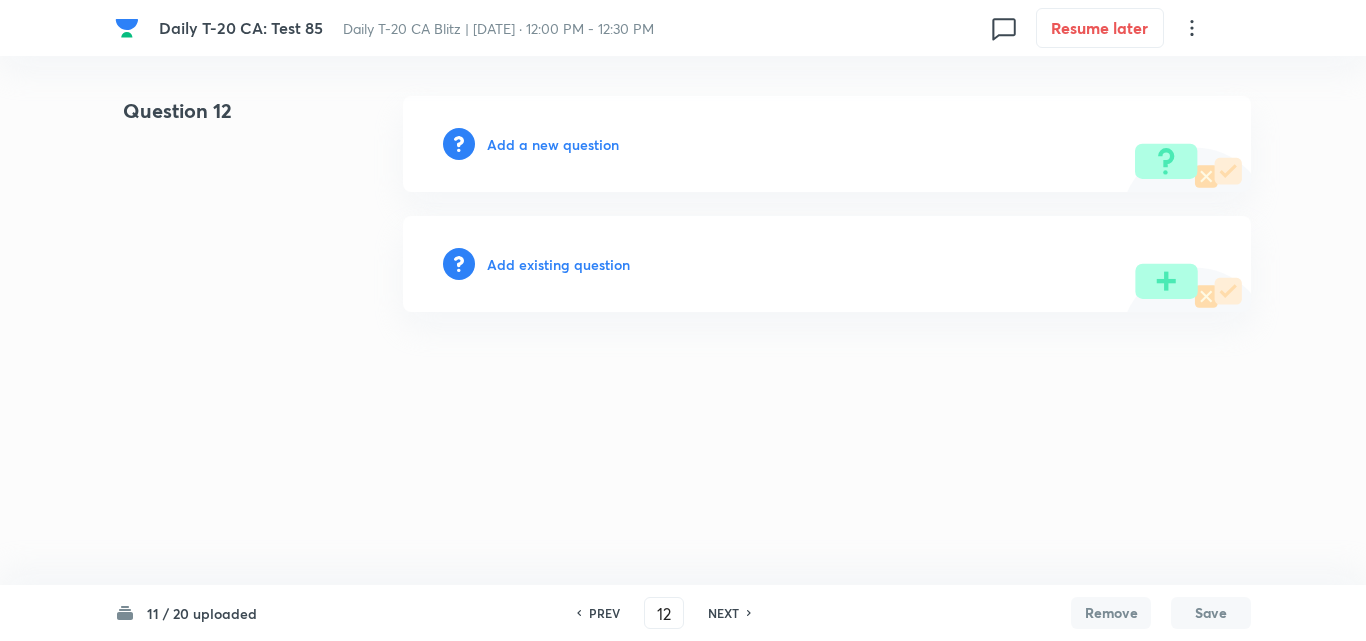 click on "Add a new question" at bounding box center [553, 144] 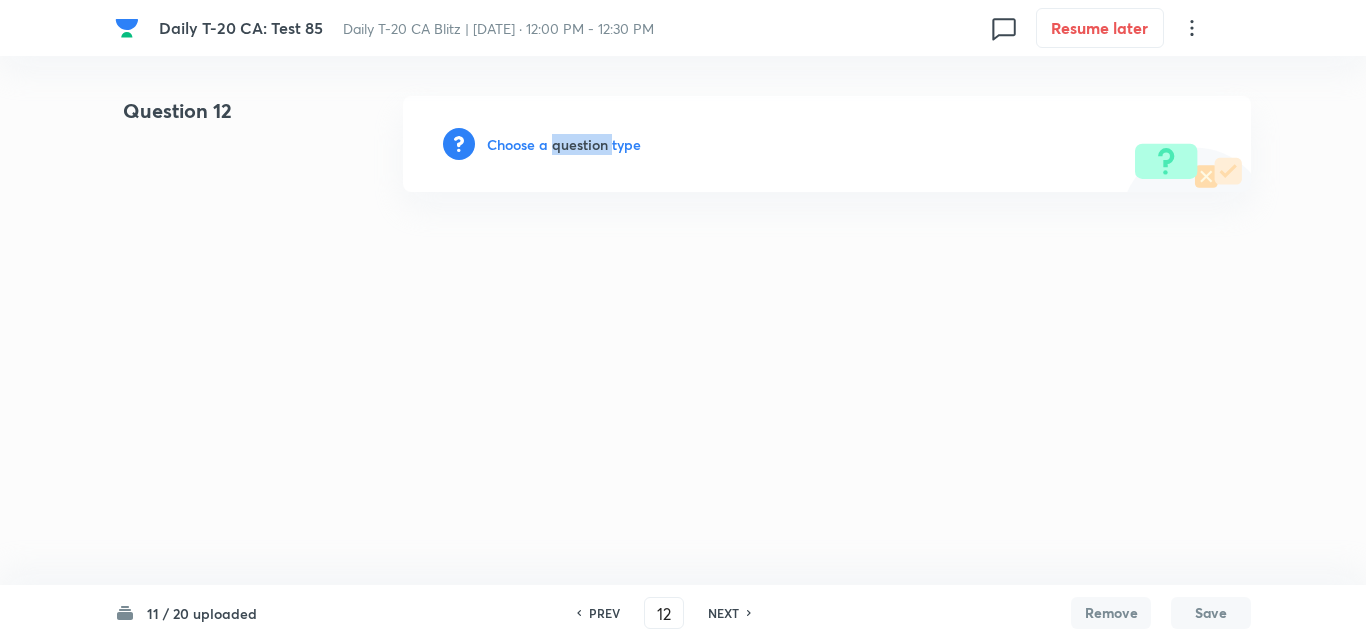 click on "Choose a question type" at bounding box center (564, 144) 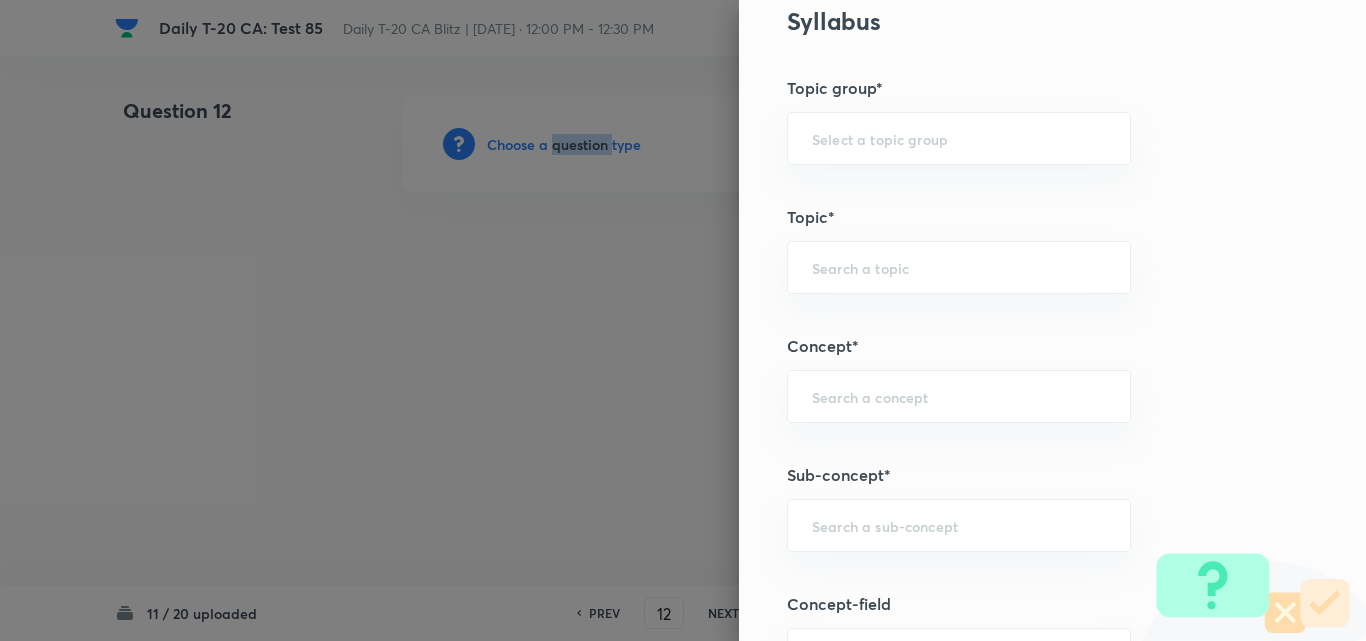 scroll, scrollTop: 1000, scrollLeft: 0, axis: vertical 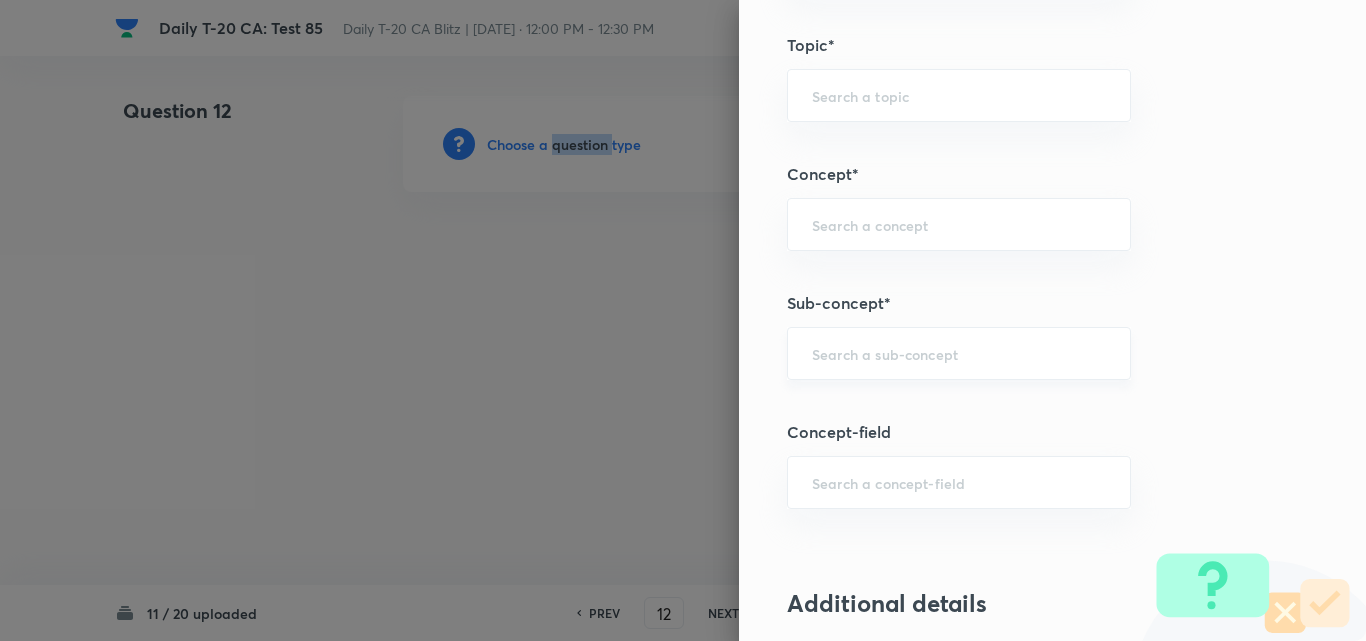 click on "​" at bounding box center (959, 353) 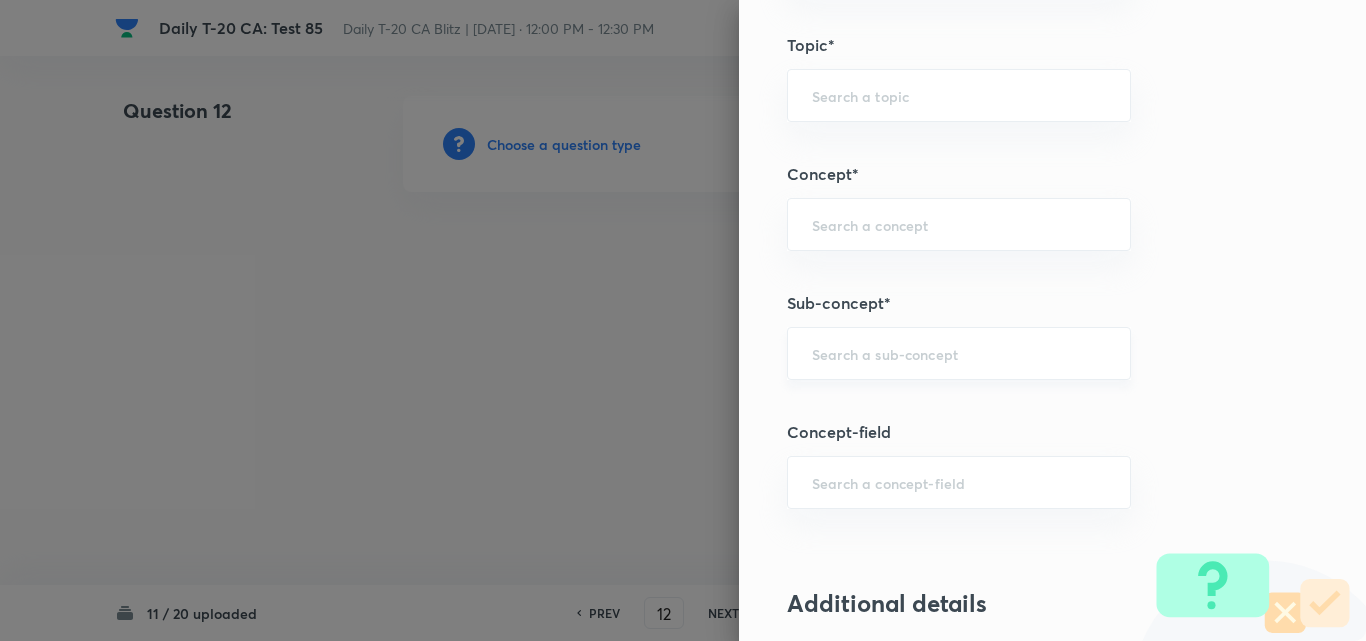 paste on "Current Affairs 2025" 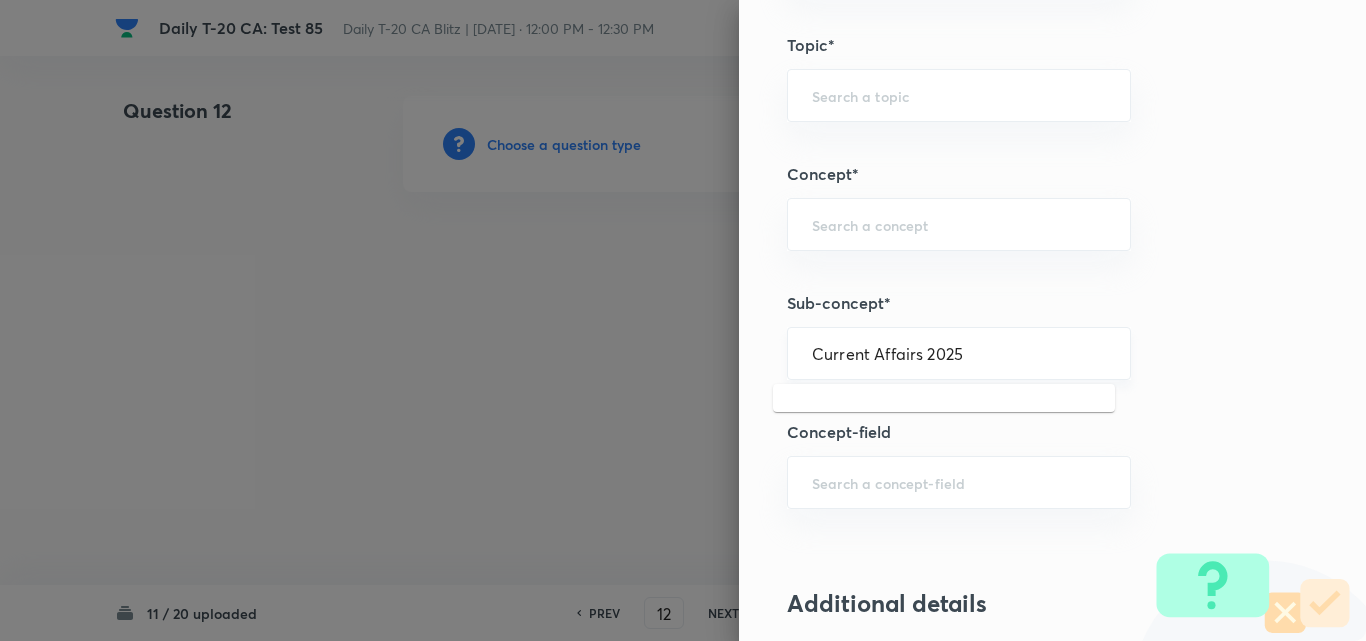 click on "Current Affairs 2025" at bounding box center (959, 353) 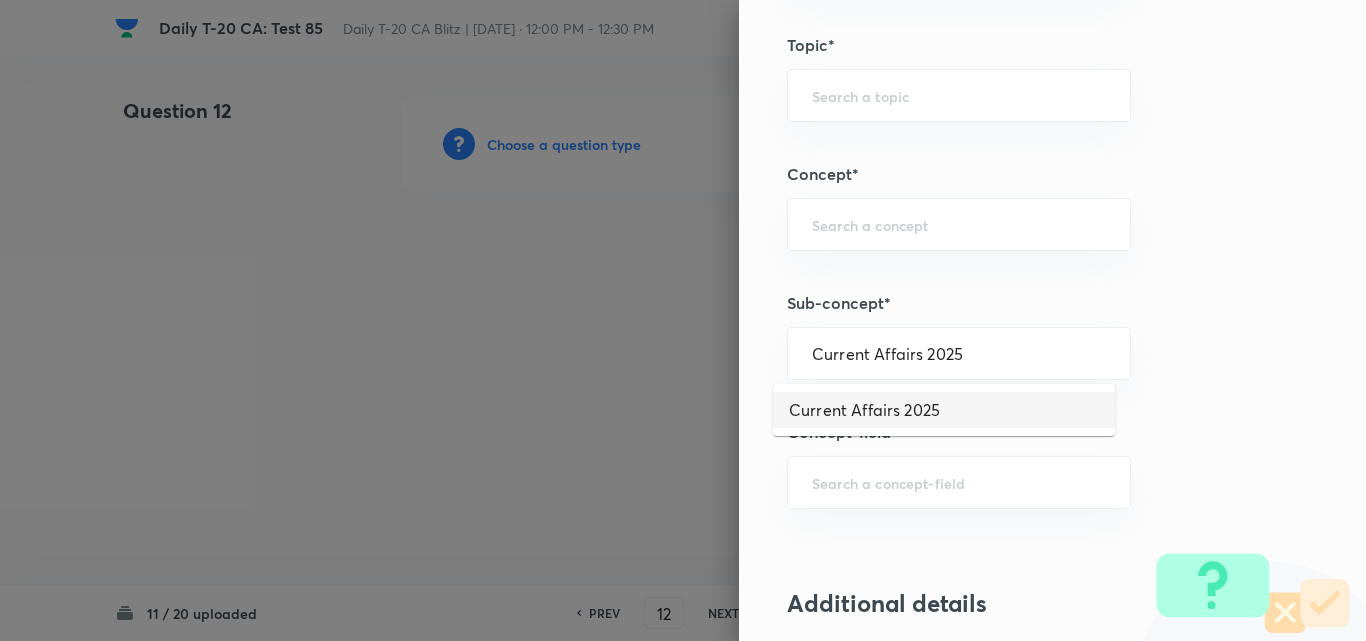 drag, startPoint x: 920, startPoint y: 393, endPoint x: 914, endPoint y: 411, distance: 18.973665 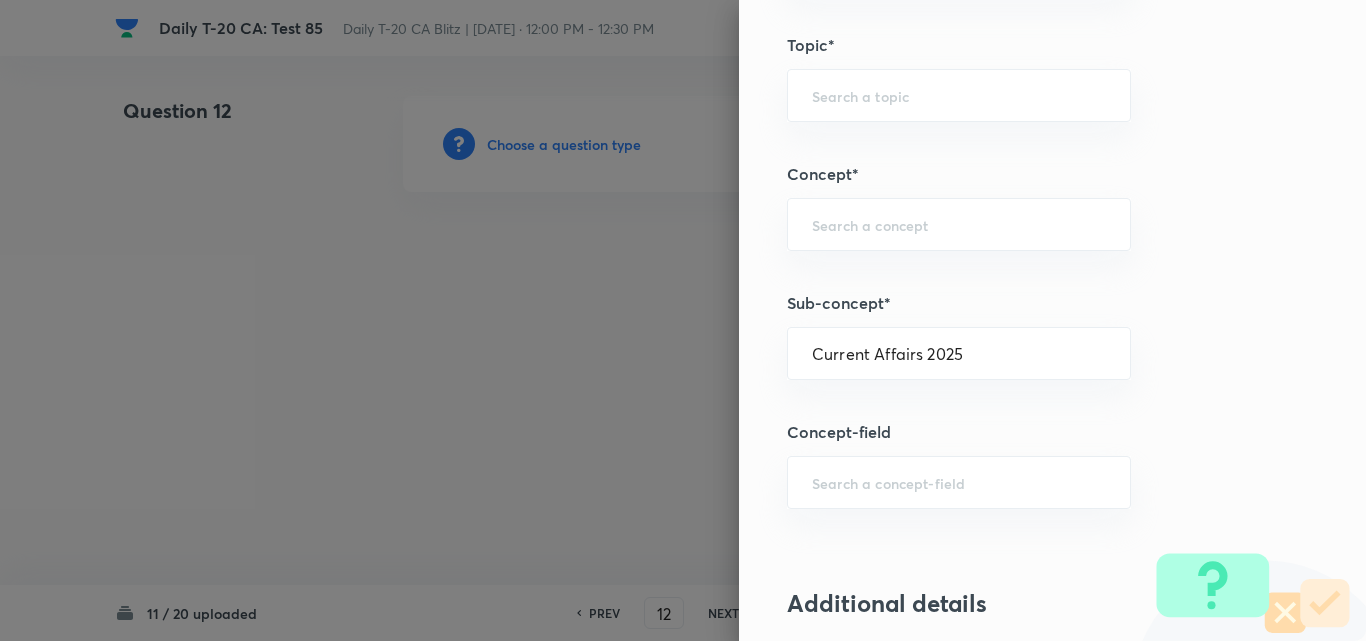 type on "Current Affairs" 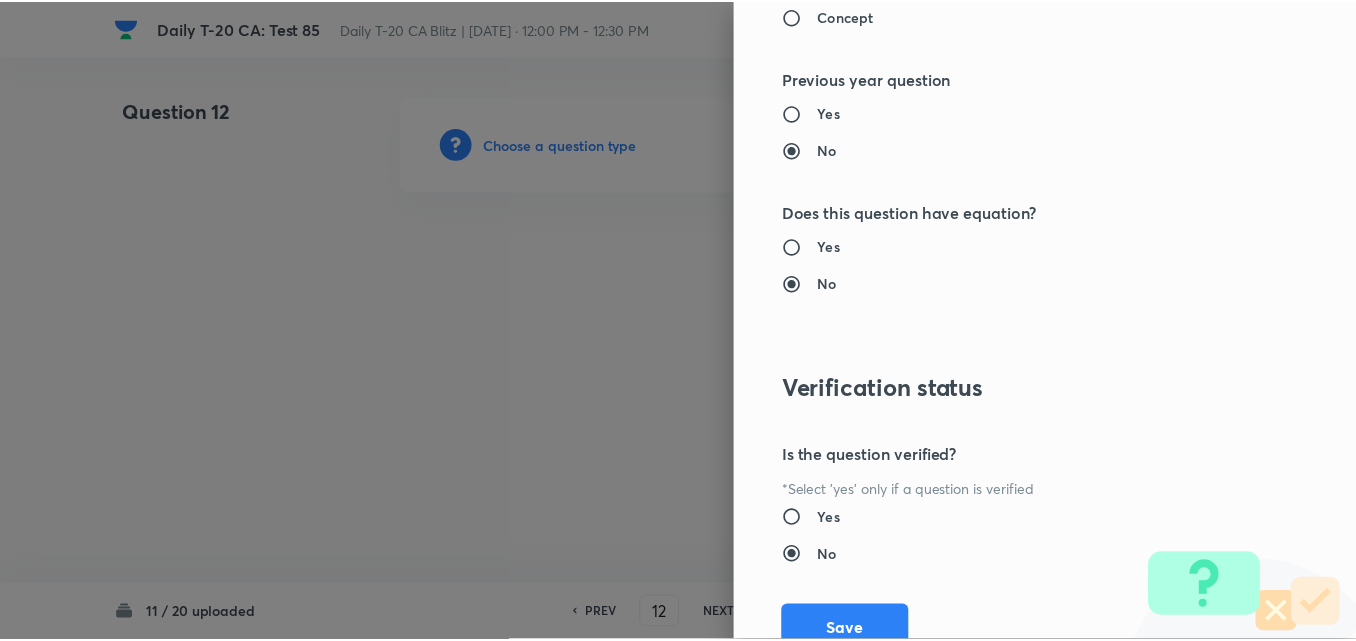scroll, scrollTop: 2085, scrollLeft: 0, axis: vertical 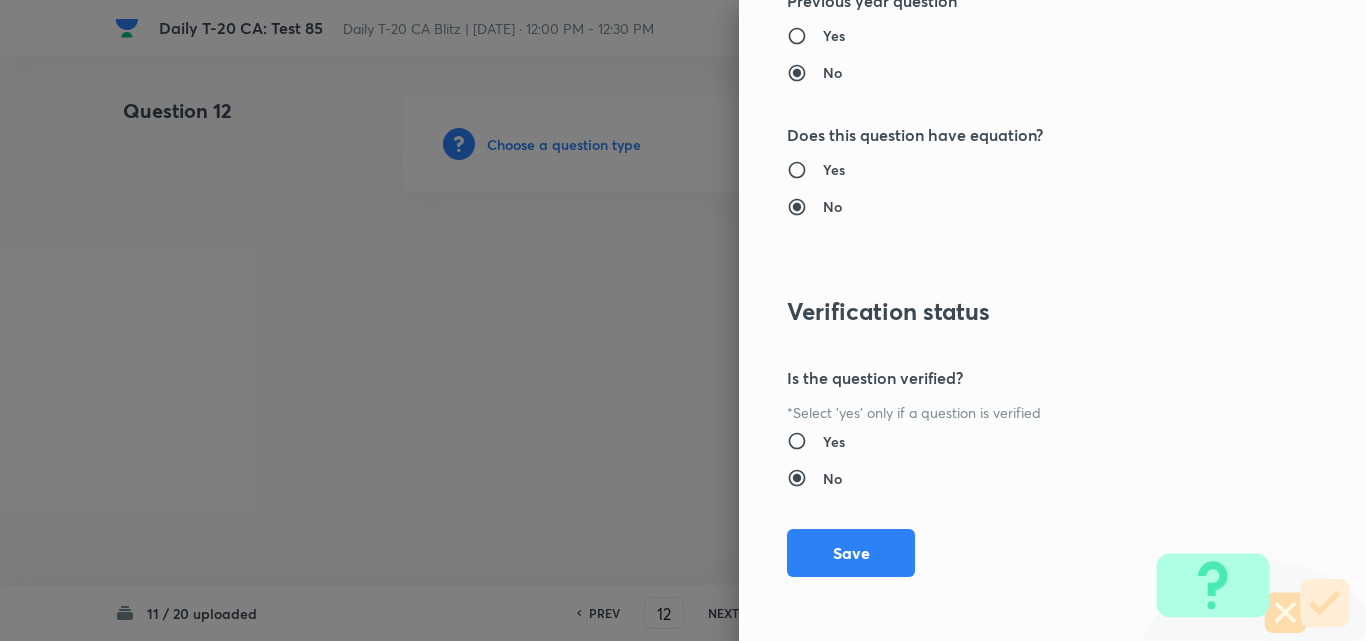 click on "Question settings Question type* Single choice correct Number of options* 2 3 4 5 Does this question have a passage?* Yes No Positive mark 2 ​ Negative Marks (Don’t add negative sign) 0.66 ​ Syllabus Topic group* Current Affairs ​ Topic* Current Affairs 2025 ​ Concept* Current Affairs 2025 ​ Sub-concept* Current Affairs 2025 ​ Concept-field ​ Additional details Question Difficulty Very easy Easy Moderate Hard Very hard Question is based on Fact Numerical Concept Previous year question Yes No Does this question have equation? Yes No Verification status Is the question verified? *Select 'yes' only if a question is verified Yes No Save" at bounding box center (1052, 320) 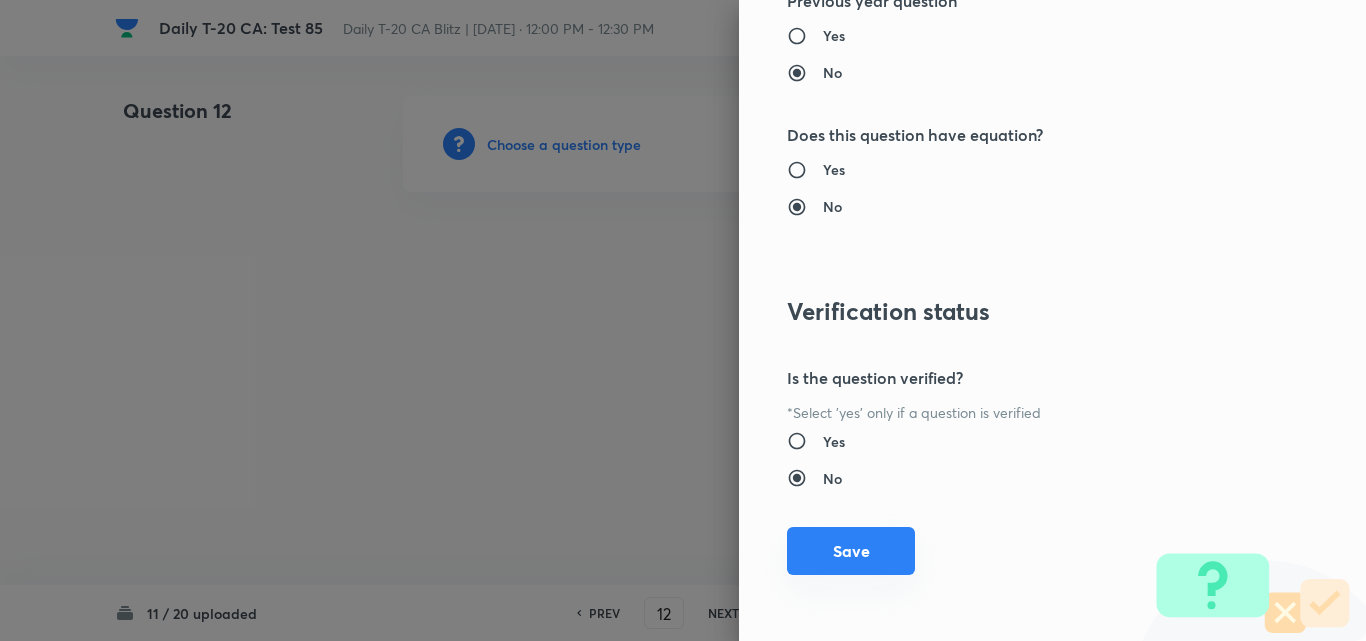 click on "Save" at bounding box center [851, 551] 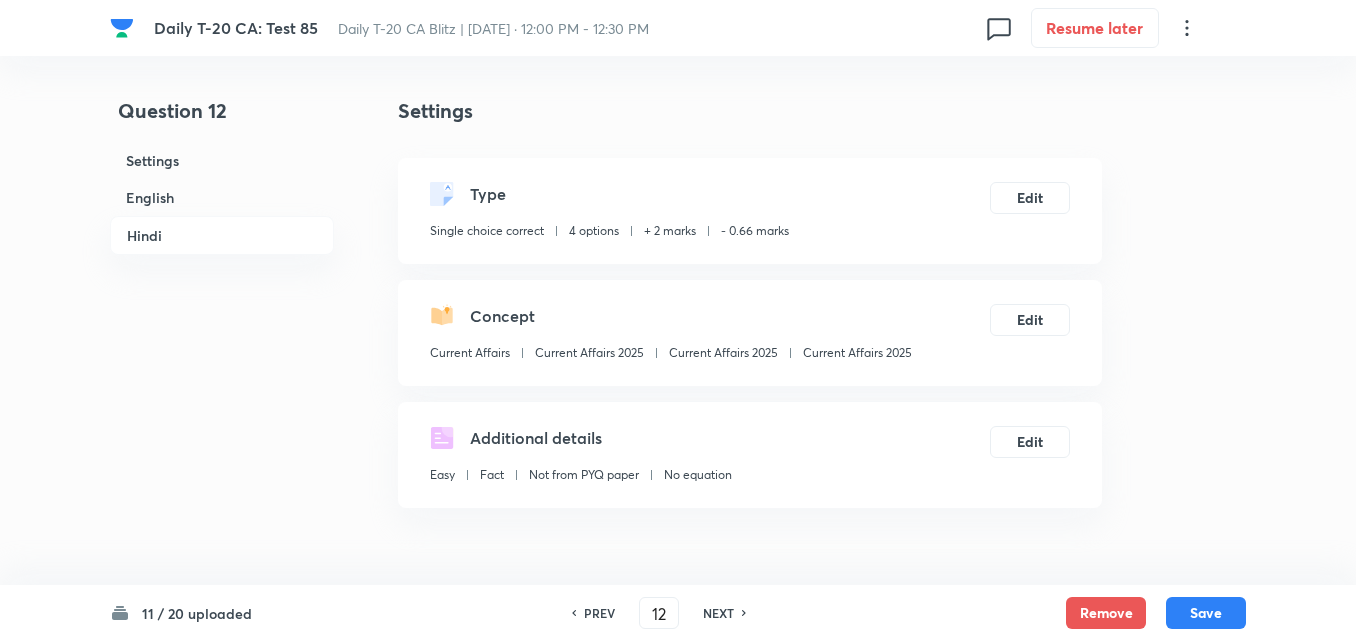 click on "English" at bounding box center [222, 197] 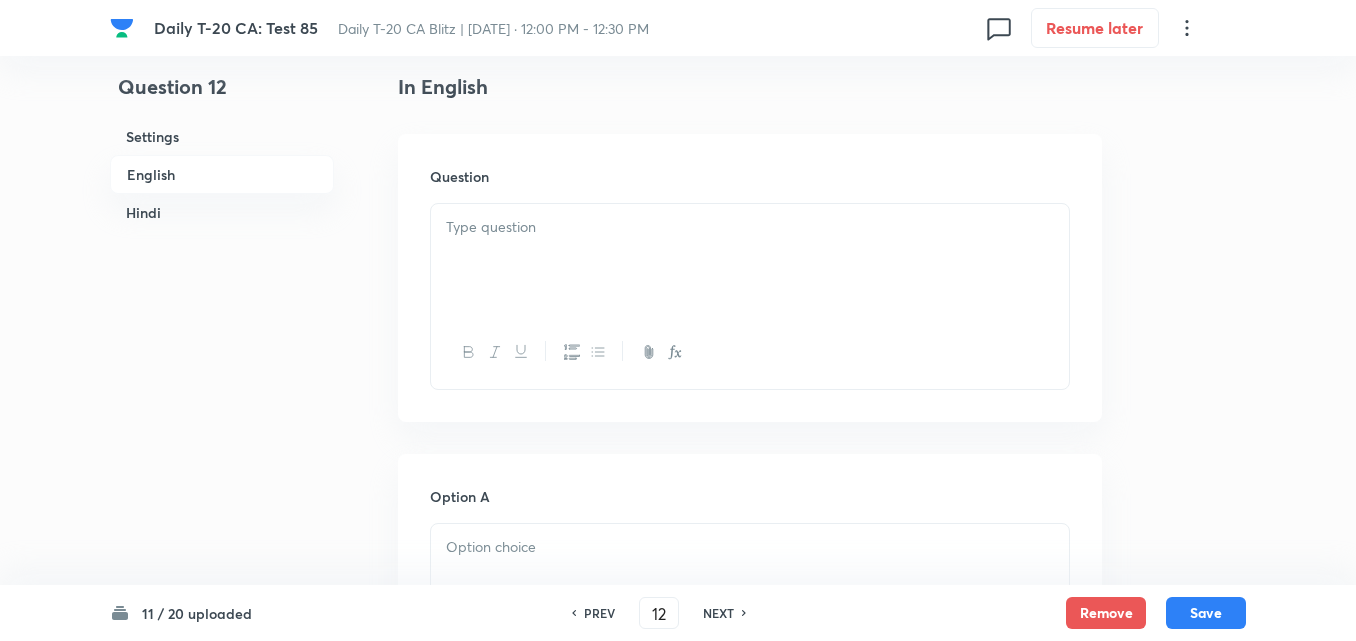 click at bounding box center [750, 260] 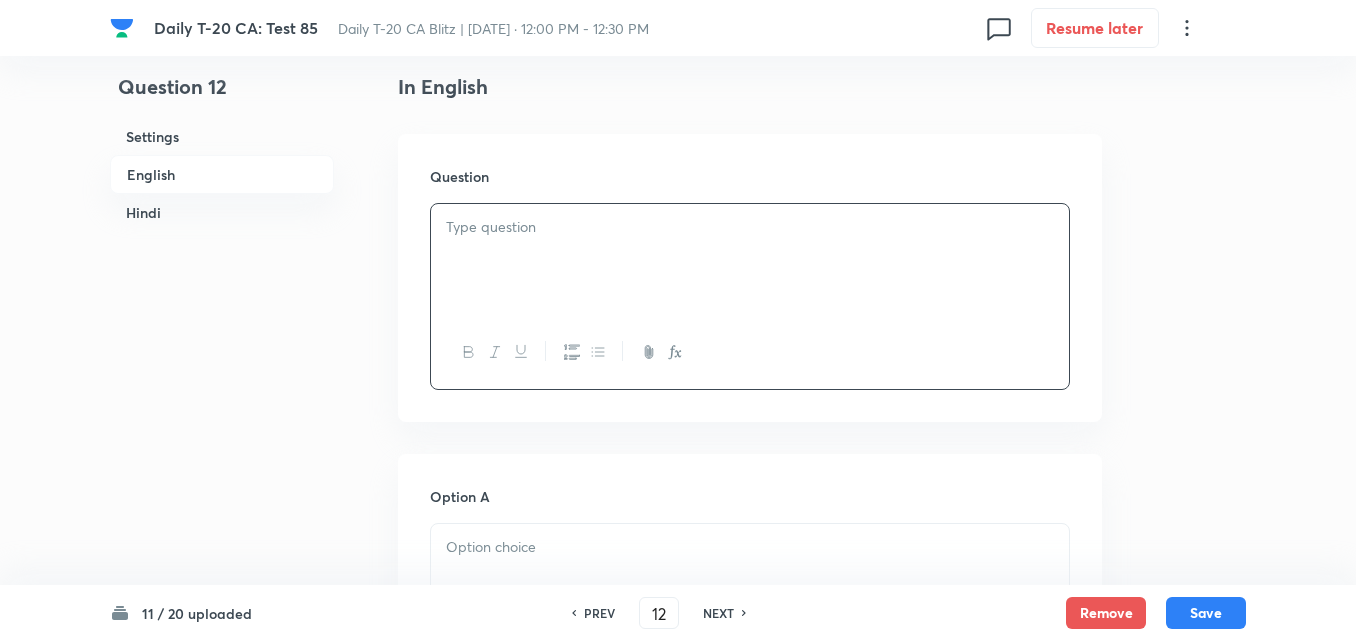 type 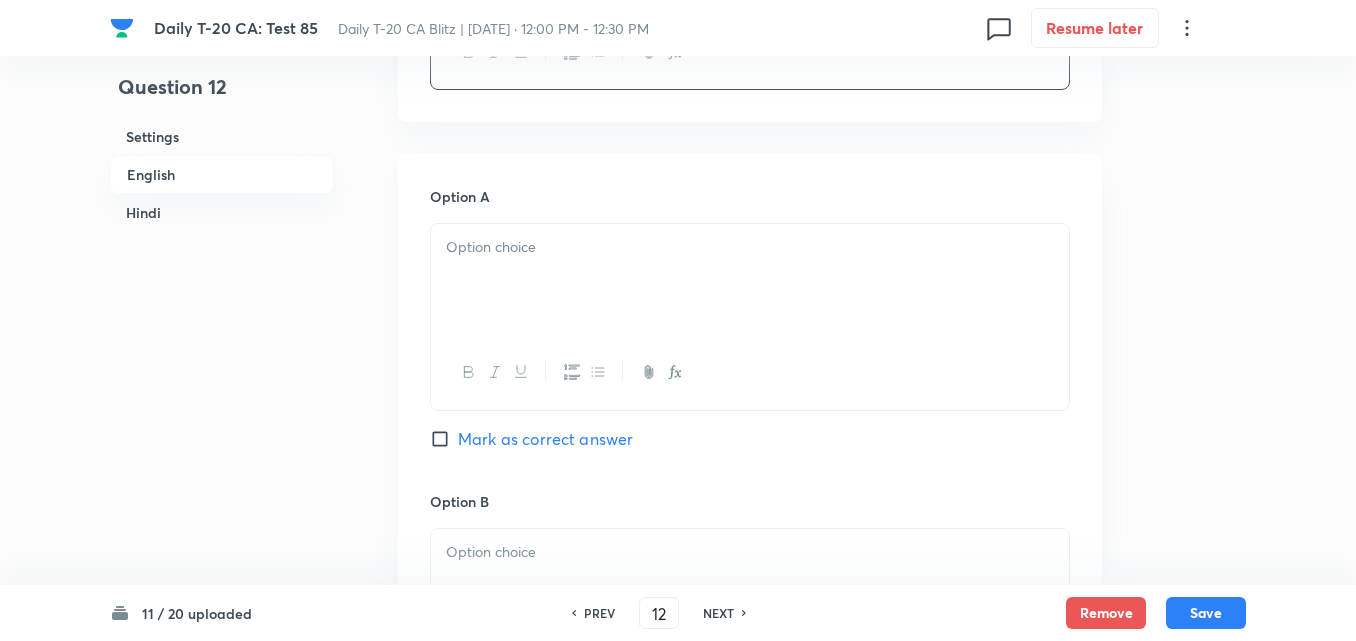 drag, startPoint x: 524, startPoint y: 249, endPoint x: 535, endPoint y: 283, distance: 35.735138 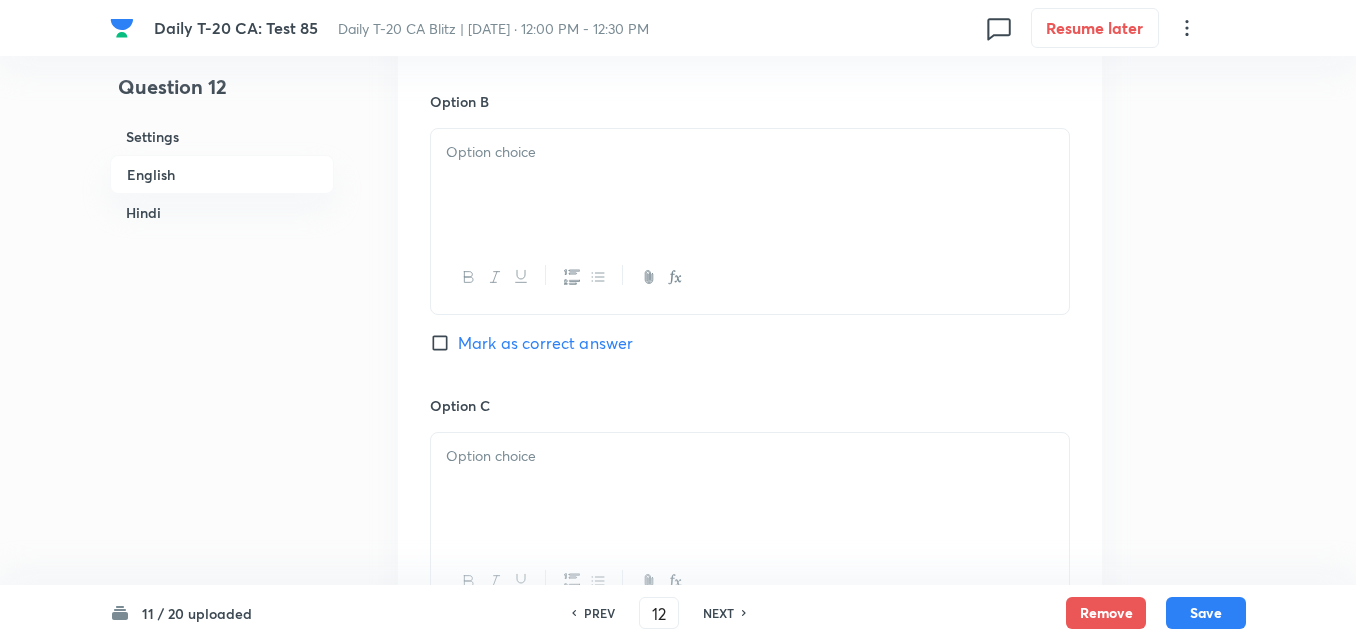 click at bounding box center [750, 185] 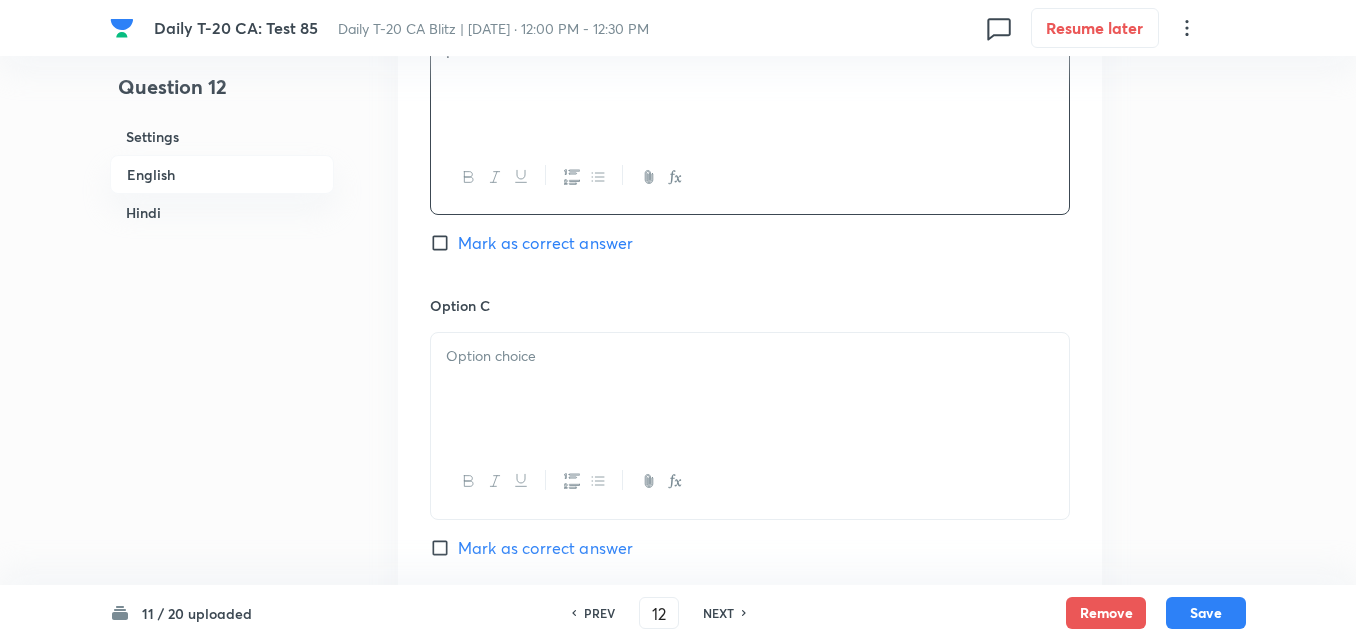 click at bounding box center [750, 389] 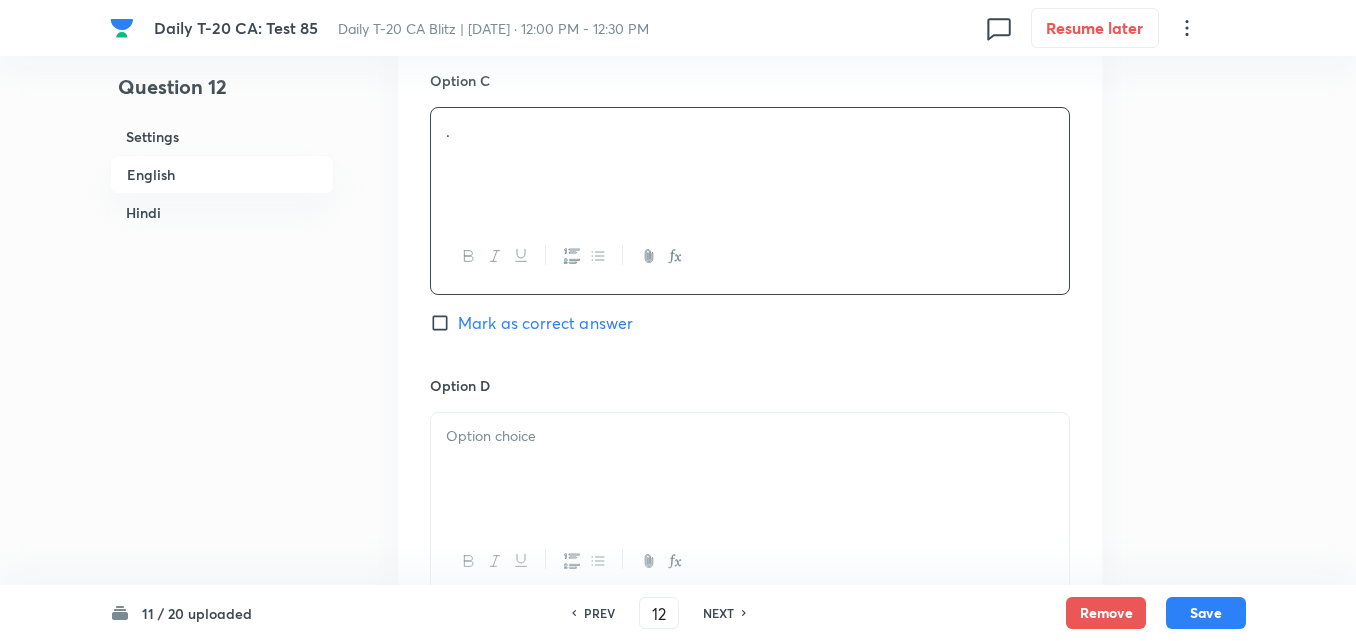 scroll, scrollTop: 1716, scrollLeft: 0, axis: vertical 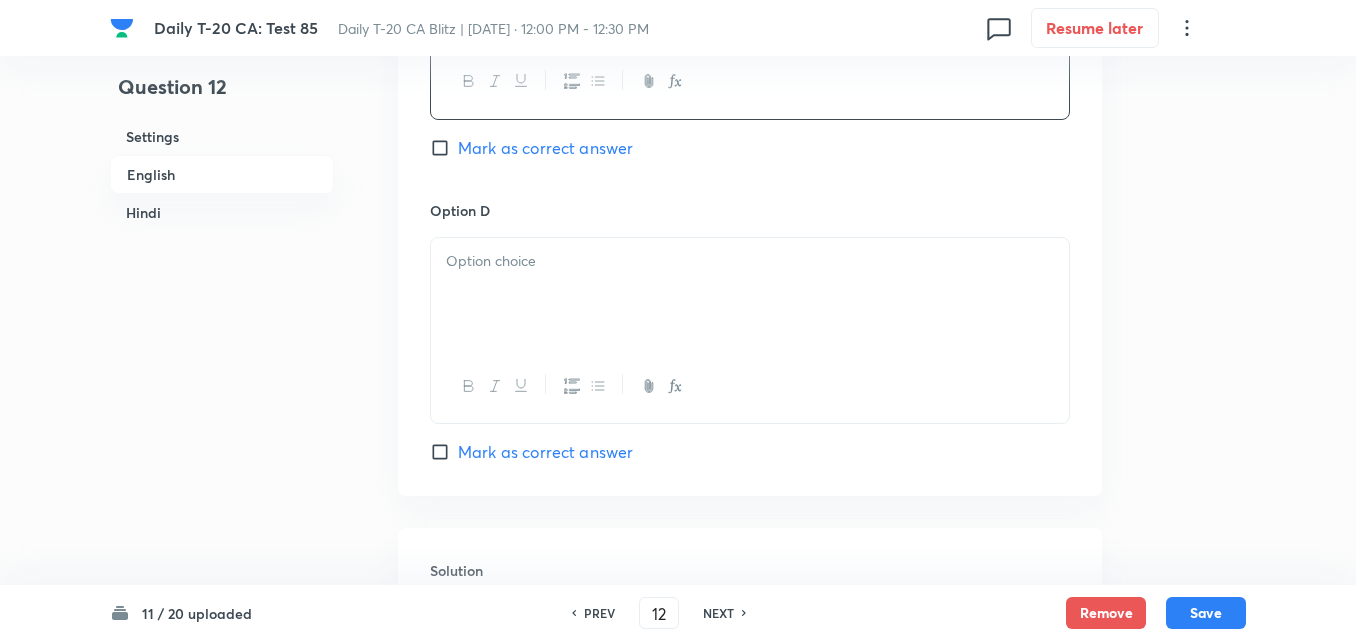 type 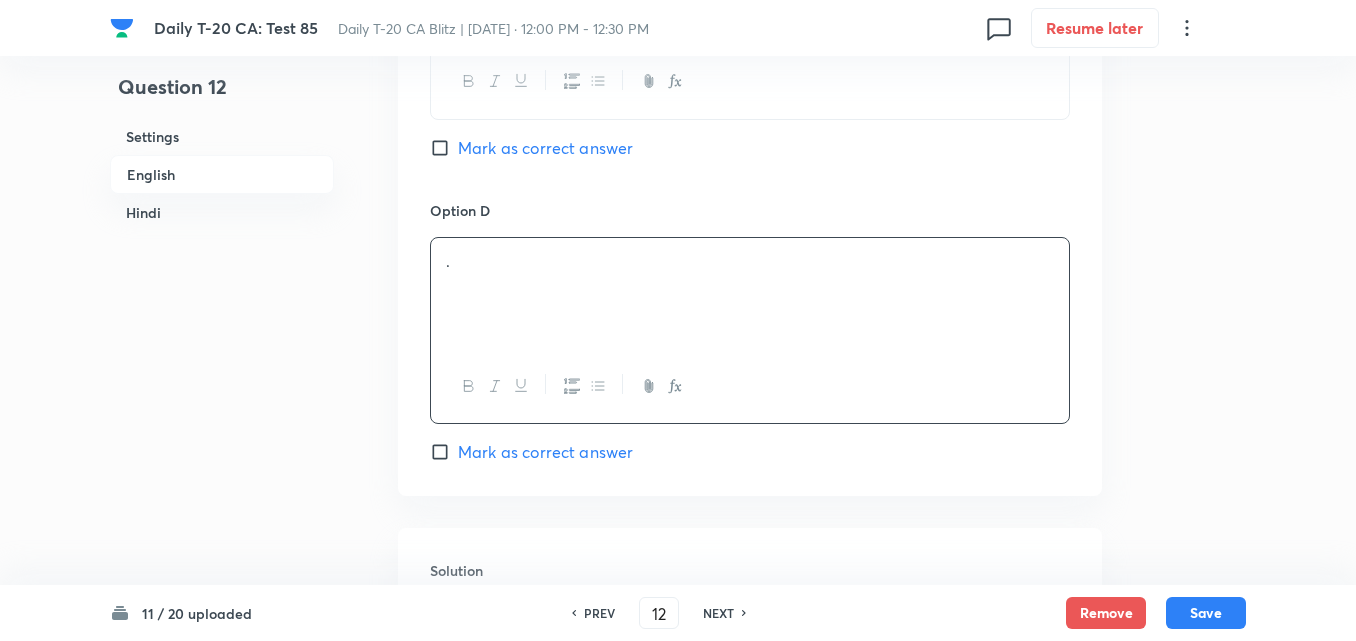 click on "Mark as correct answer" at bounding box center (545, 452) 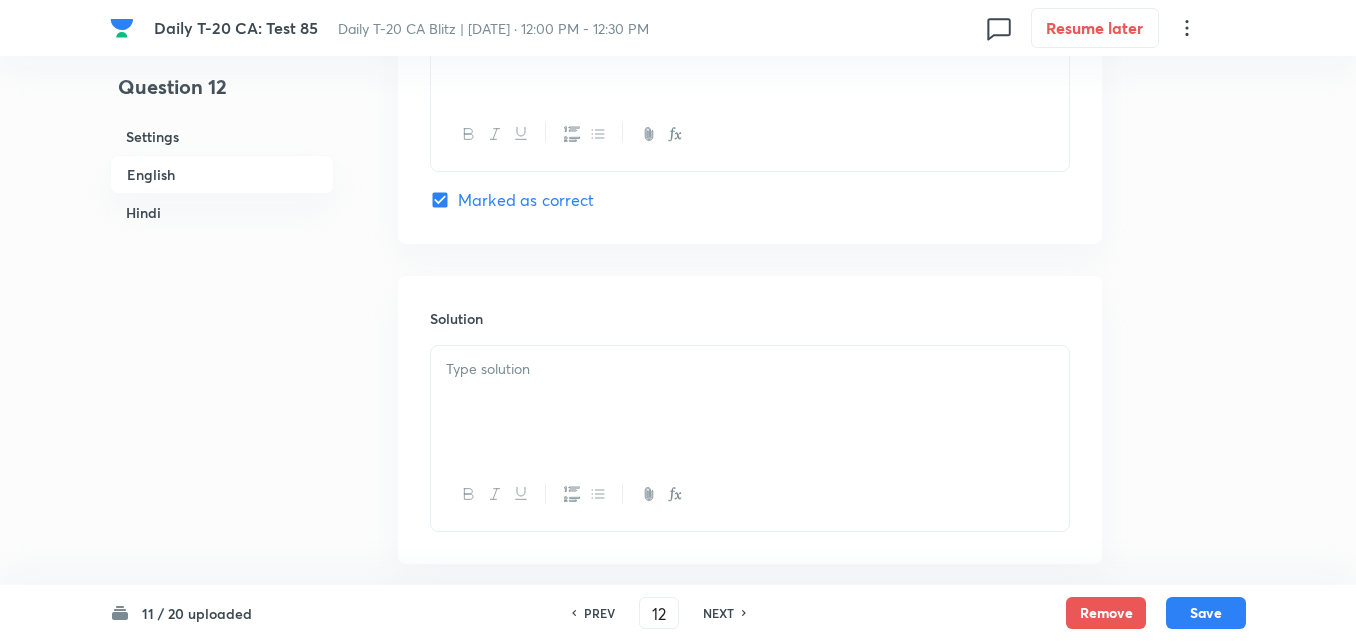 checkbox on "true" 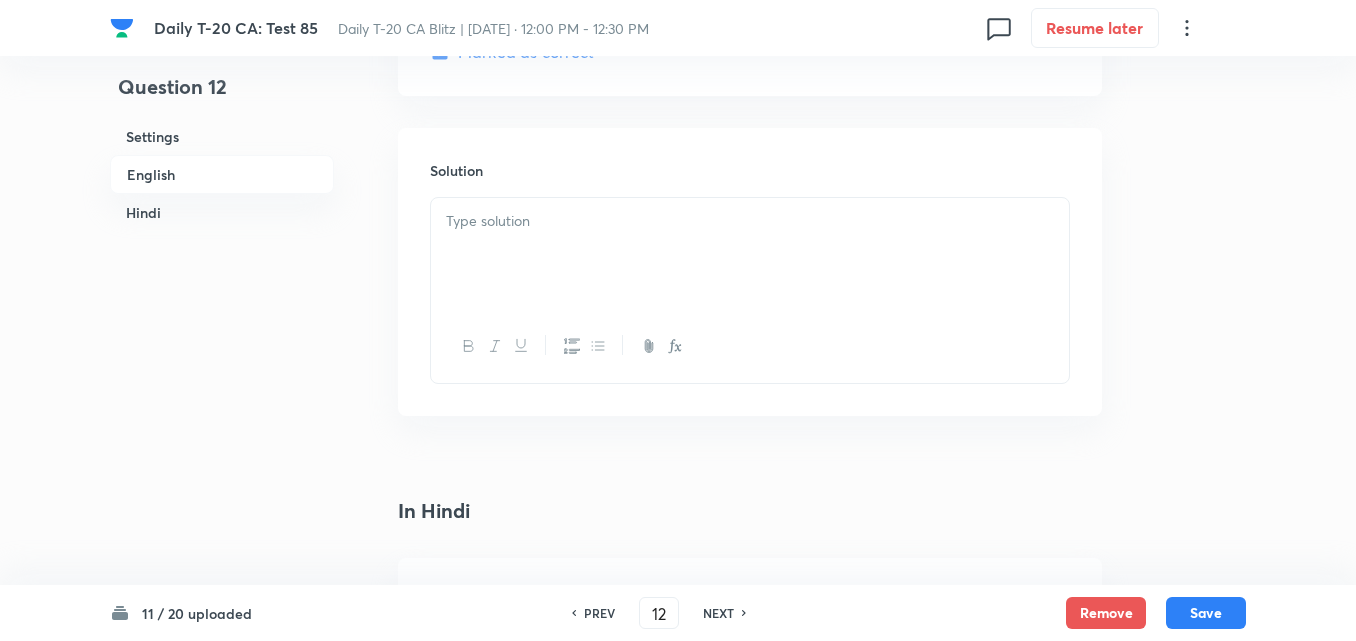 type on "ordered" 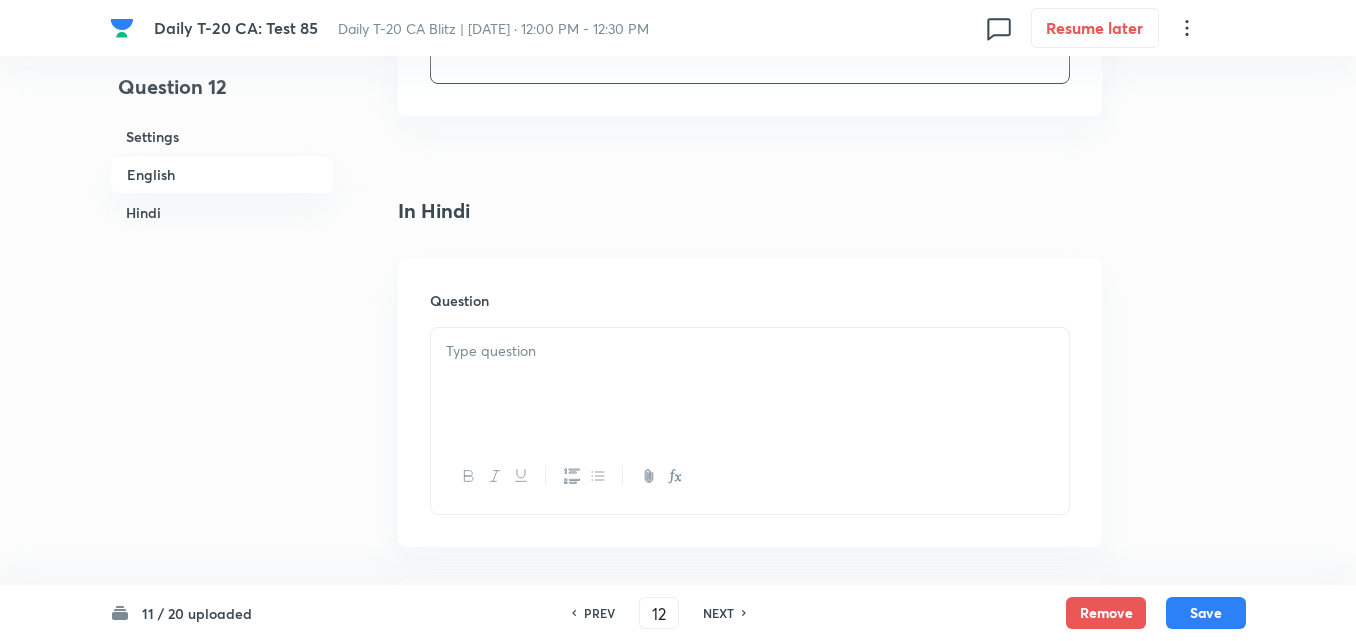 click at bounding box center (750, 351) 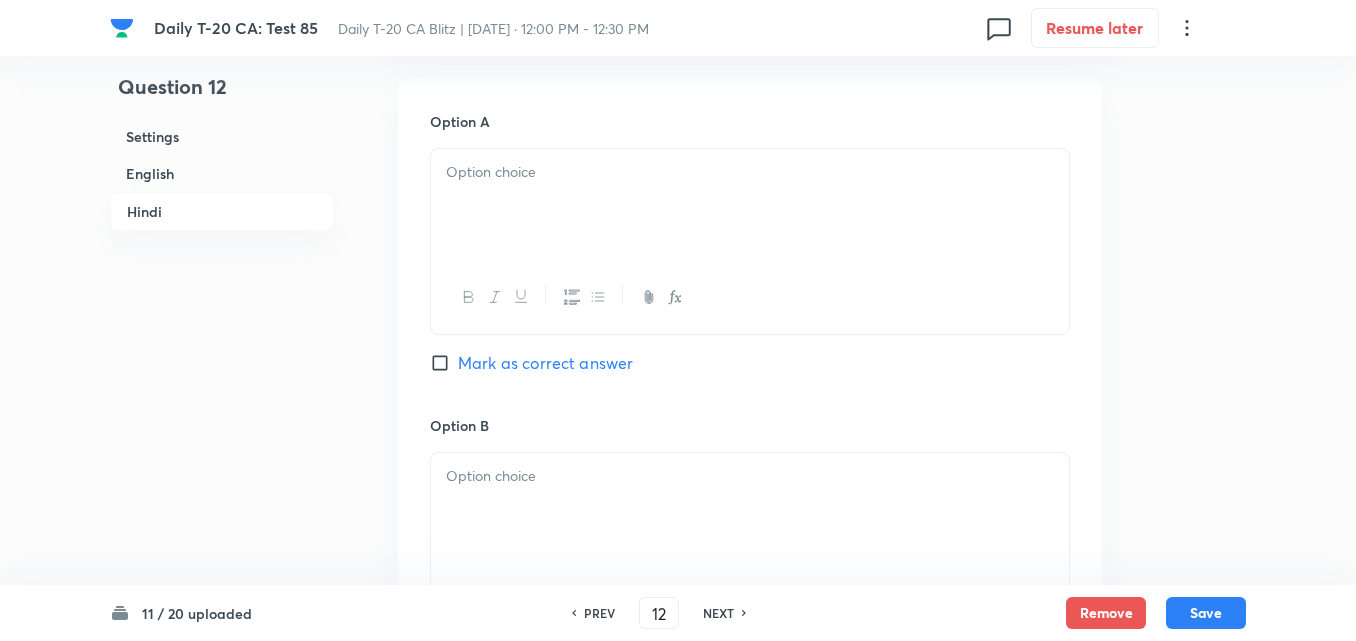 click at bounding box center [750, 297] 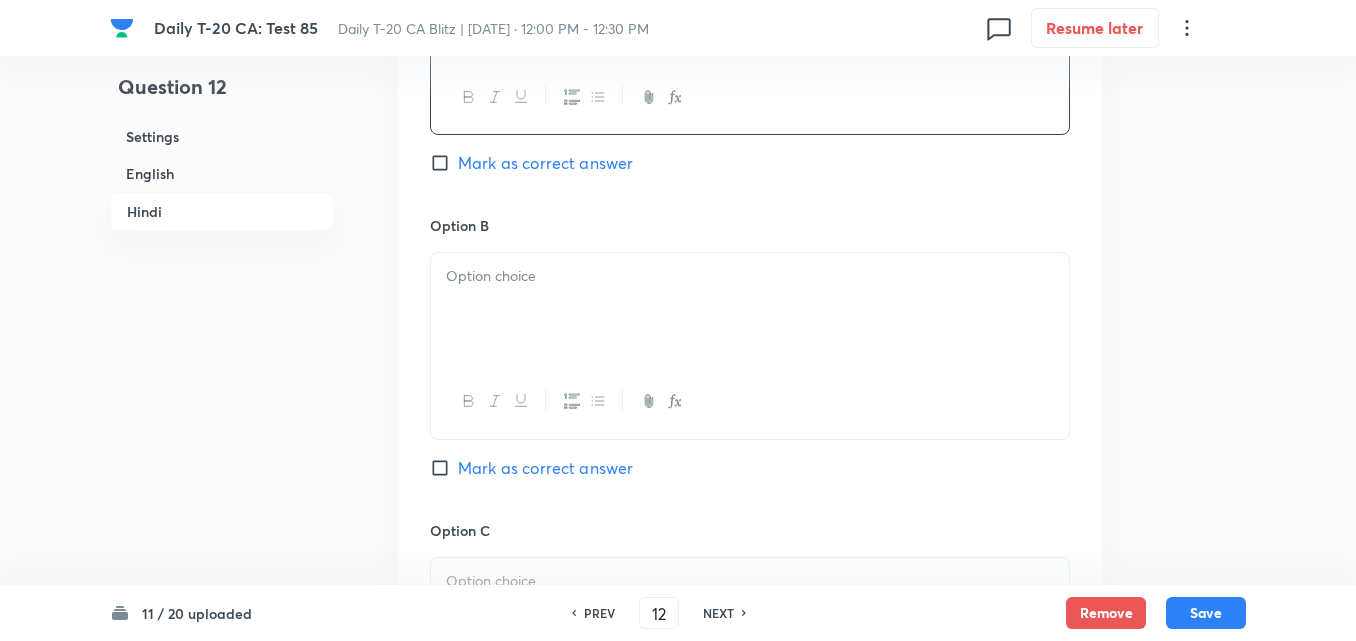 click at bounding box center [750, 309] 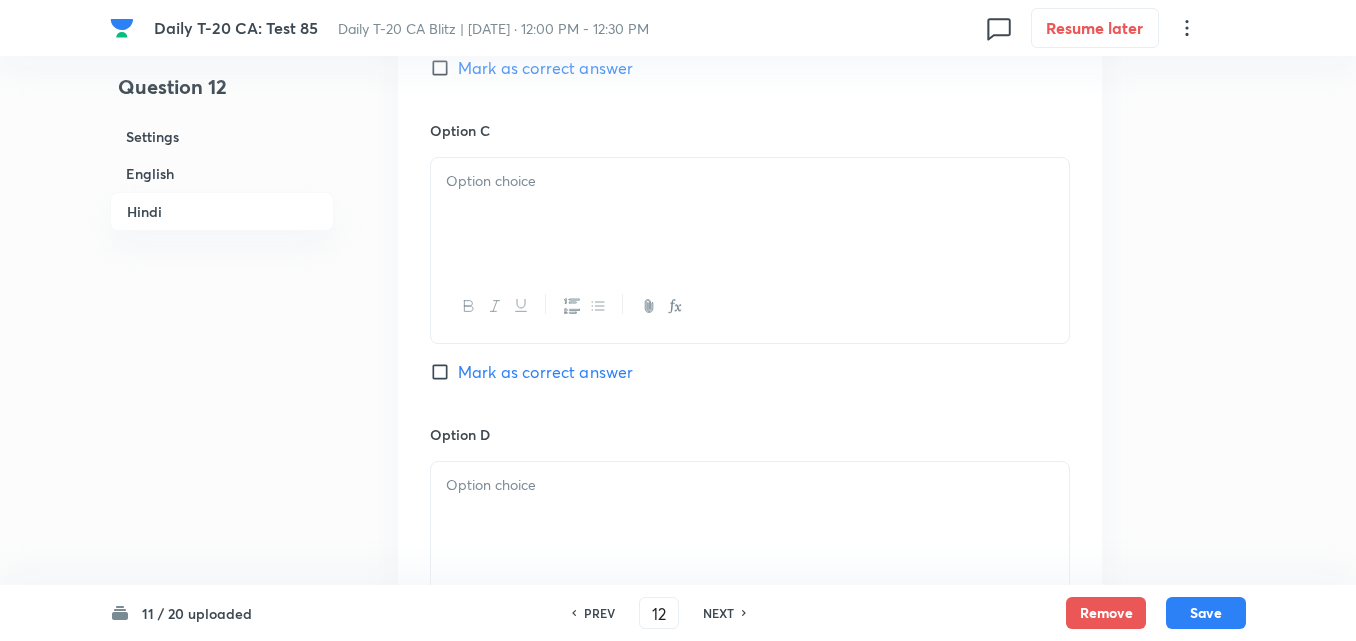 click at bounding box center [750, 214] 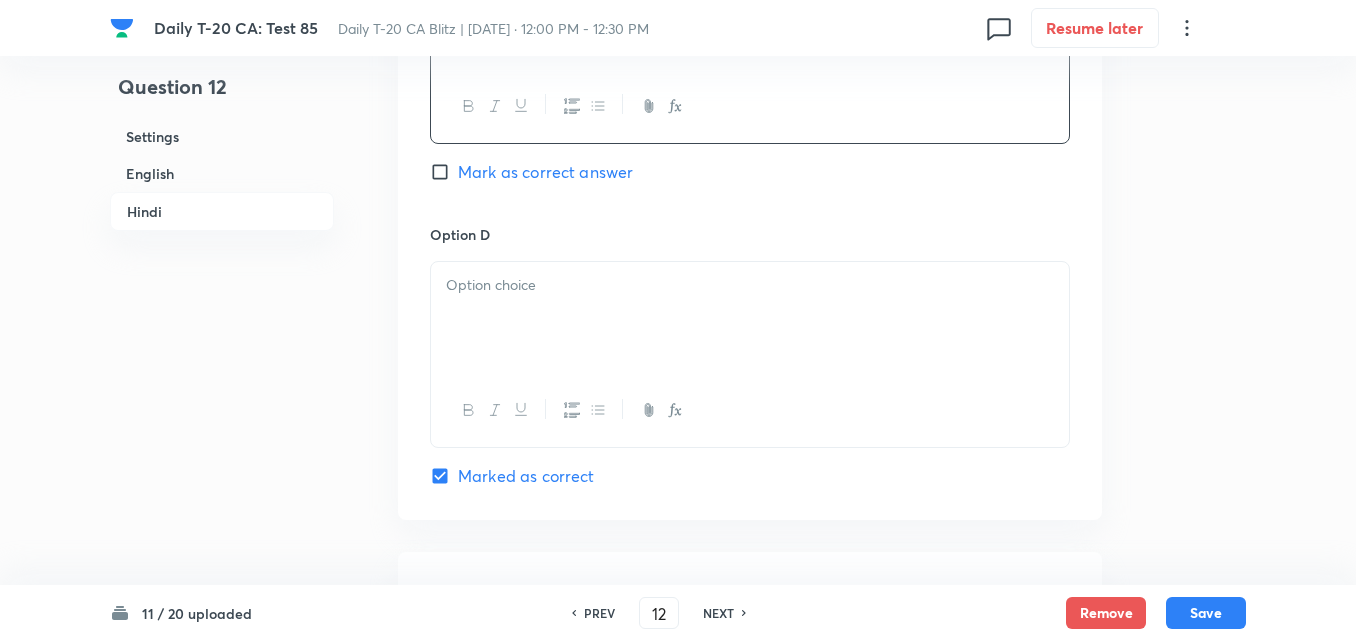 click at bounding box center (750, 318) 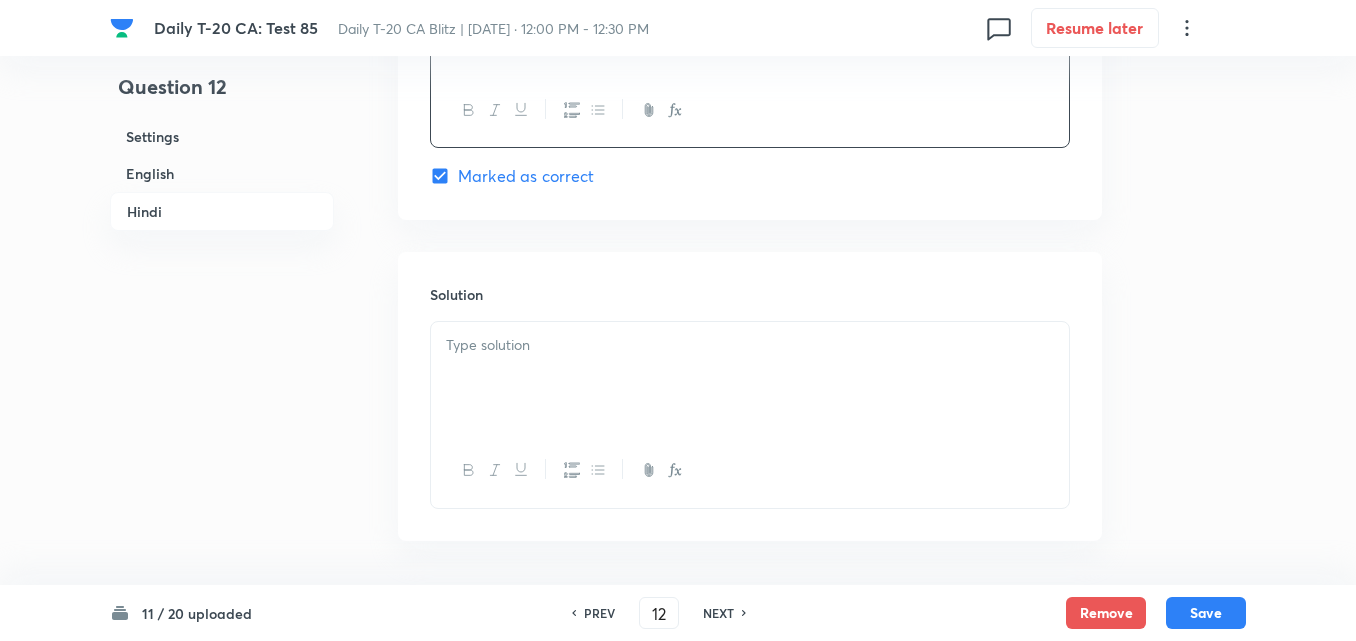 click at bounding box center [750, 345] 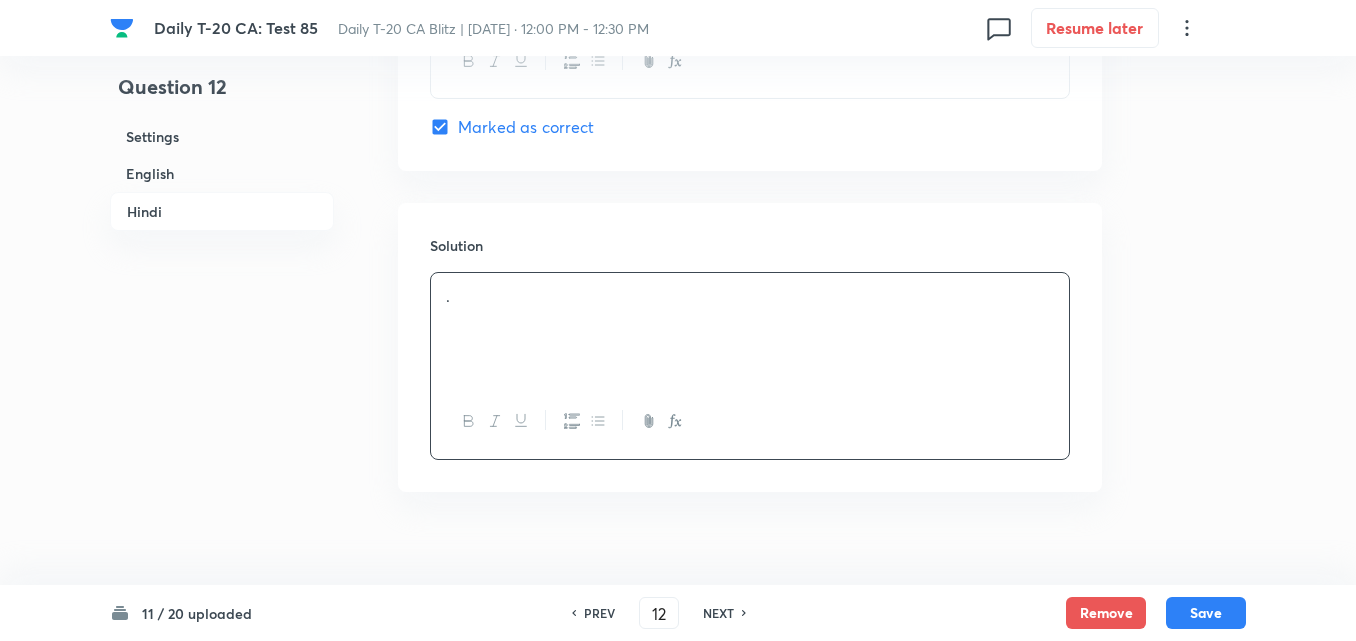 scroll, scrollTop: 4092, scrollLeft: 0, axis: vertical 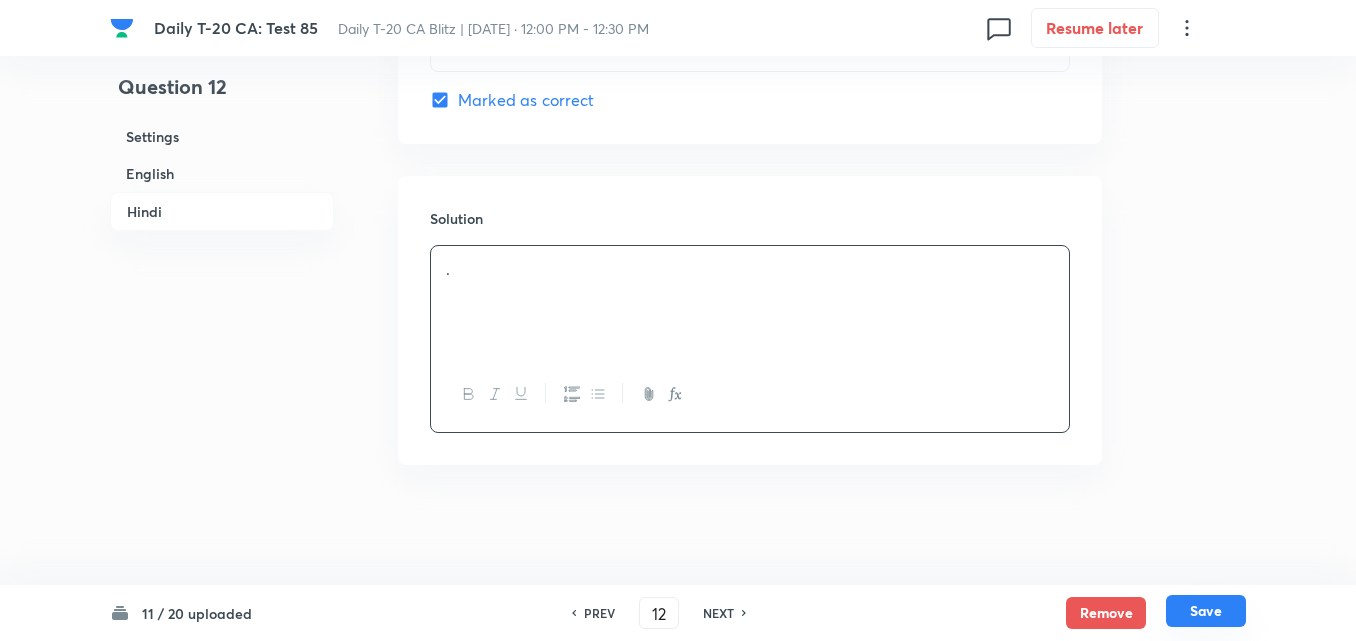 drag, startPoint x: 1205, startPoint y: 614, endPoint x: 1226, endPoint y: 616, distance: 21.095022 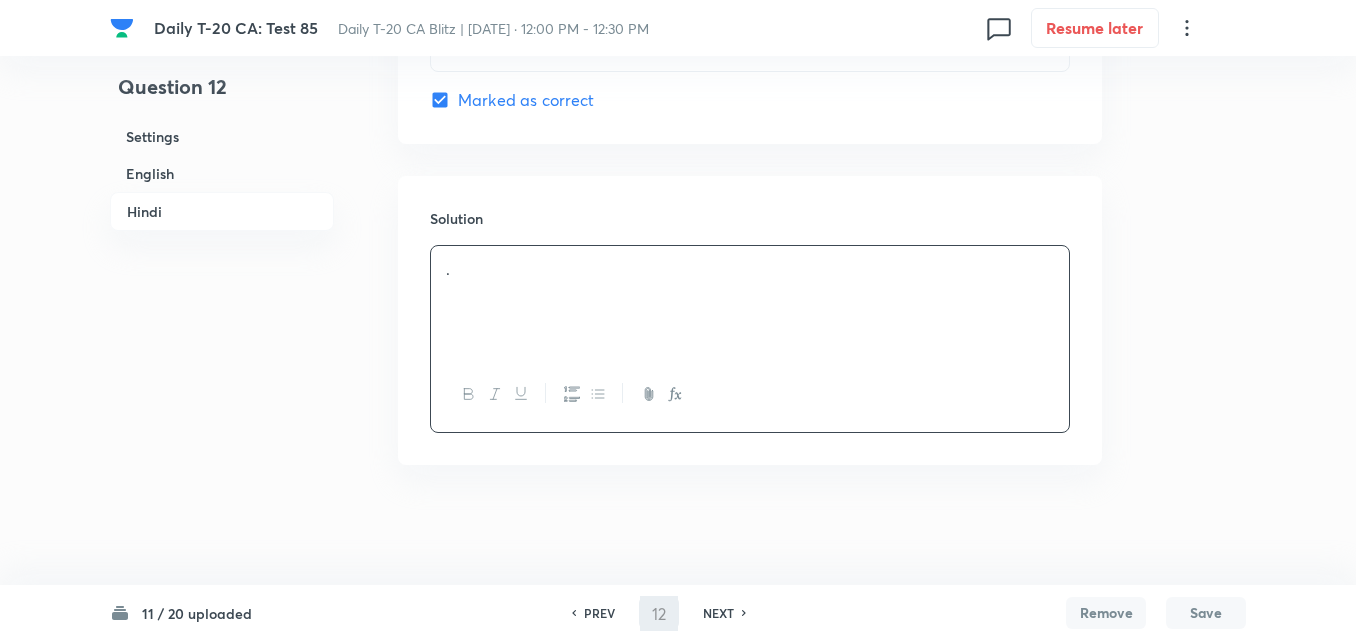 type on "13" 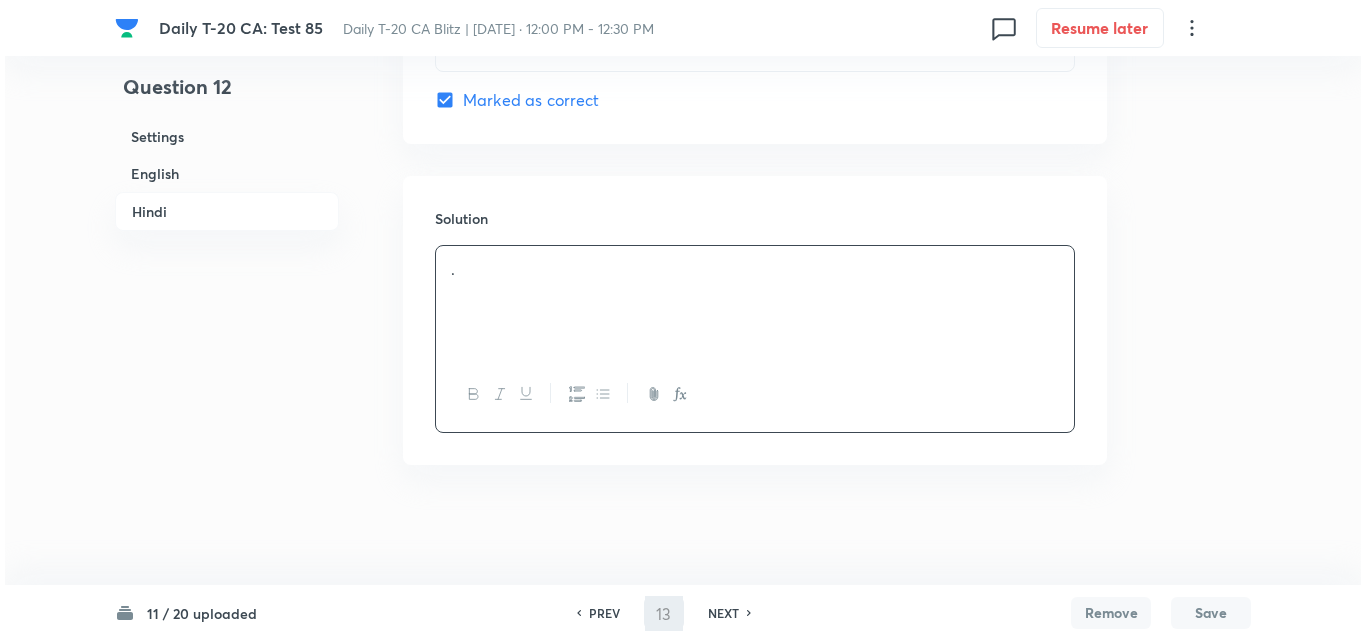 scroll, scrollTop: 0, scrollLeft: 0, axis: both 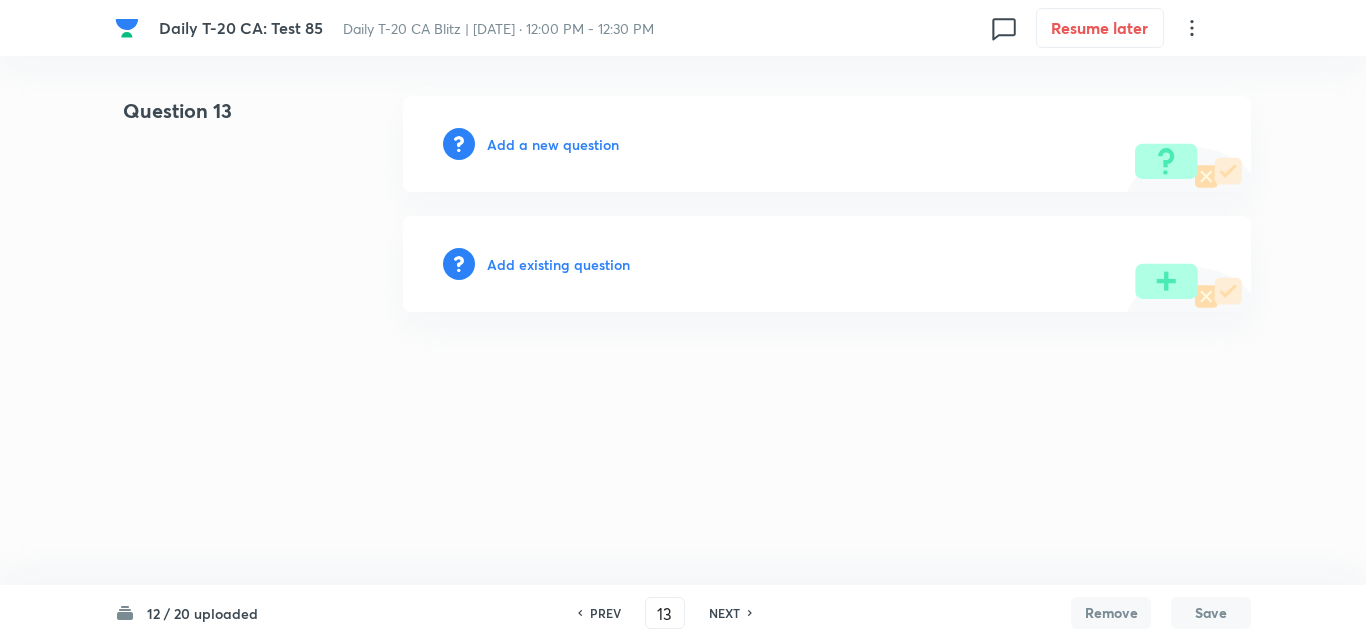 click on "Add a new question" at bounding box center (553, 144) 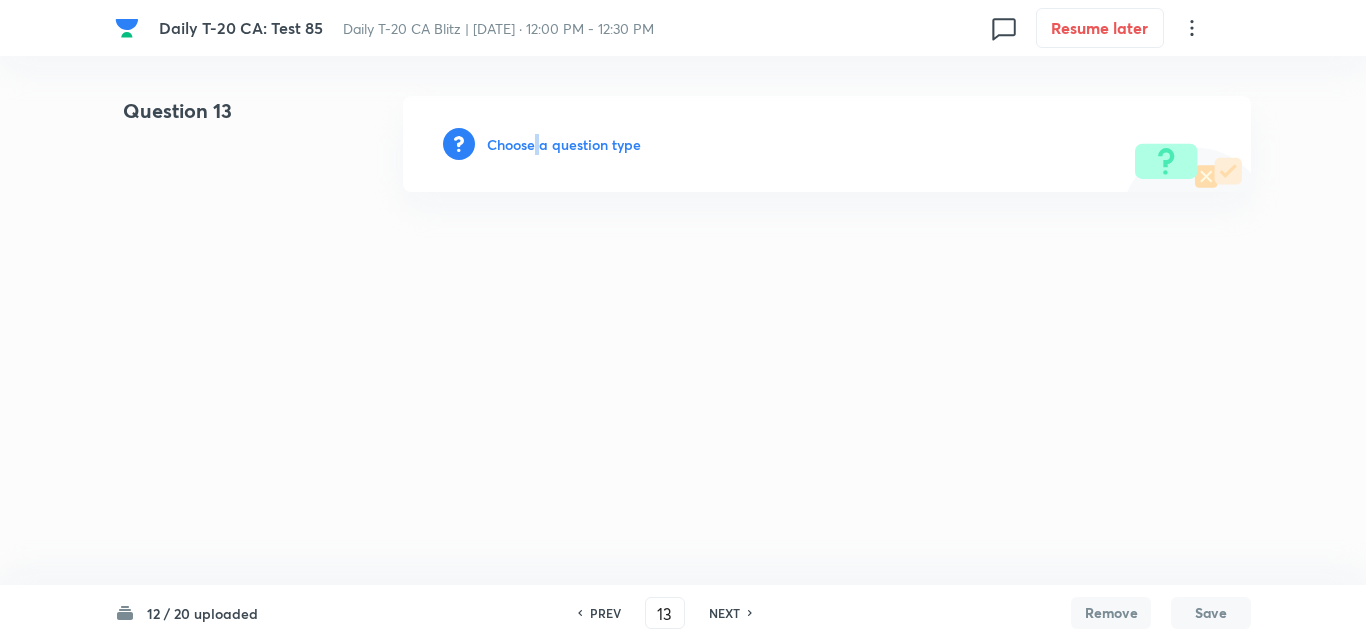 click on "Choose a question type" at bounding box center [564, 144] 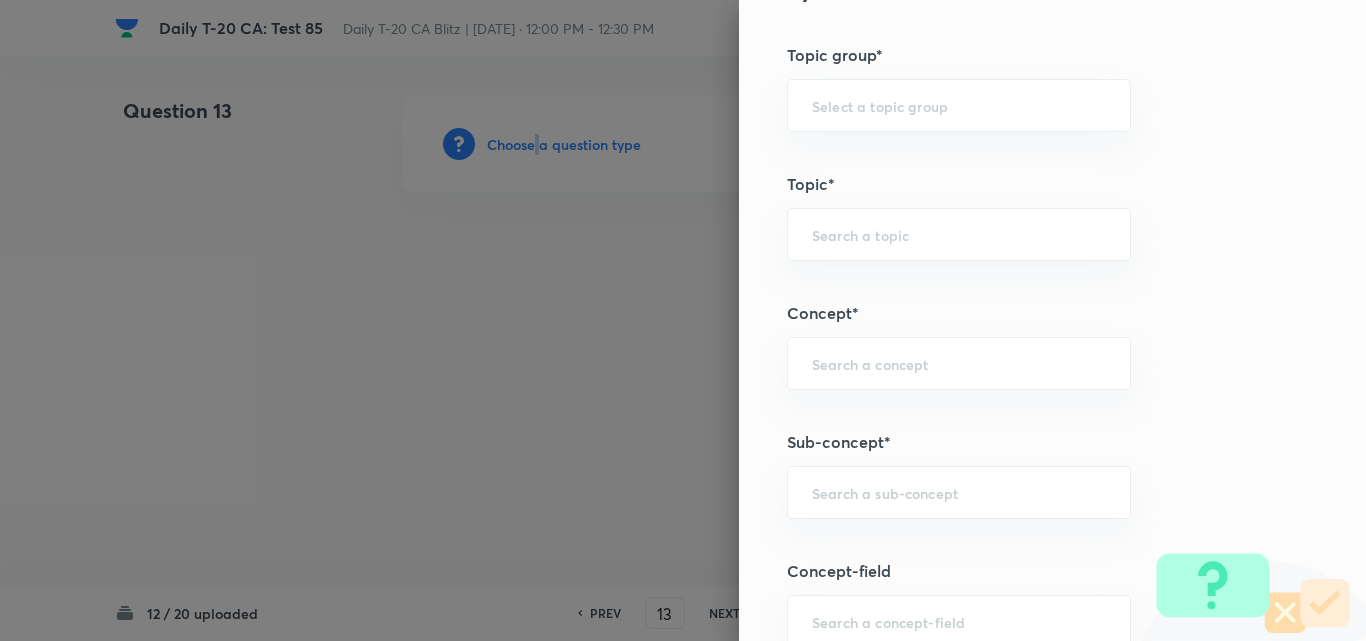 scroll, scrollTop: 1200, scrollLeft: 0, axis: vertical 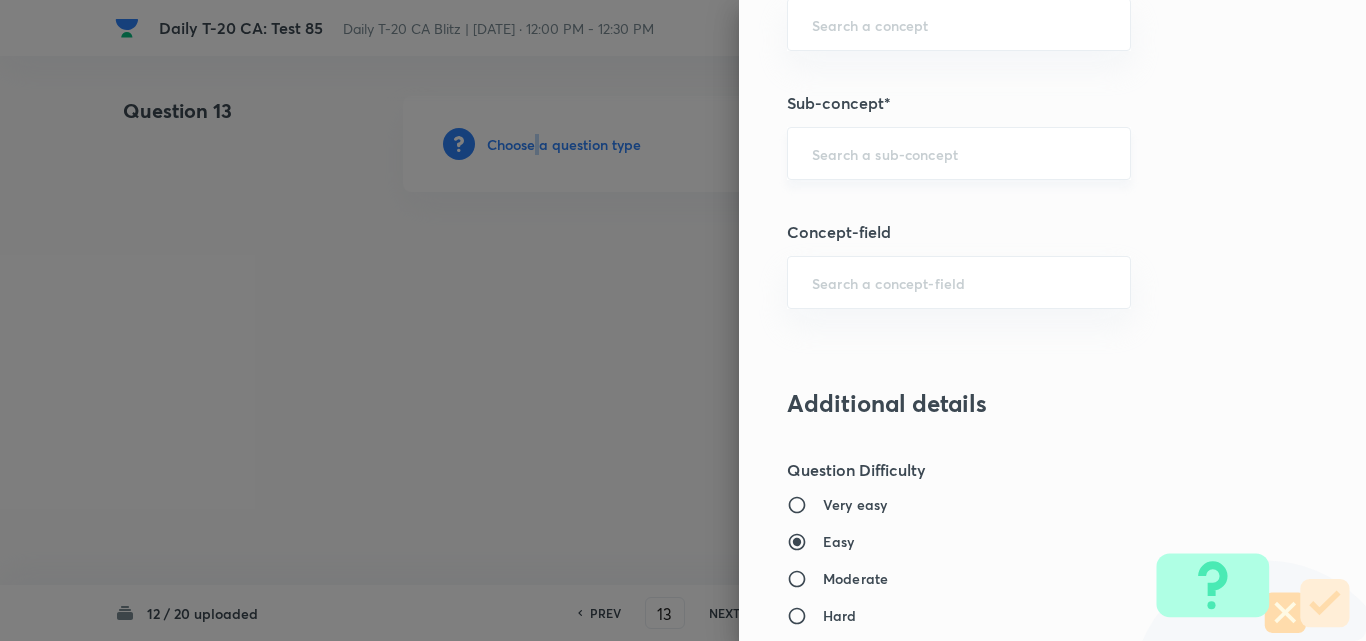 click on "​" at bounding box center (959, 153) 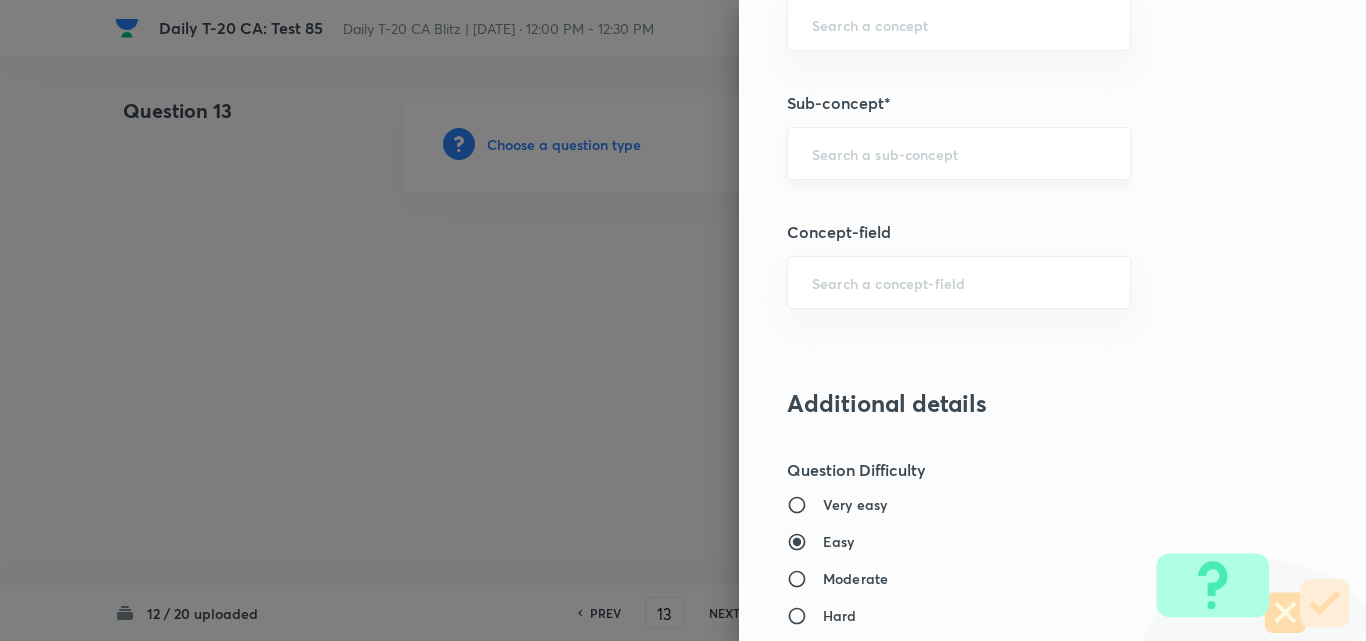 paste on "Current Affairs 2025" 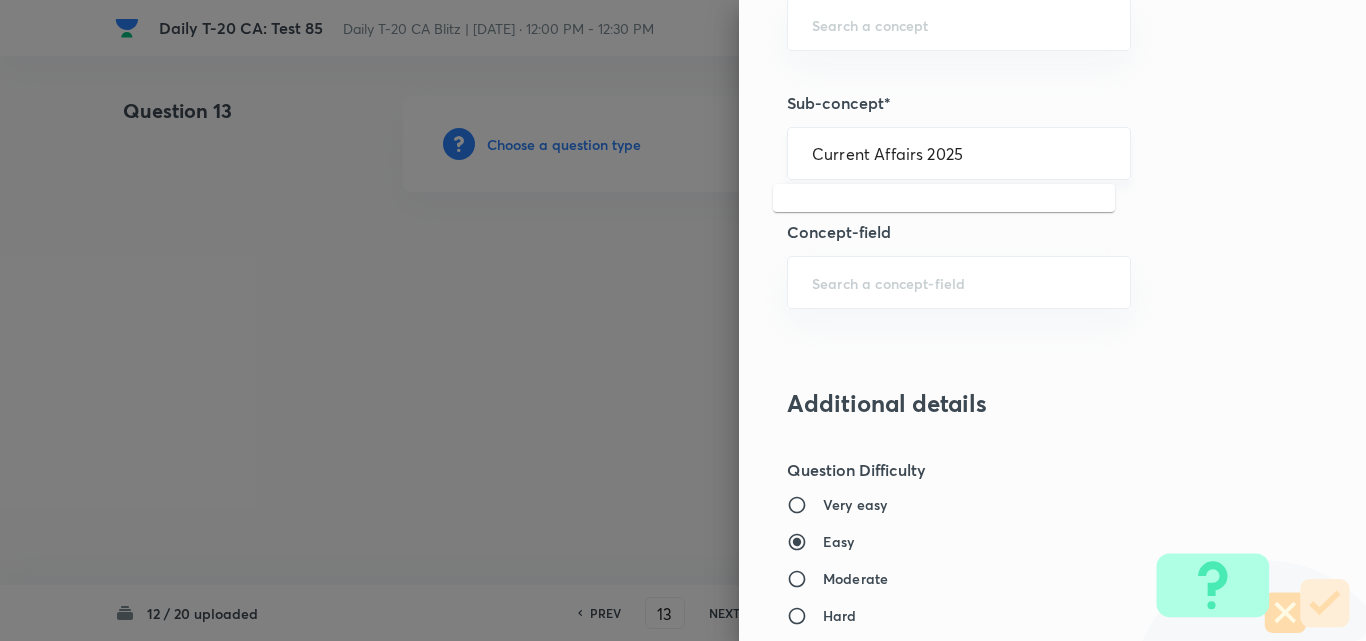 click on "Current Affairs 2025" at bounding box center (959, 153) 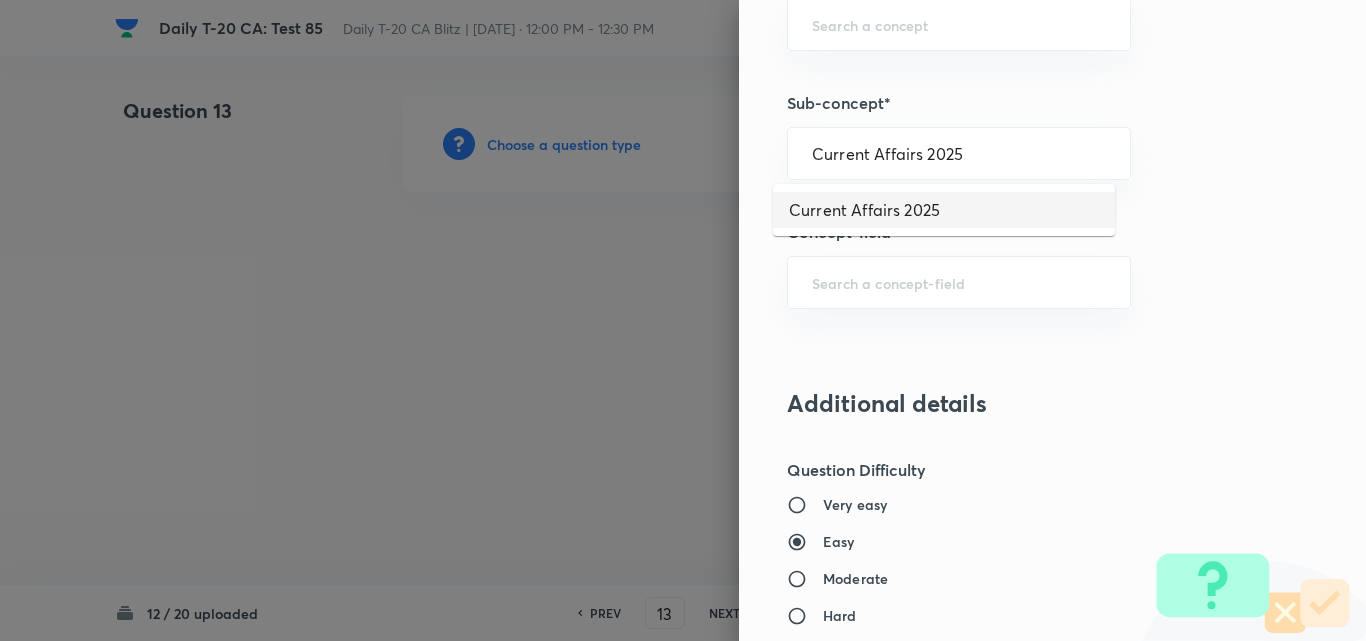 click on "Current Affairs 2025" at bounding box center [944, 210] 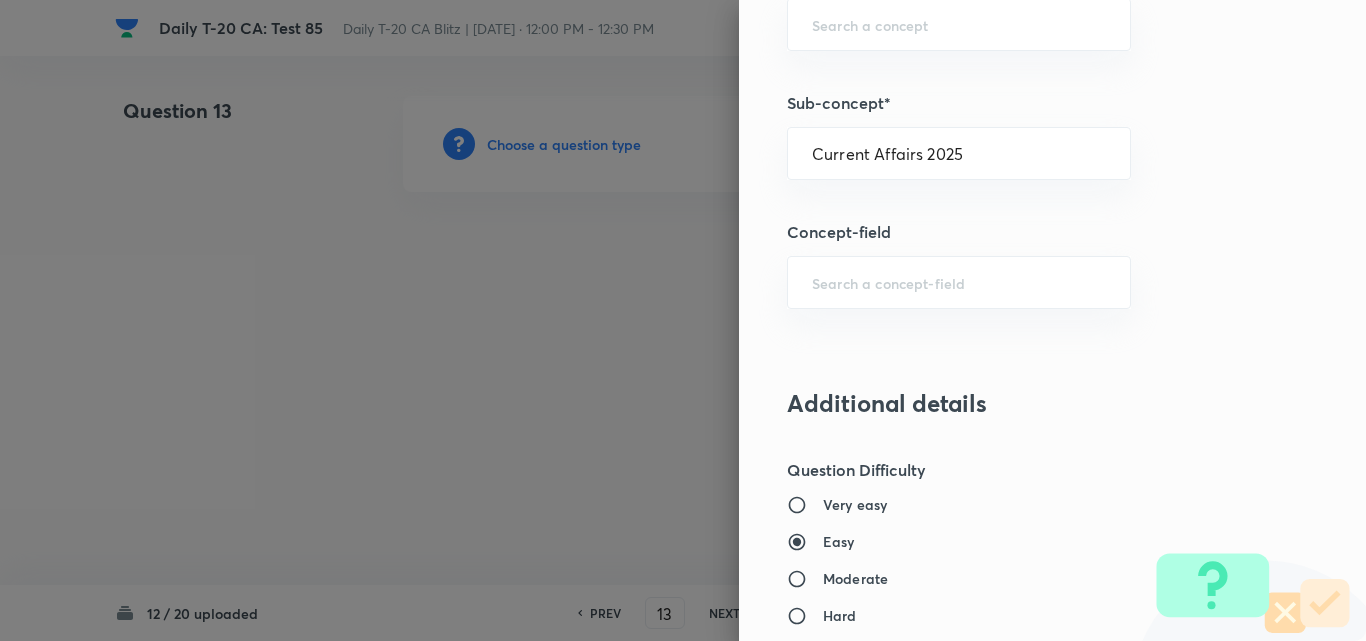 type on "Current Affairs" 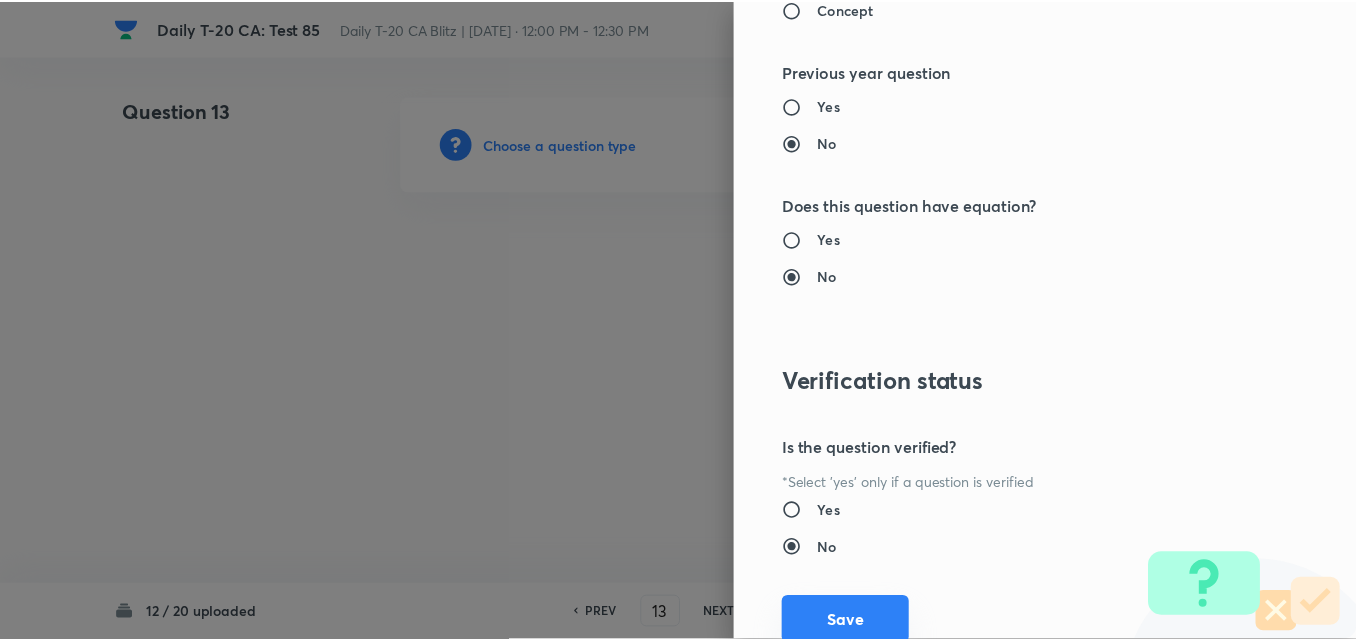 scroll, scrollTop: 2085, scrollLeft: 0, axis: vertical 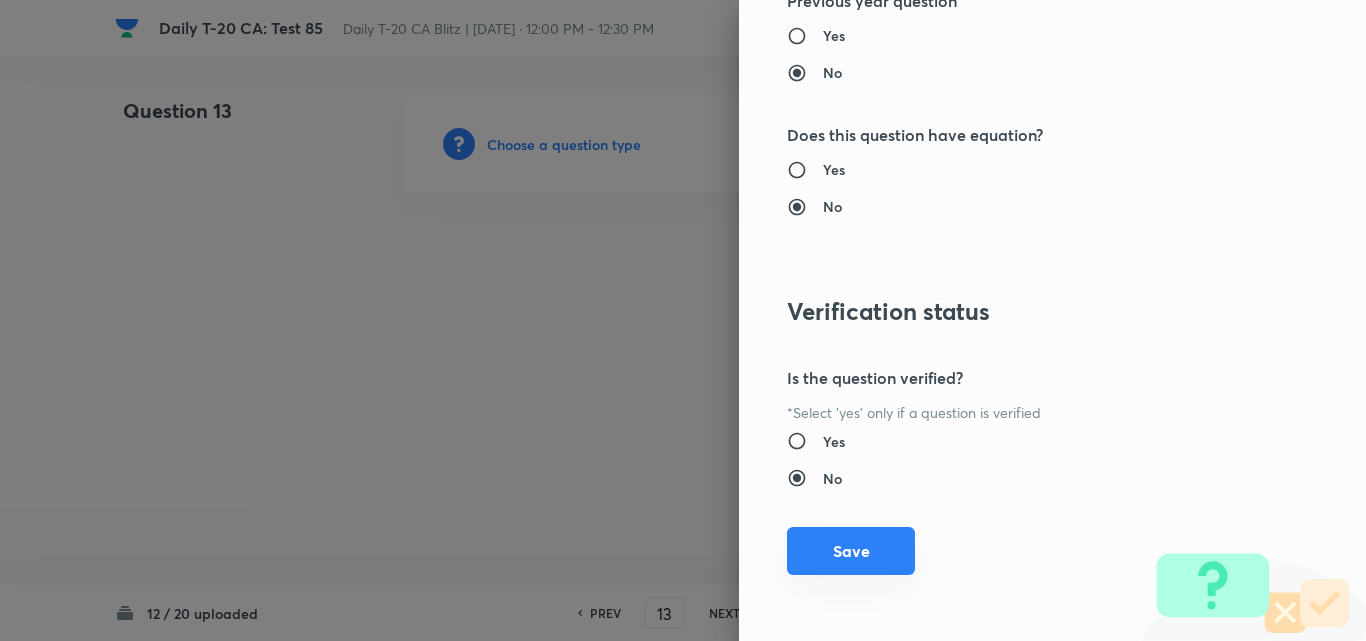 click on "Save" at bounding box center [851, 551] 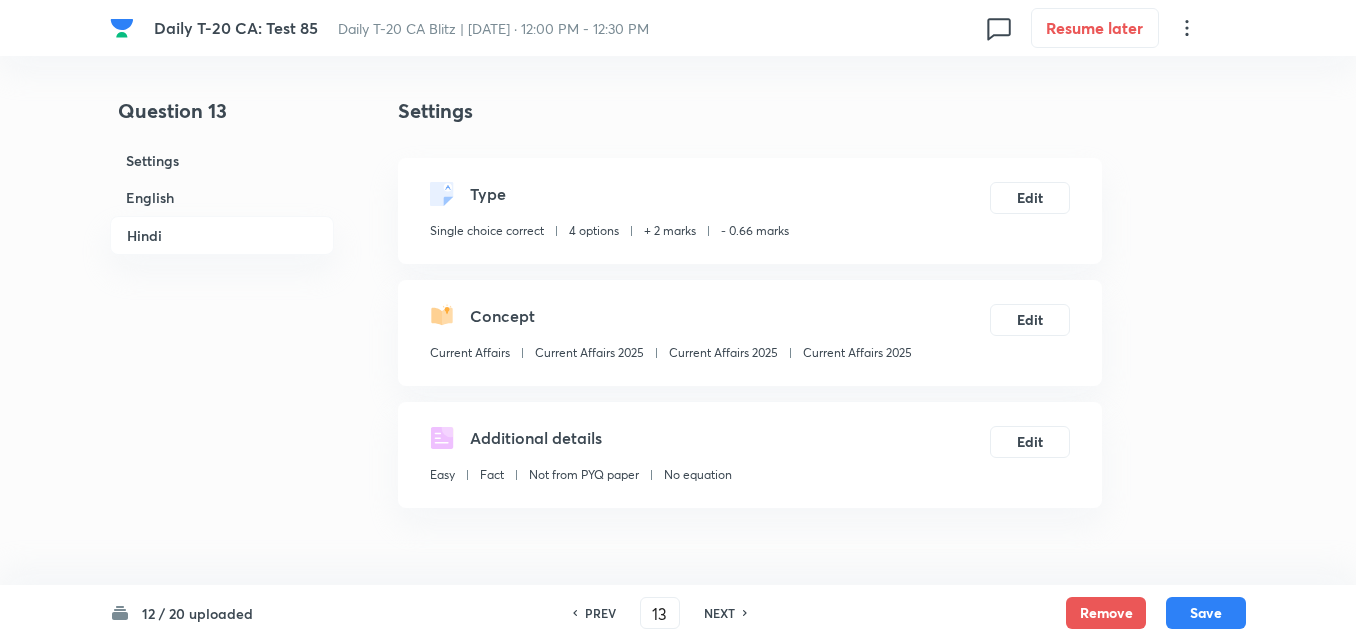 click on "English" at bounding box center [222, 197] 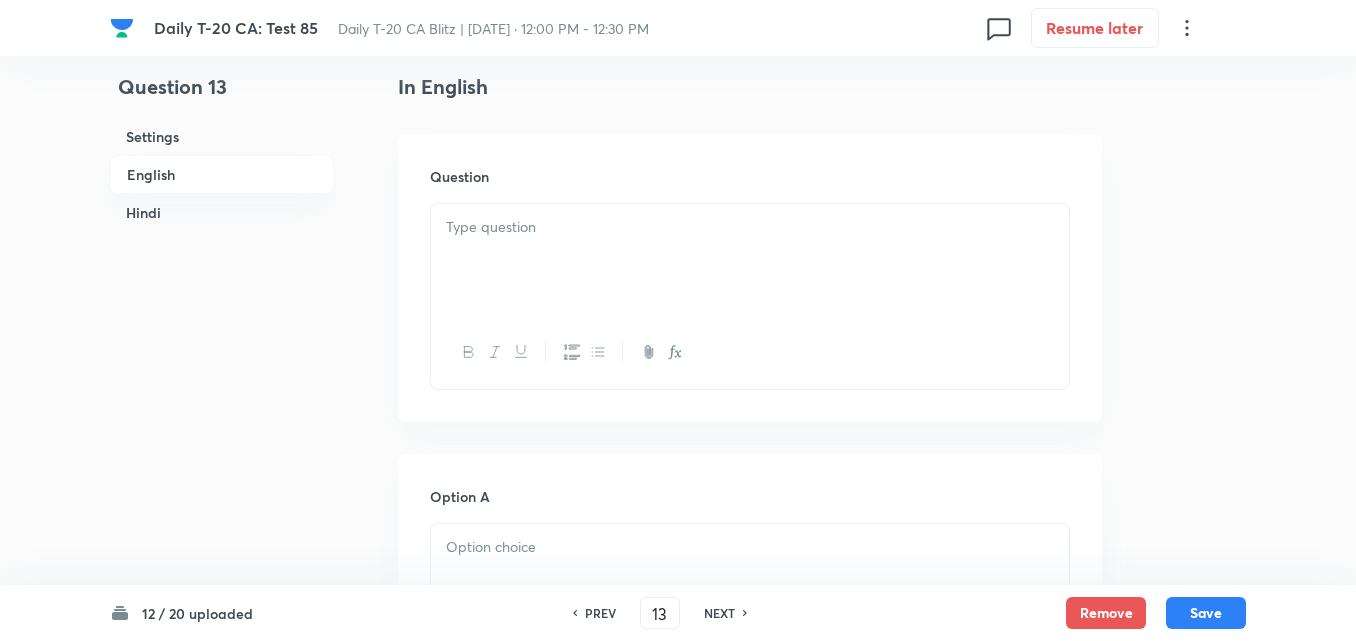 click at bounding box center [750, 260] 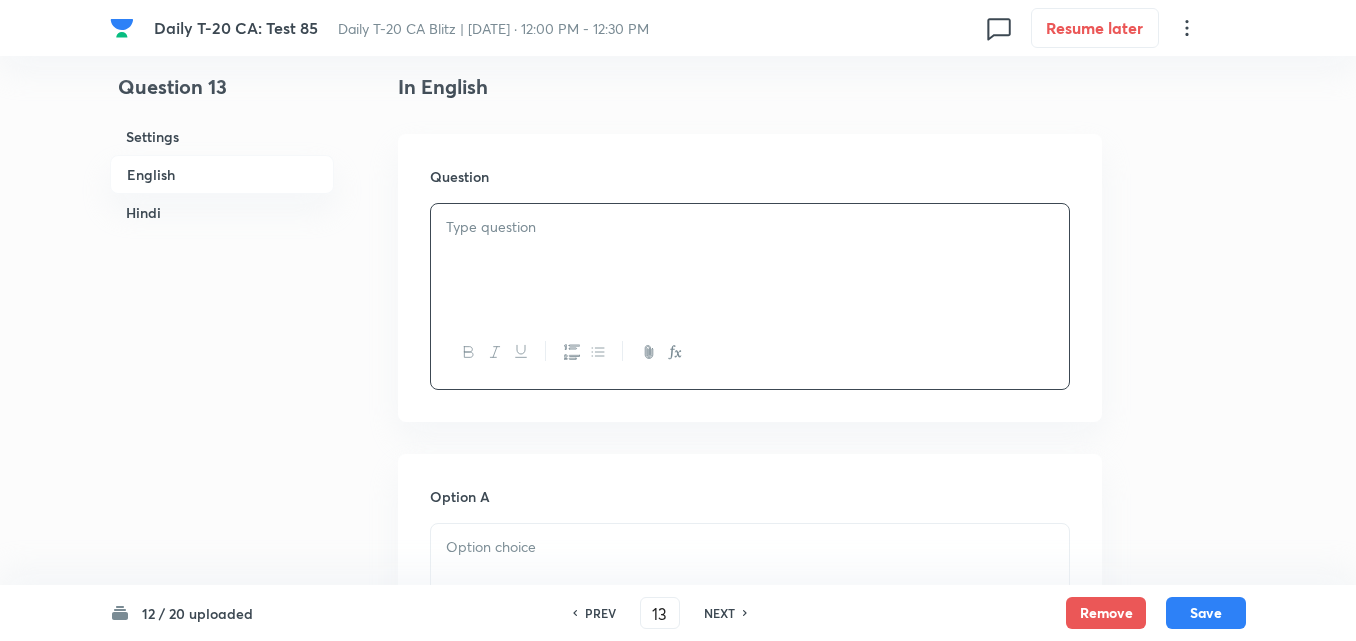 type 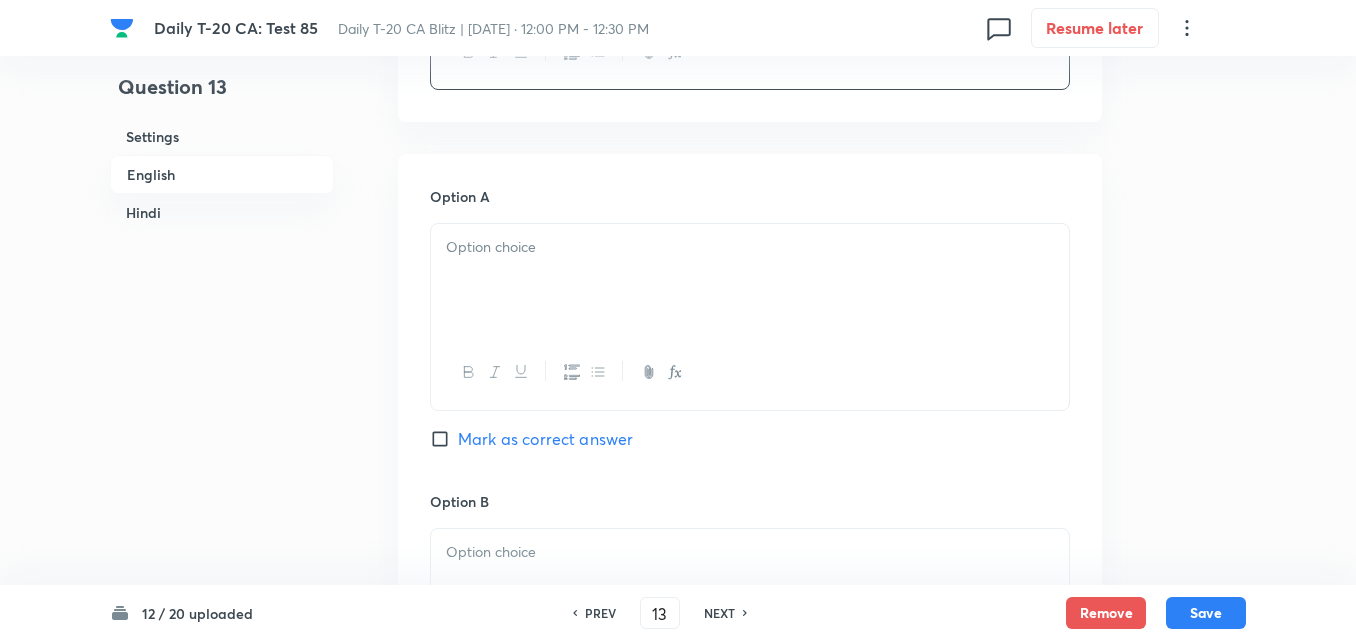 type 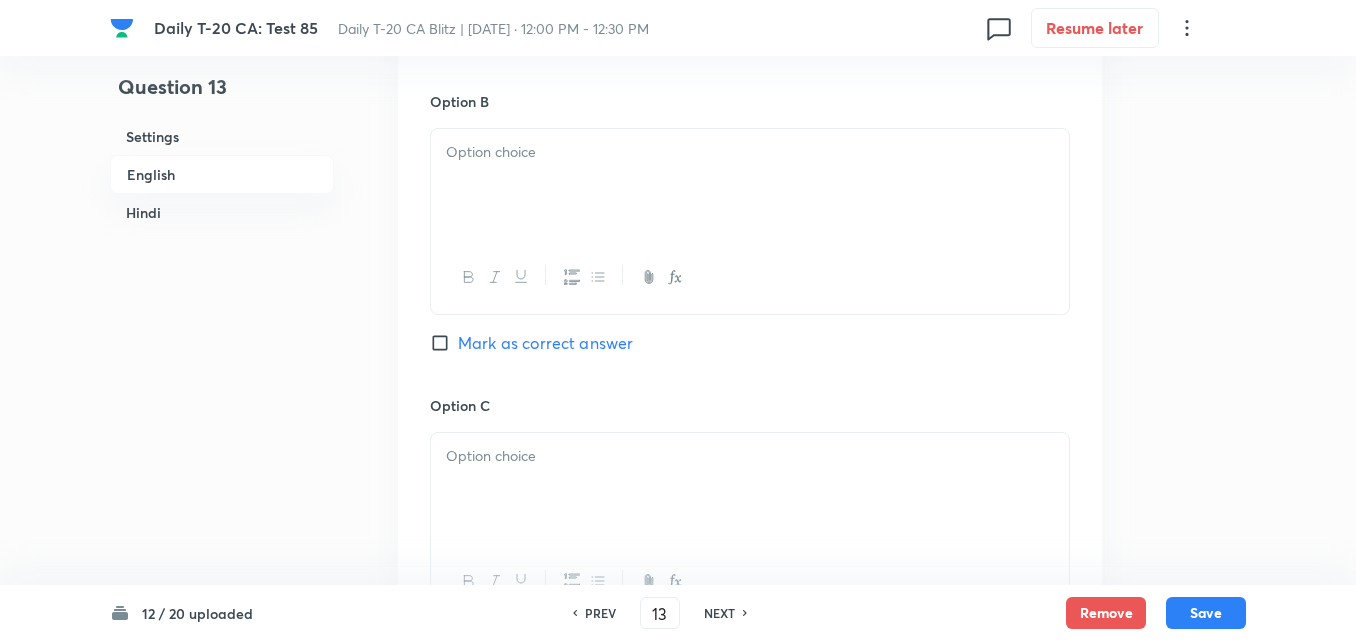 click at bounding box center (750, 277) 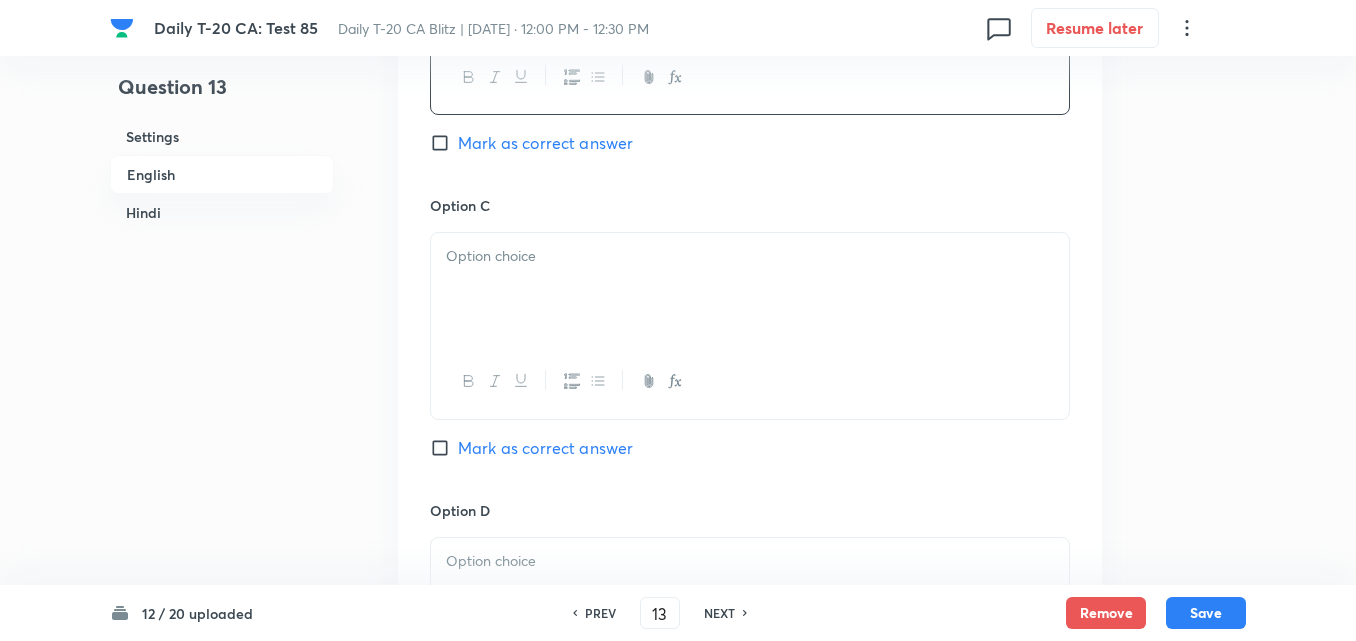 type 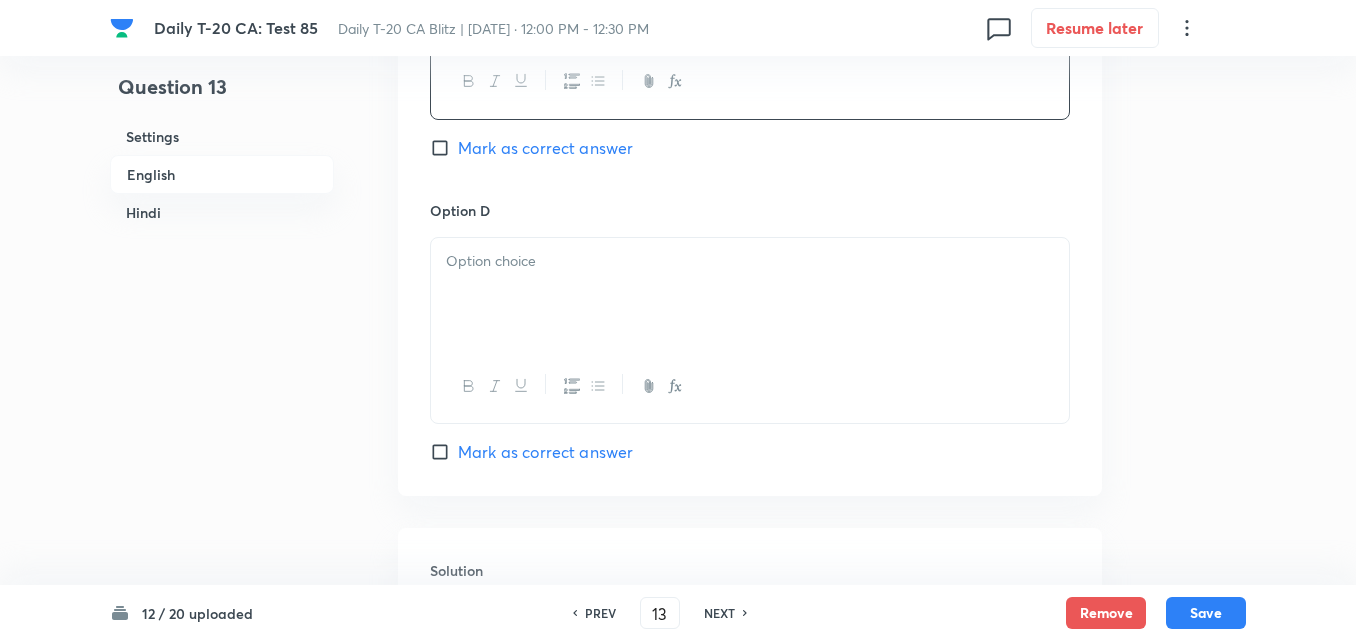 click on "Option D Mark as correct answer" at bounding box center [750, 332] 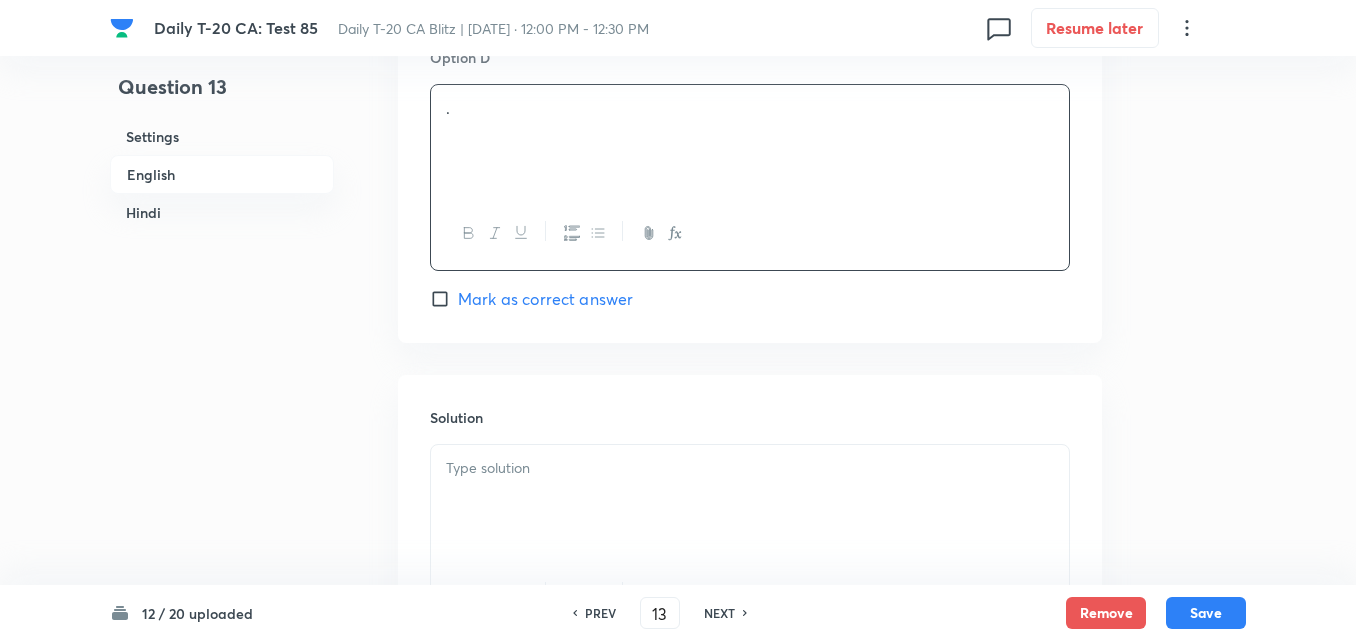 scroll, scrollTop: 2016, scrollLeft: 0, axis: vertical 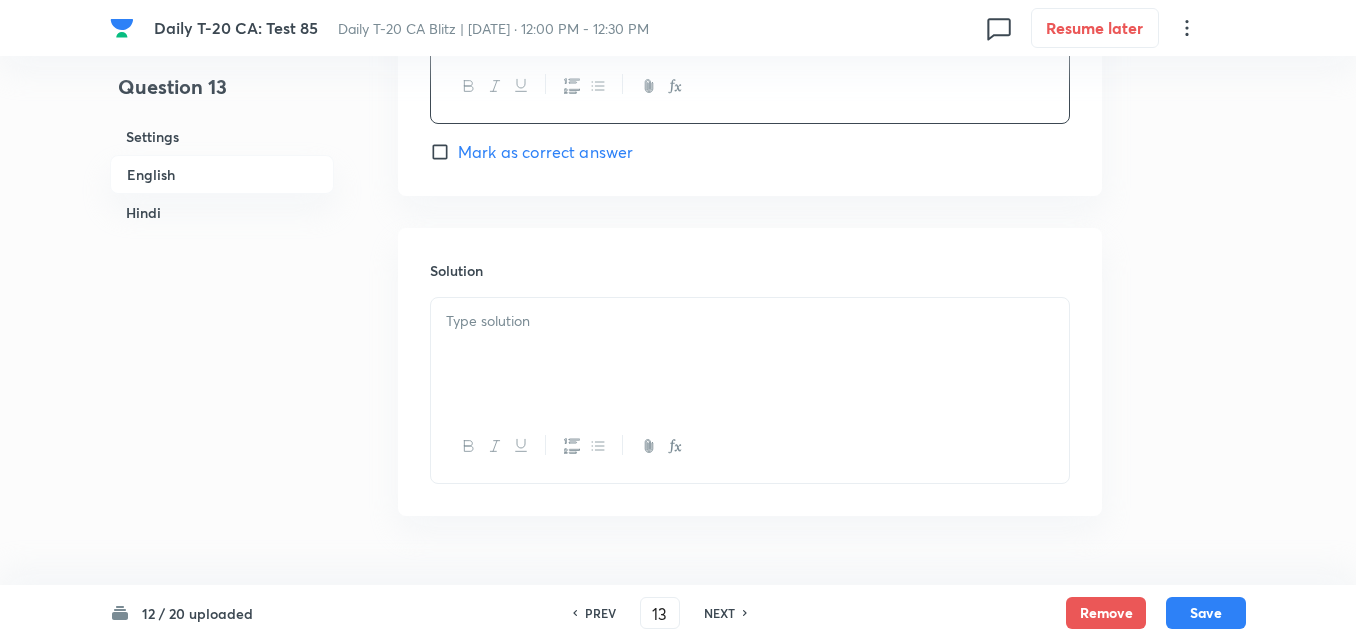 click on "Option D . Mark as correct answer" at bounding box center (750, 32) 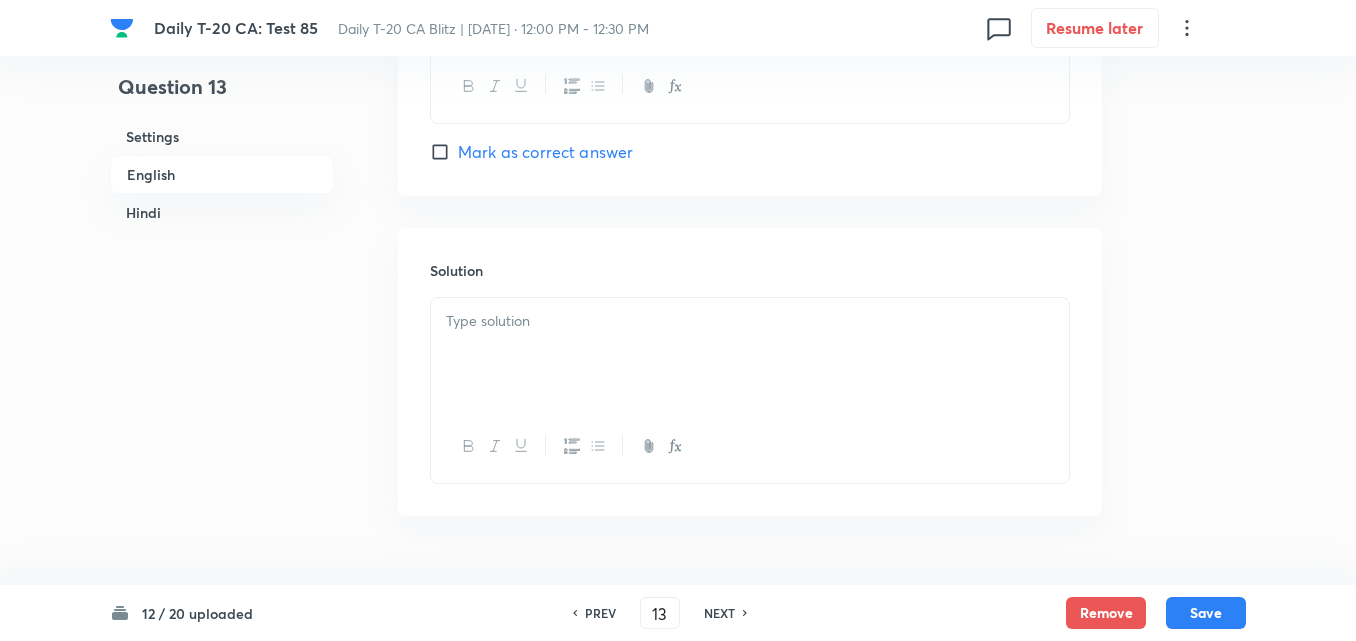 click on "Mark as correct answer" at bounding box center (545, 152) 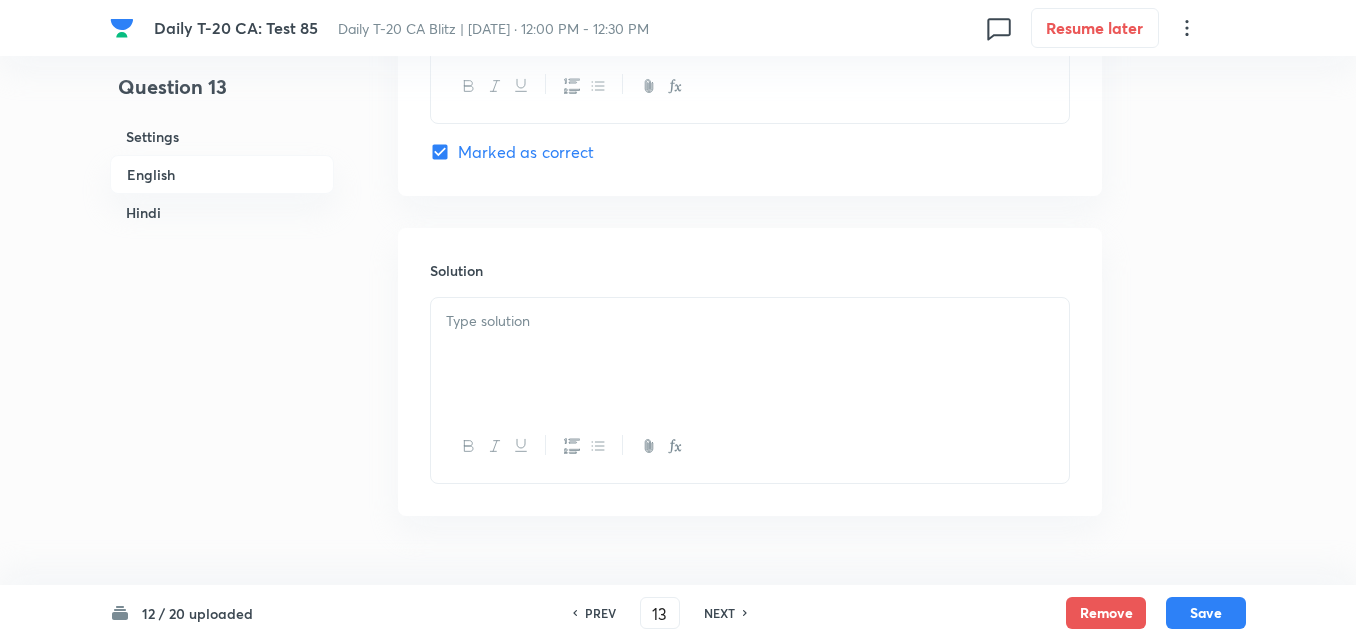 checkbox on "true" 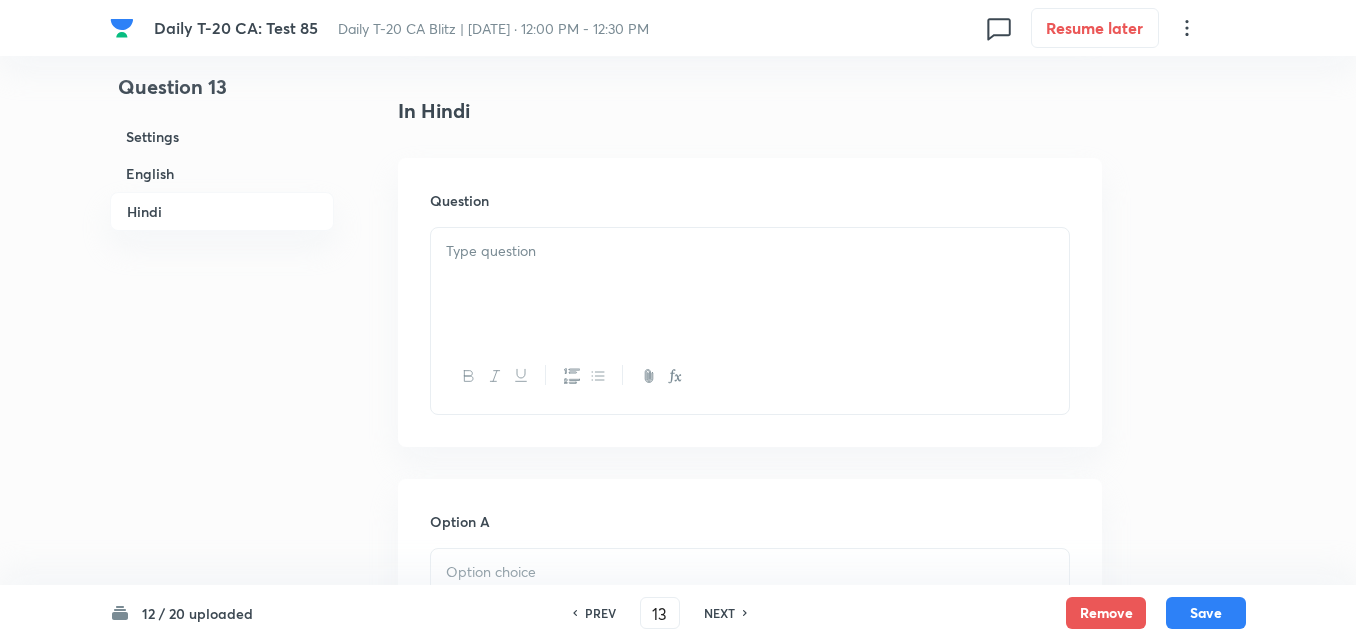 type 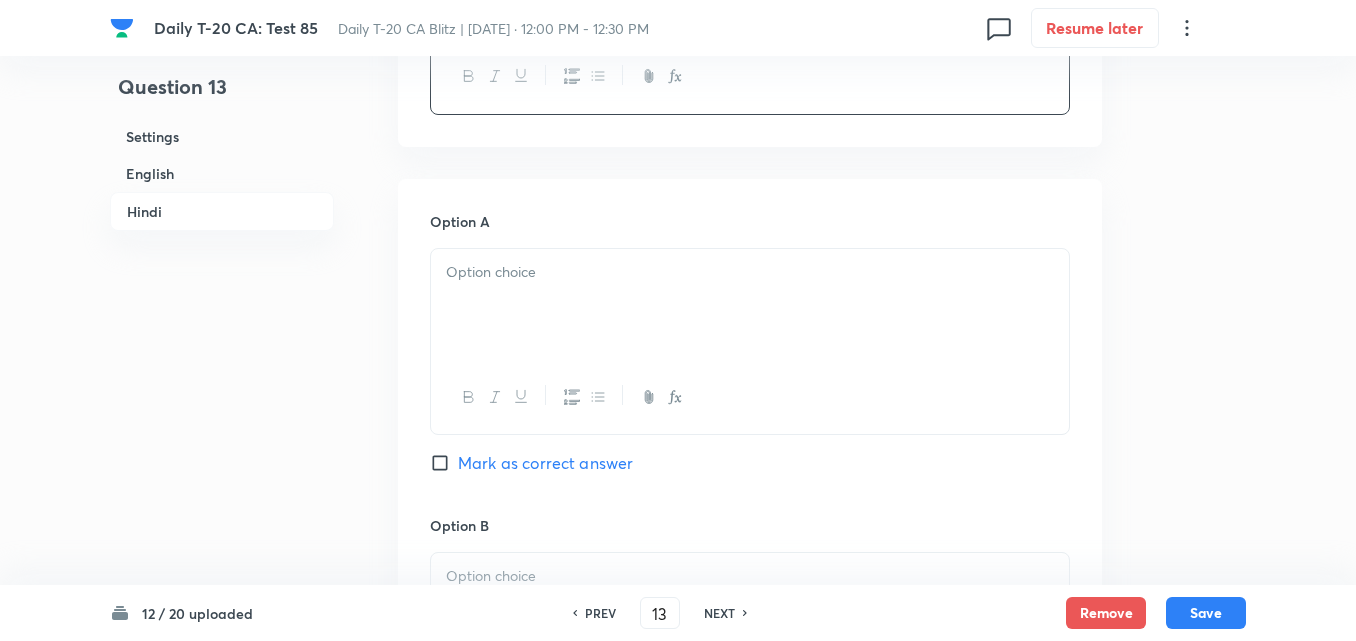 click at bounding box center [750, 305] 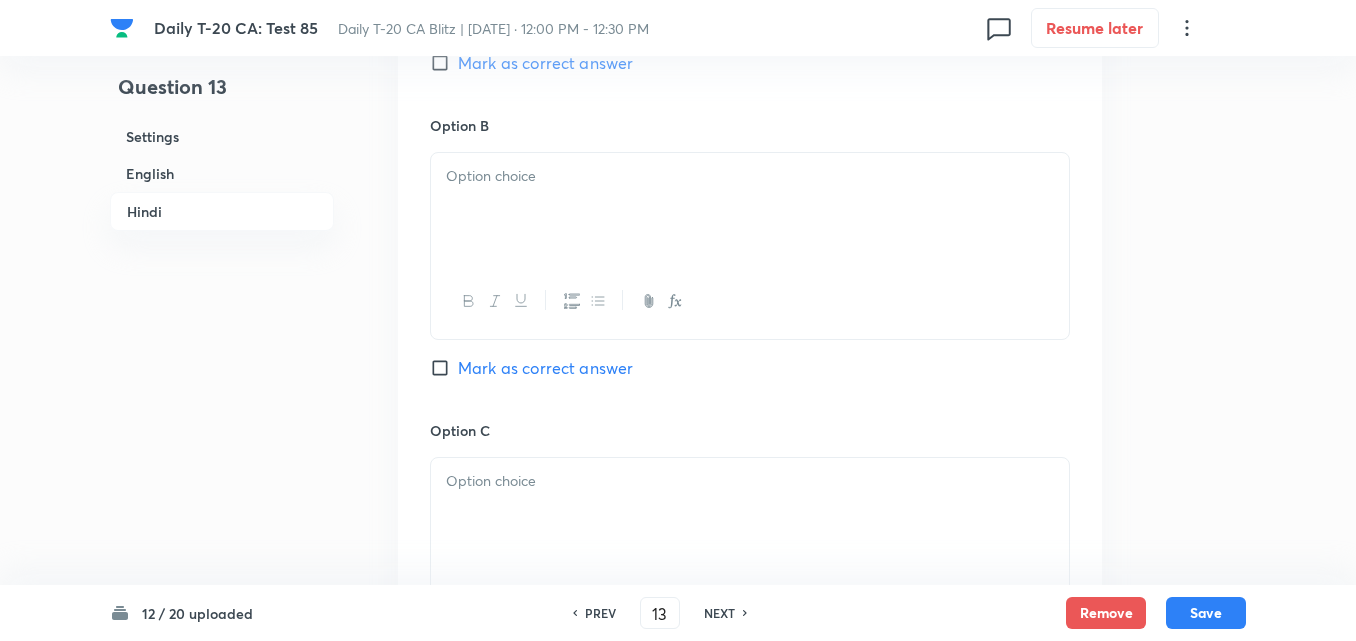 click at bounding box center (750, 301) 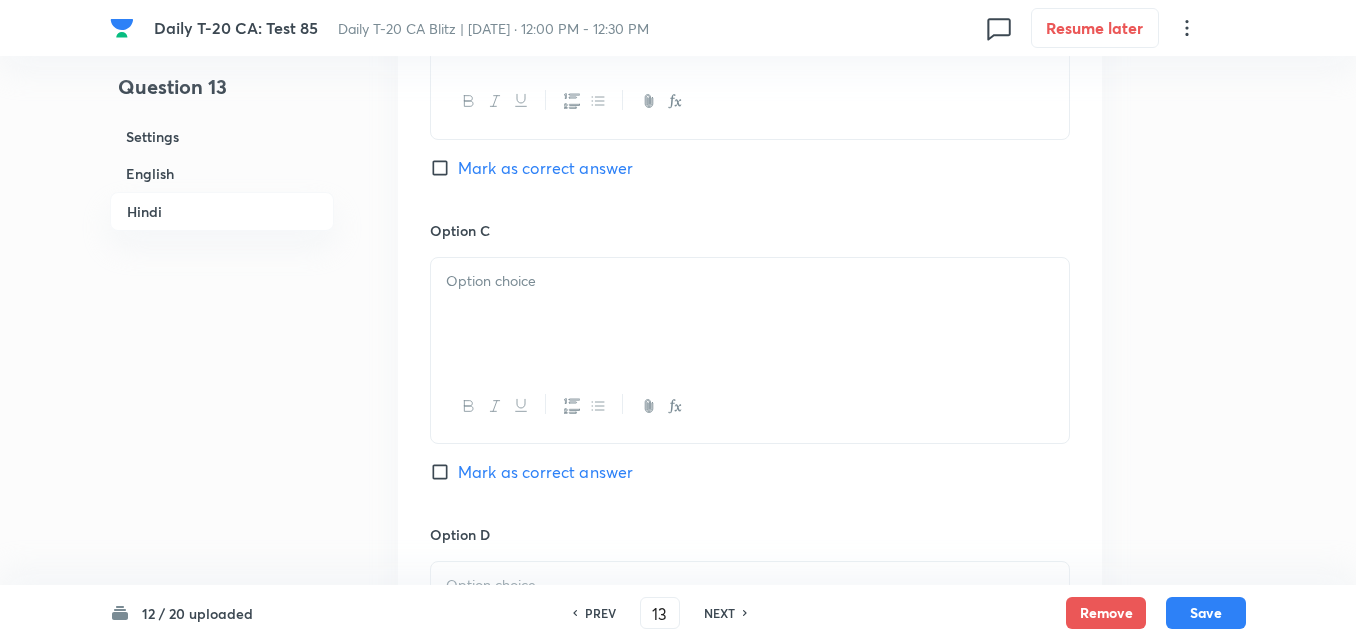 scroll, scrollTop: 3316, scrollLeft: 0, axis: vertical 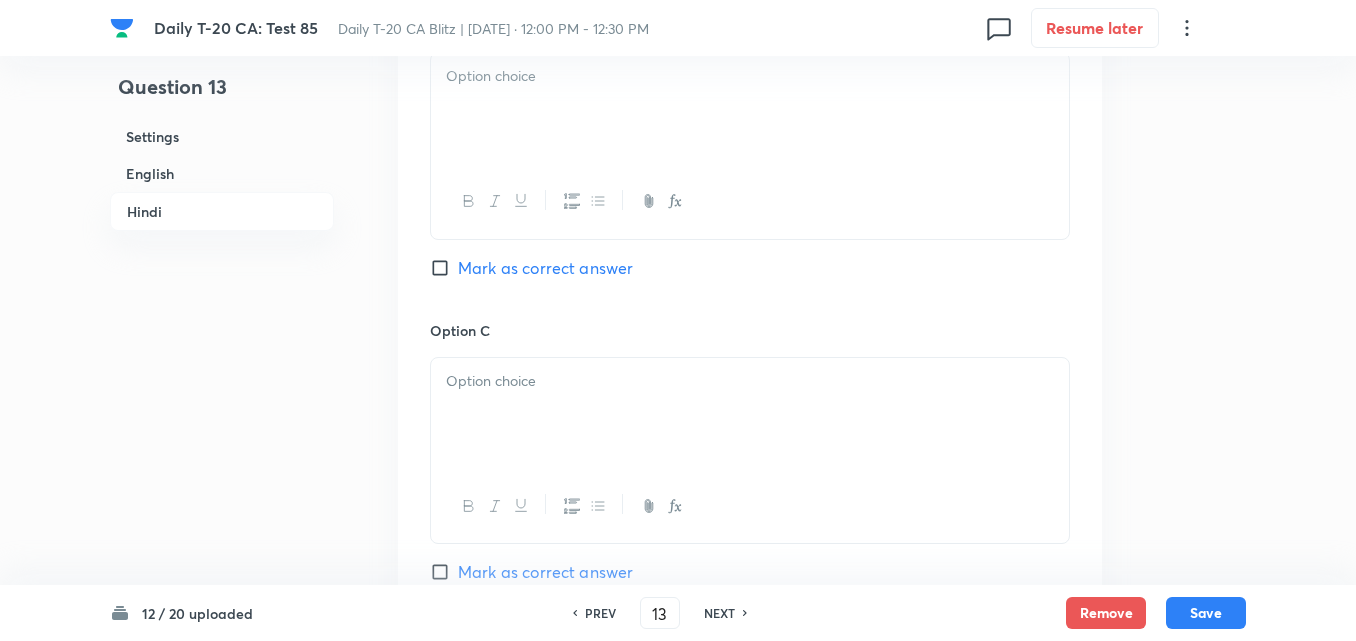 click at bounding box center (750, 109) 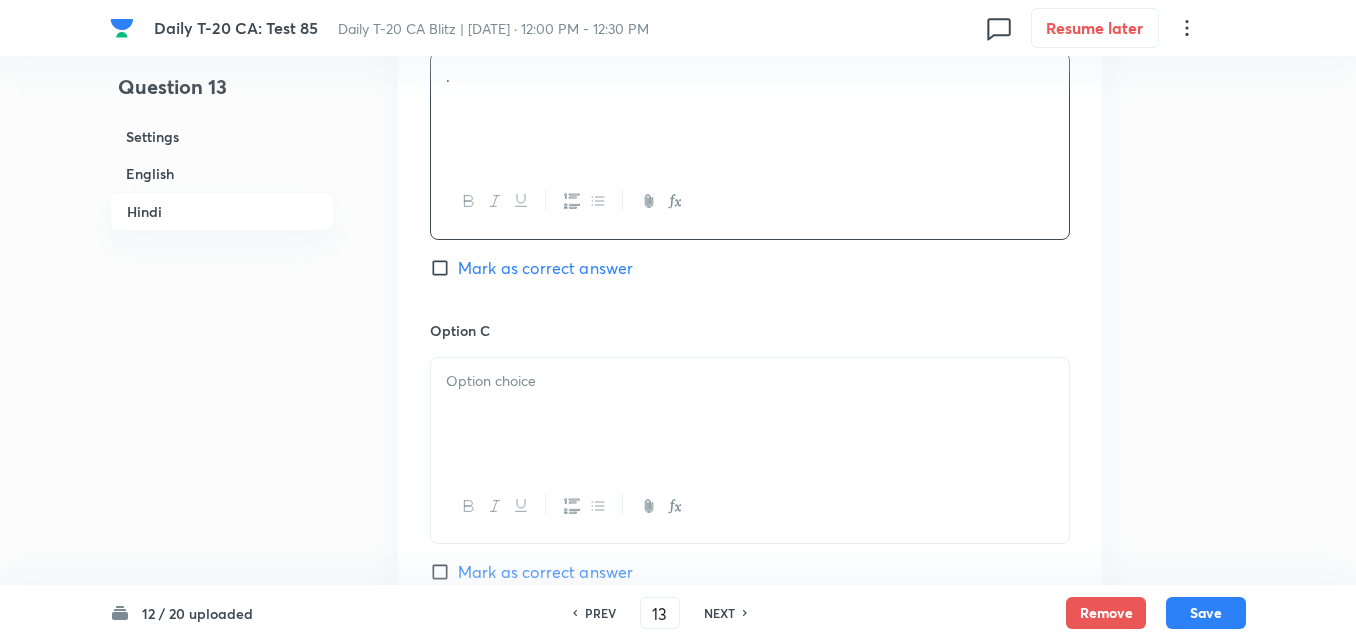 type 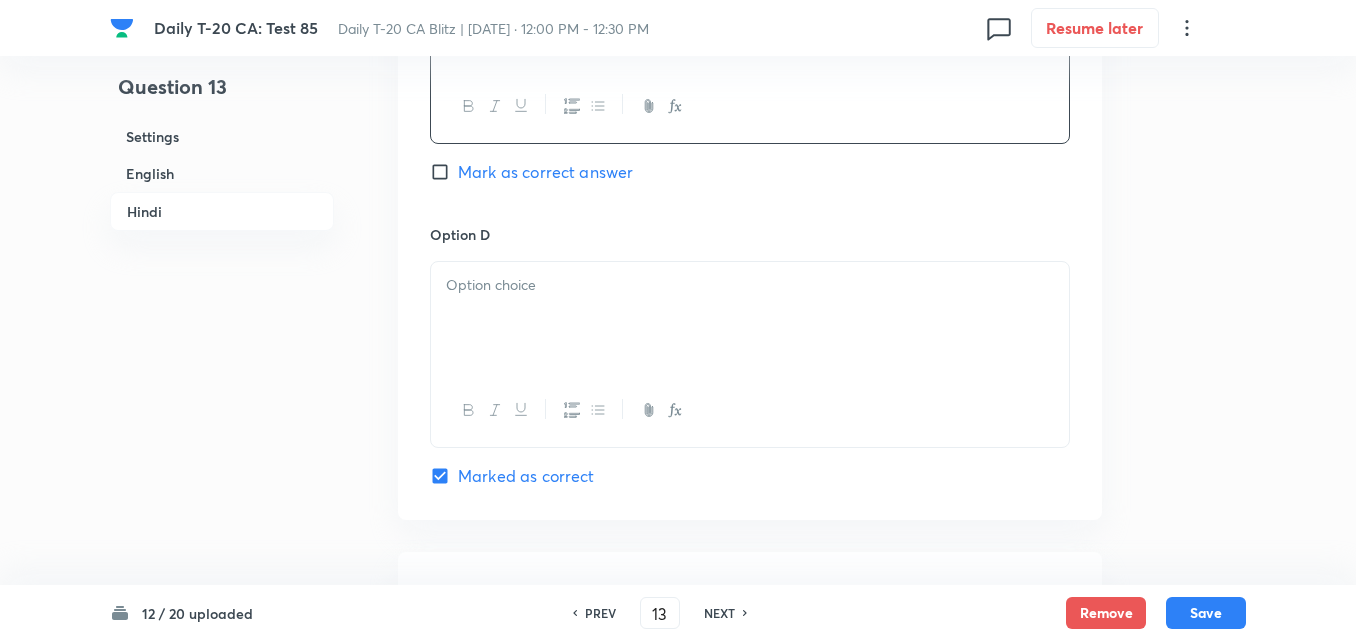 type 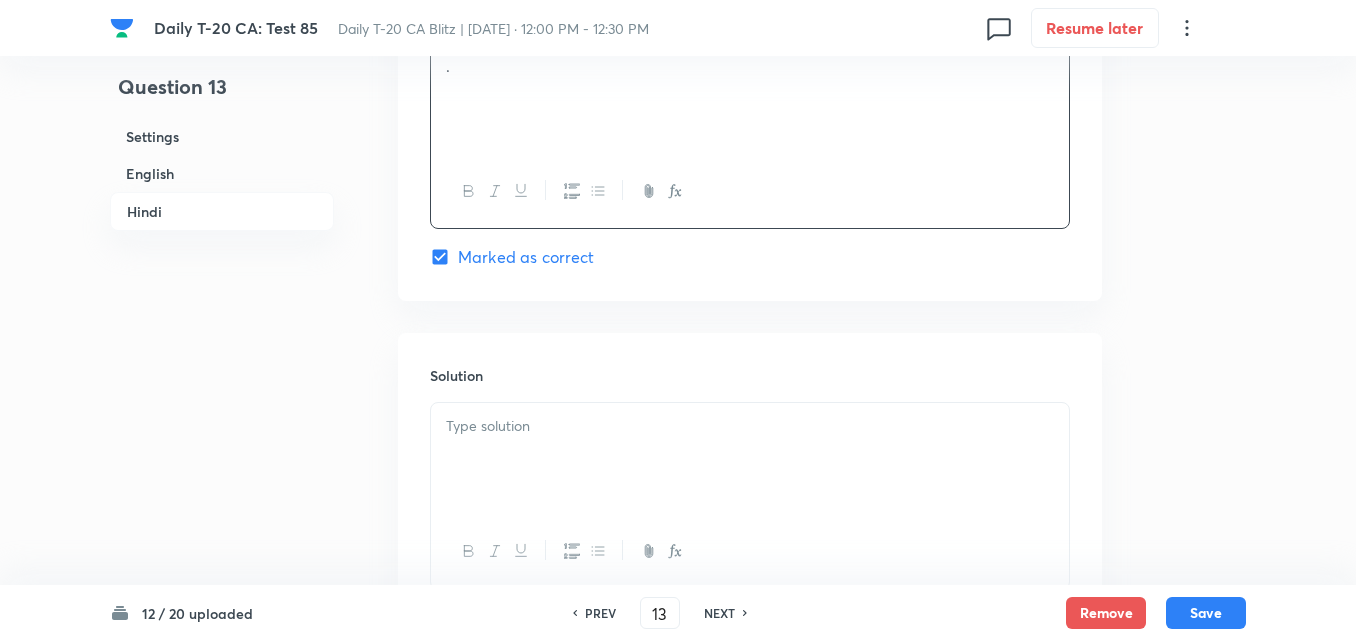 scroll, scrollTop: 4092, scrollLeft: 0, axis: vertical 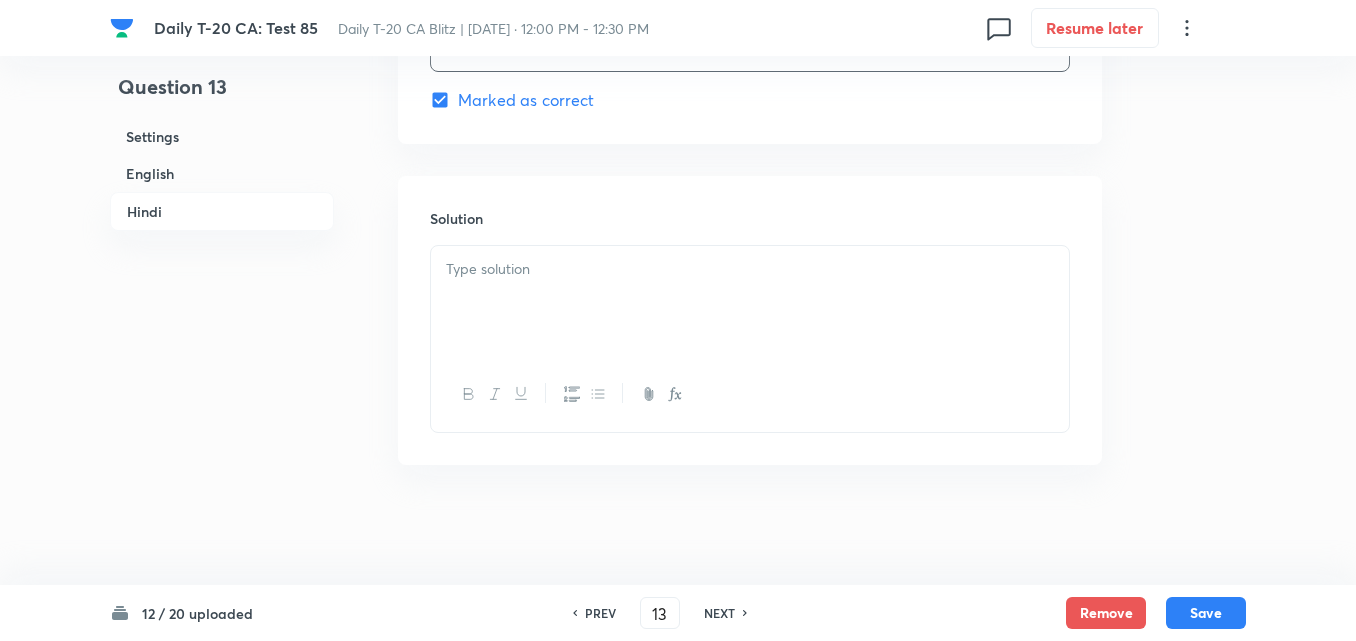 type 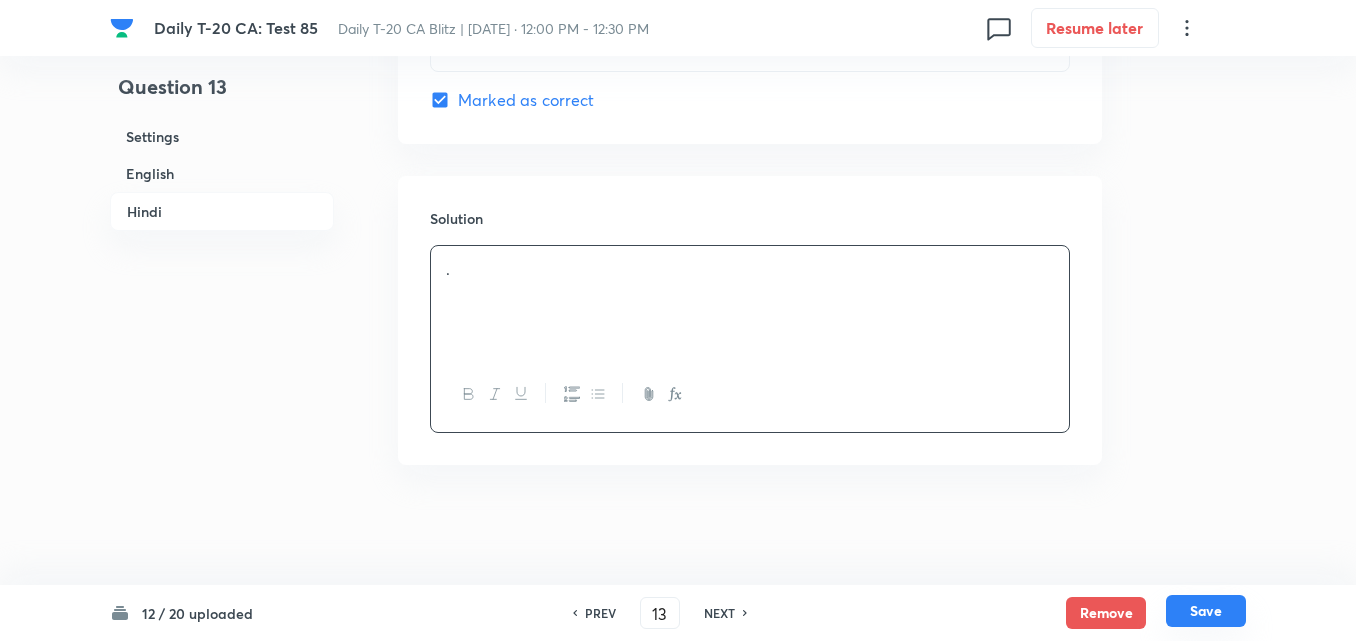 click on "Save" at bounding box center (1206, 611) 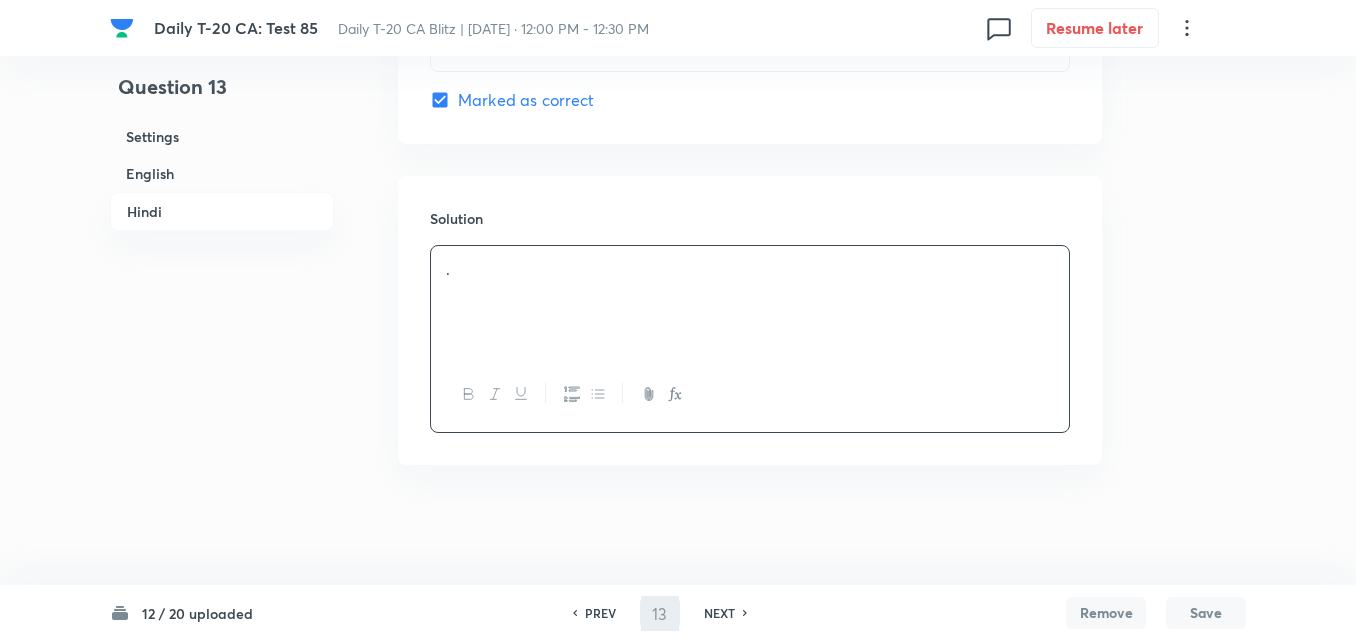 type on "14" 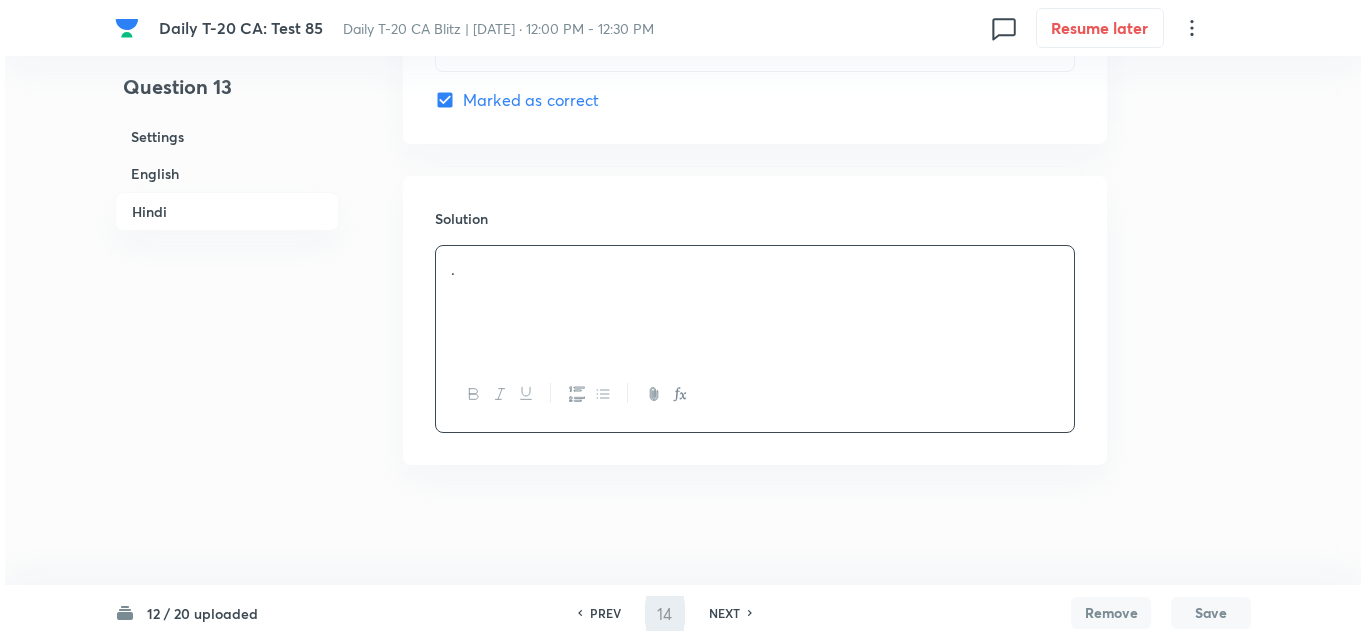 scroll, scrollTop: 0, scrollLeft: 0, axis: both 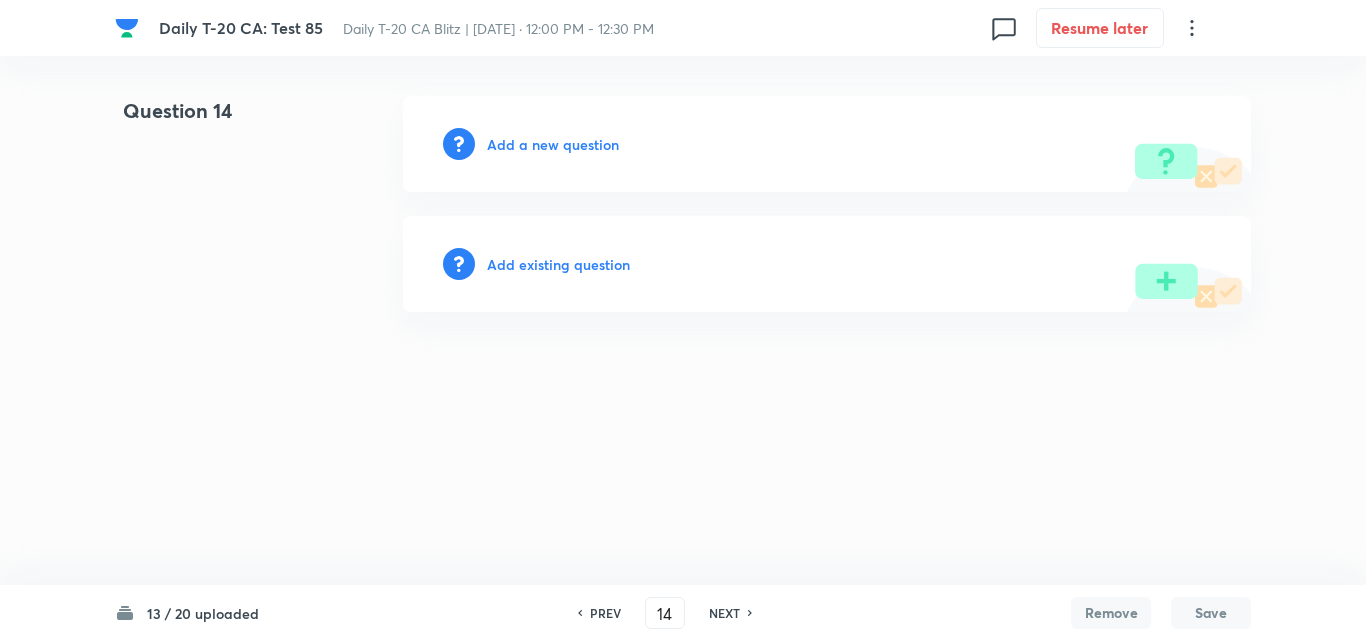 click on "Add a new question" at bounding box center (553, 144) 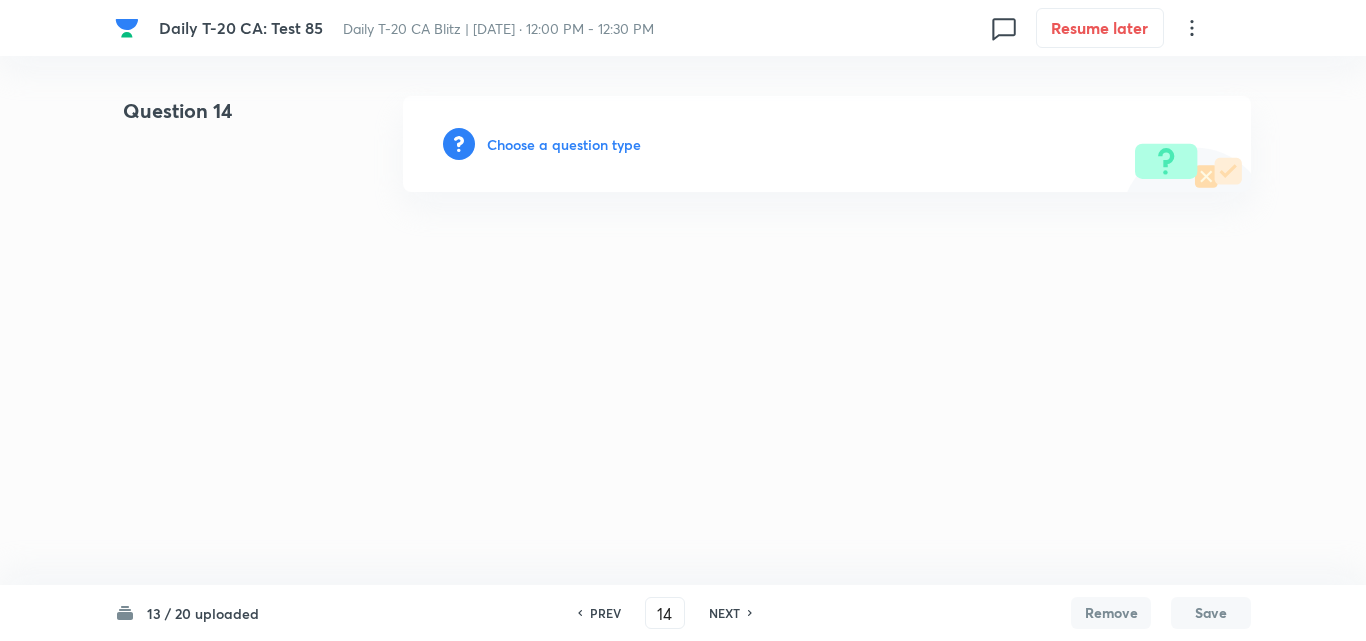 click on "Choose a question type" at bounding box center (564, 144) 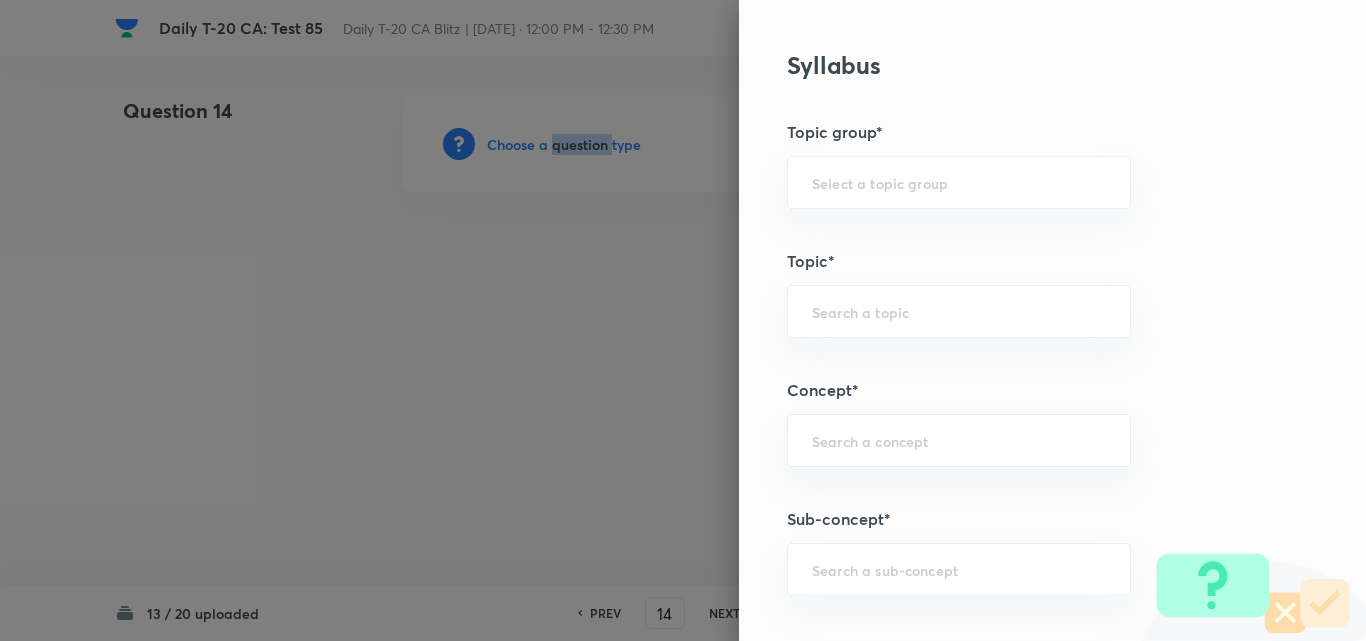 scroll, scrollTop: 1100, scrollLeft: 0, axis: vertical 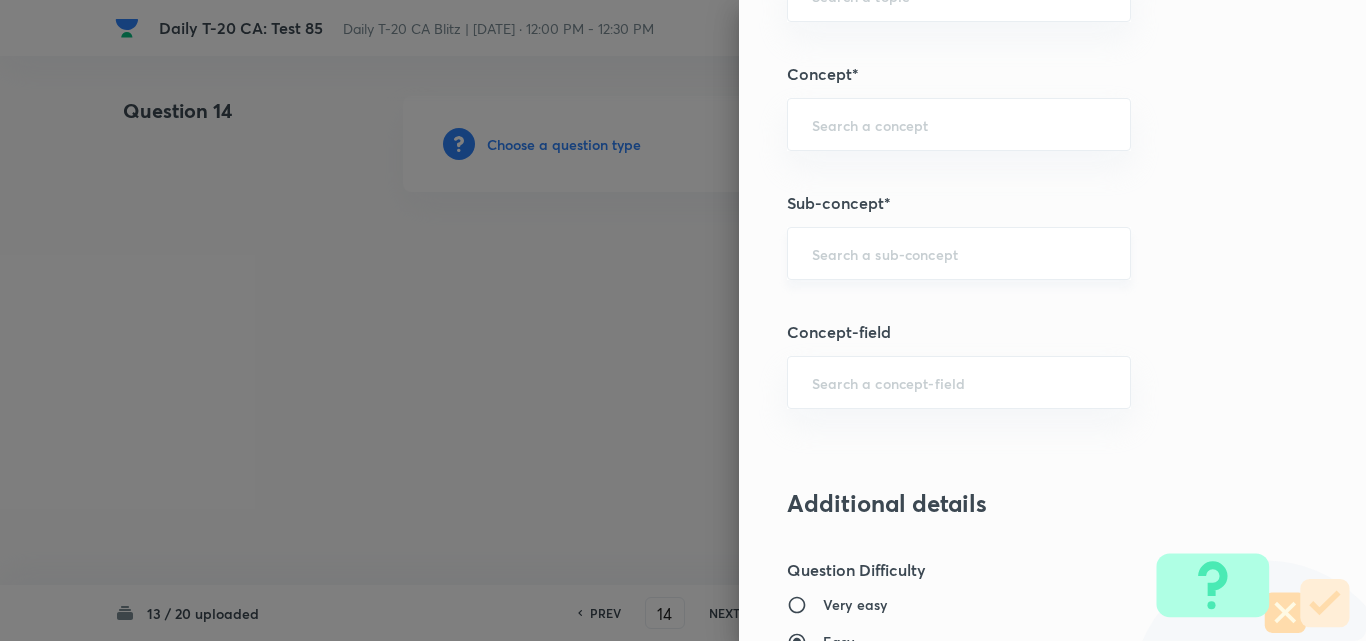click at bounding box center (959, 253) 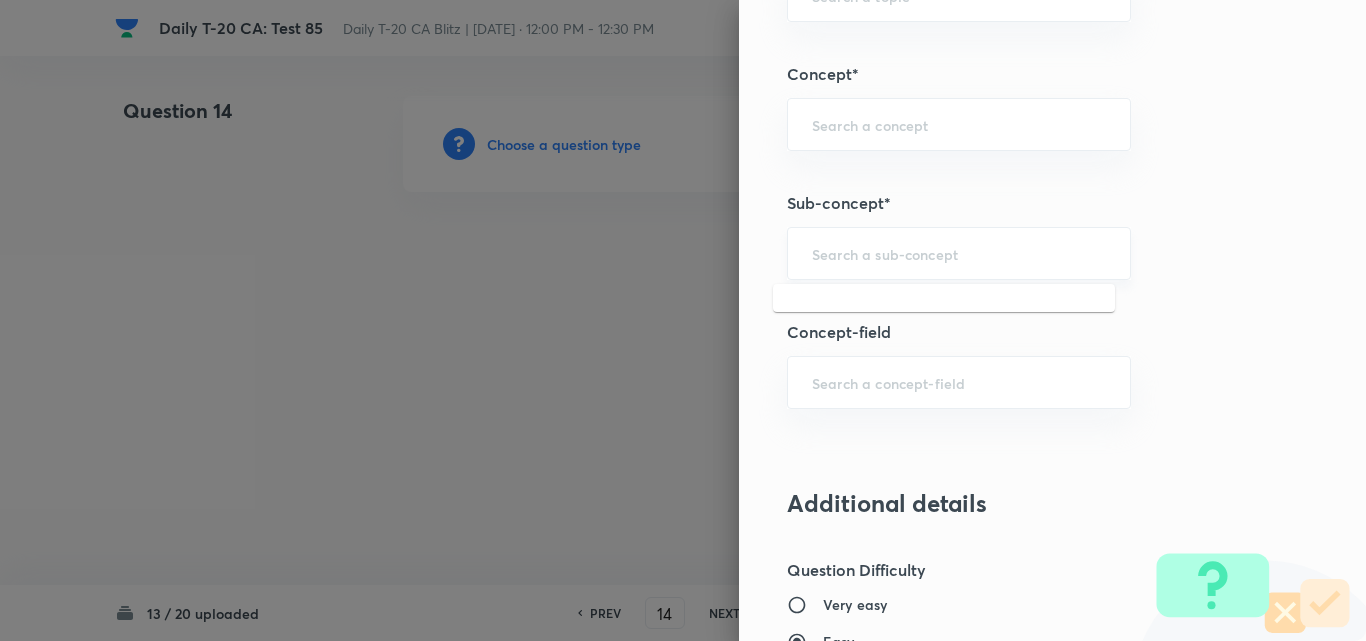 paste on "Current Affairs 2025" 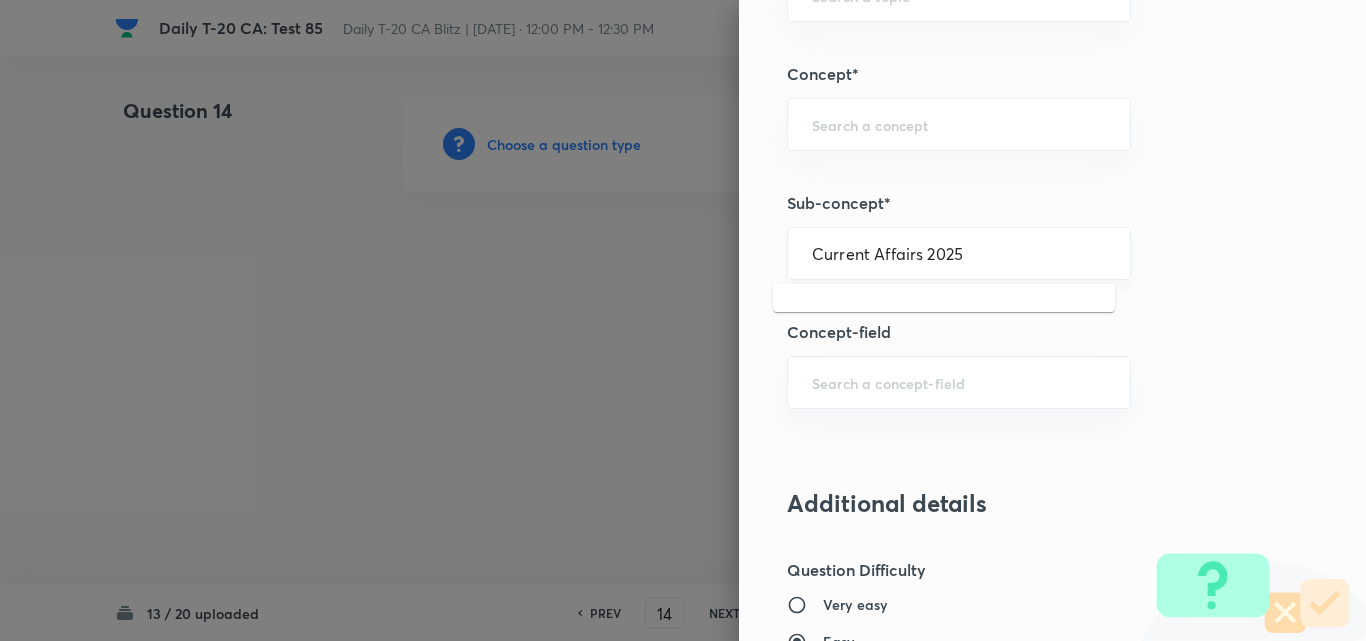 click on "Current Affairs 2025" at bounding box center [959, 253] 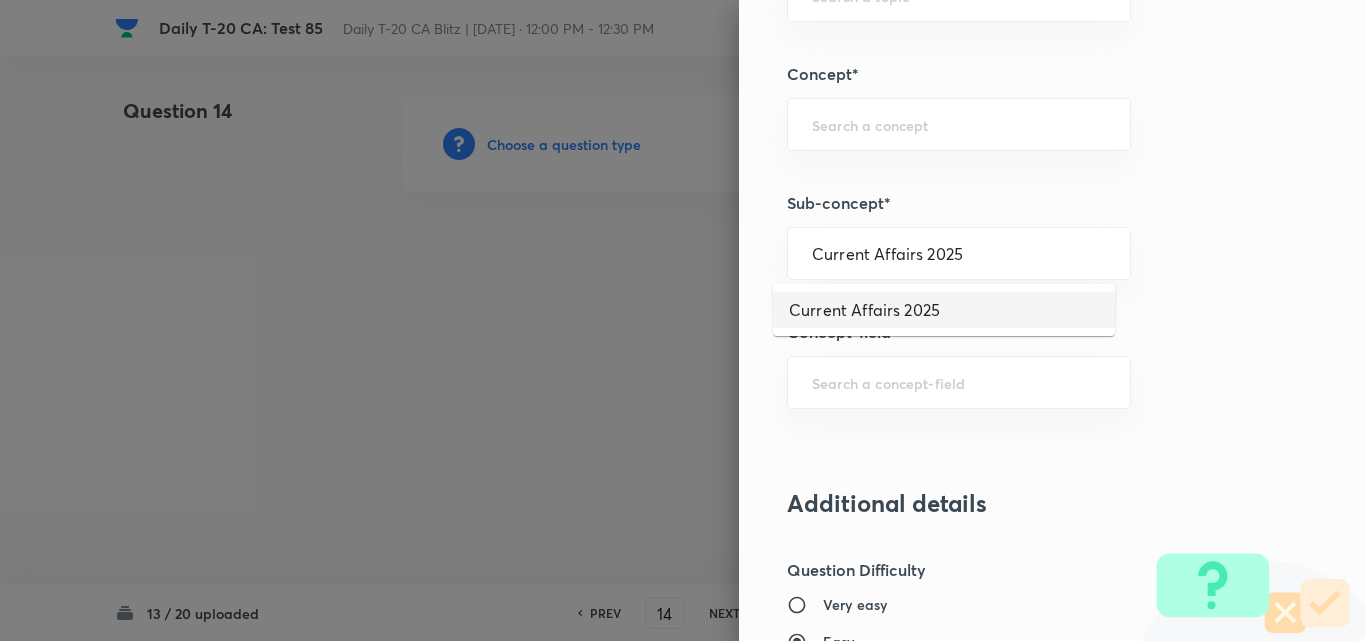 click on "Current Affairs 2025" at bounding box center (944, 310) 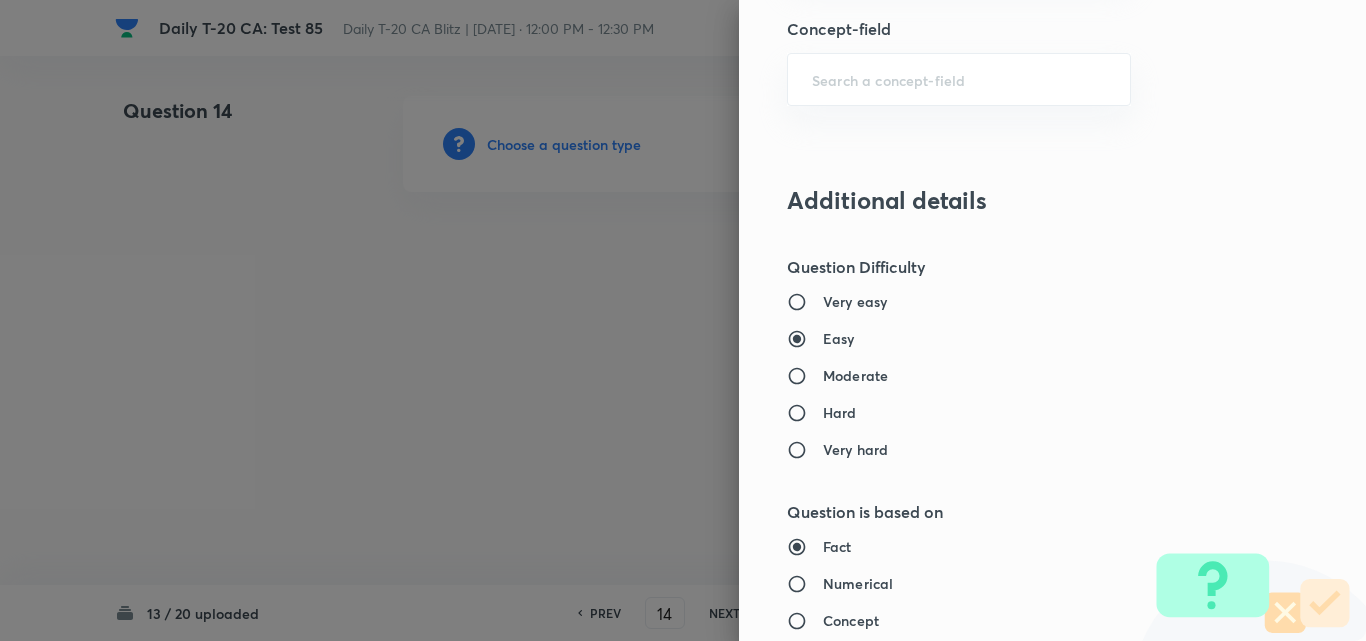 type on "Current Affairs" 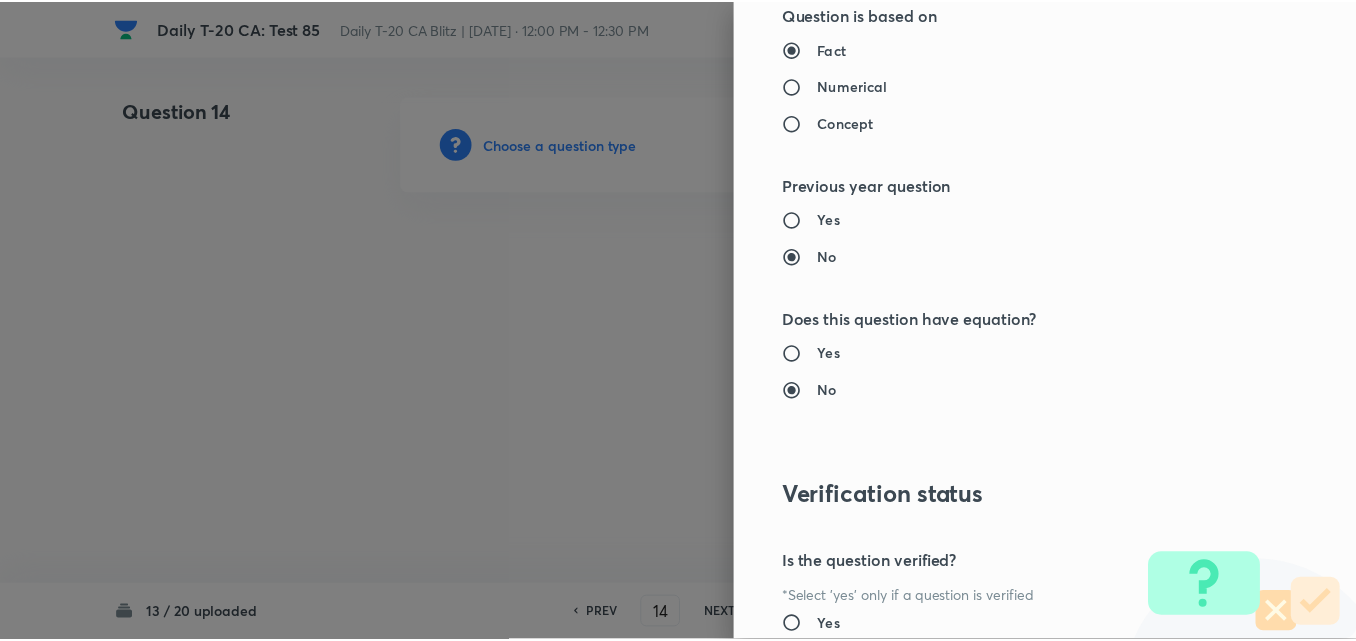 scroll, scrollTop: 2085, scrollLeft: 0, axis: vertical 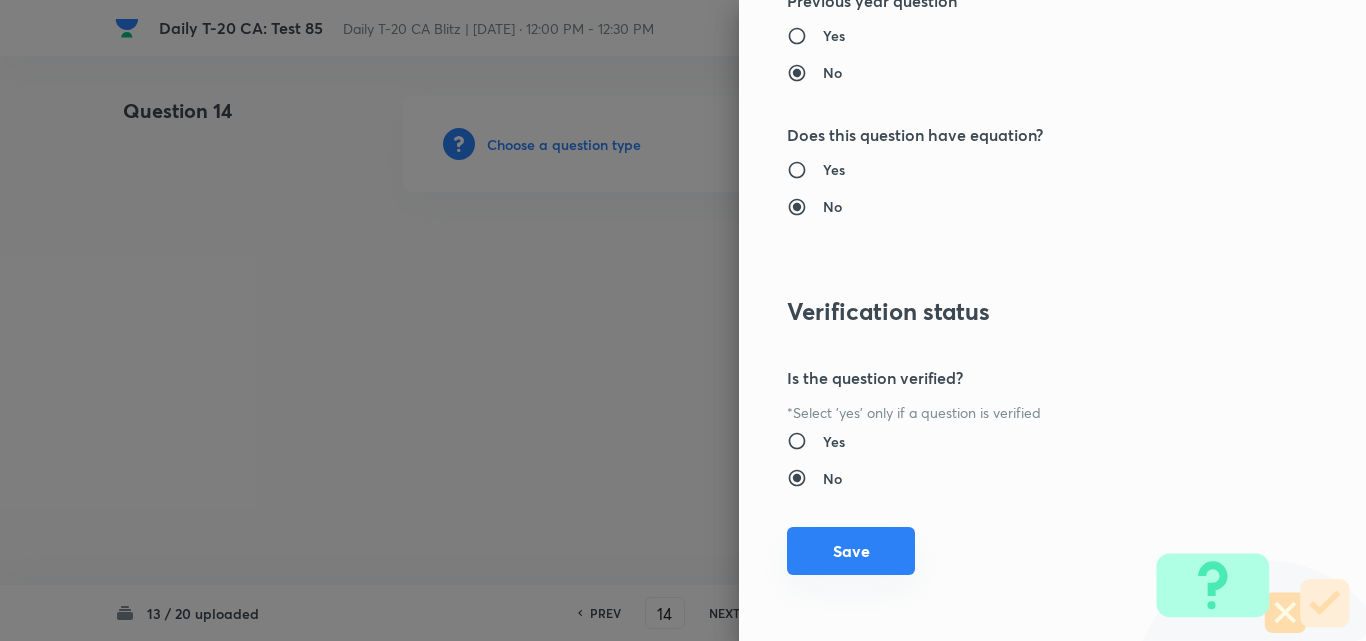 click on "Save" at bounding box center (851, 551) 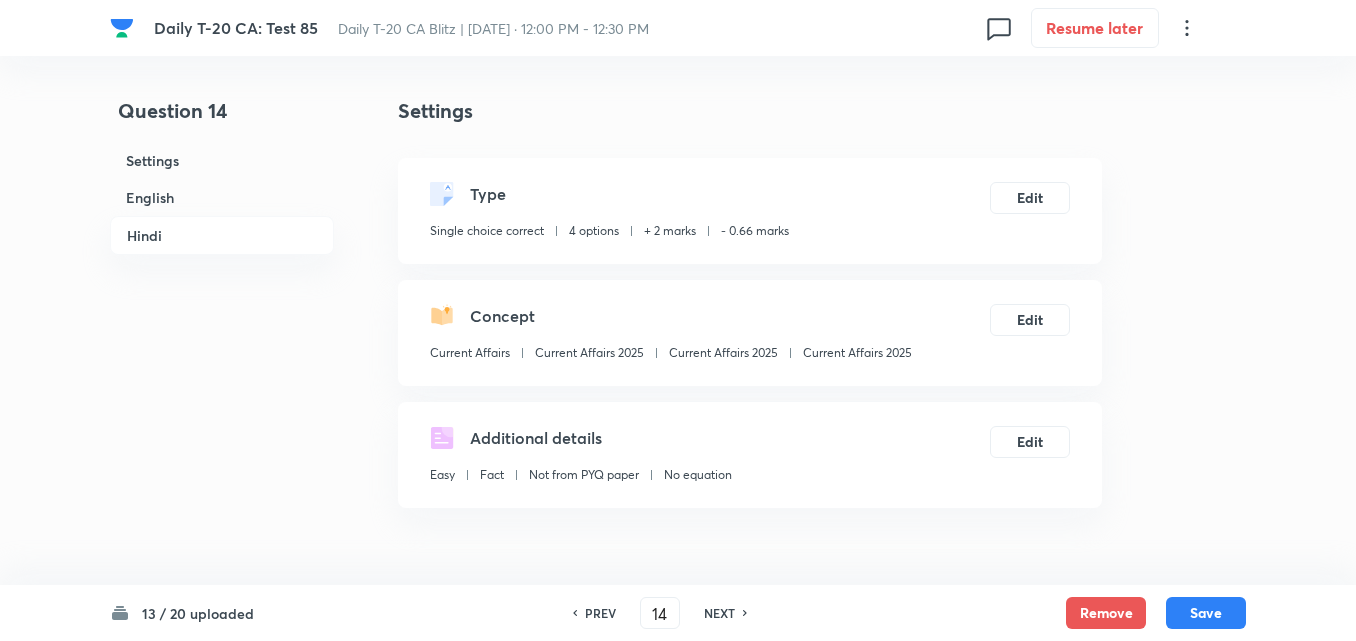 click on "English" at bounding box center [222, 197] 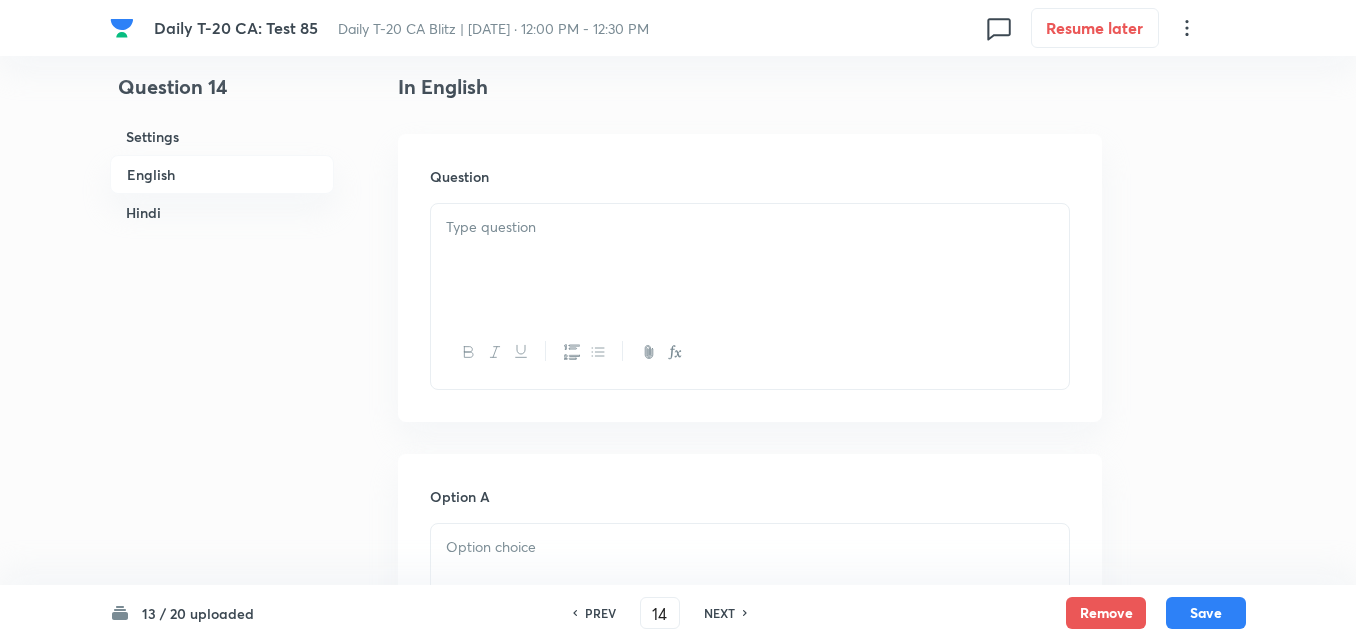 click at bounding box center [750, 260] 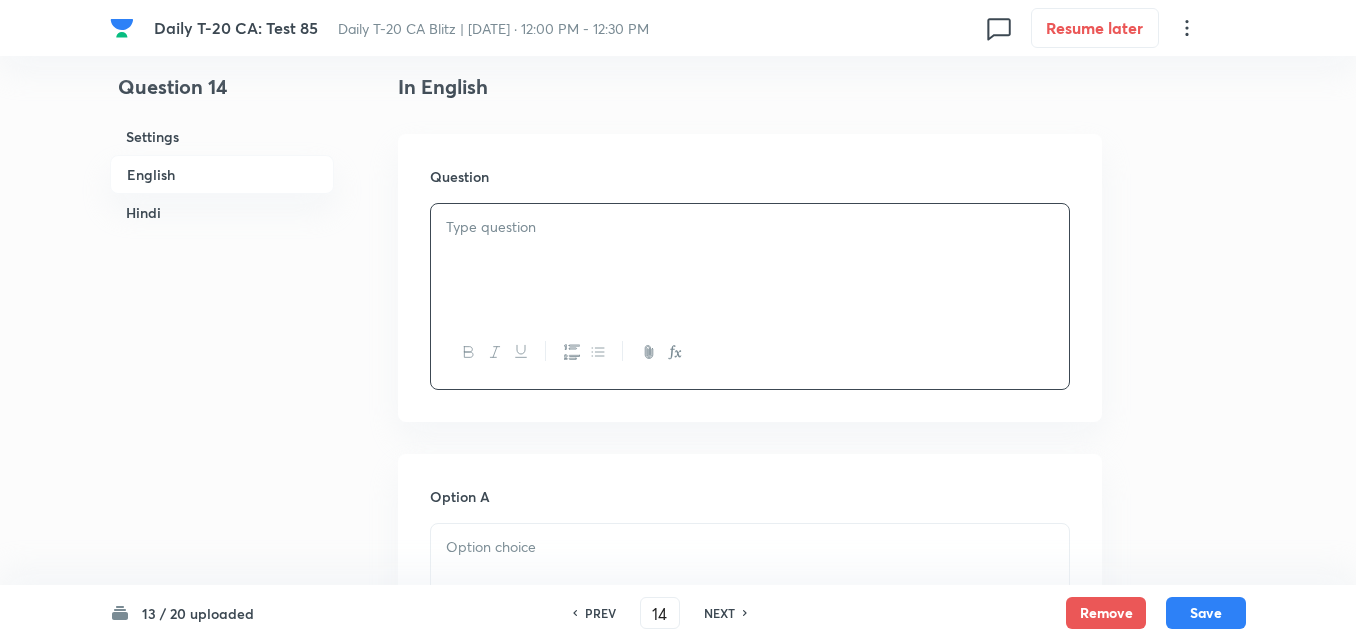 type 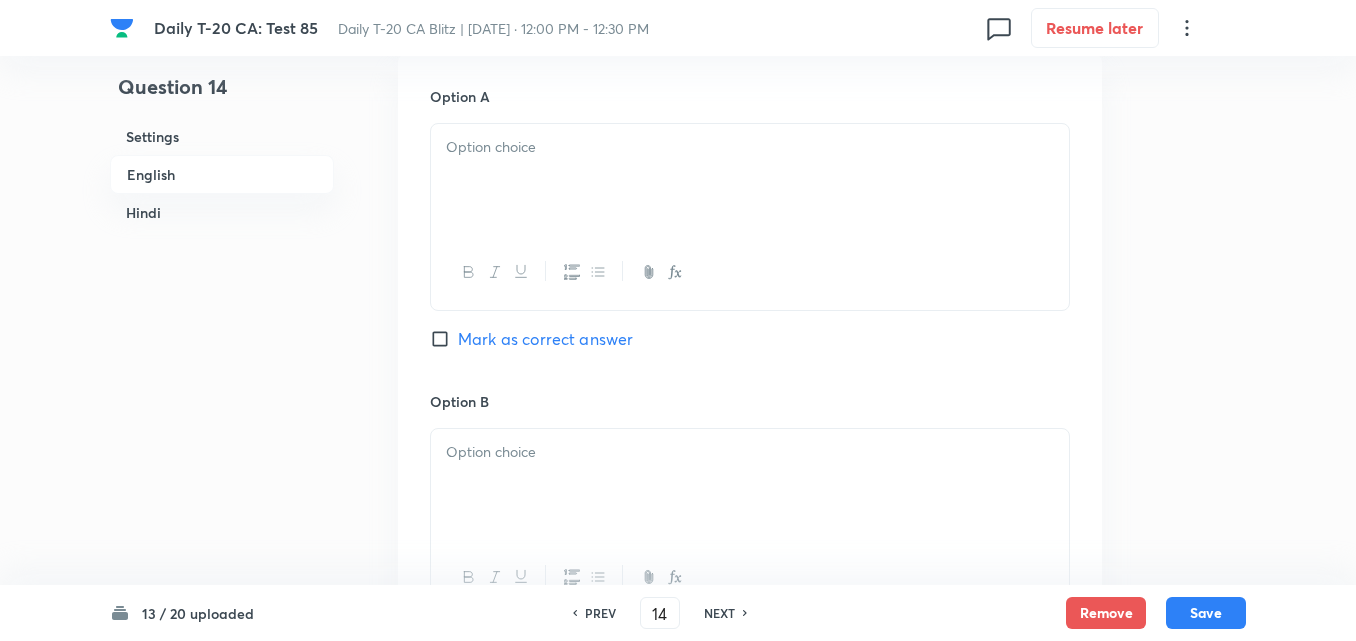 drag, startPoint x: 515, startPoint y: 252, endPoint x: 515, endPoint y: 216, distance: 36 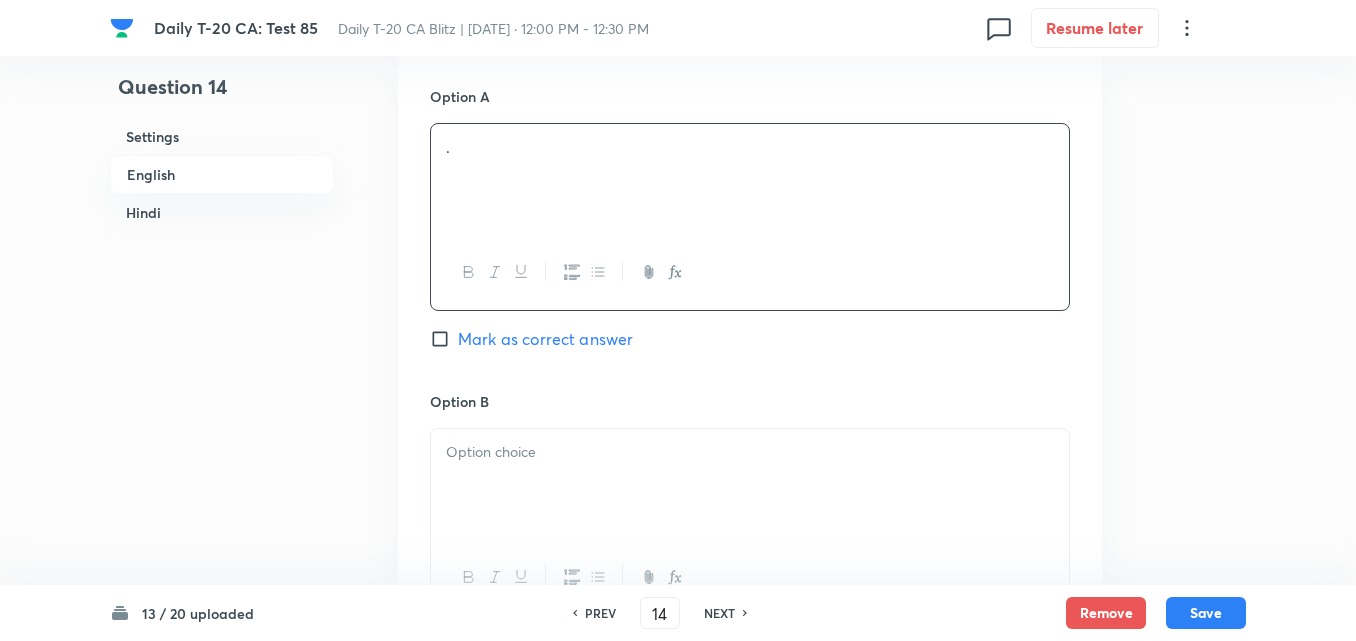 click on "." at bounding box center [750, 180] 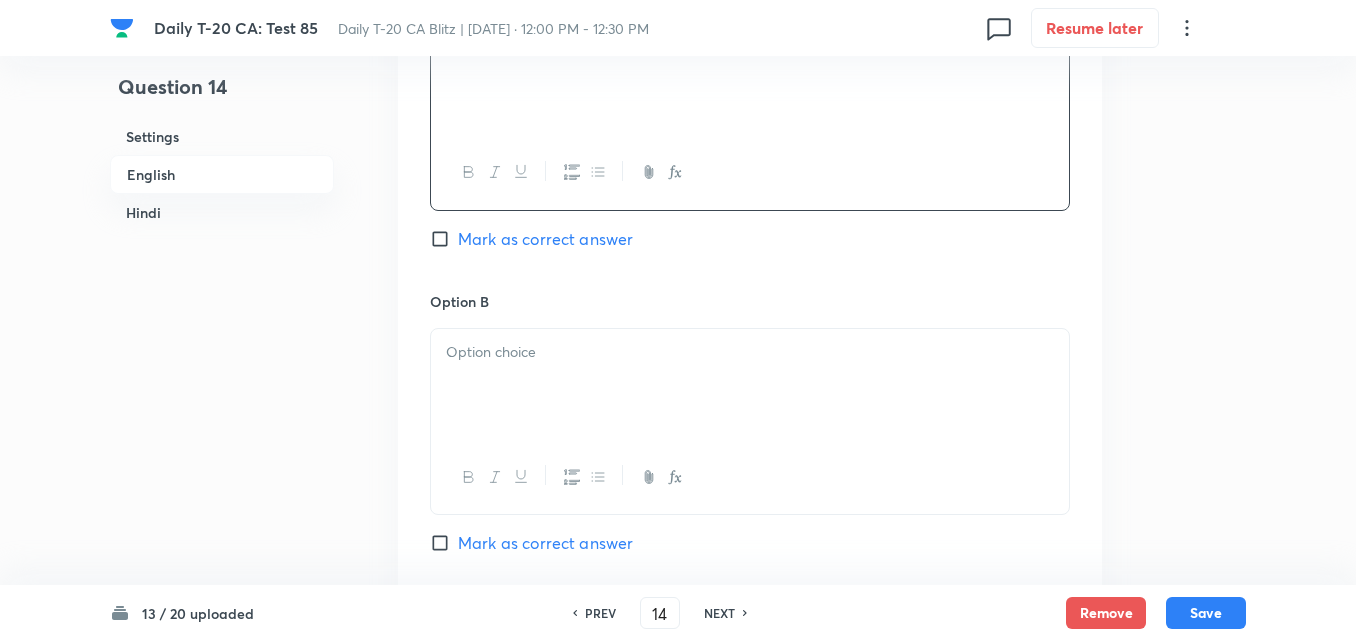 click at bounding box center [750, 385] 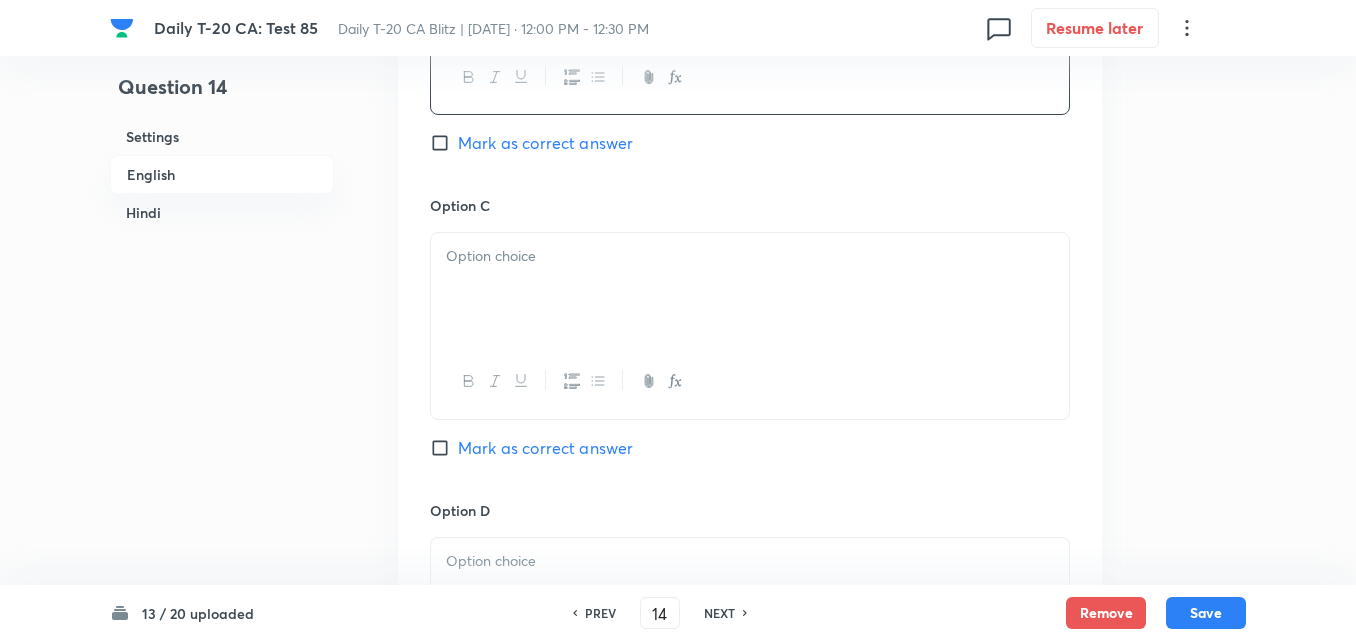 type 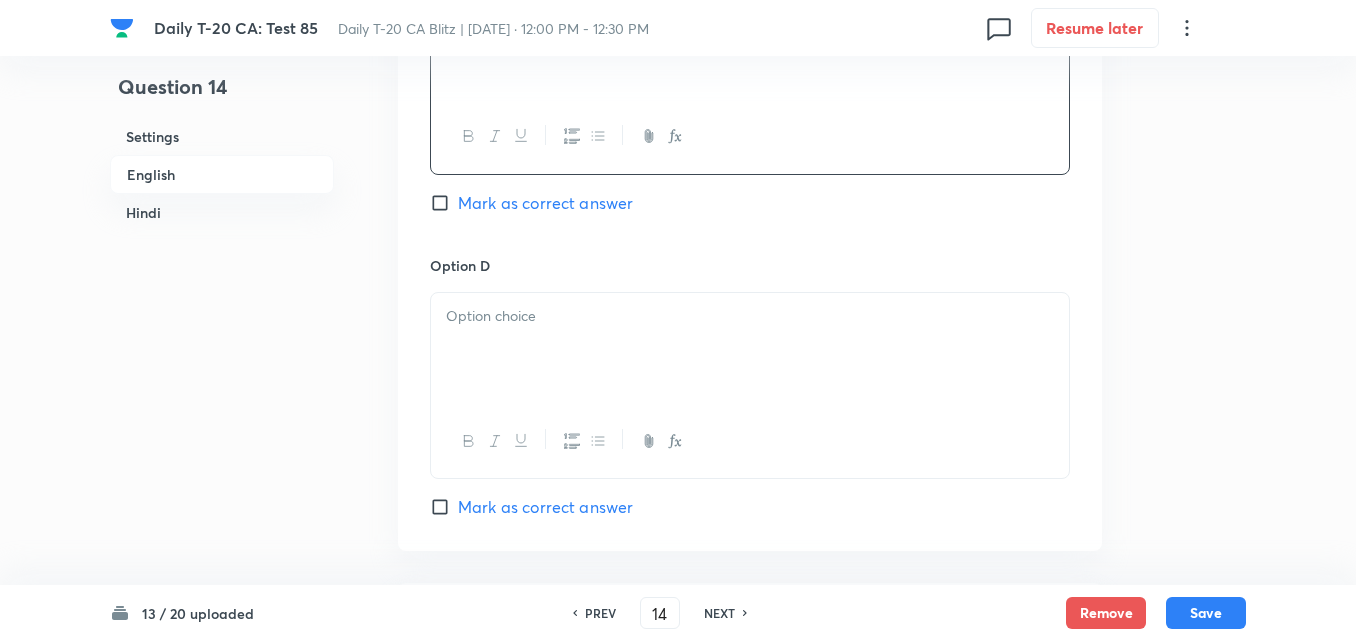 scroll, scrollTop: 1816, scrollLeft: 0, axis: vertical 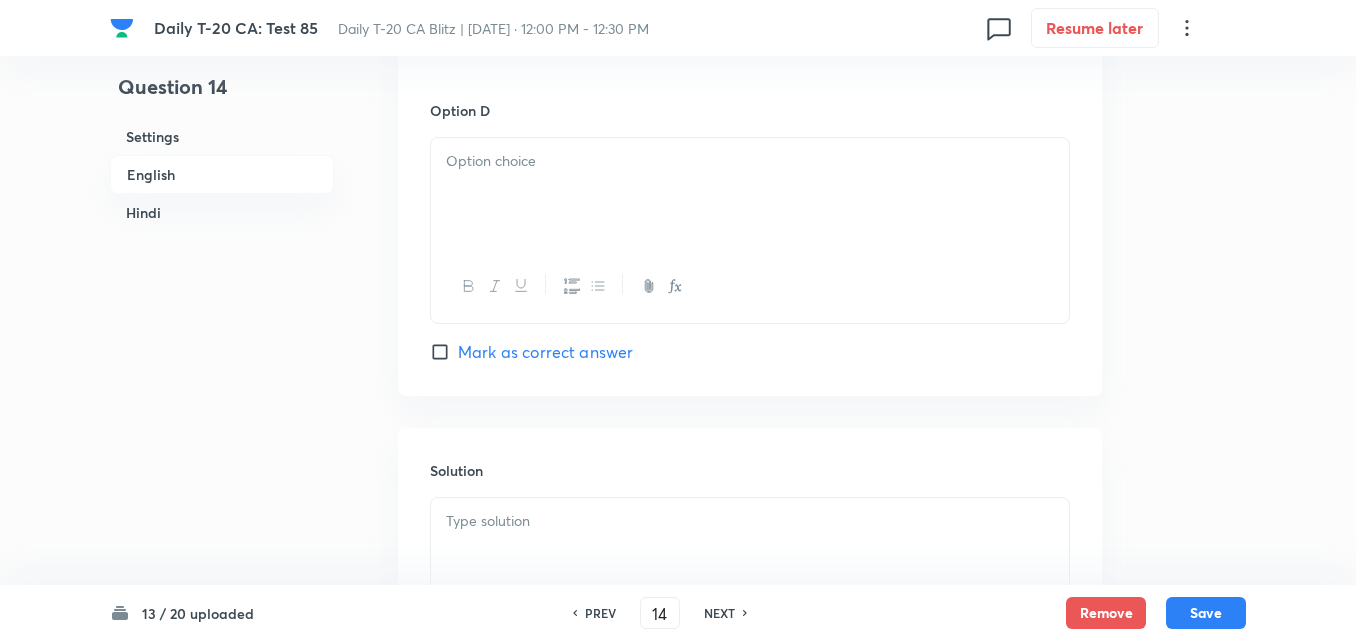type 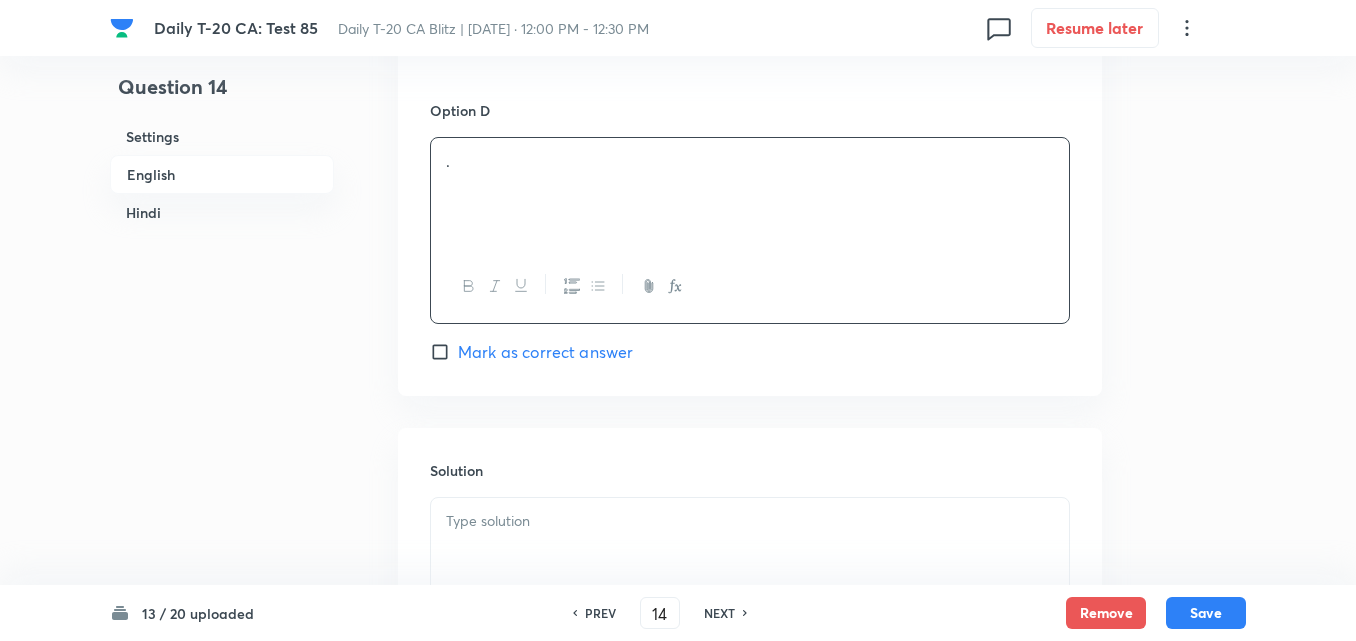click on "Mark as correct answer" at bounding box center (545, 352) 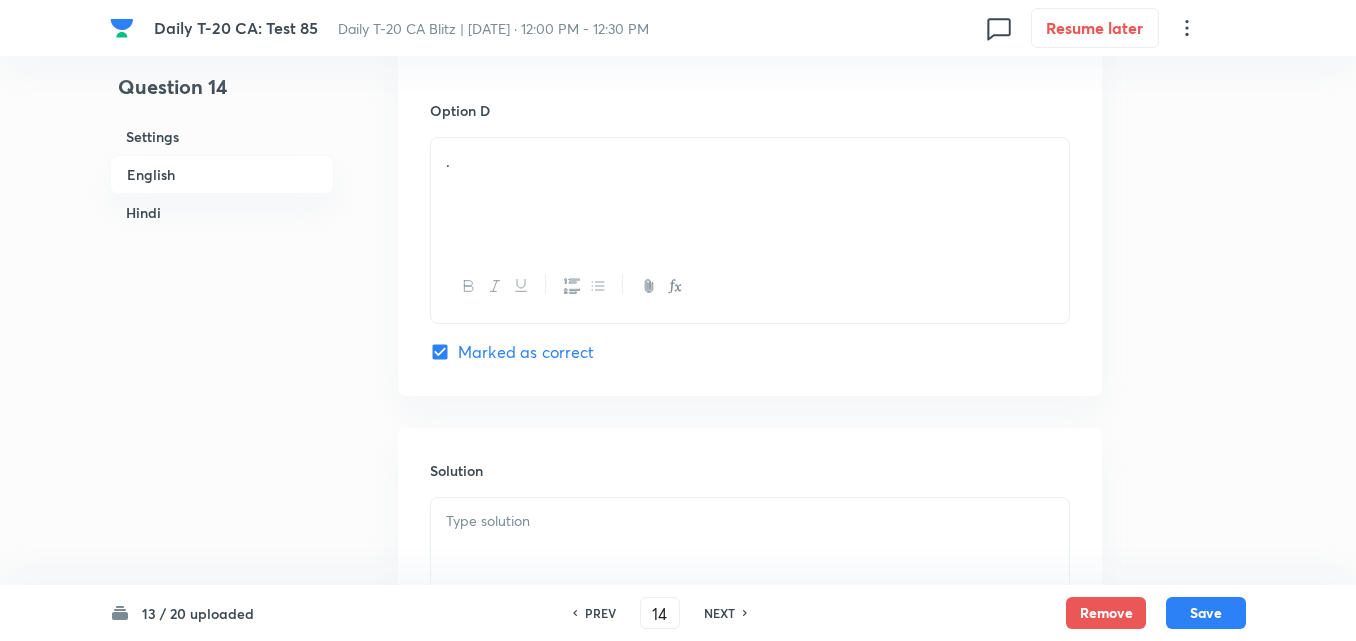 checkbox on "true" 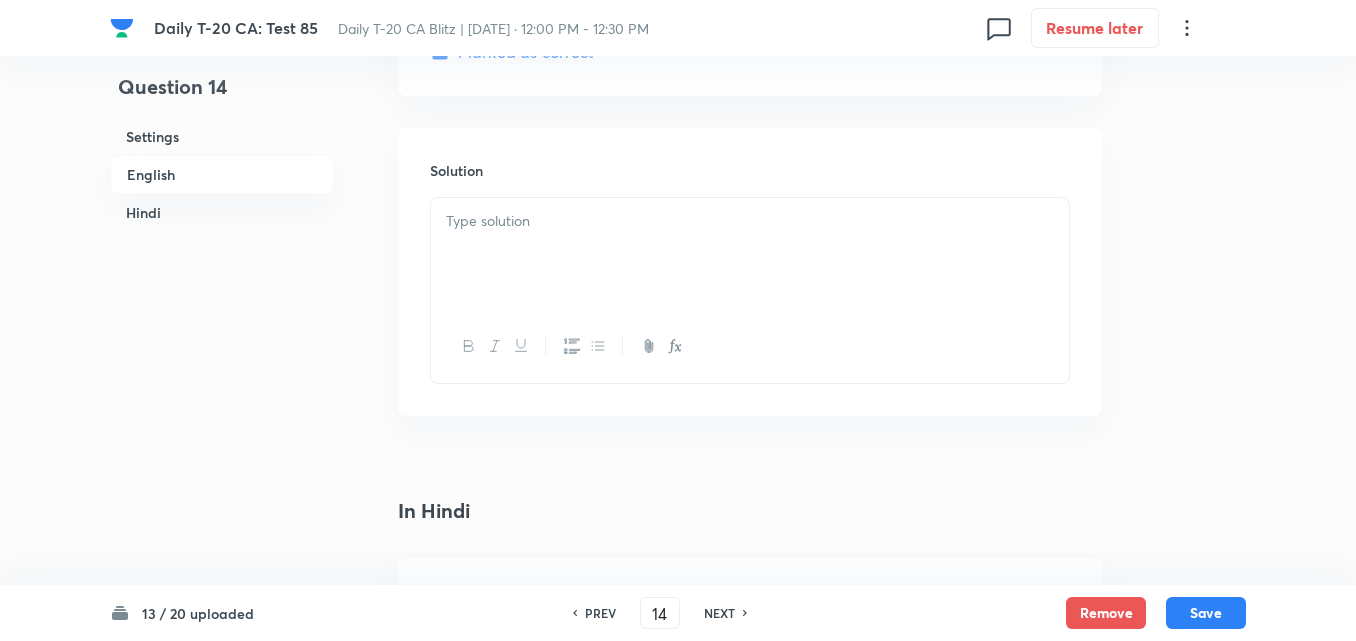 click on "Solution" at bounding box center [750, 272] 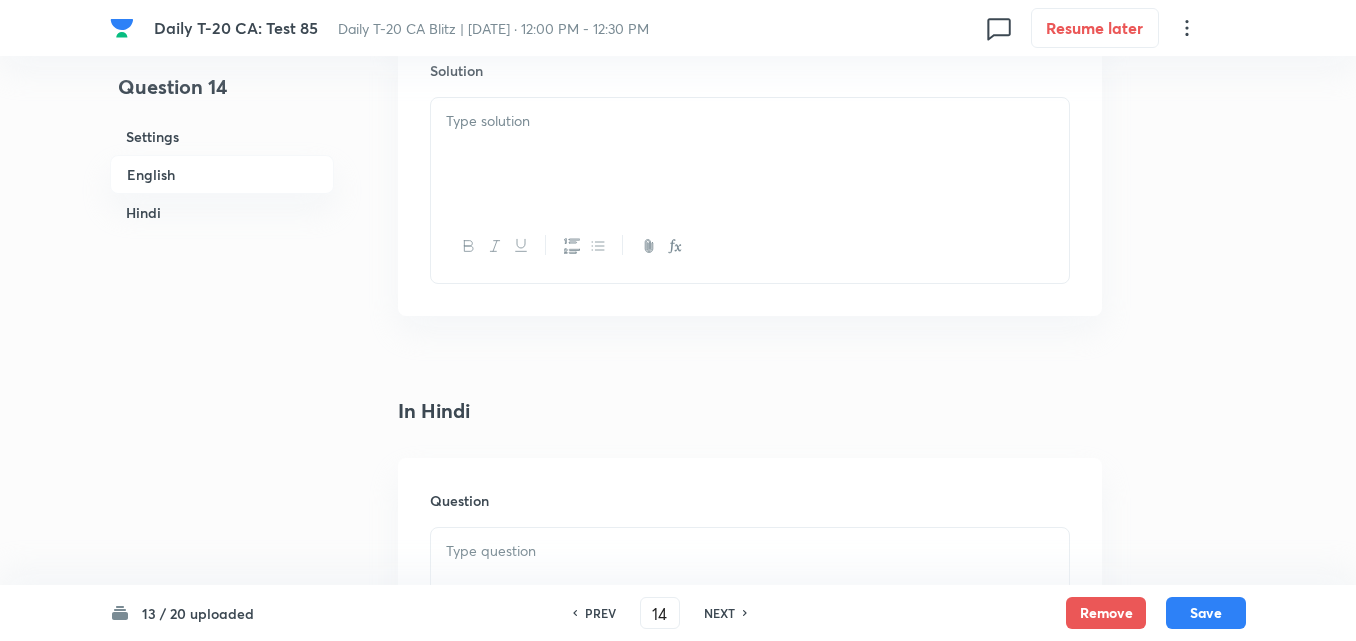 click at bounding box center [750, 154] 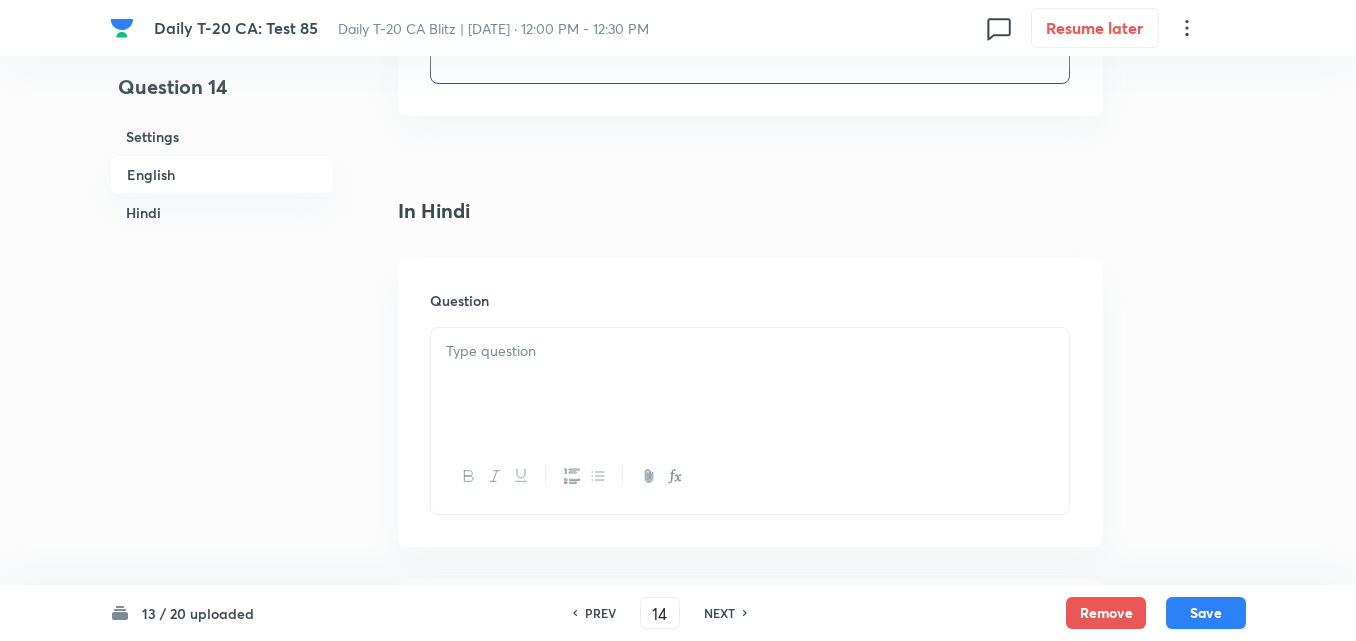 click at bounding box center (750, 384) 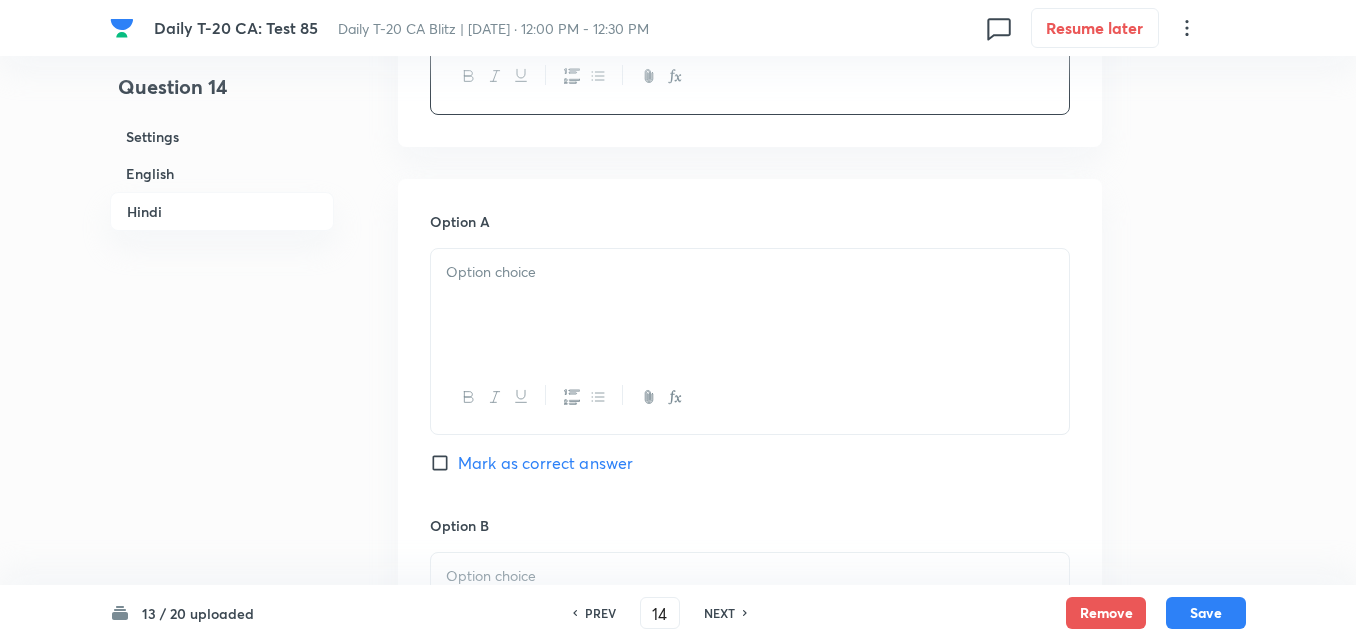click at bounding box center [750, 305] 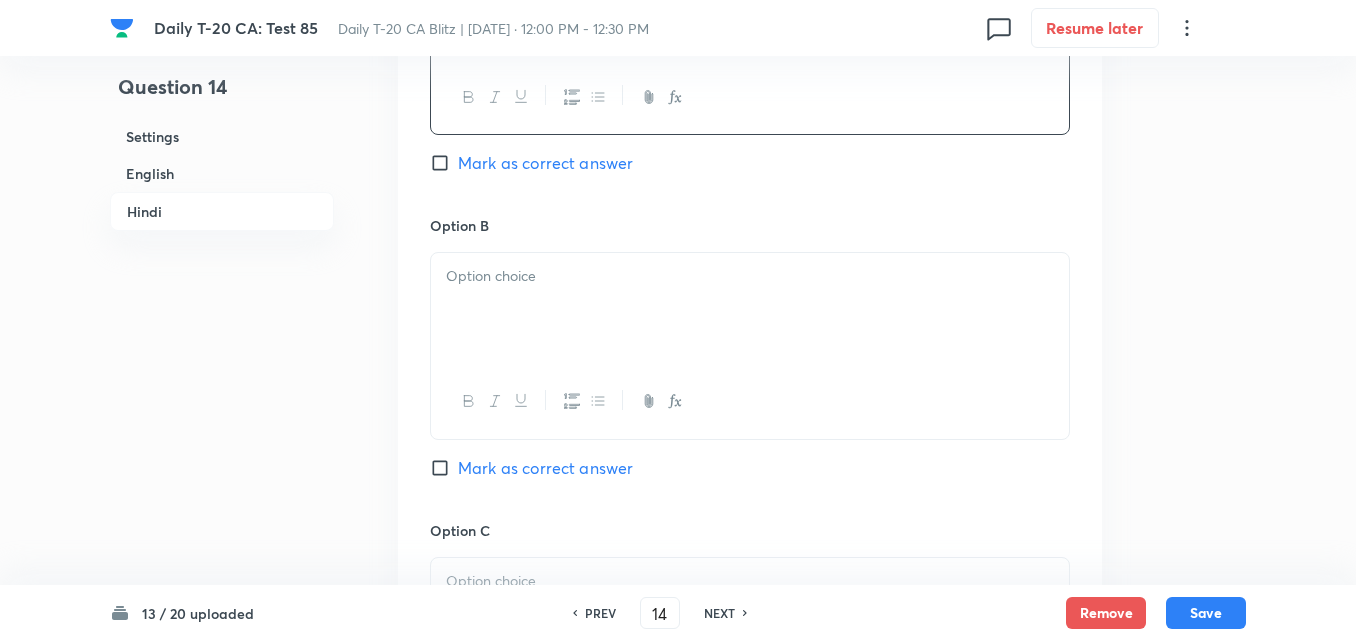 click at bounding box center (750, 309) 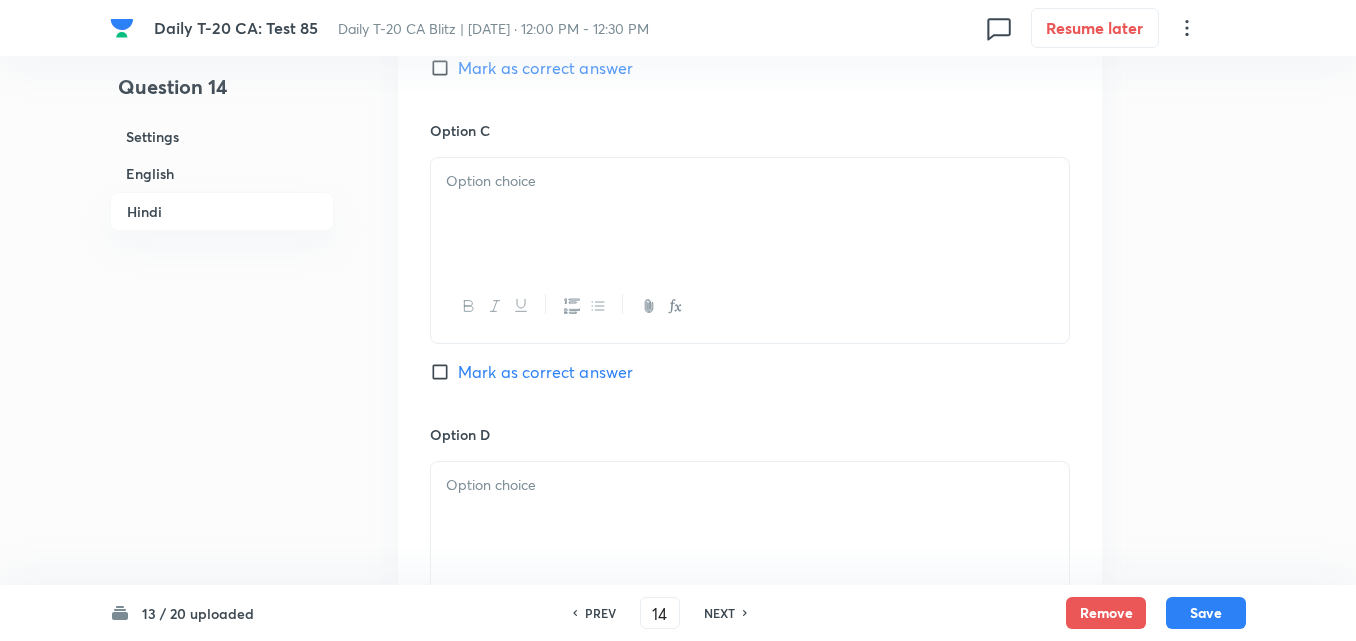 type 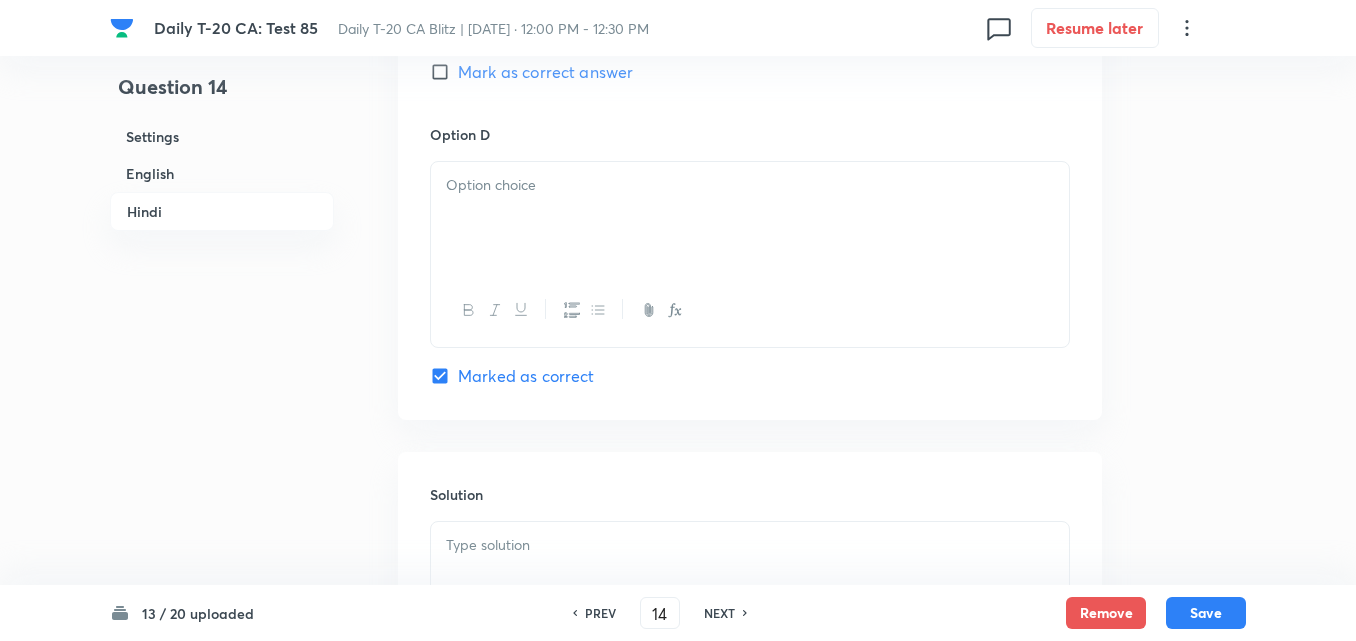 type 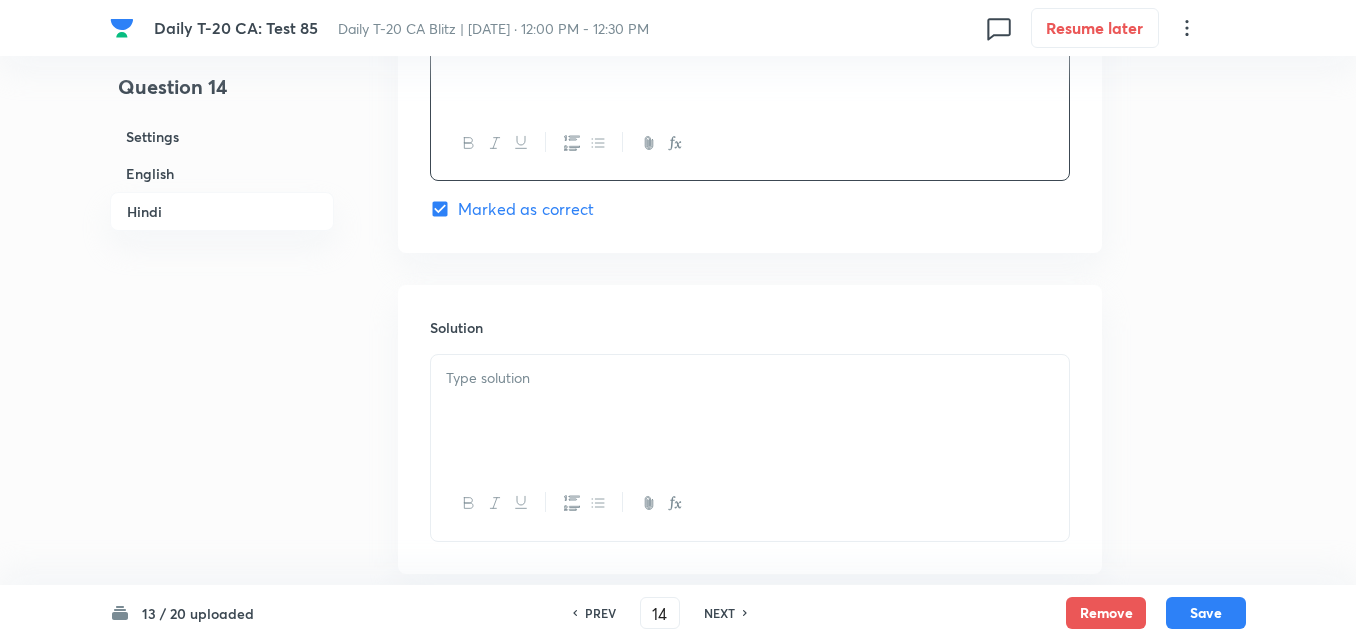 scroll, scrollTop: 4092, scrollLeft: 0, axis: vertical 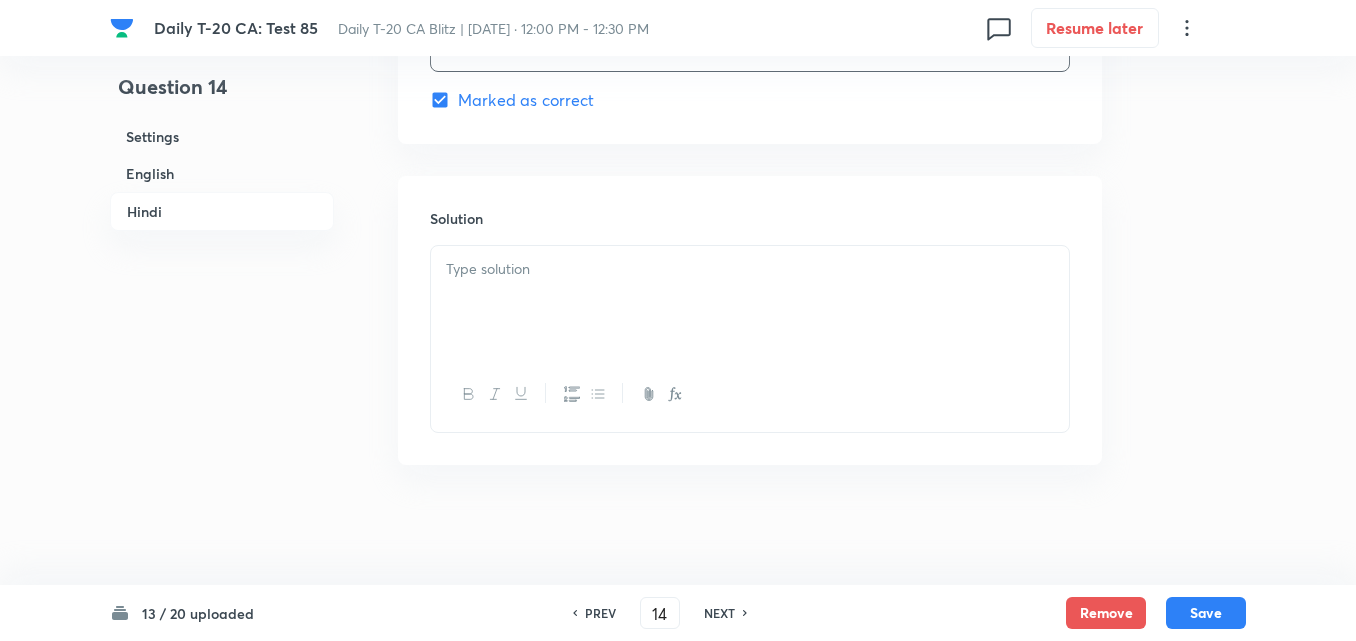type 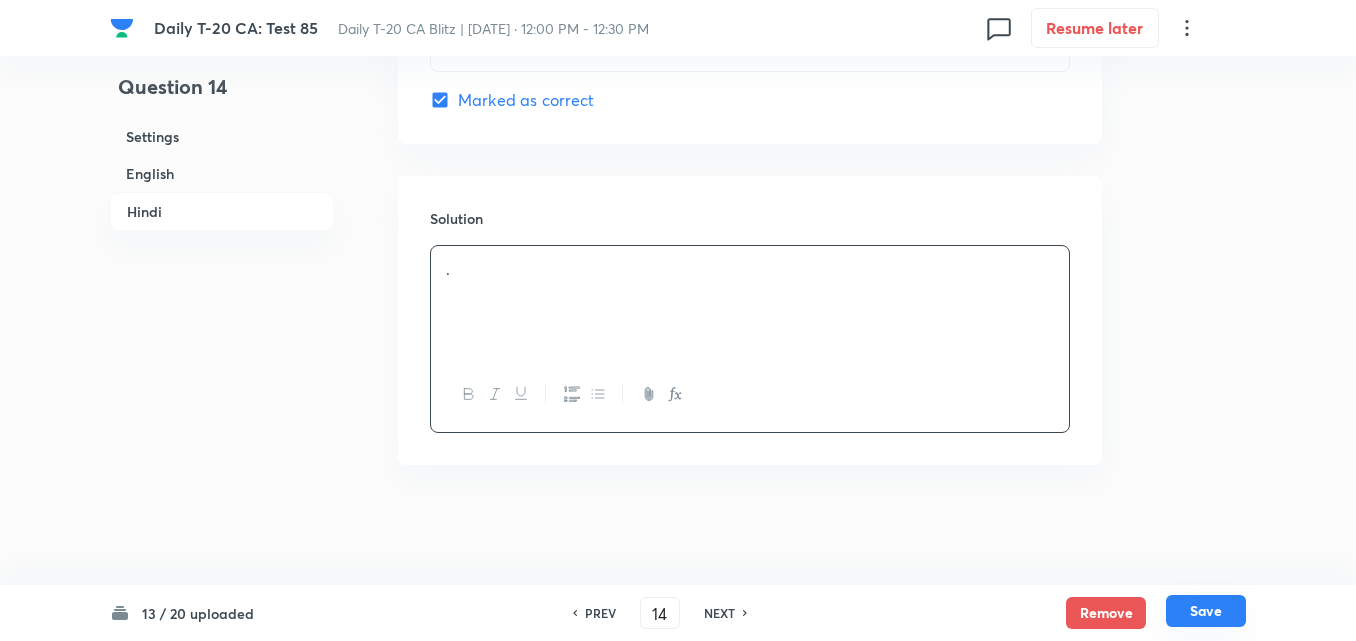click on "Save" at bounding box center [1206, 611] 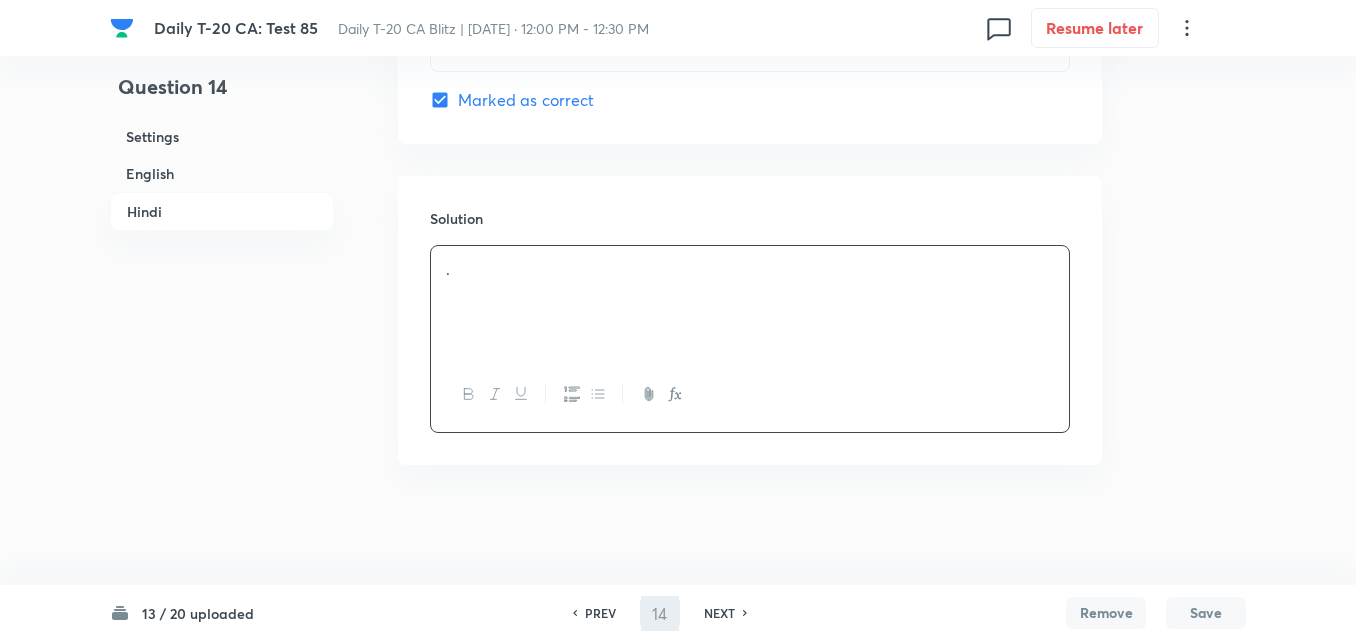 type on "15" 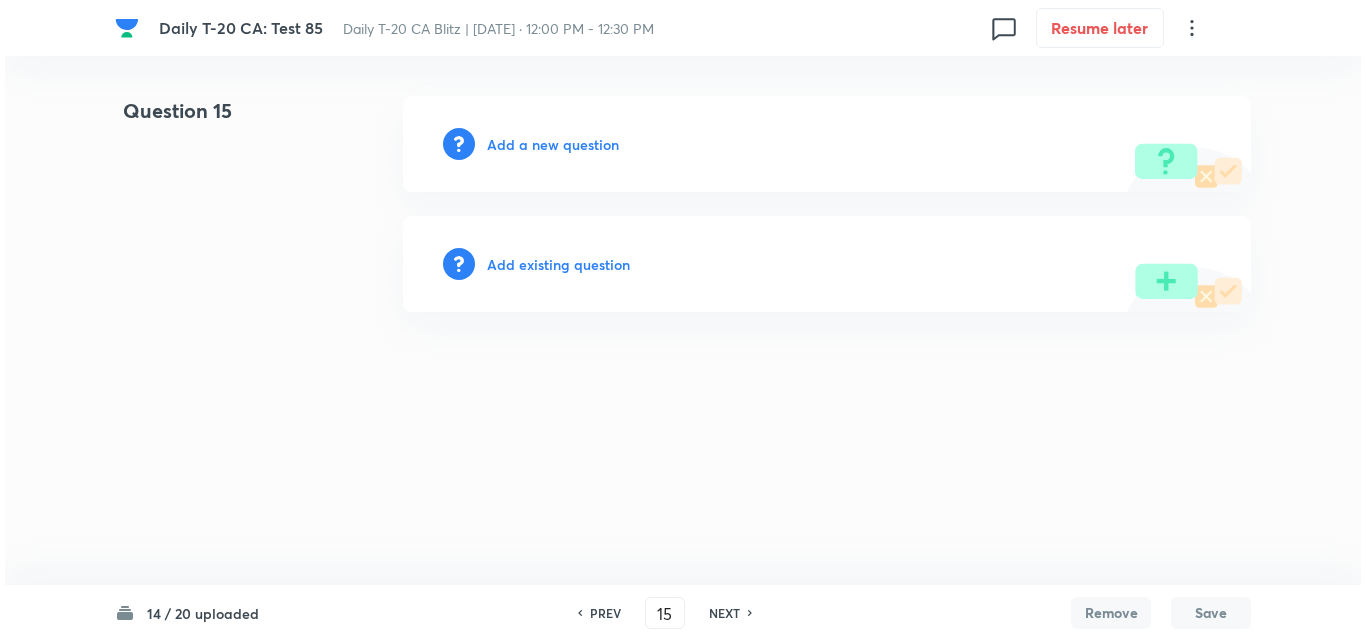 scroll, scrollTop: 0, scrollLeft: 0, axis: both 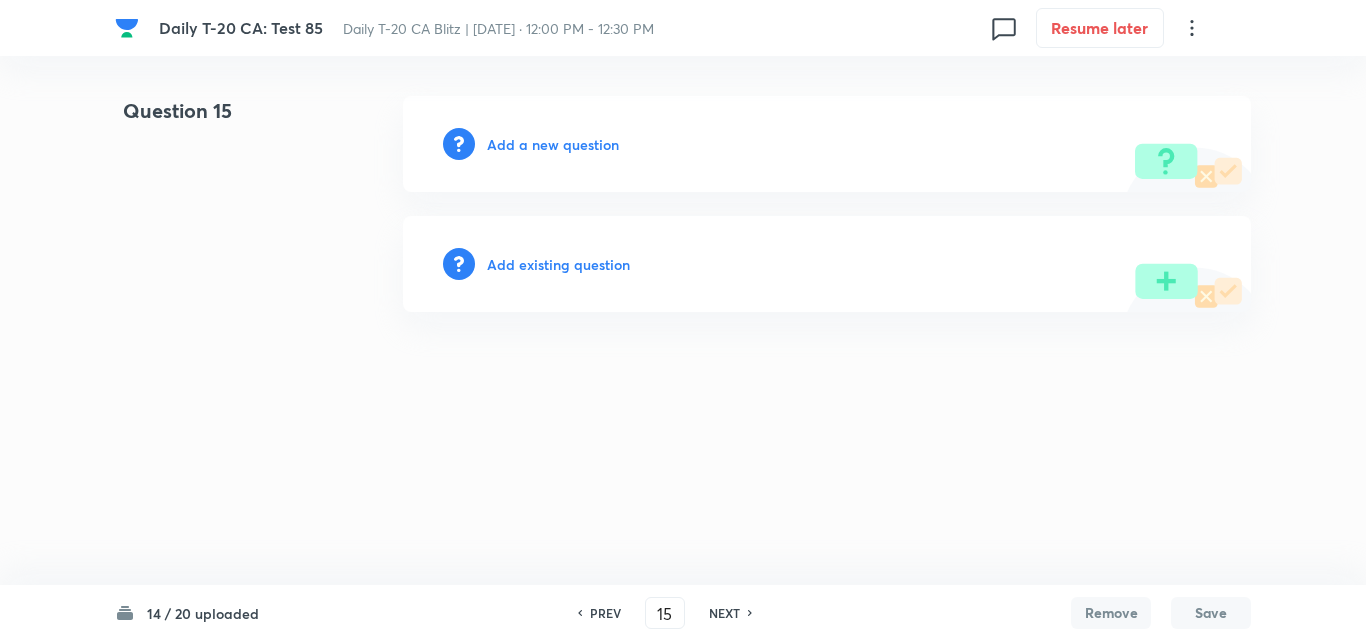 click on "Add a new question" at bounding box center [553, 144] 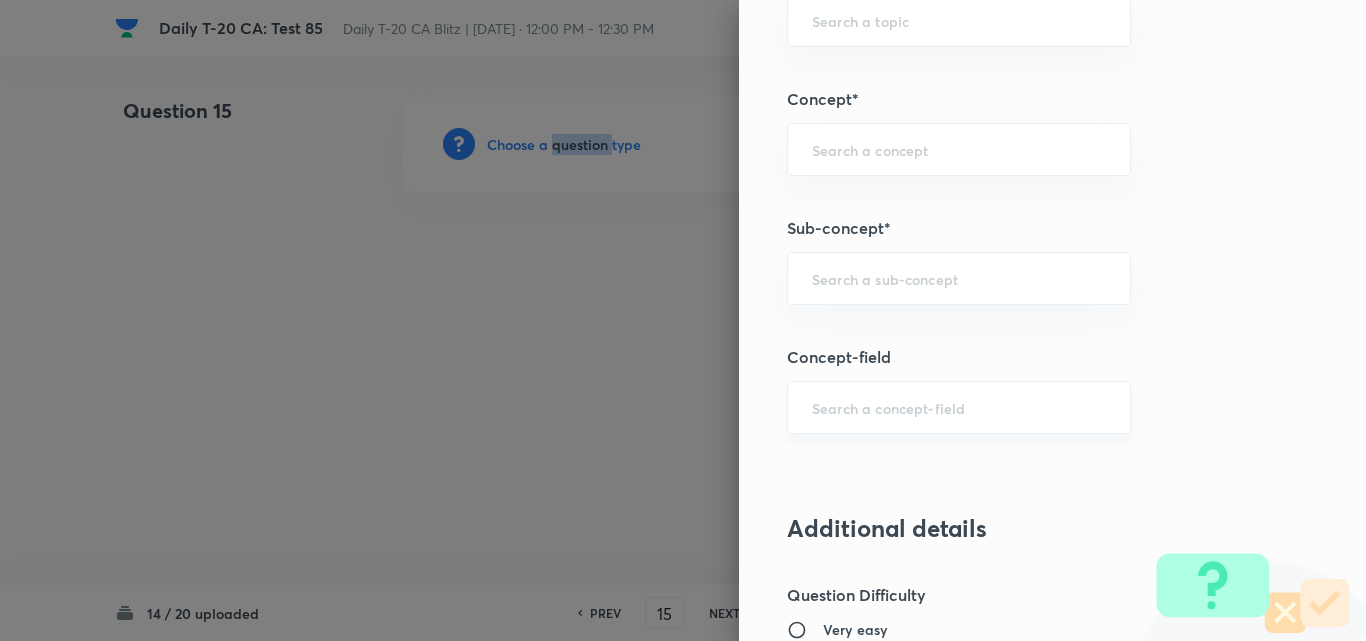scroll, scrollTop: 1100, scrollLeft: 0, axis: vertical 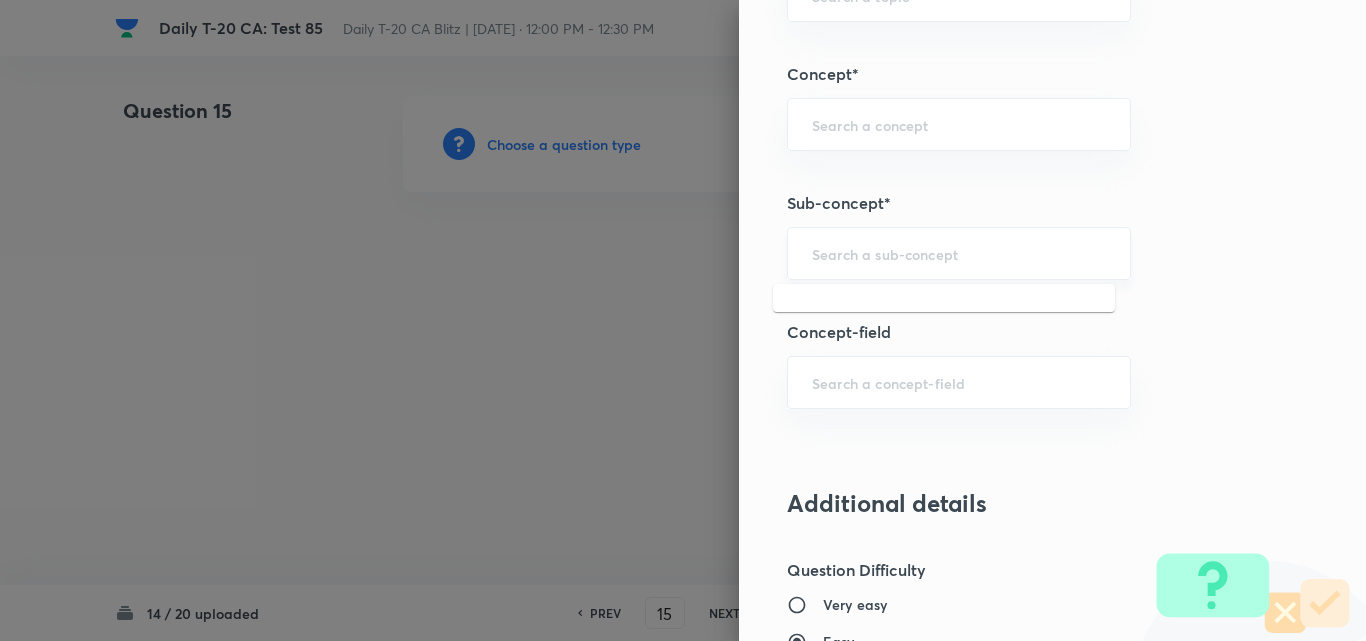click at bounding box center [959, 253] 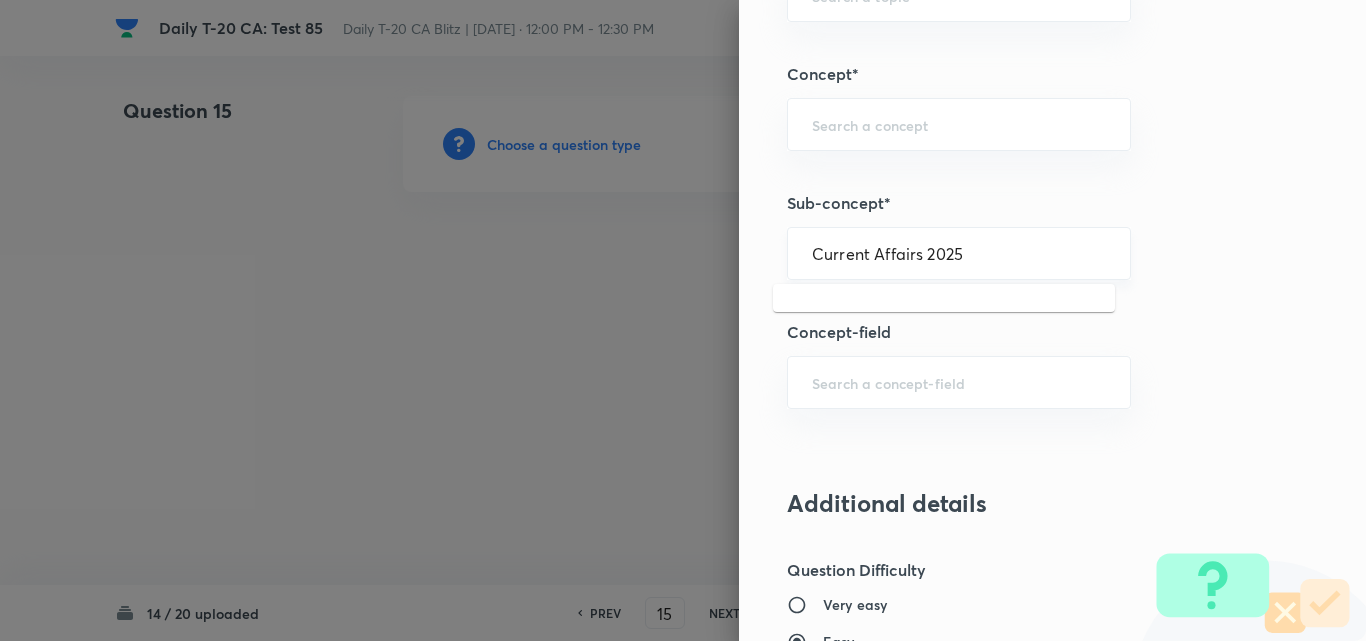click on "Current Affairs 2025" at bounding box center (959, 253) 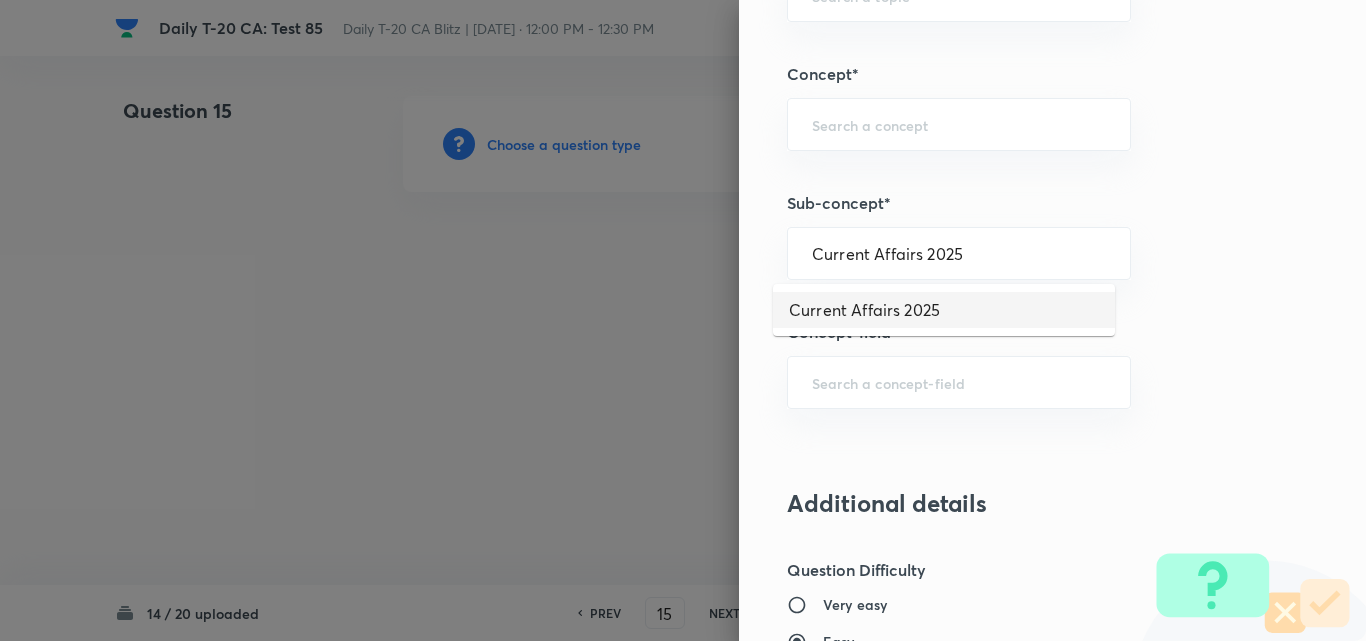 click on "Current Affairs 2025" at bounding box center (944, 310) 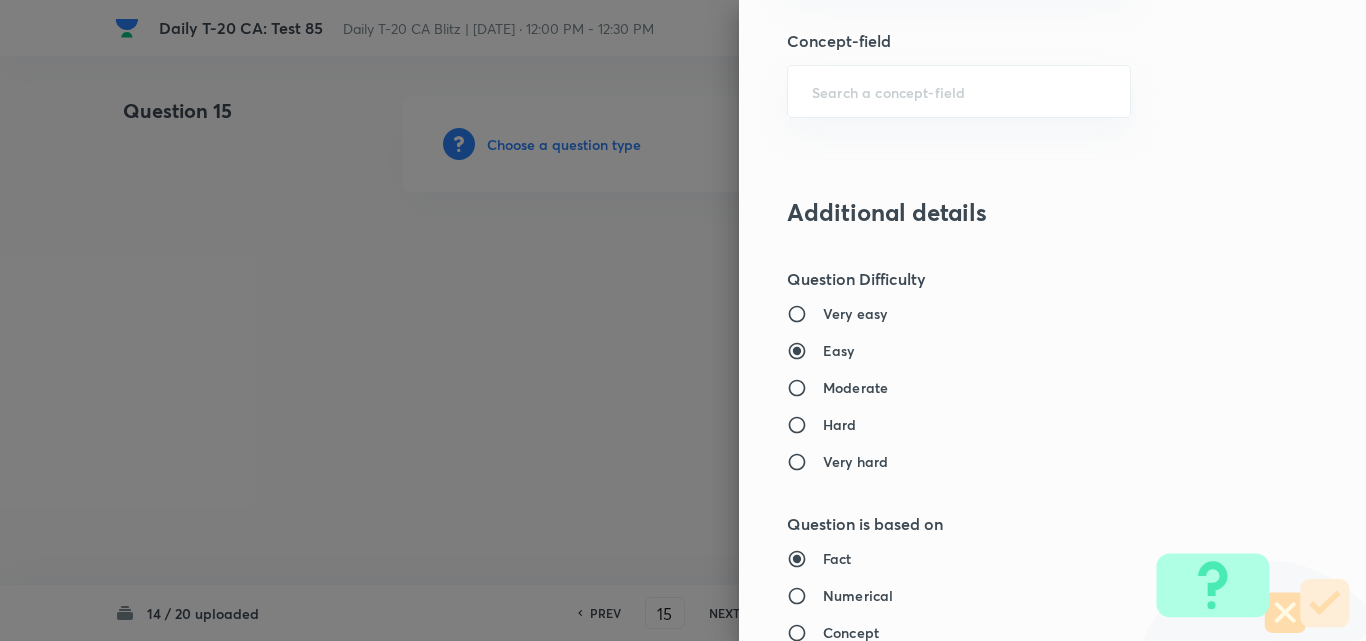 type on "Current Affairs" 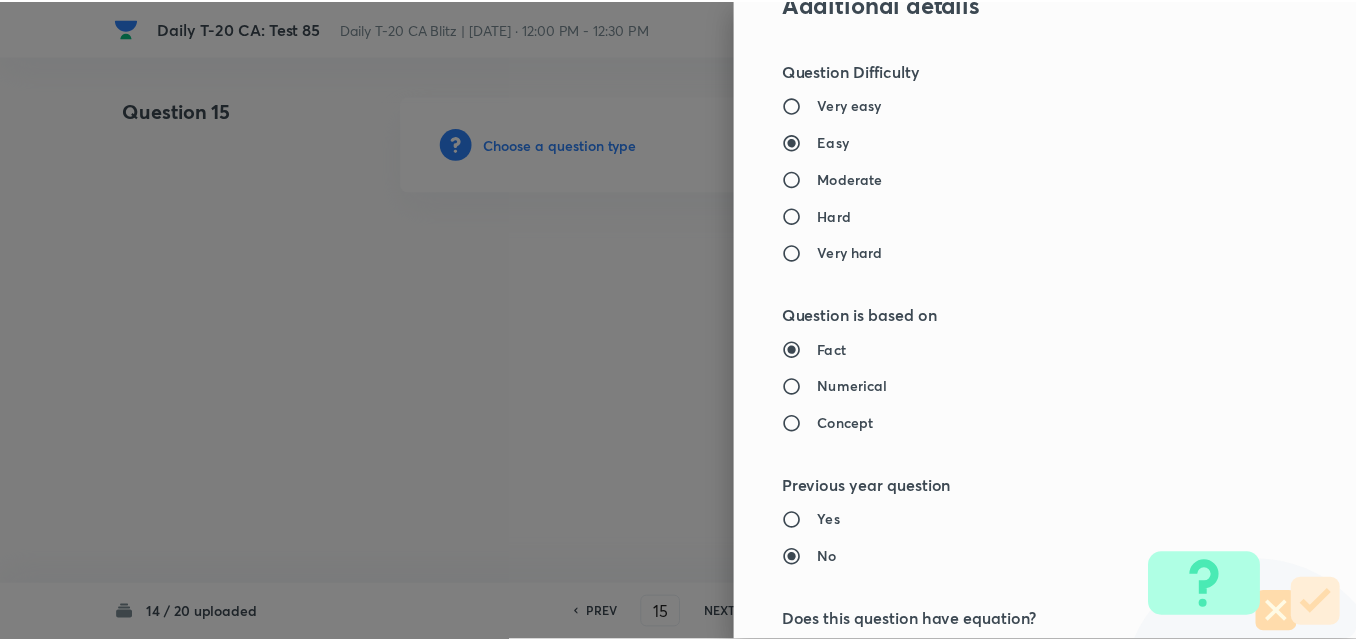scroll, scrollTop: 2085, scrollLeft: 0, axis: vertical 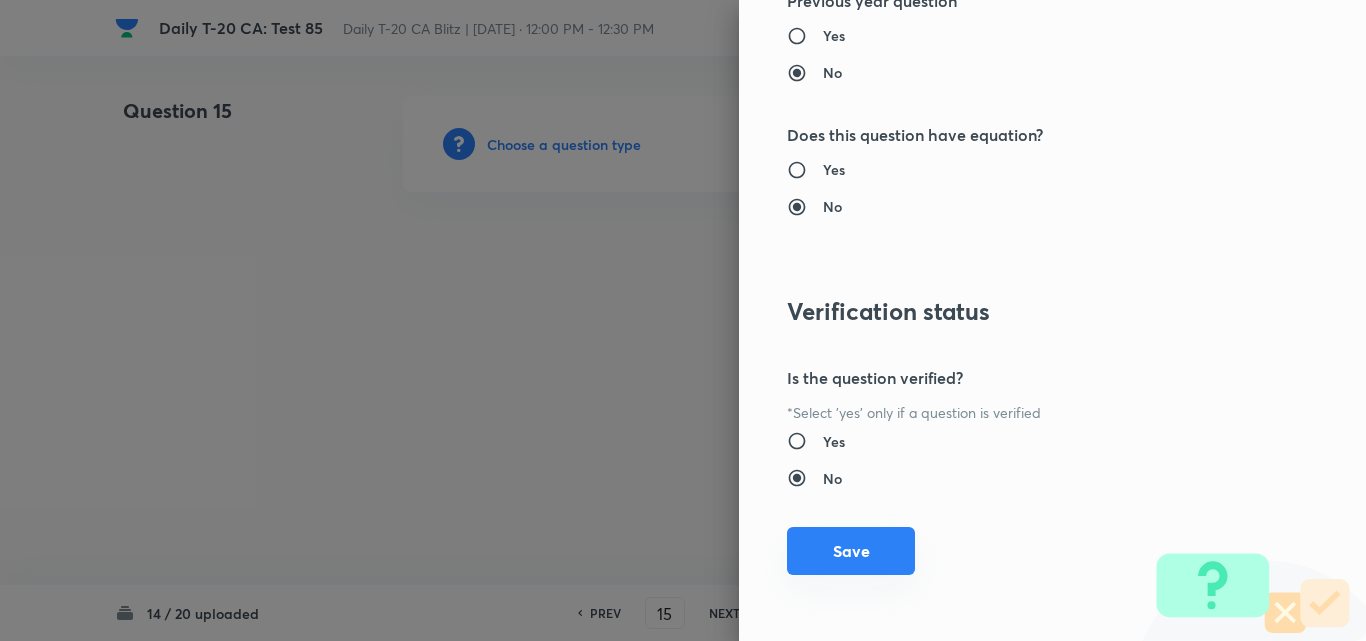 drag, startPoint x: 838, startPoint y: 562, endPoint x: 851, endPoint y: 551, distance: 17.029387 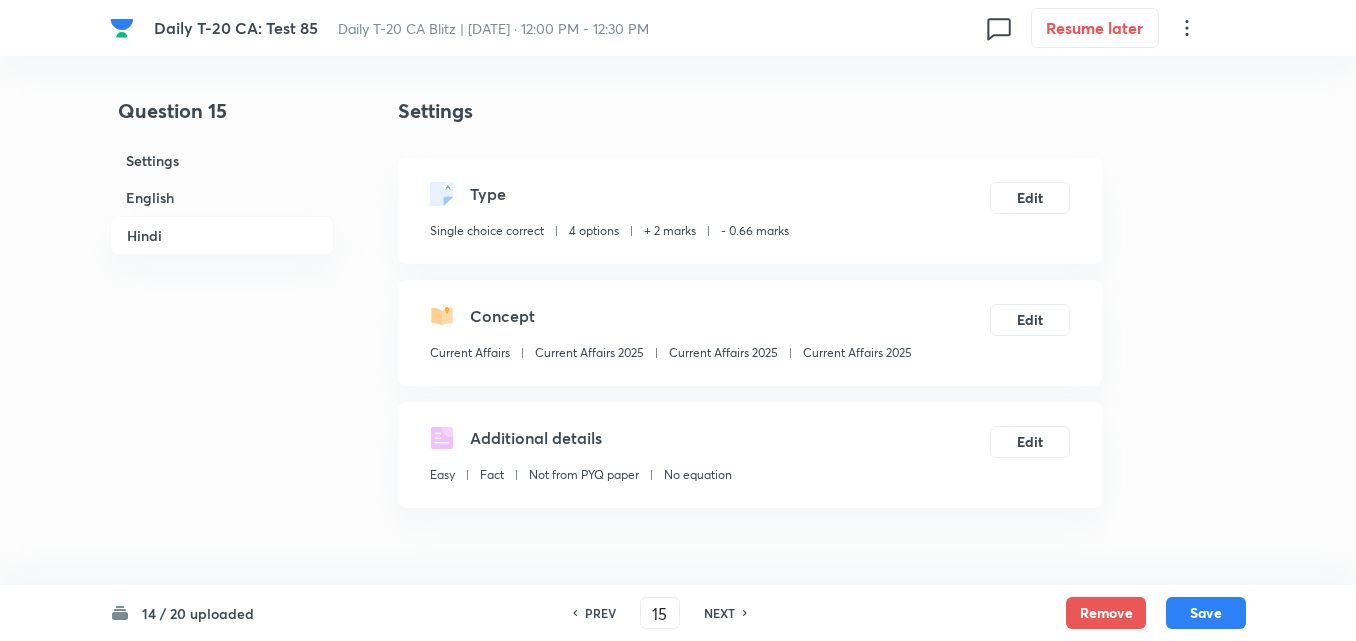 drag, startPoint x: 192, startPoint y: 188, endPoint x: 497, endPoint y: 272, distance: 316.3558 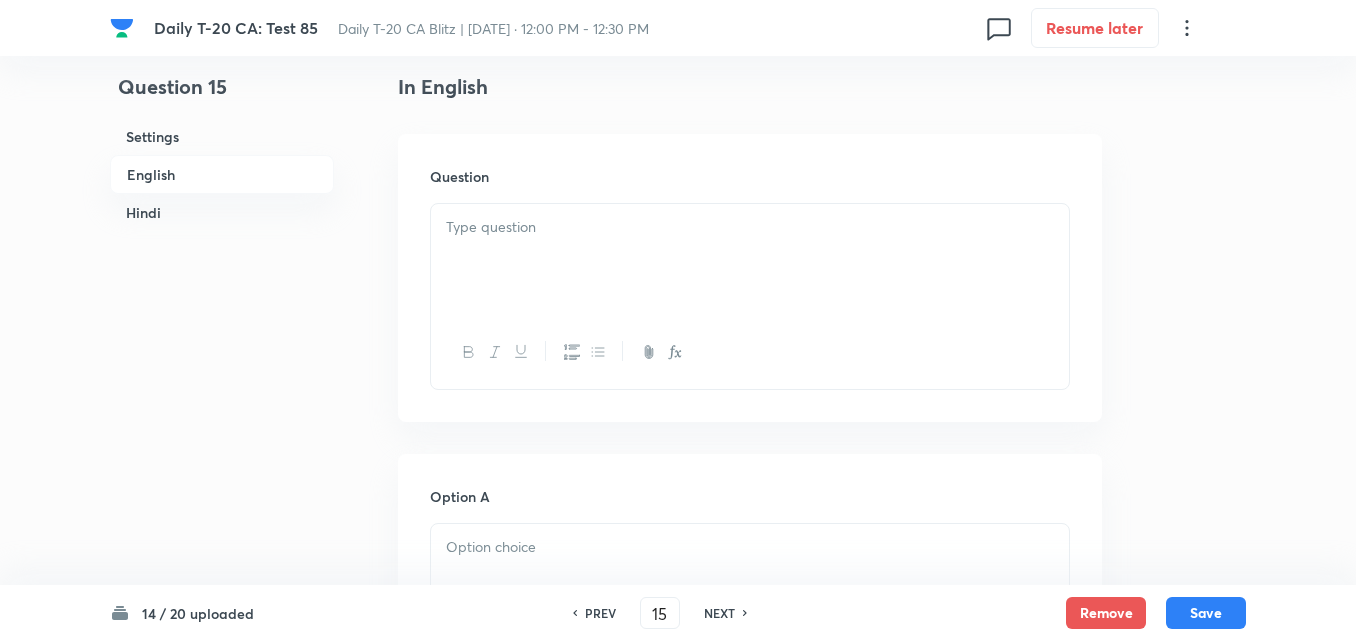 click at bounding box center [750, 260] 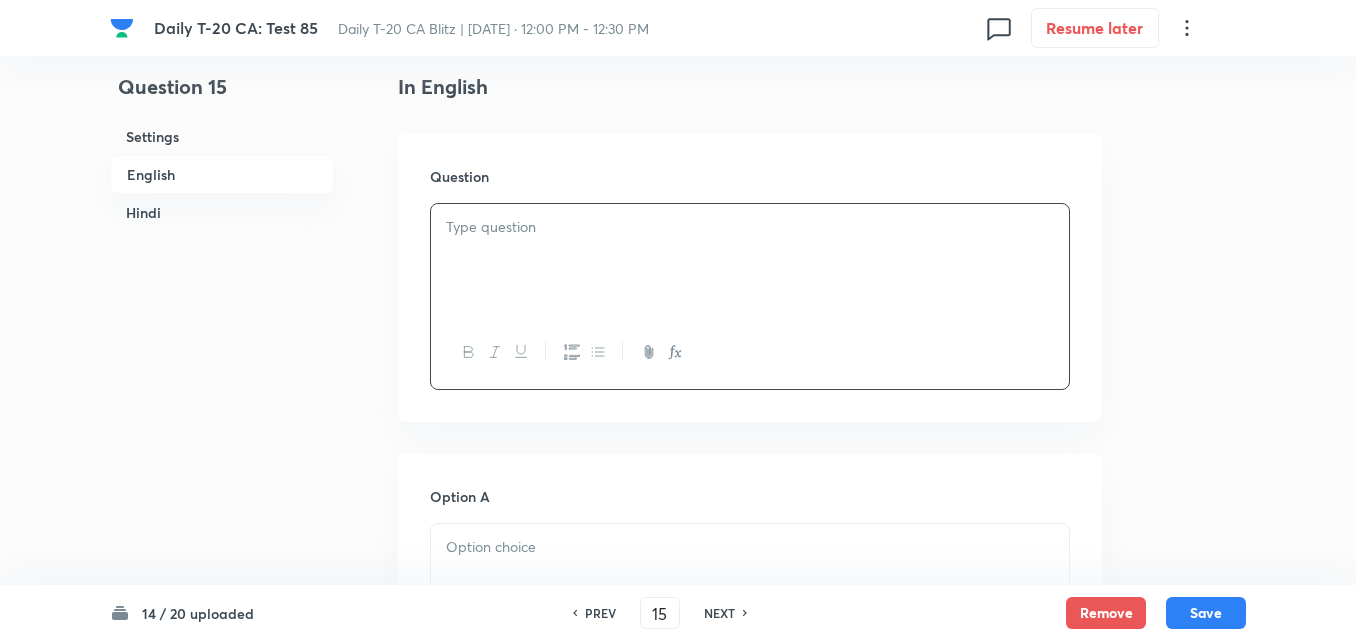 type 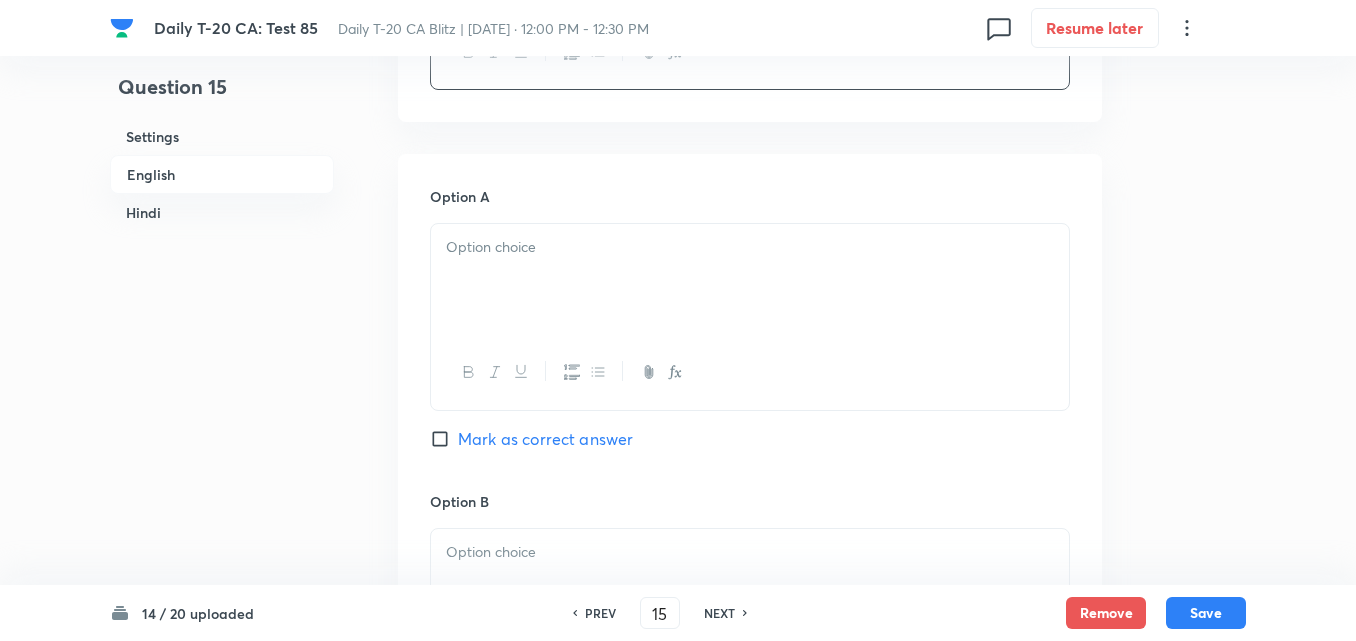 type 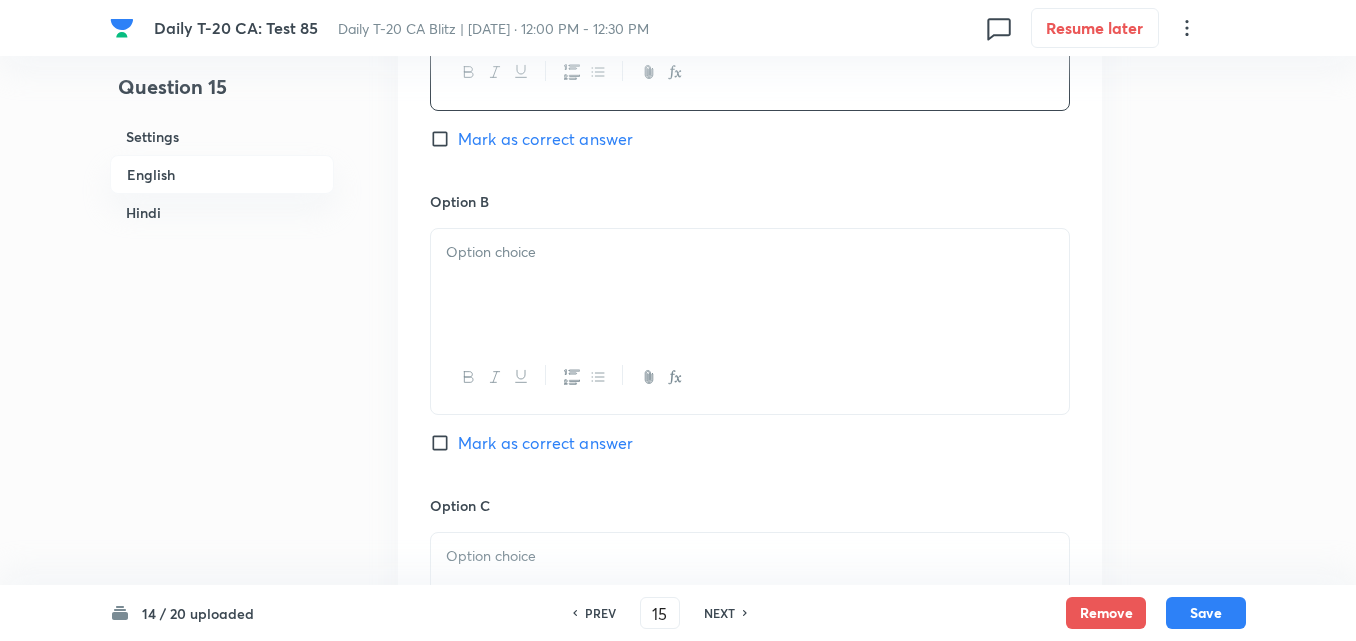 type 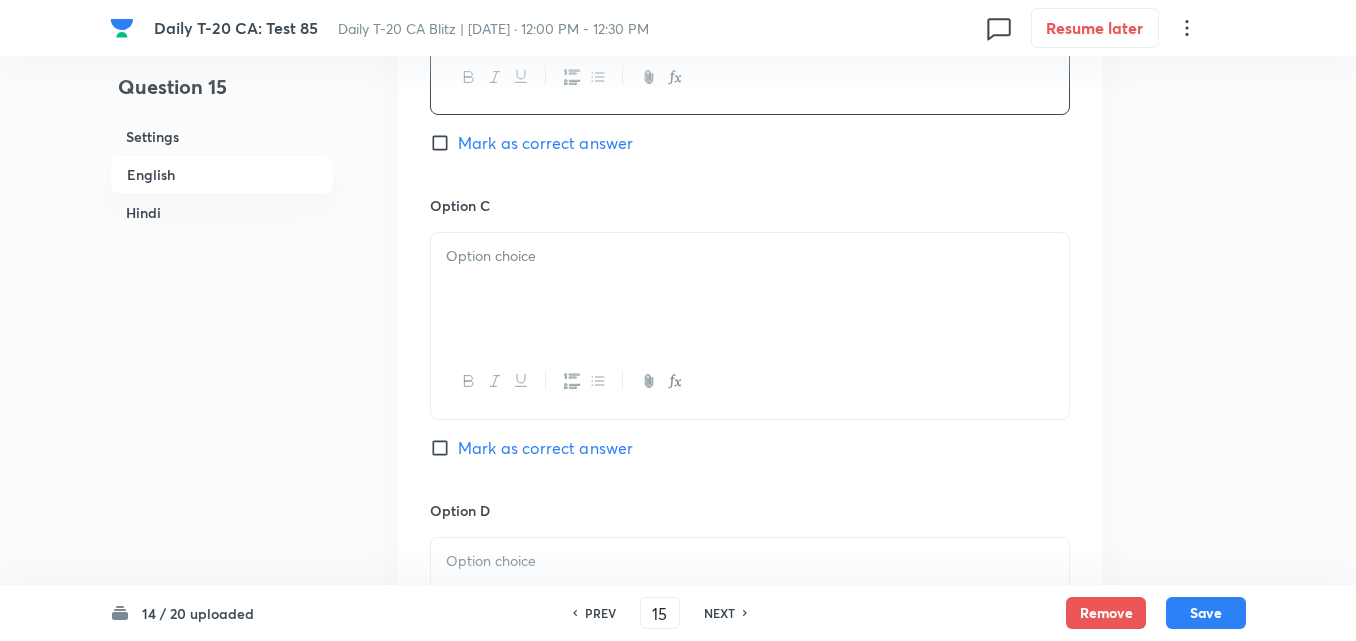 click at bounding box center (750, 289) 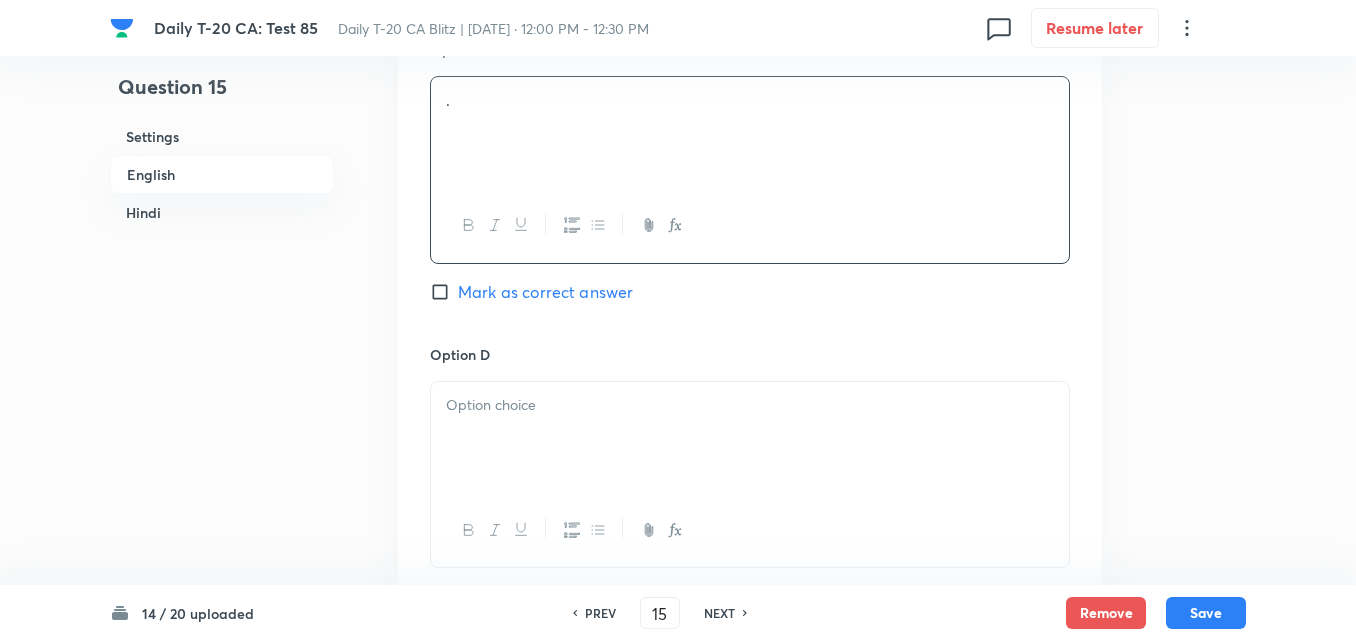 scroll, scrollTop: 1716, scrollLeft: 0, axis: vertical 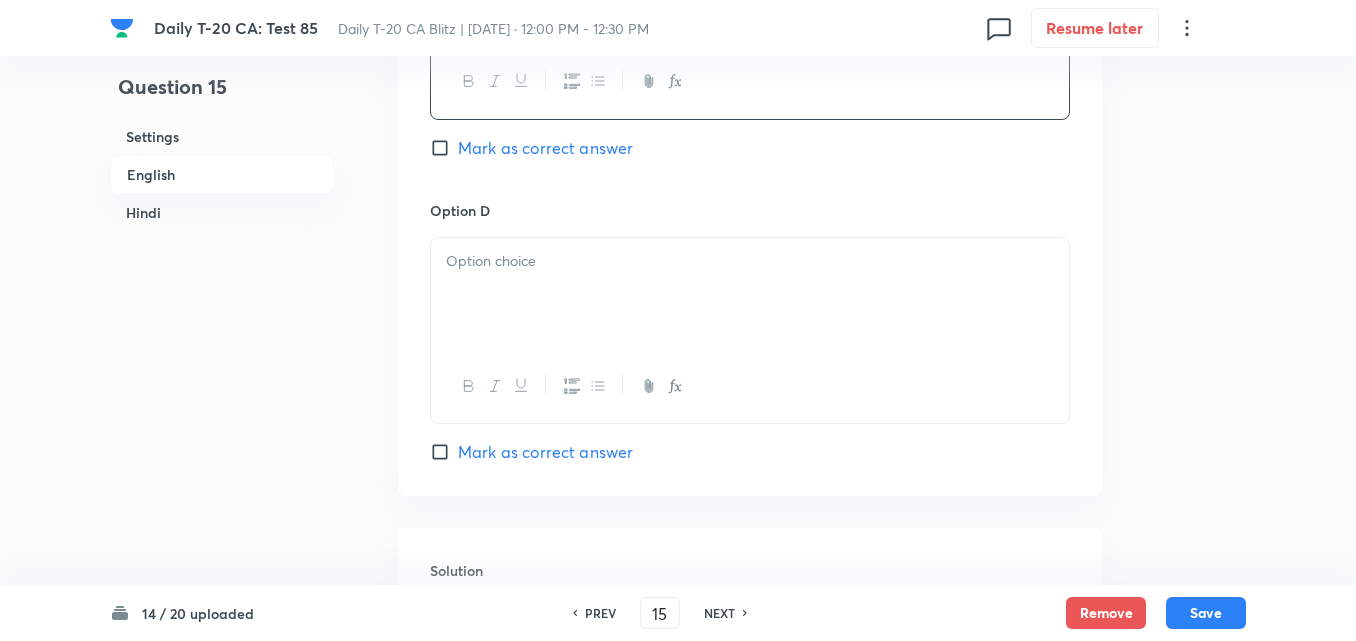 click at bounding box center (750, 294) 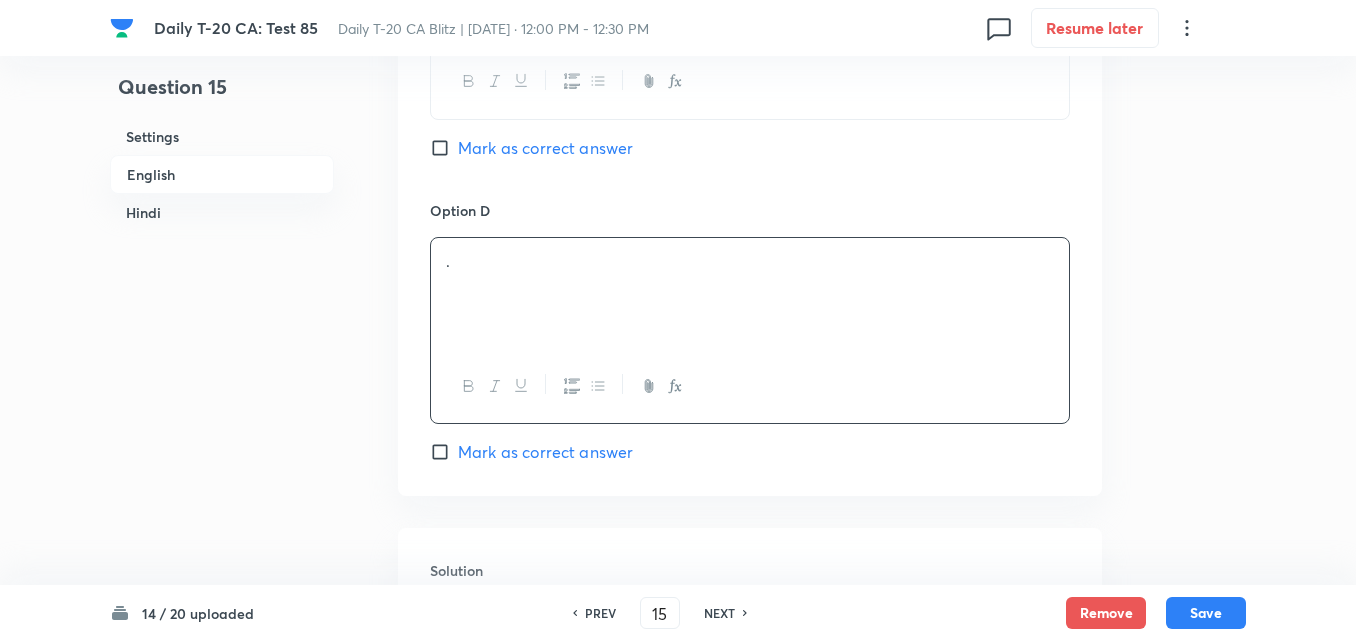 click on "Option D . Mark as correct answer" at bounding box center (750, 332) 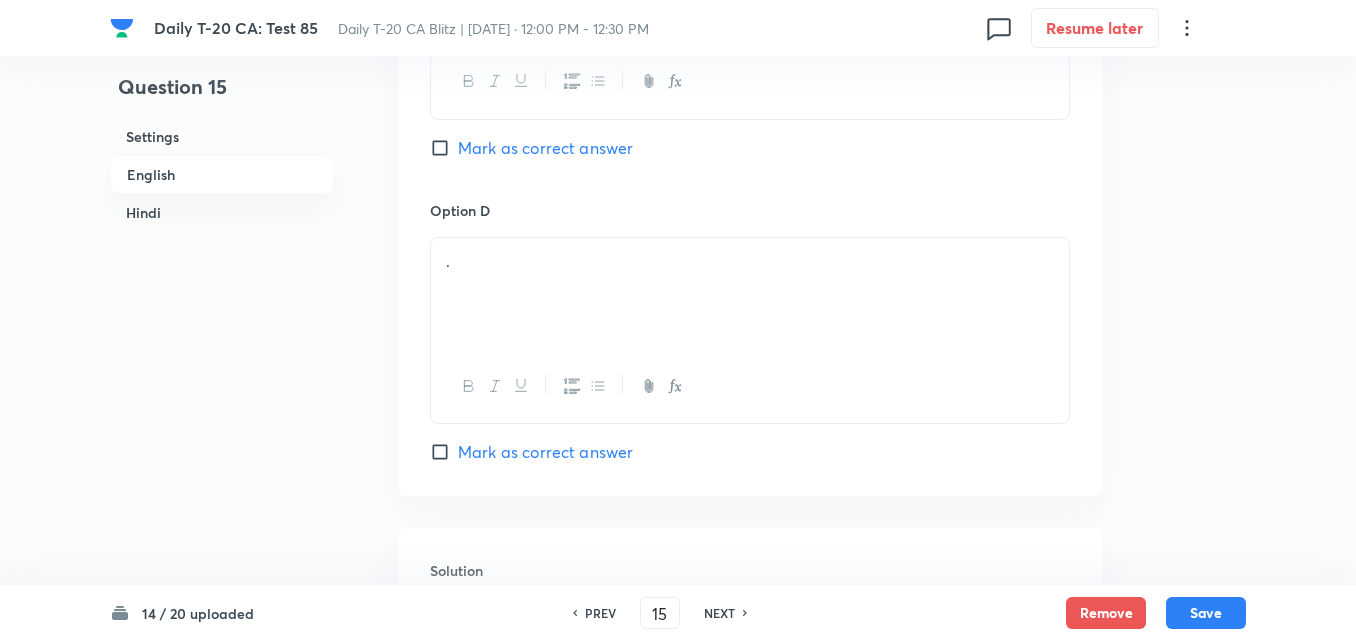 click on "Mark as correct answer" at bounding box center [545, 452] 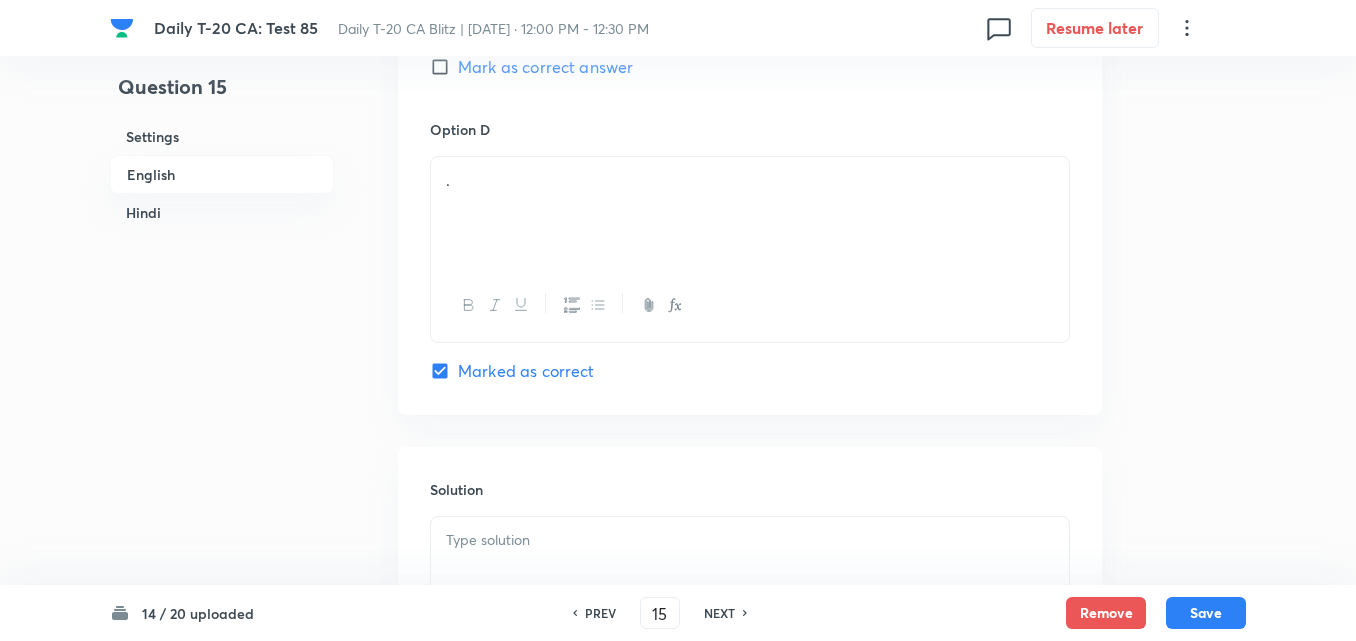 checkbox on "true" 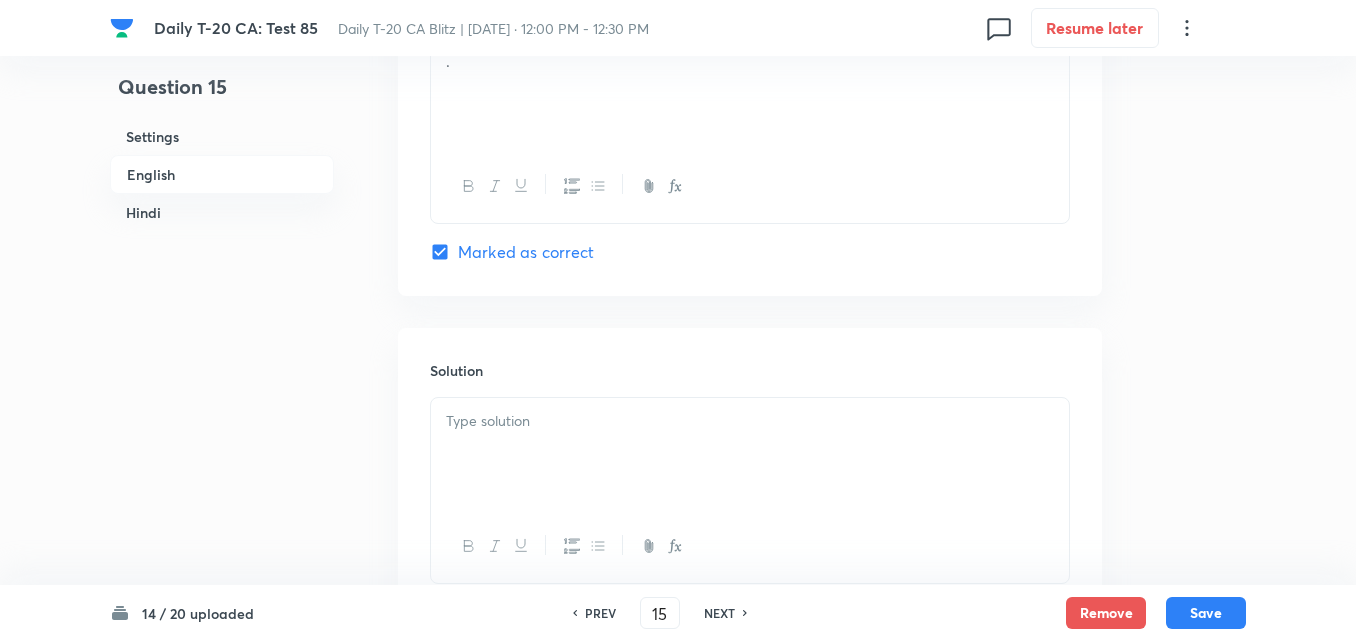 click on "Solution" at bounding box center [750, 472] 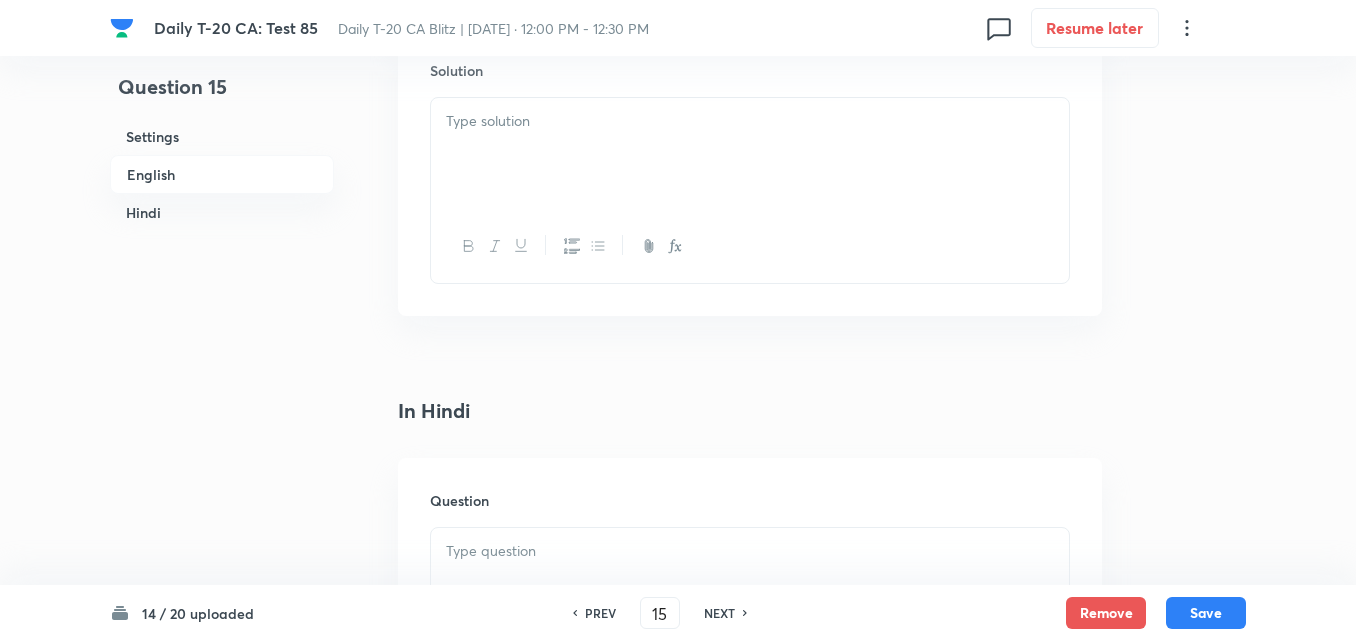 drag, startPoint x: 547, startPoint y: 150, endPoint x: 552, endPoint y: 268, distance: 118.10589 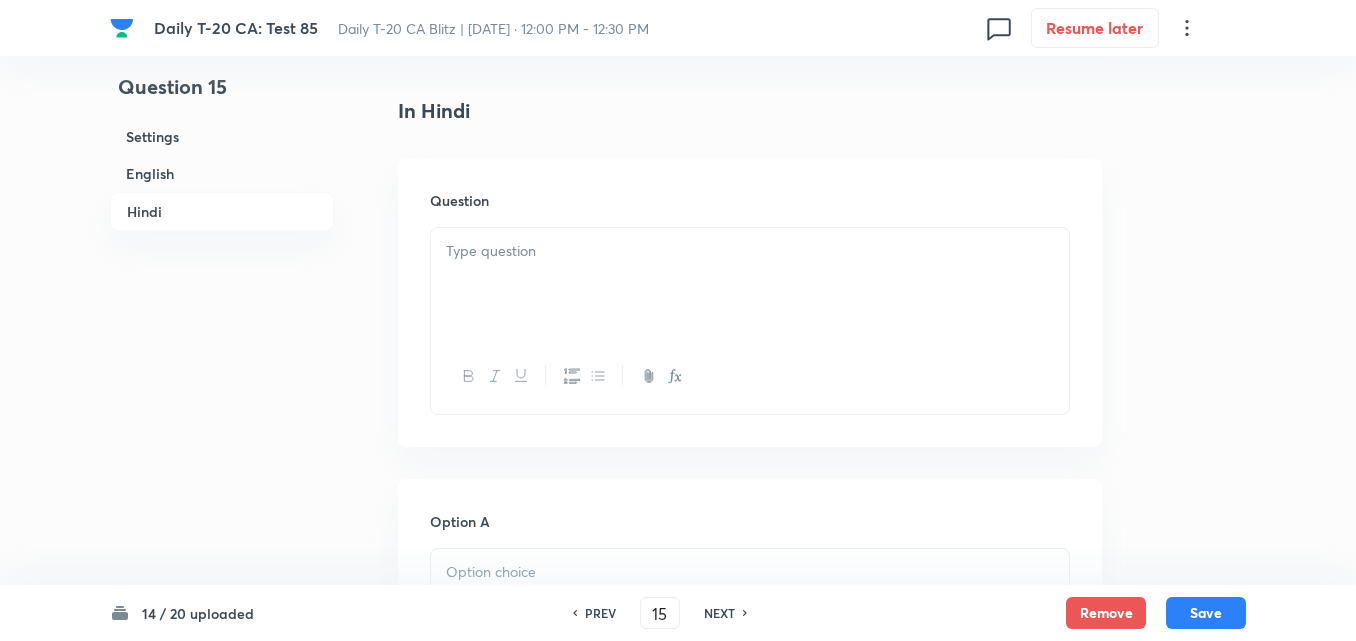 type 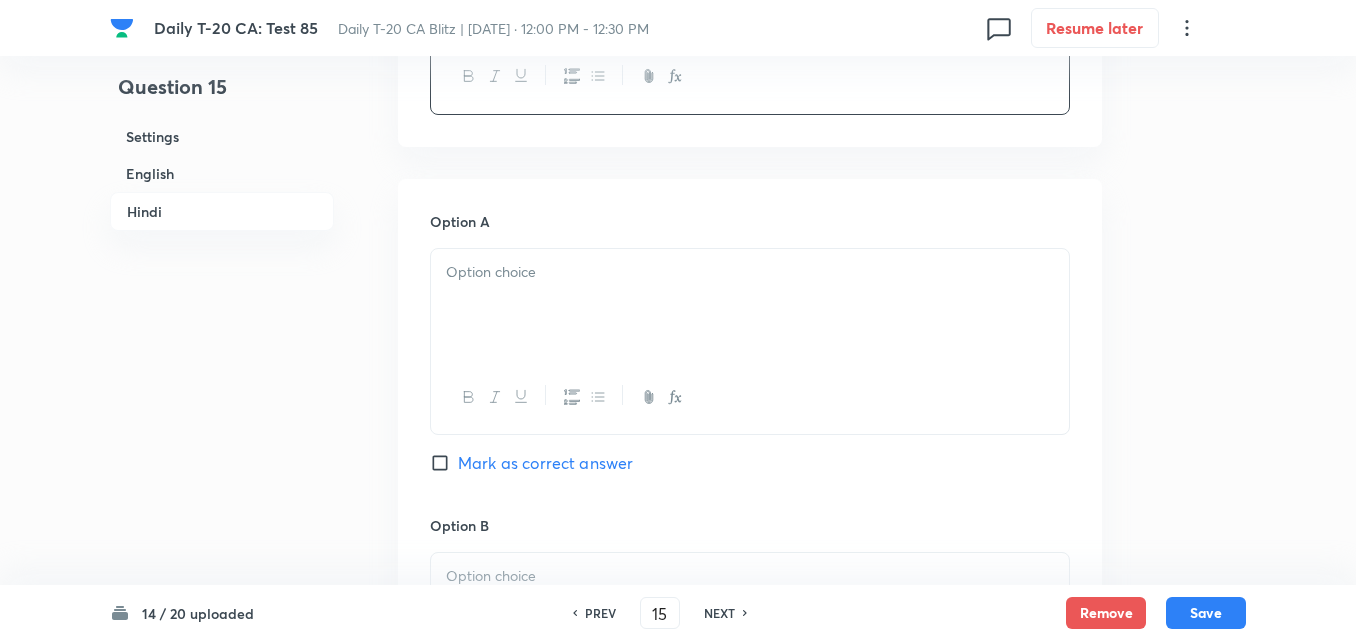 click at bounding box center [750, 305] 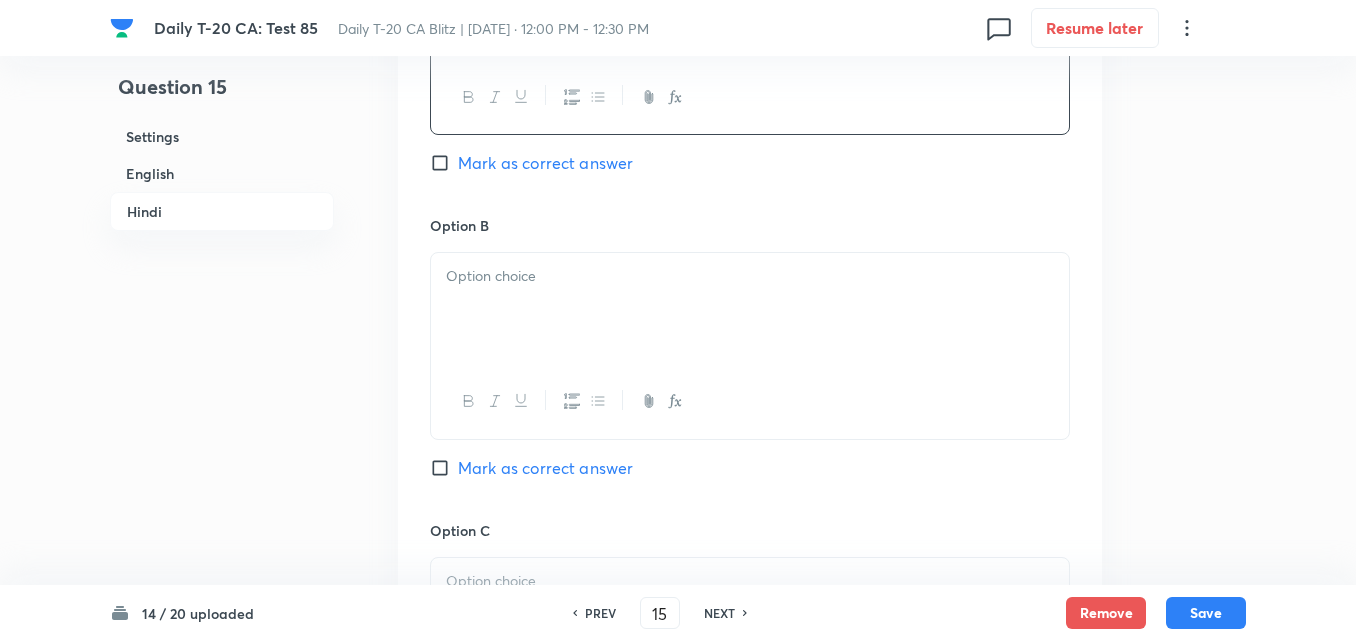 type 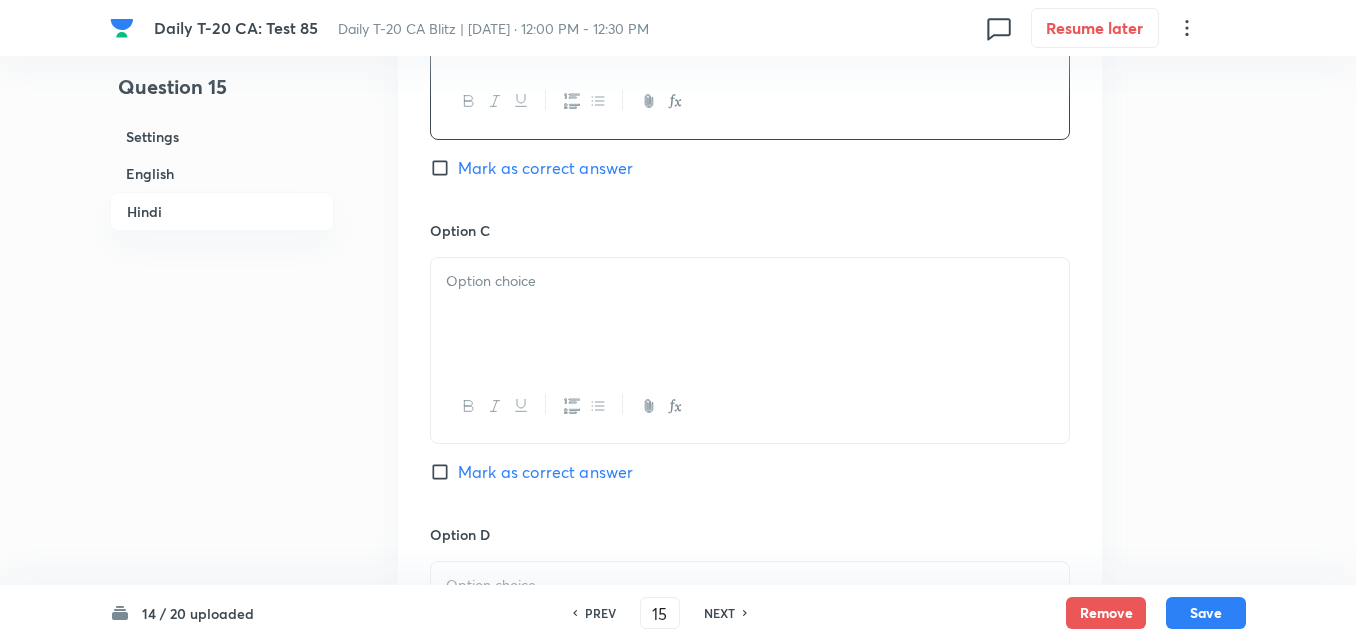 type 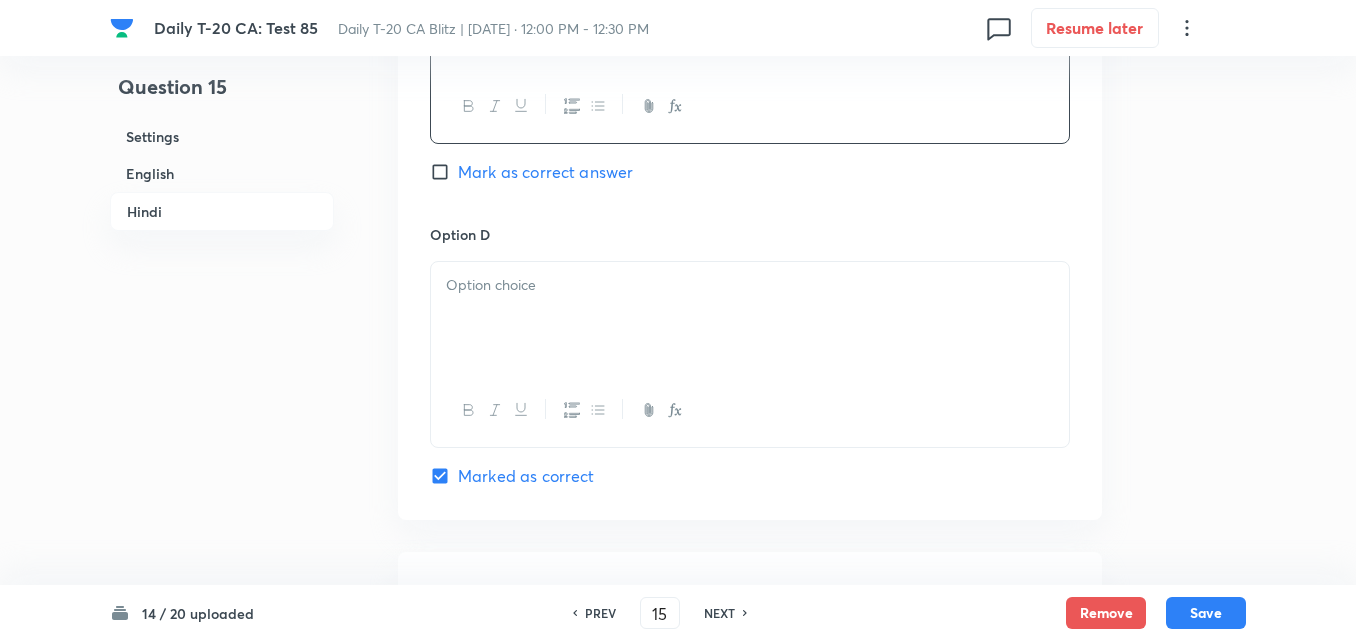 type 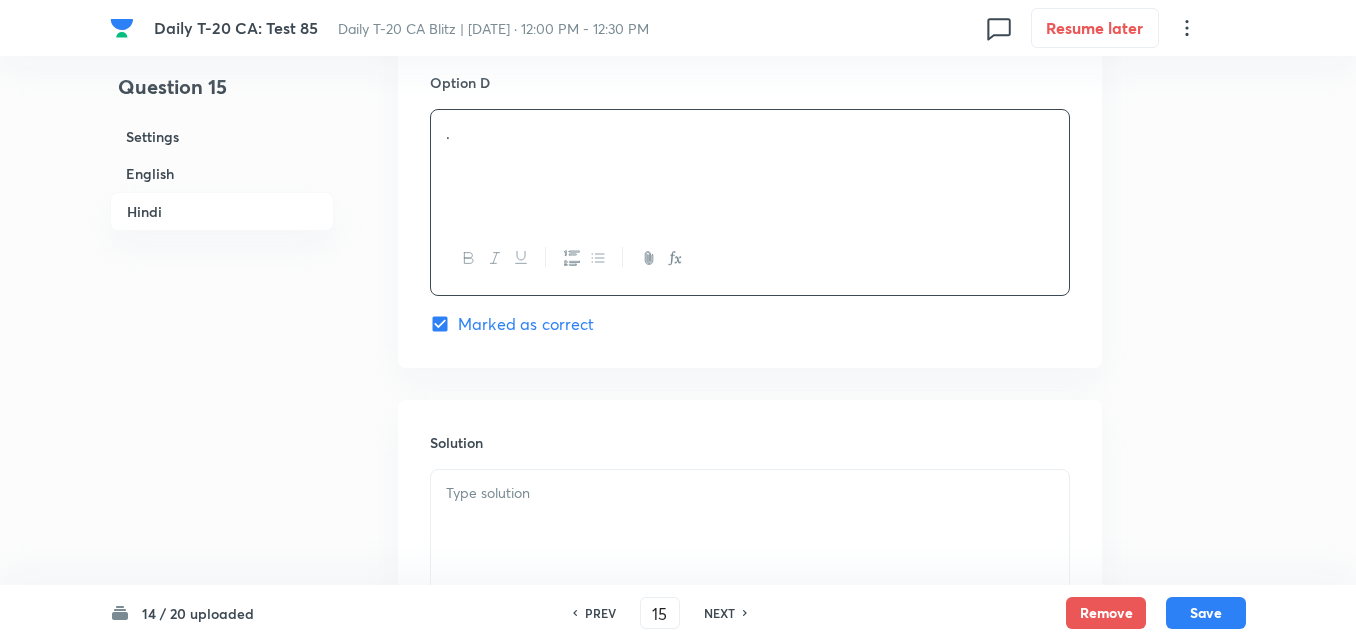scroll, scrollTop: 4092, scrollLeft: 0, axis: vertical 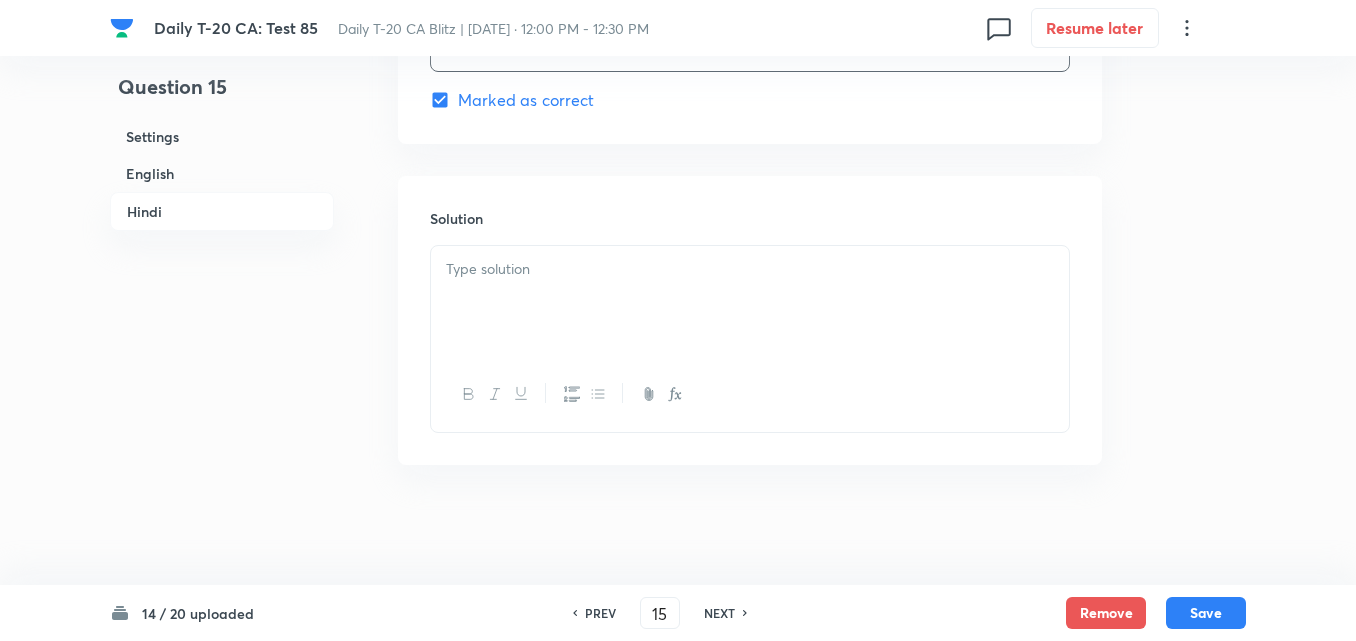 type 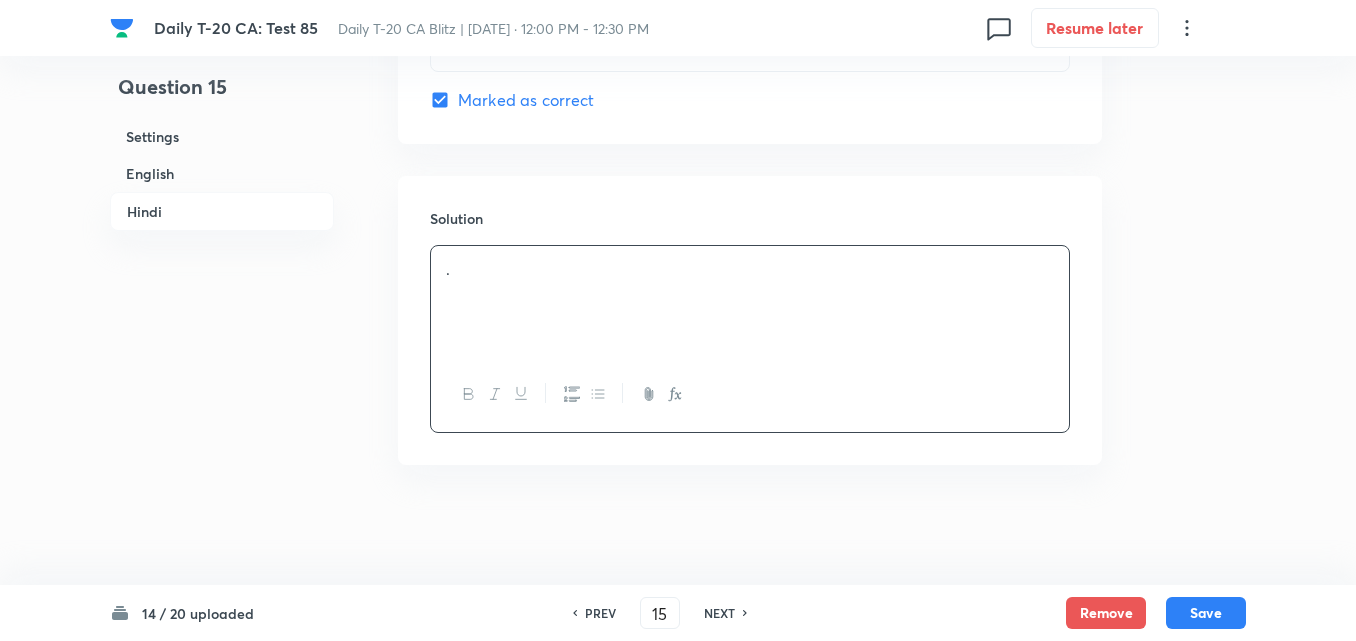 click on "14 / 20 uploaded
PREV 15 ​ NEXT Remove Save" at bounding box center [678, 613] 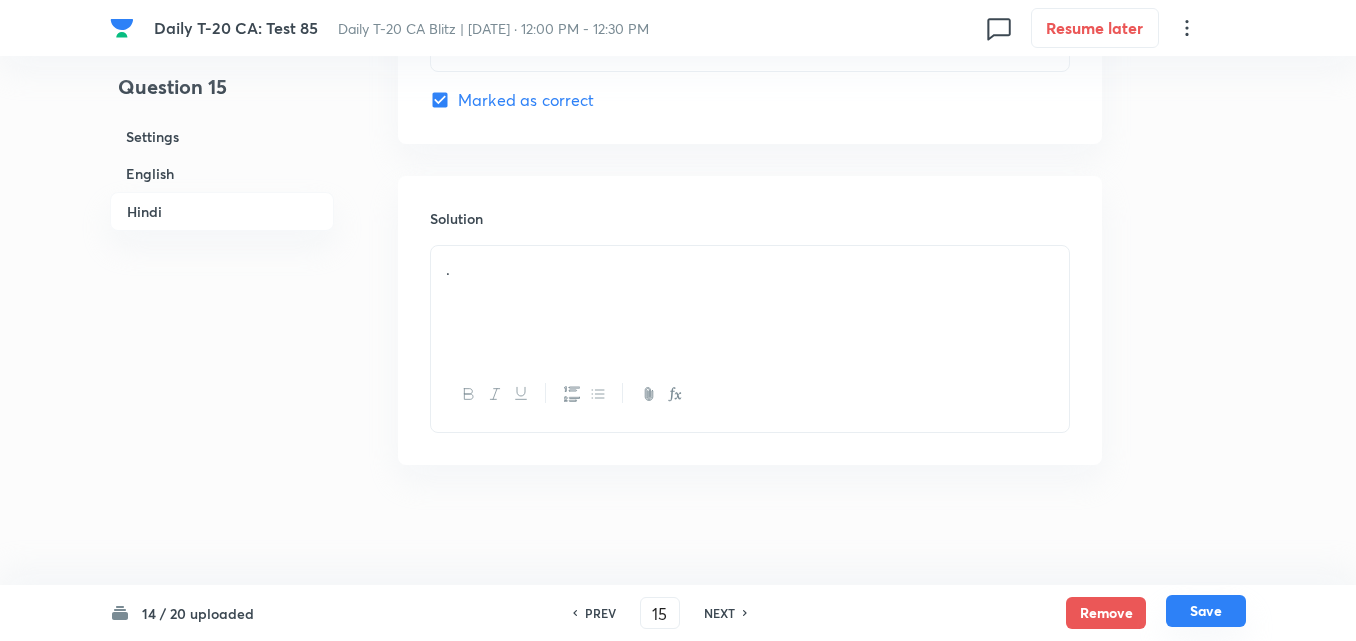 click on "Save" at bounding box center [1206, 611] 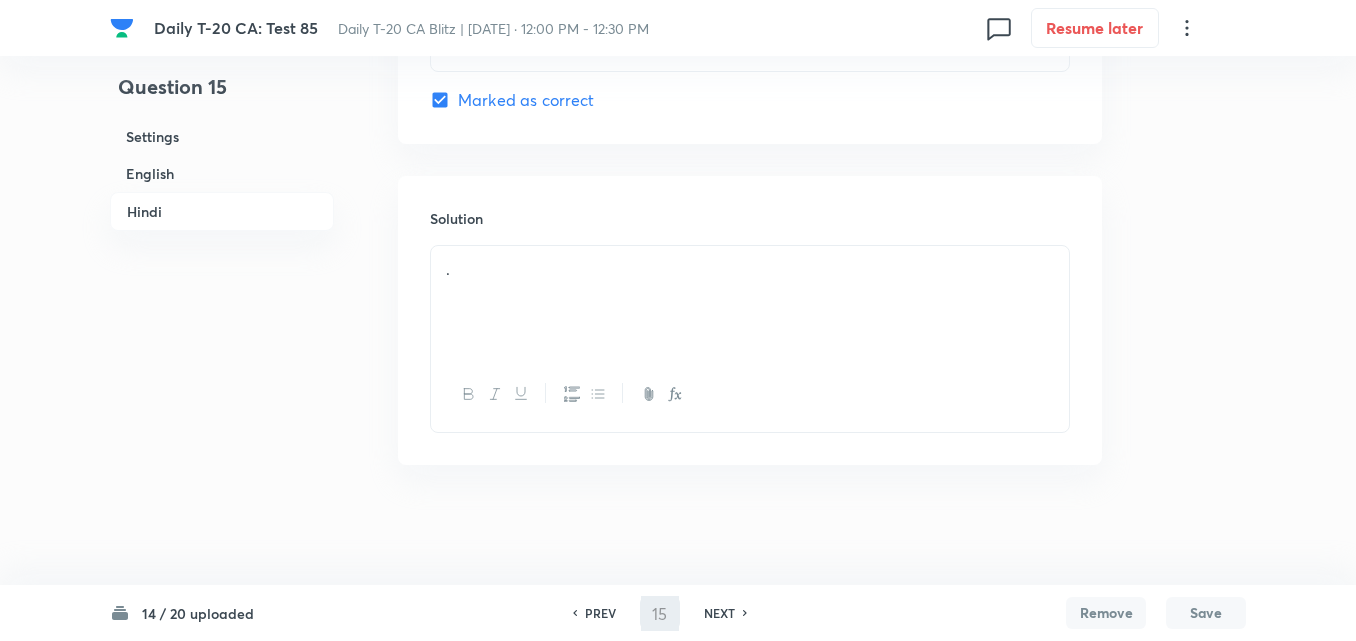 type on "16" 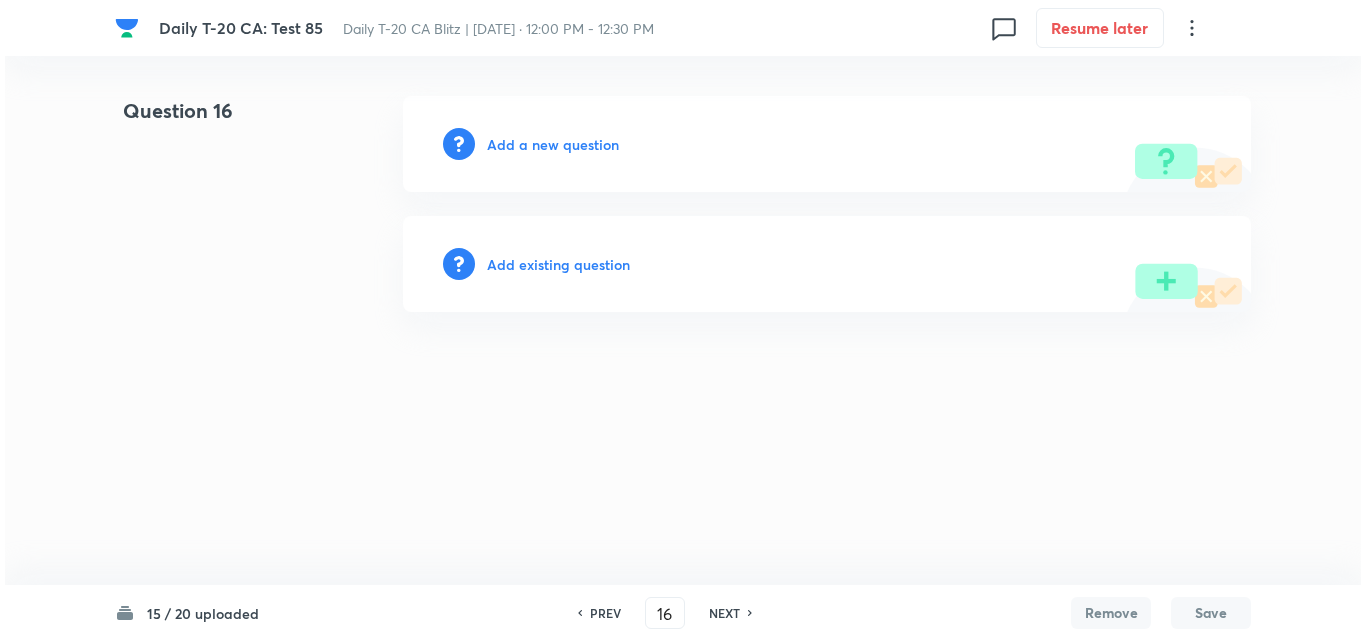 scroll, scrollTop: 0, scrollLeft: 0, axis: both 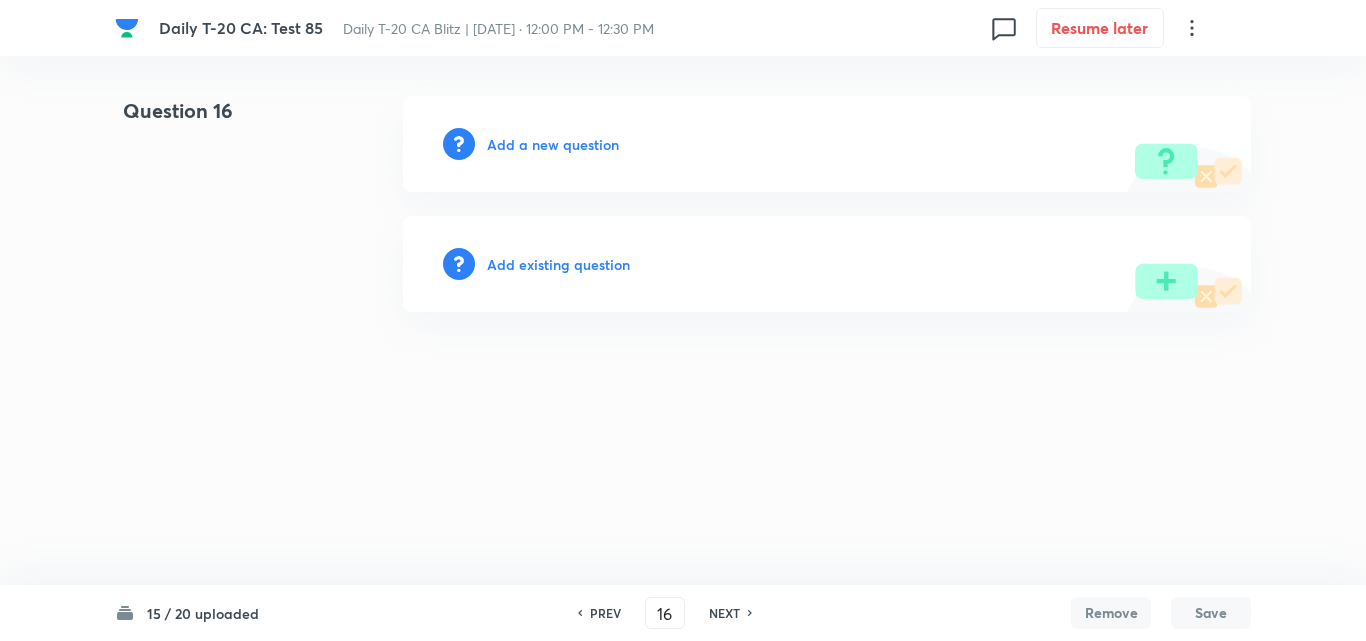 click on "Add a new question" at bounding box center [827, 144] 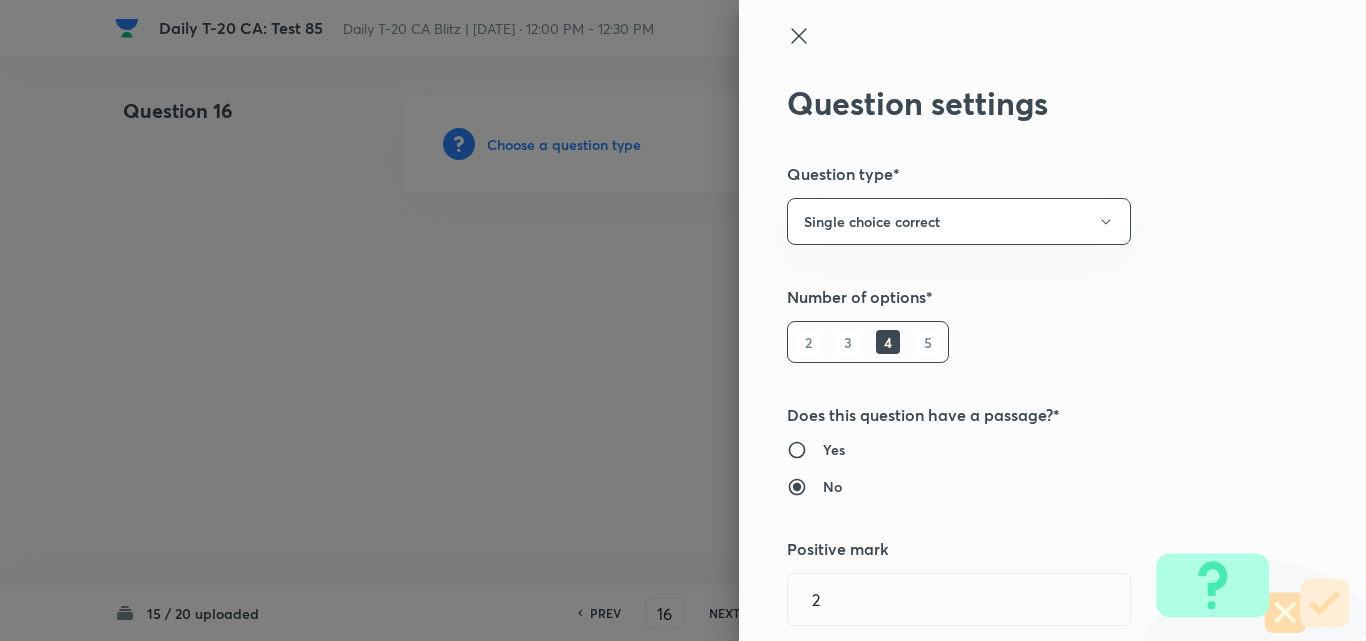 type 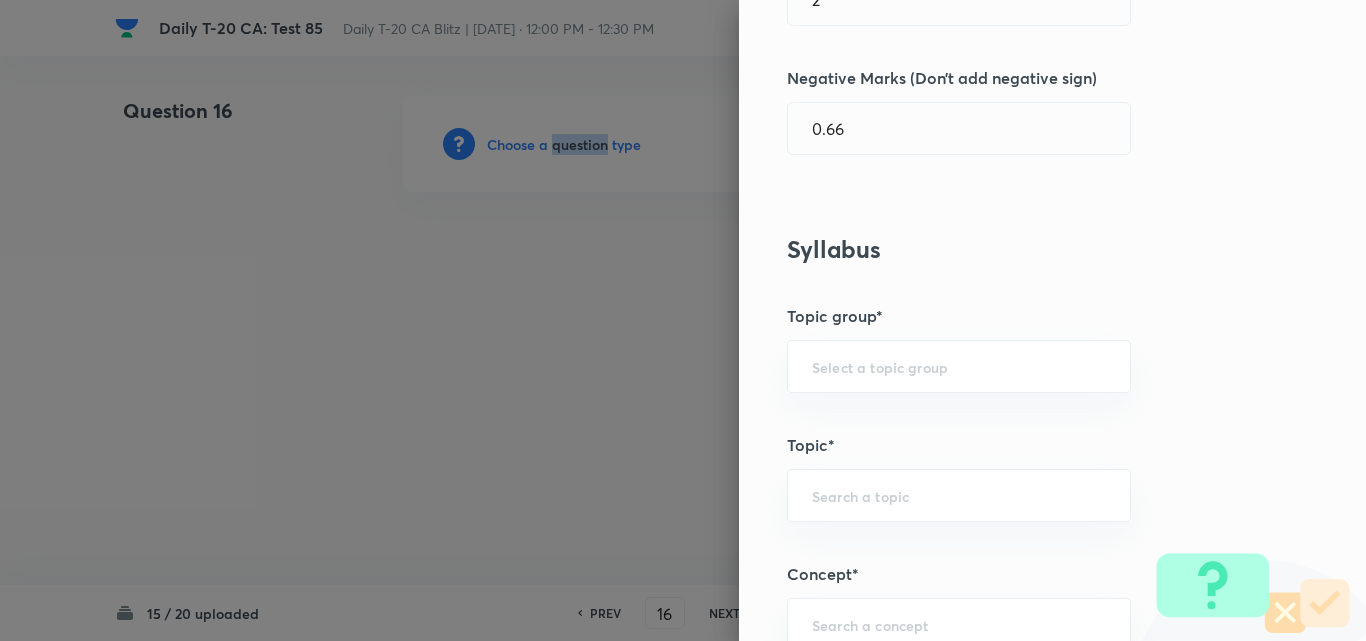 scroll, scrollTop: 1200, scrollLeft: 0, axis: vertical 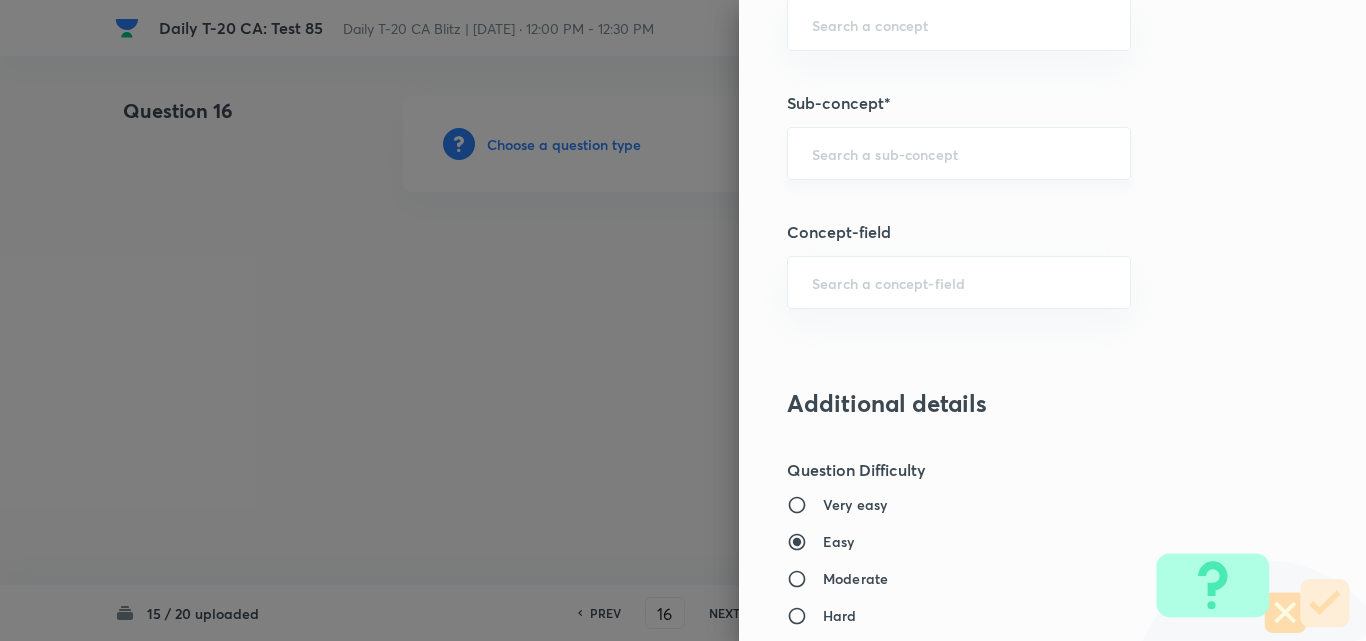 click at bounding box center [959, 153] 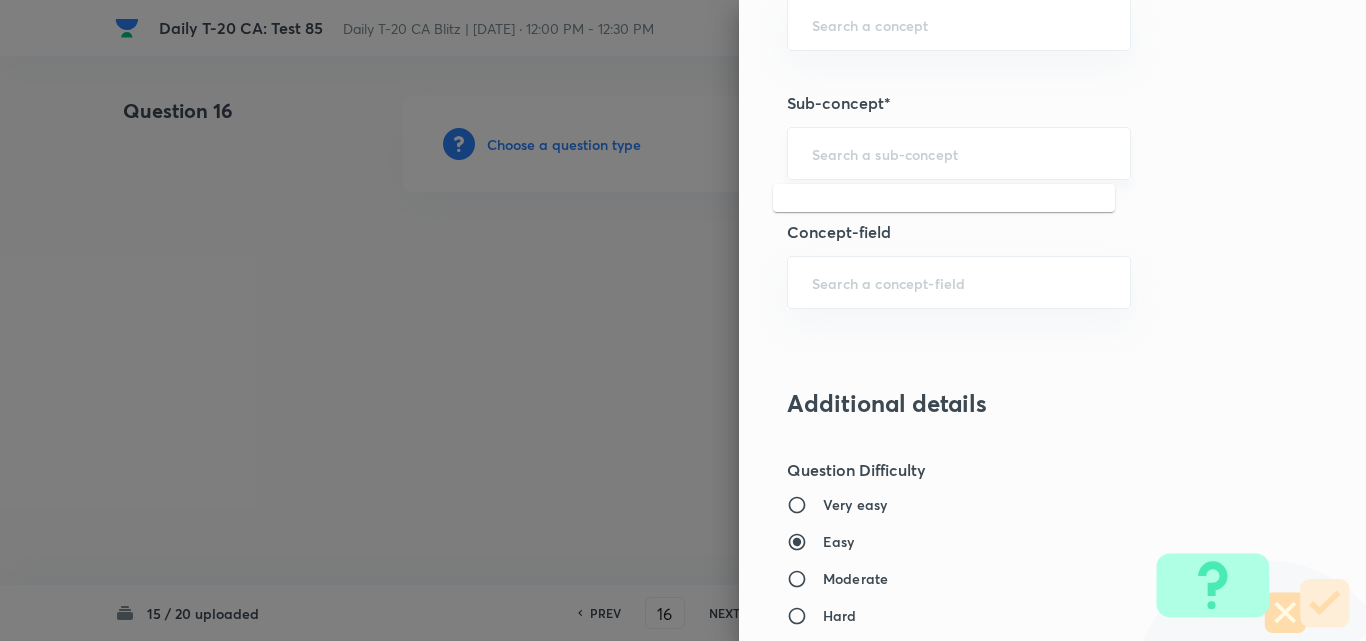 paste on "Current Affairs 2025" 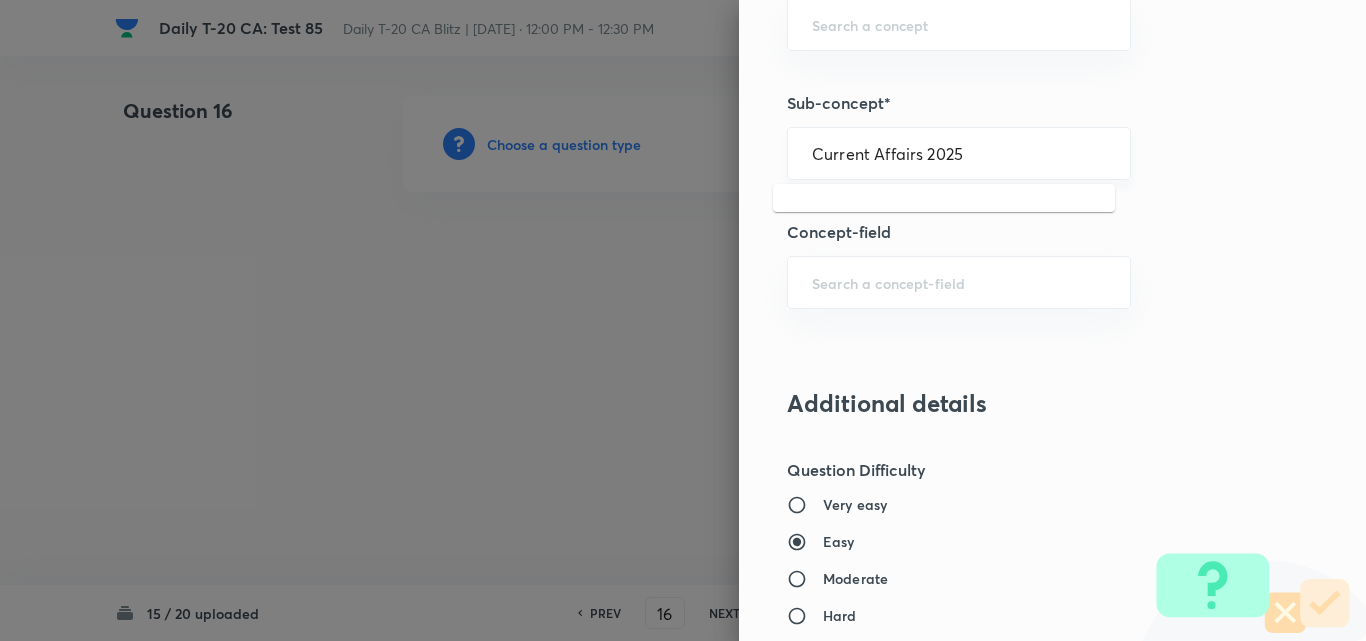 click on "Current Affairs 2025" at bounding box center [959, 153] 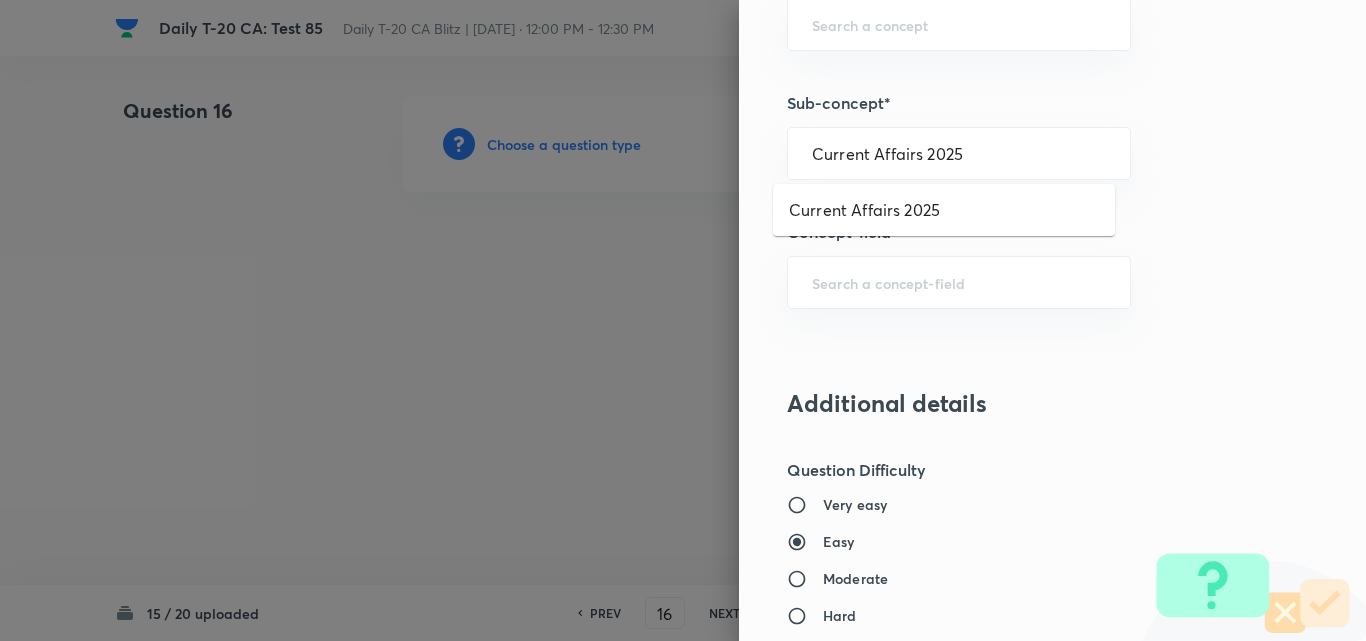 click on "Current Affairs 2025" at bounding box center [944, 210] 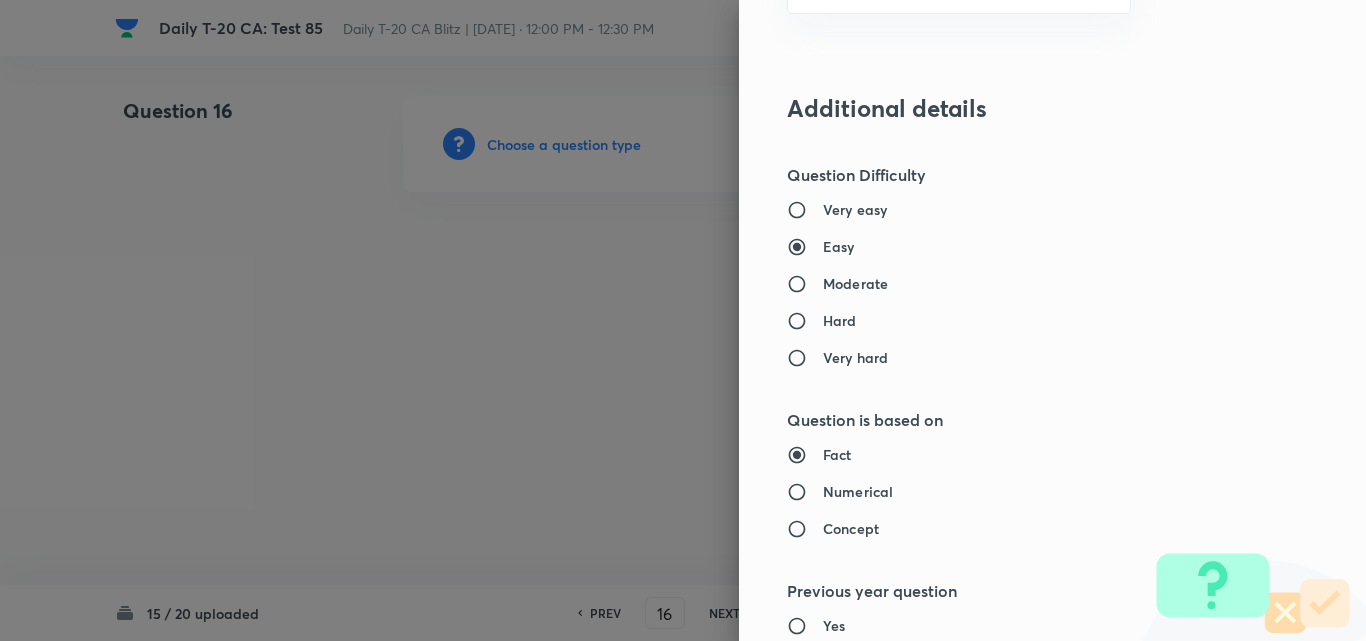 type on "Current Affairs" 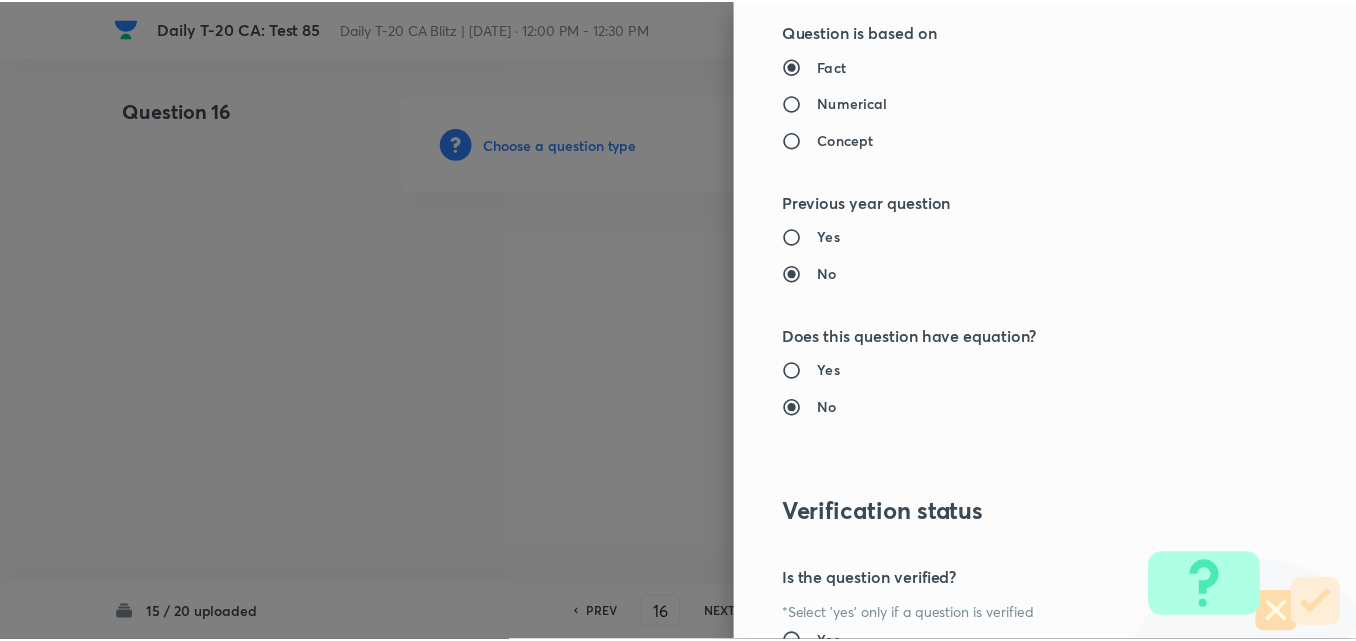 scroll, scrollTop: 2085, scrollLeft: 0, axis: vertical 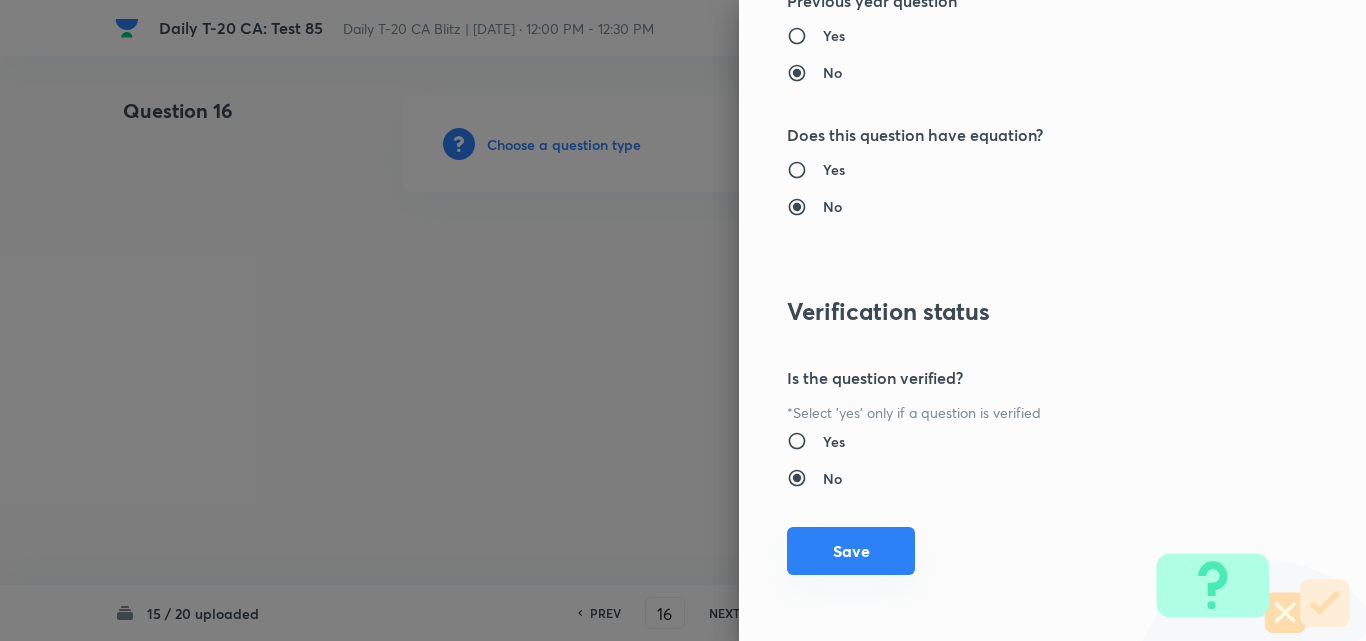click on "Save" at bounding box center (851, 551) 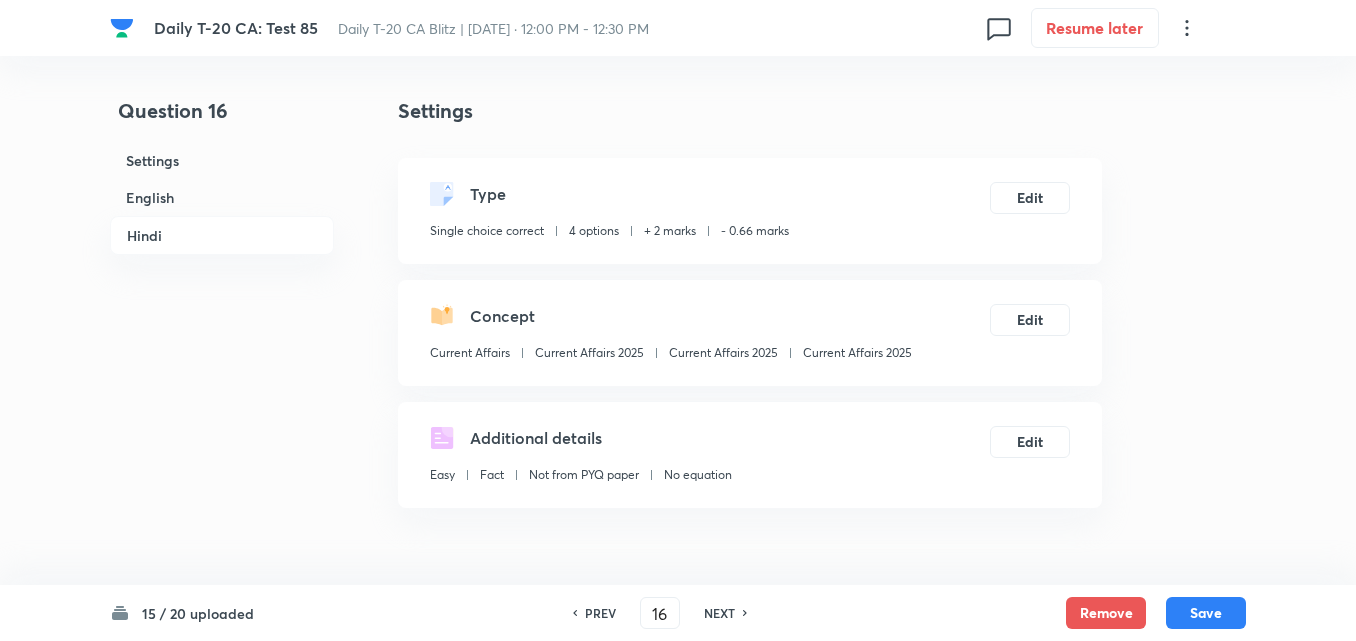 click on "English" at bounding box center [222, 197] 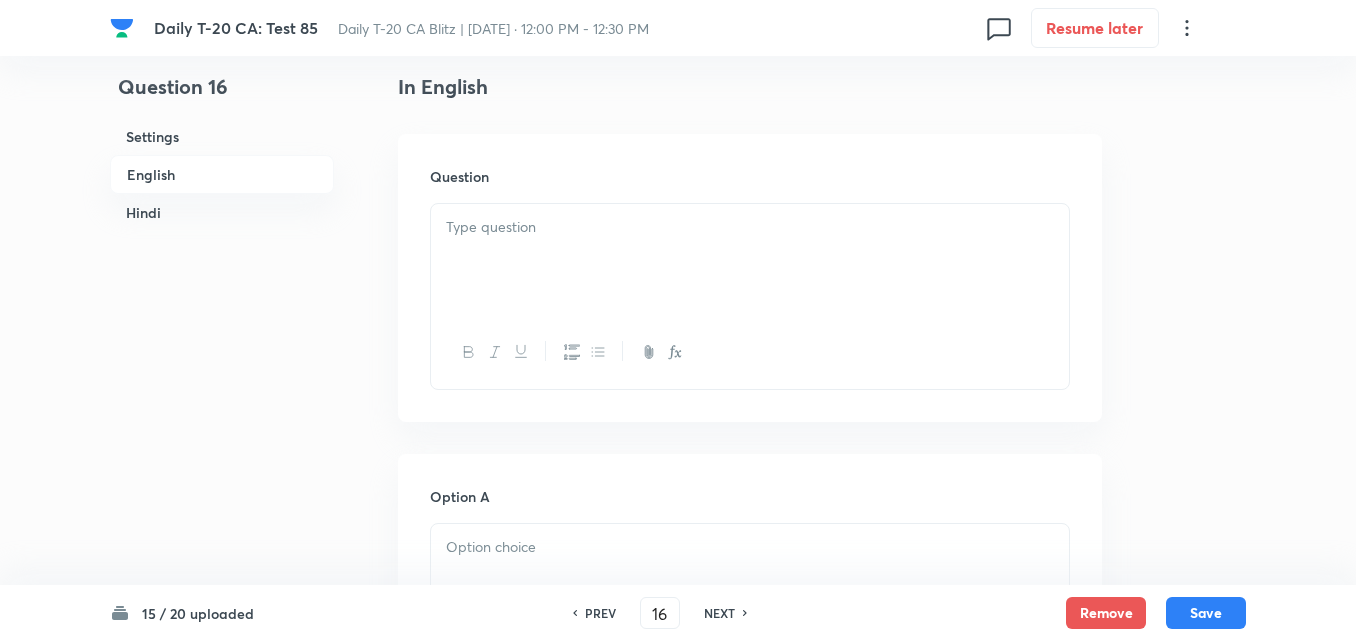 click at bounding box center [750, 260] 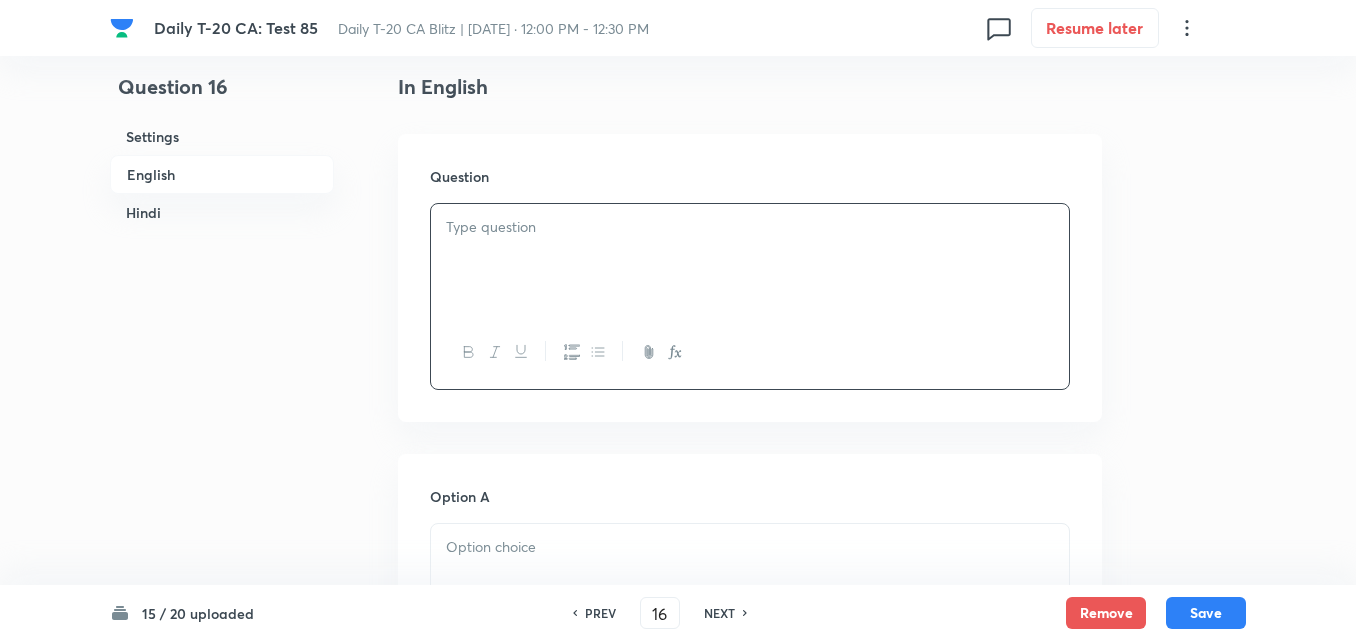 type 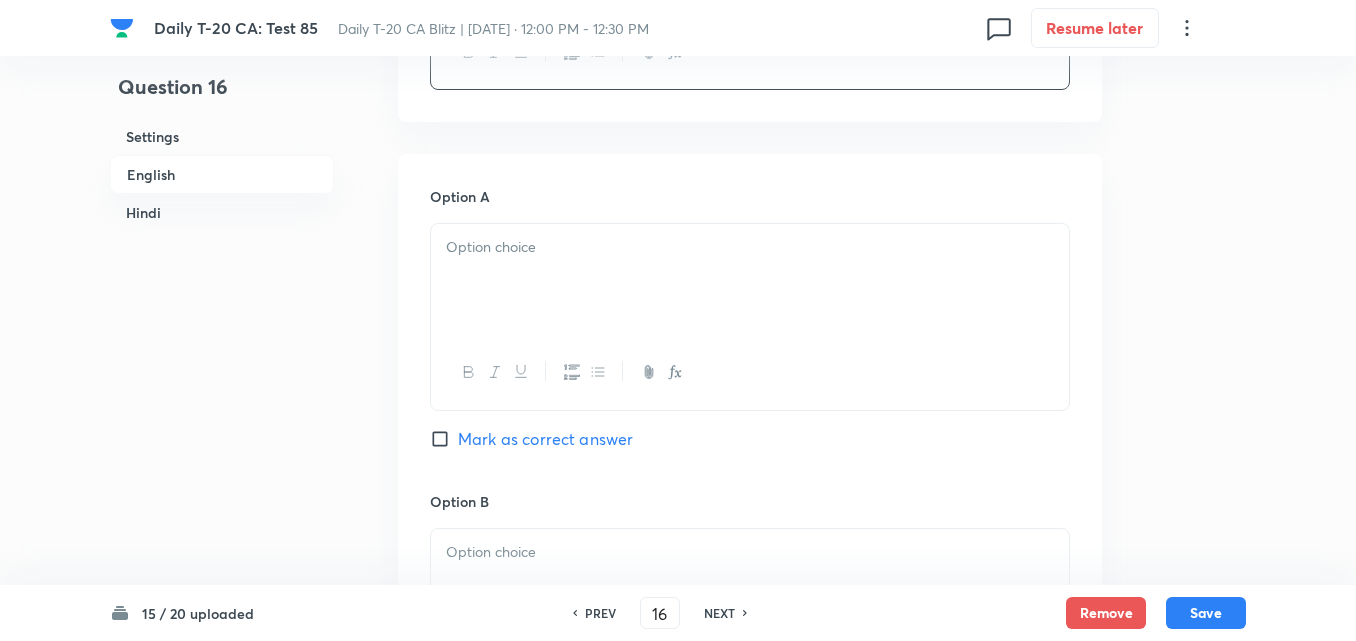 type 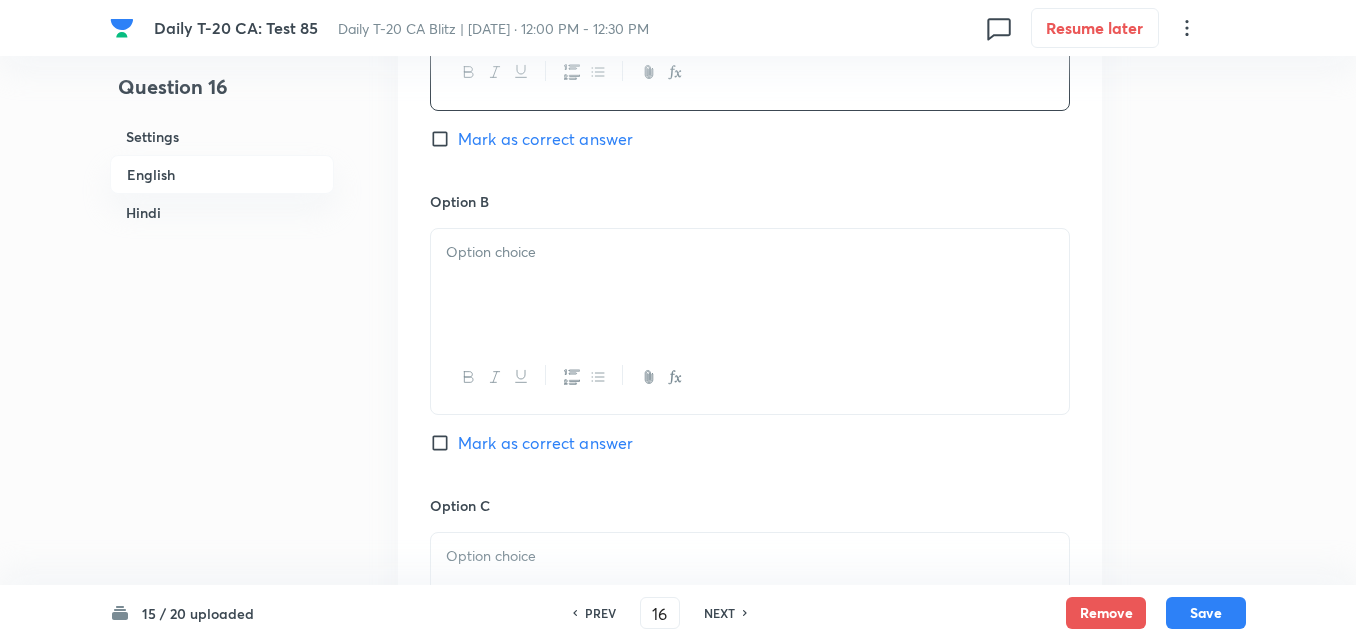 click at bounding box center [750, 285] 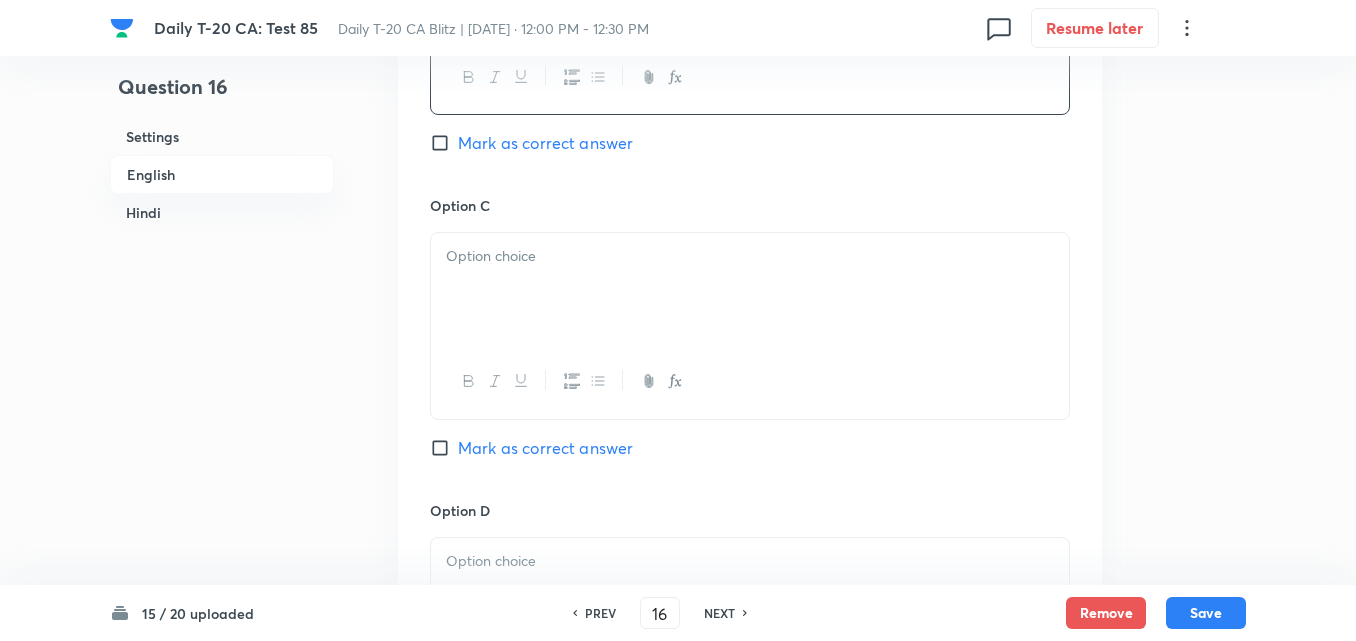 click at bounding box center [750, 289] 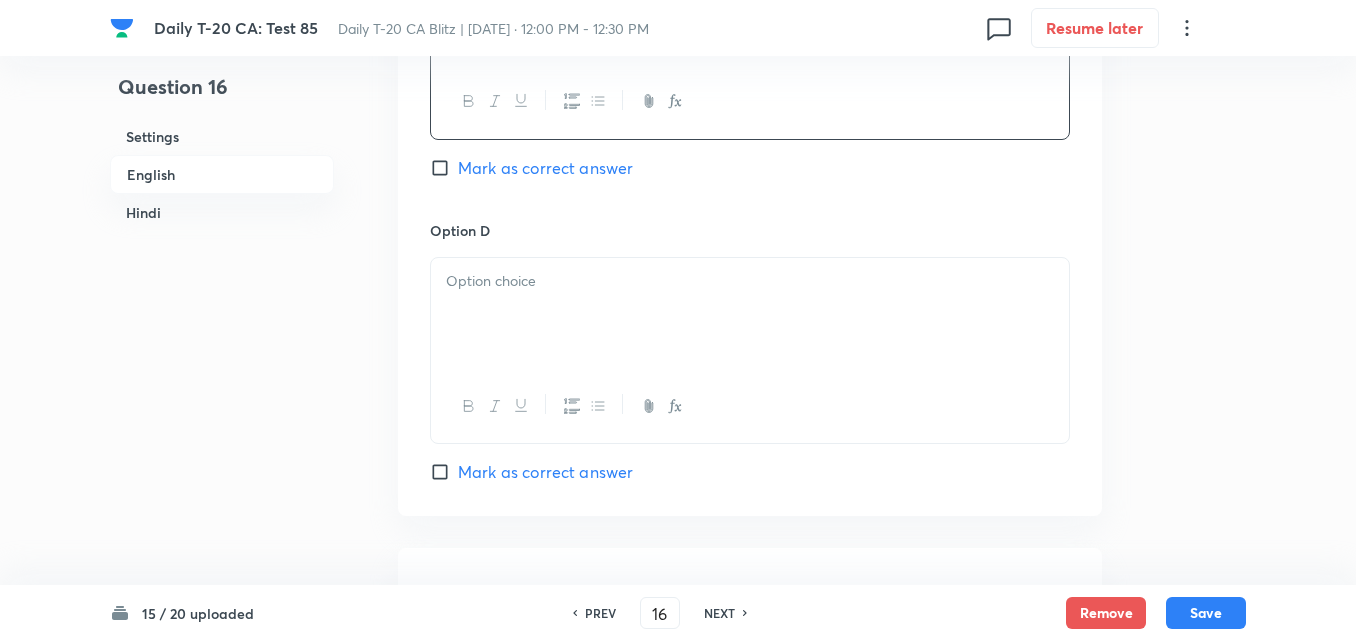 scroll, scrollTop: 1716, scrollLeft: 0, axis: vertical 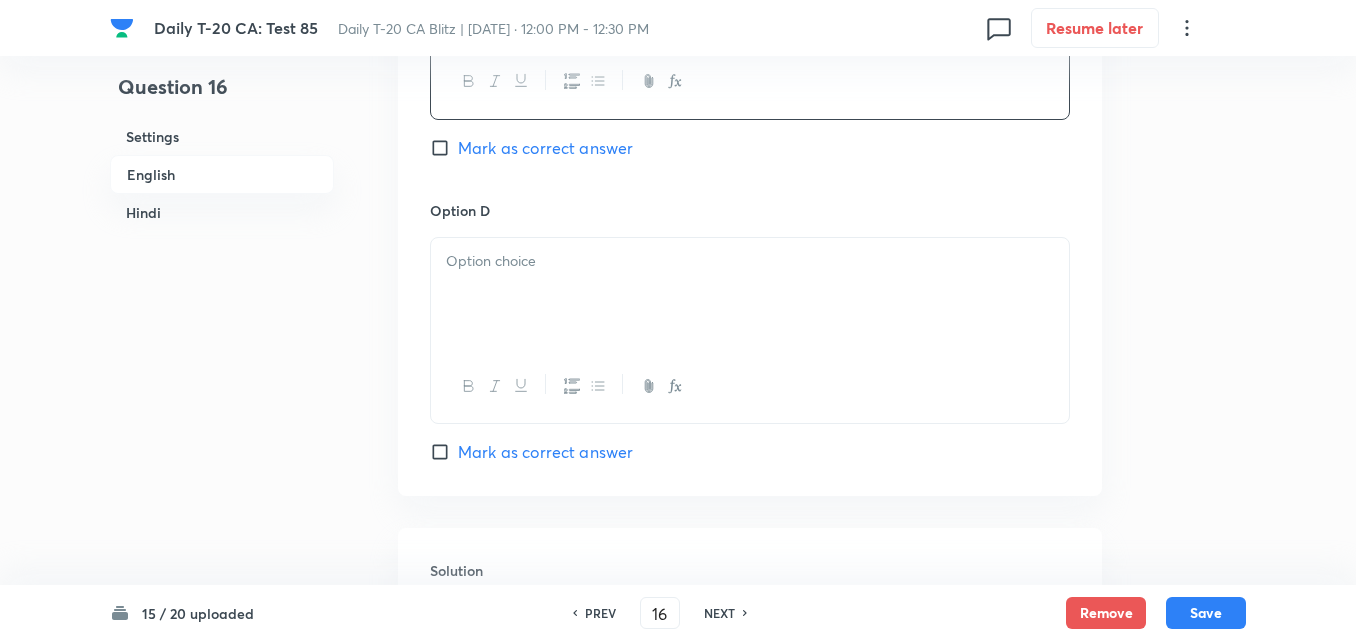 type 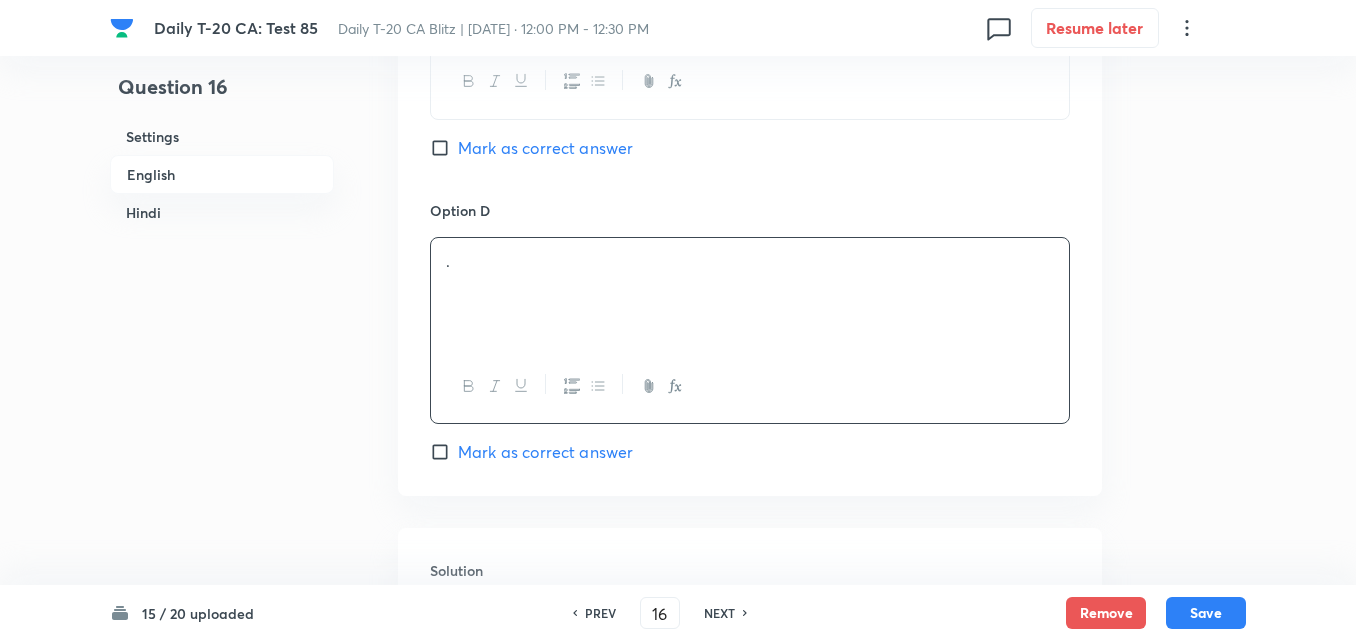 click on "Mark as correct answer" at bounding box center [545, 452] 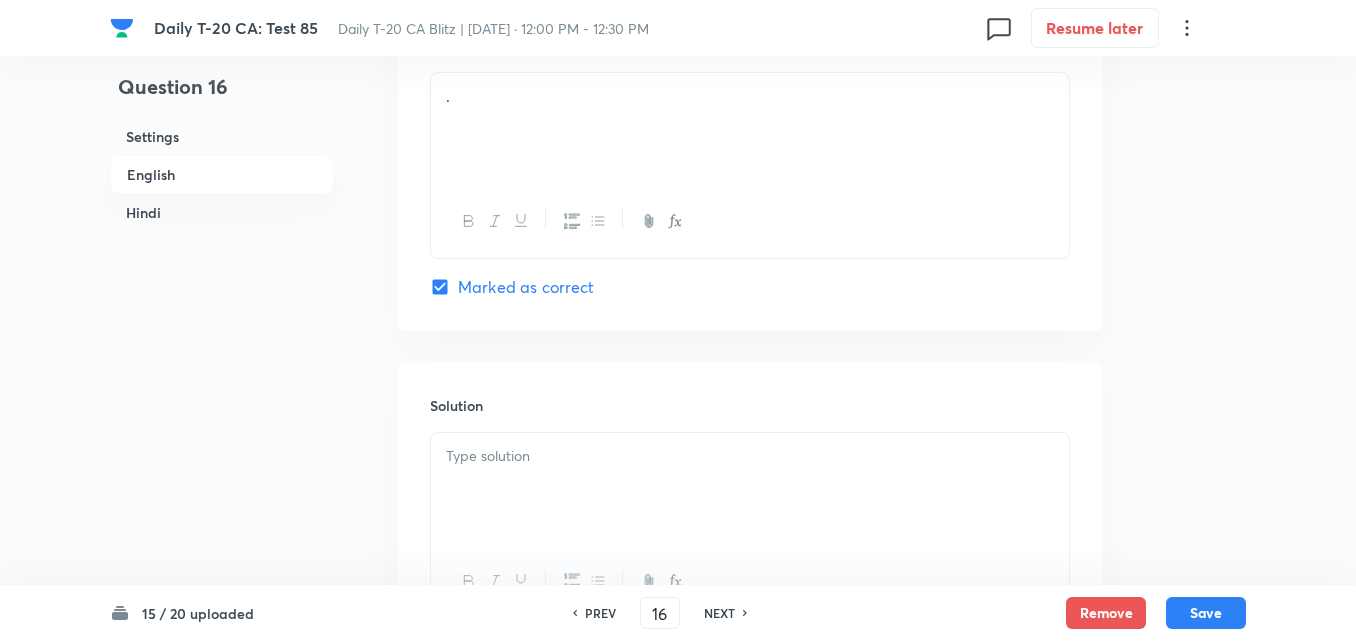 checkbox on "true" 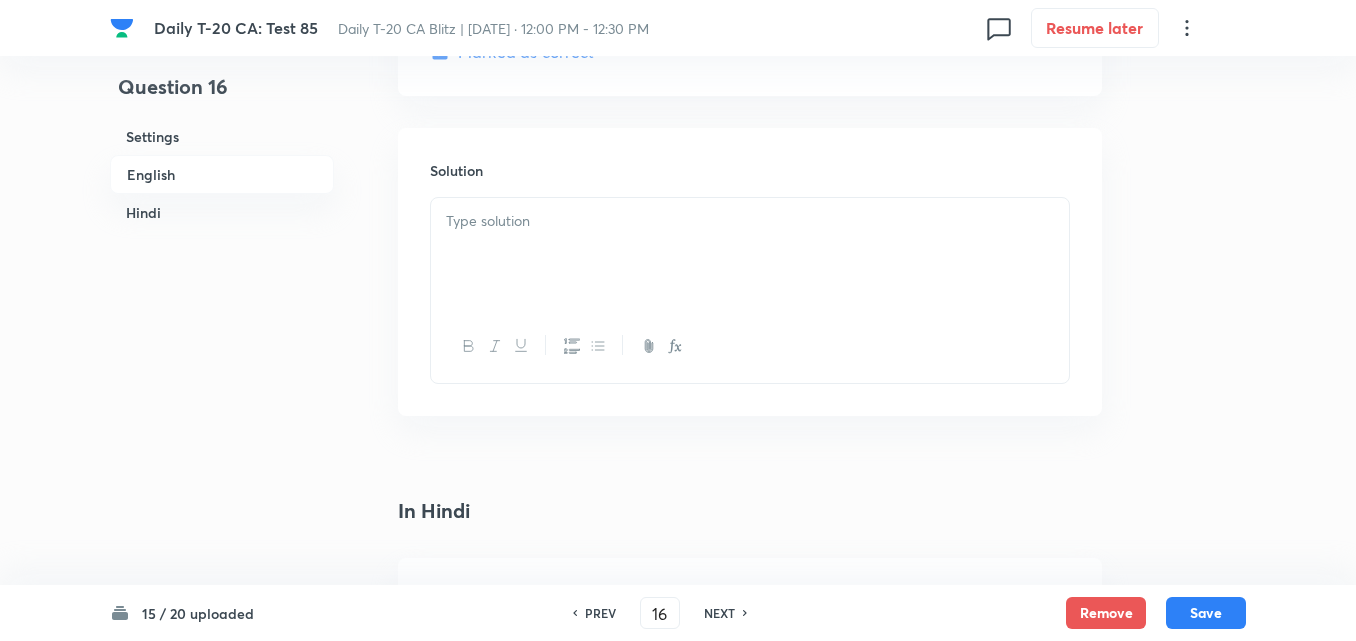 click at bounding box center (750, 254) 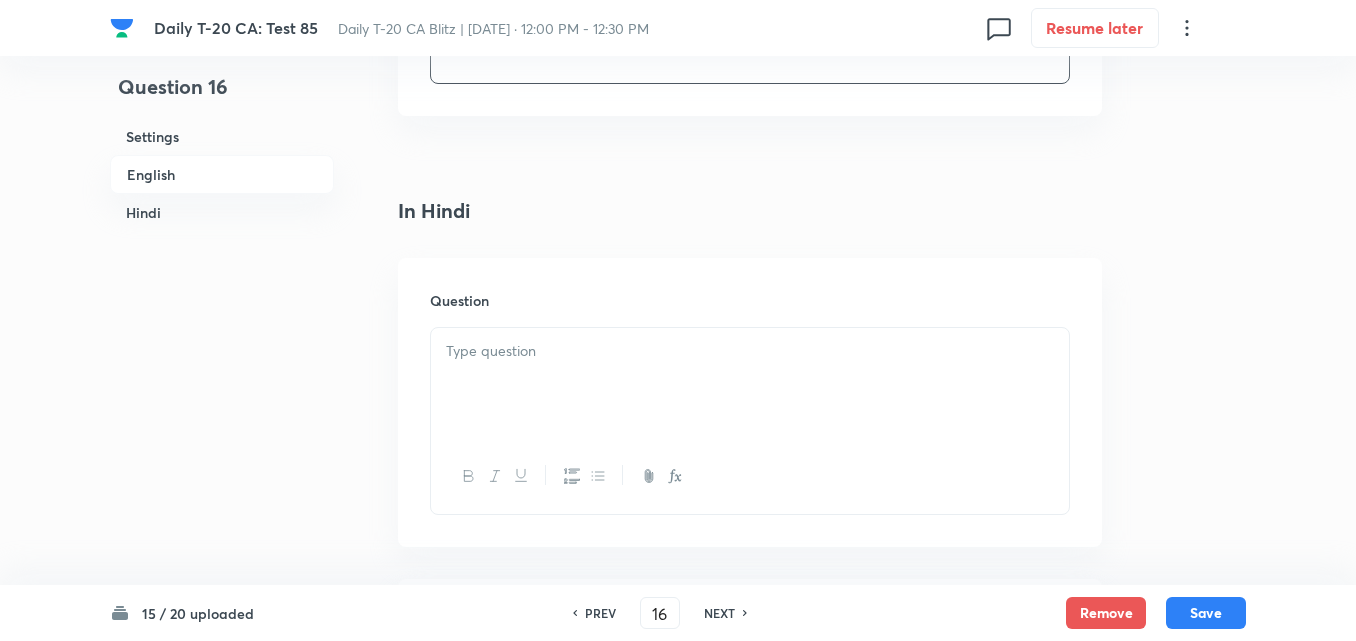 click on "Question" at bounding box center (750, 402) 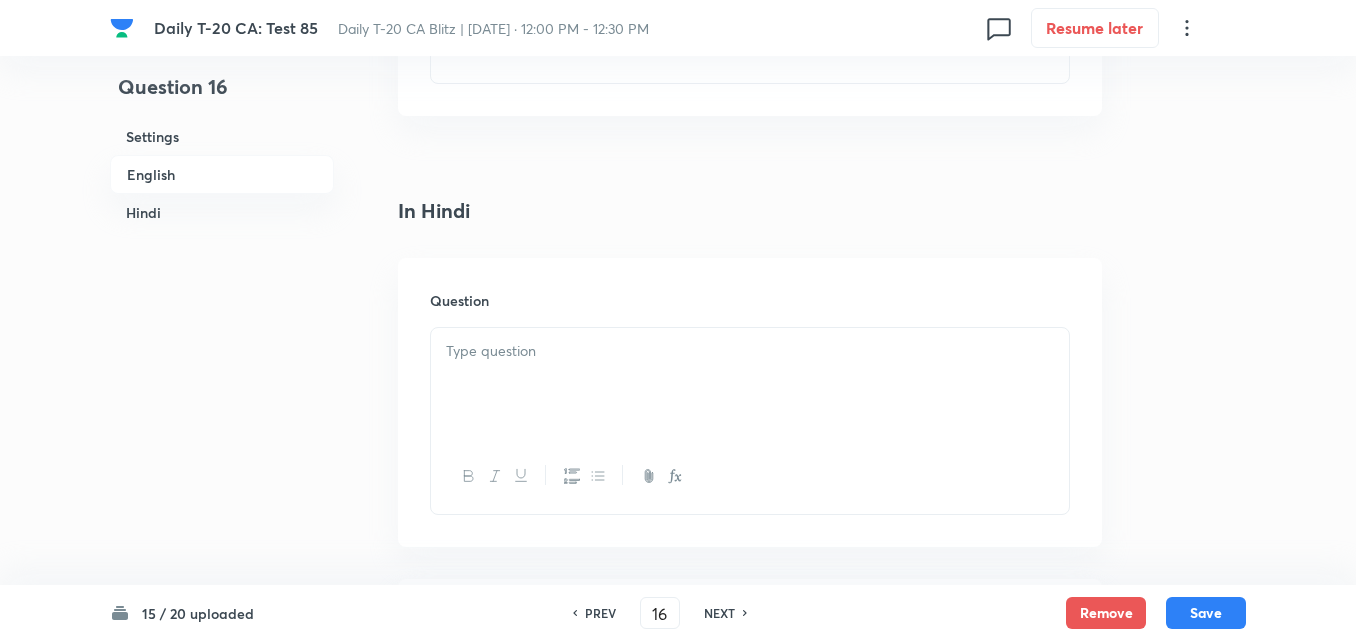 type 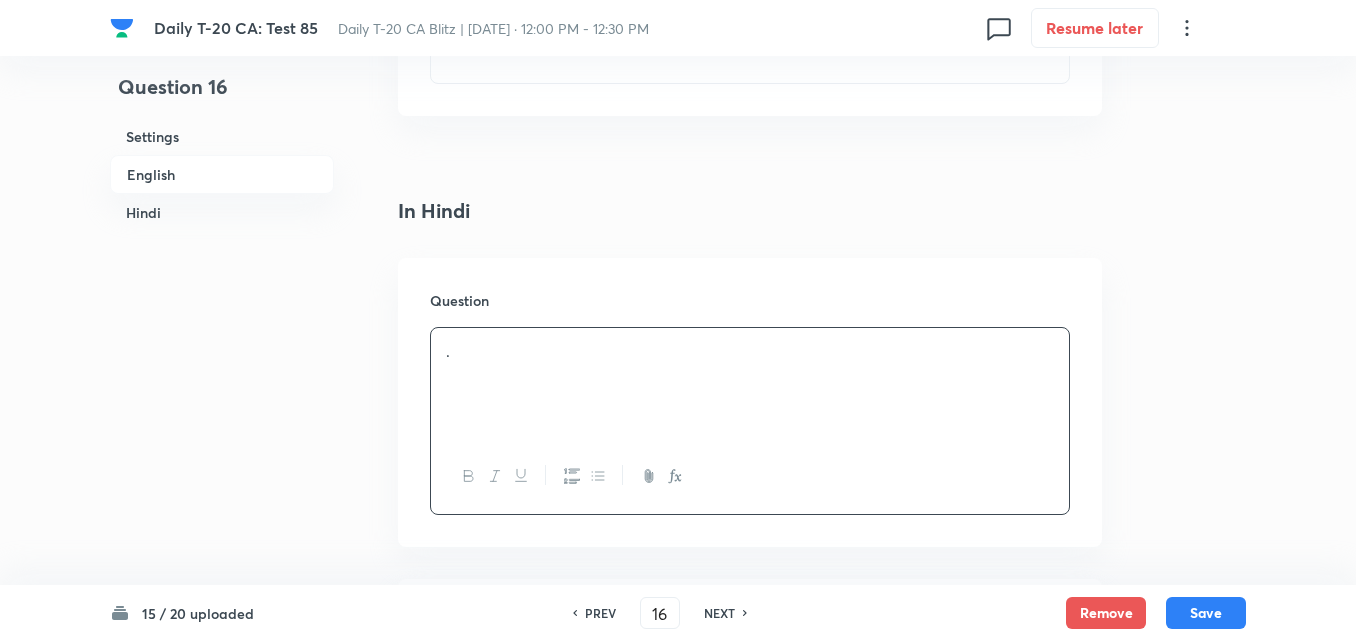 click on "." at bounding box center [750, 351] 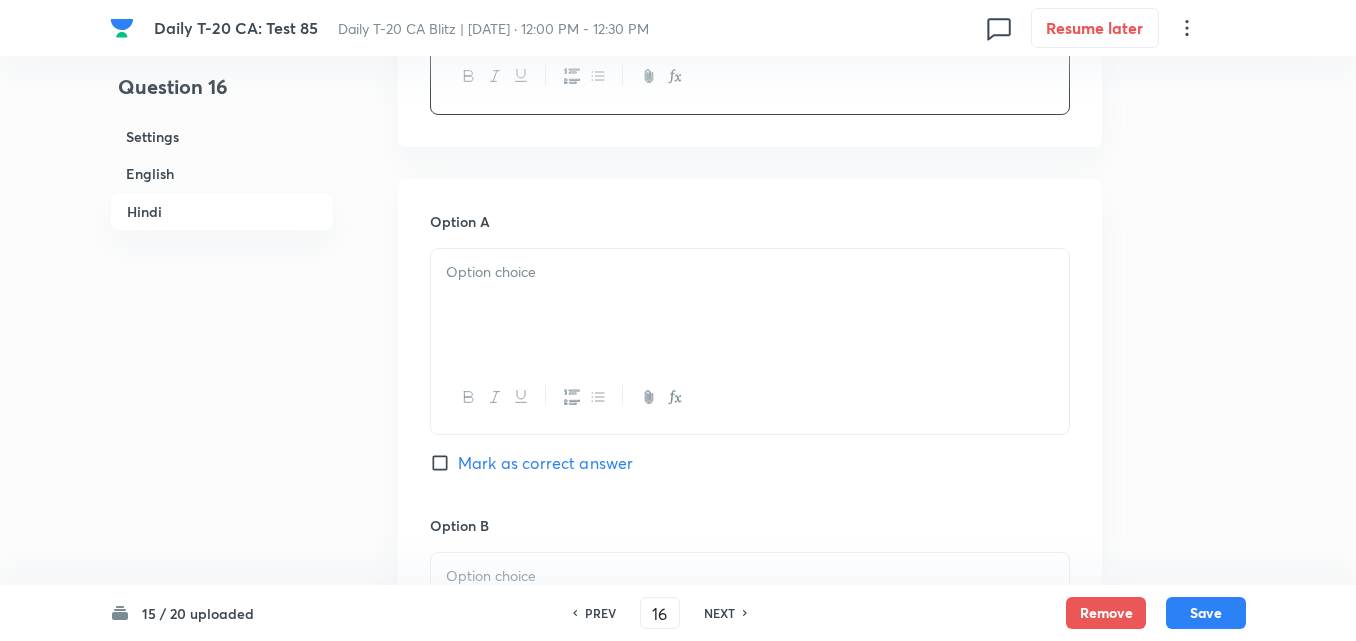 type 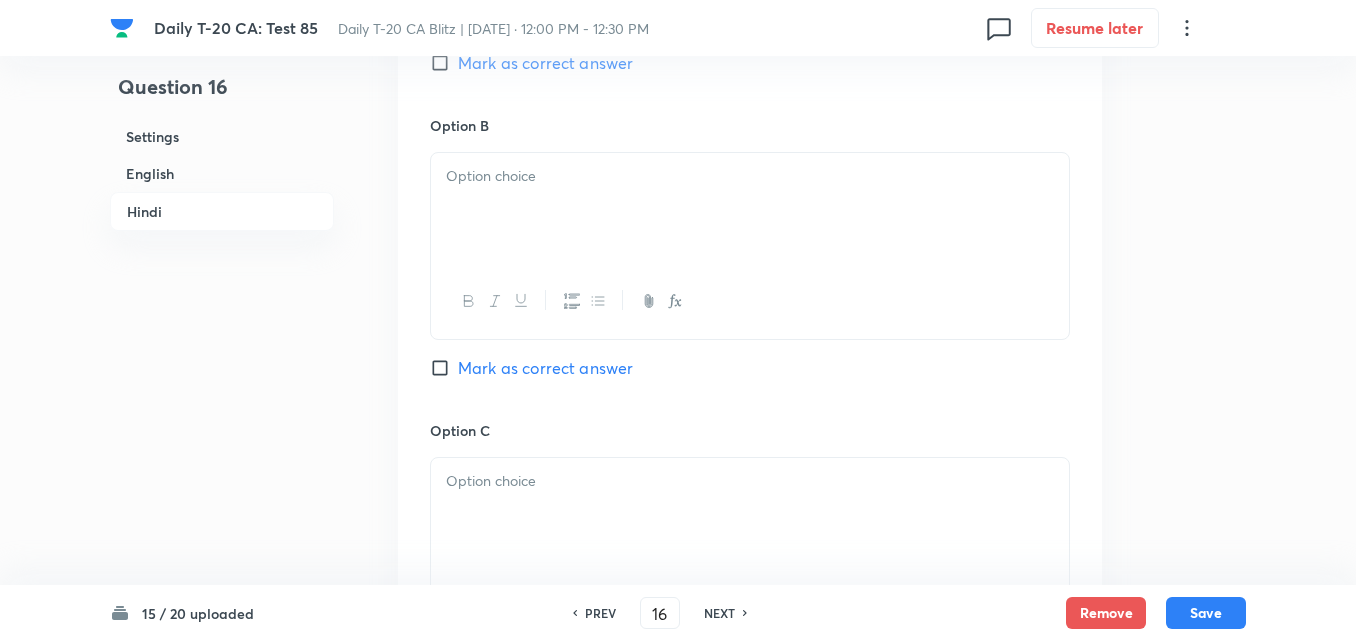type 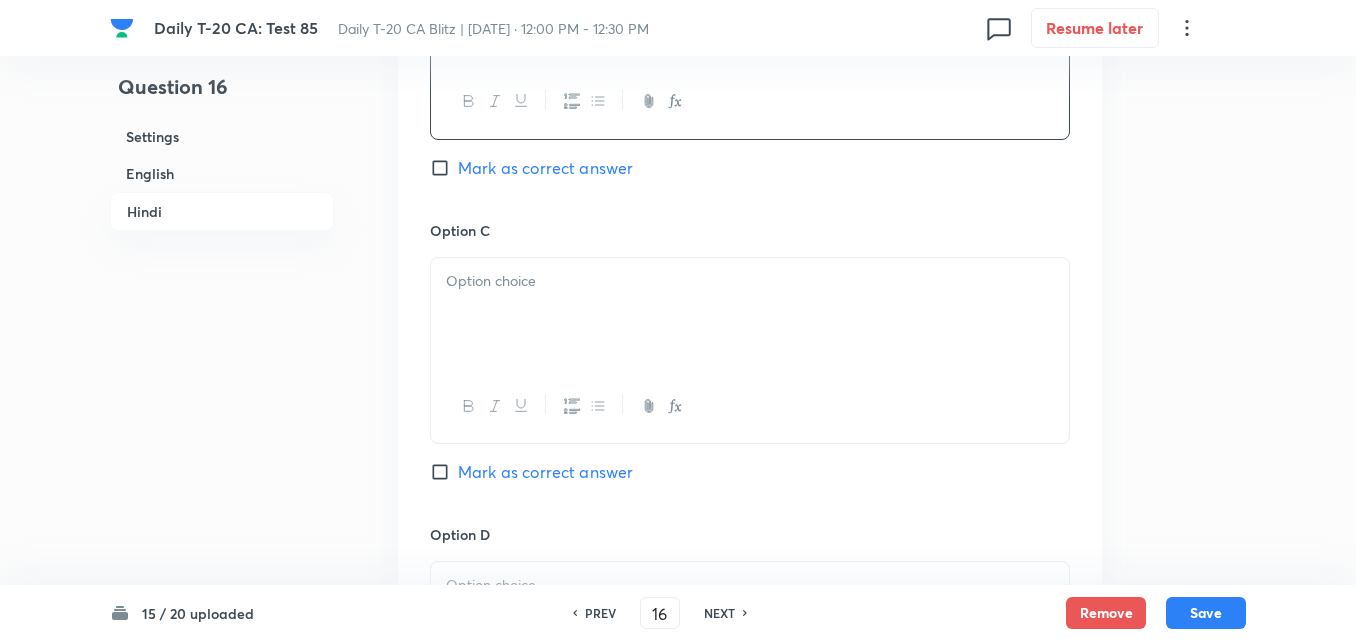click at bounding box center [750, 314] 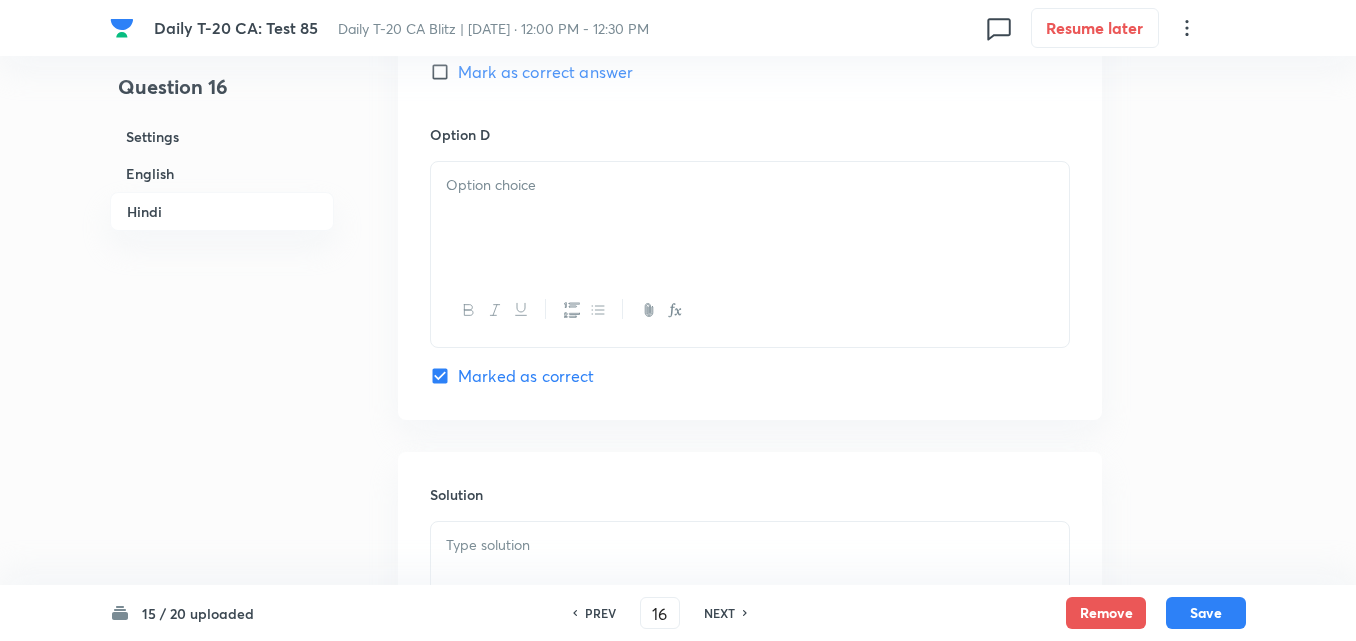 type 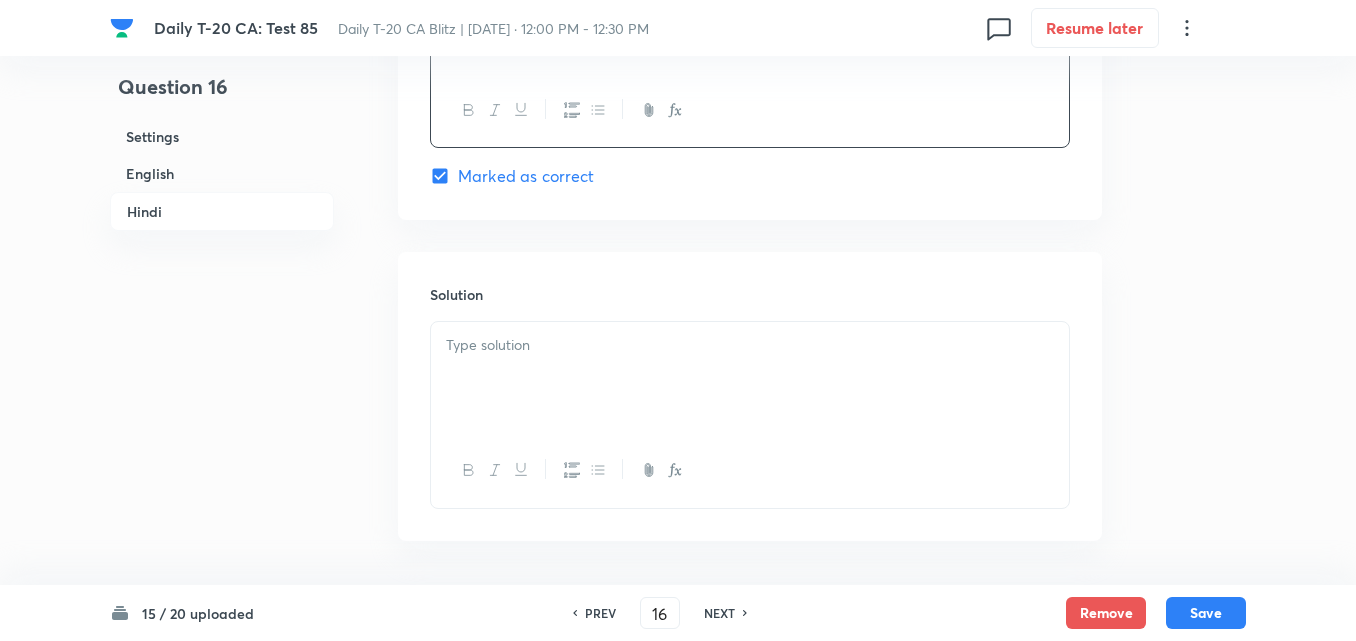 click at bounding box center (750, 378) 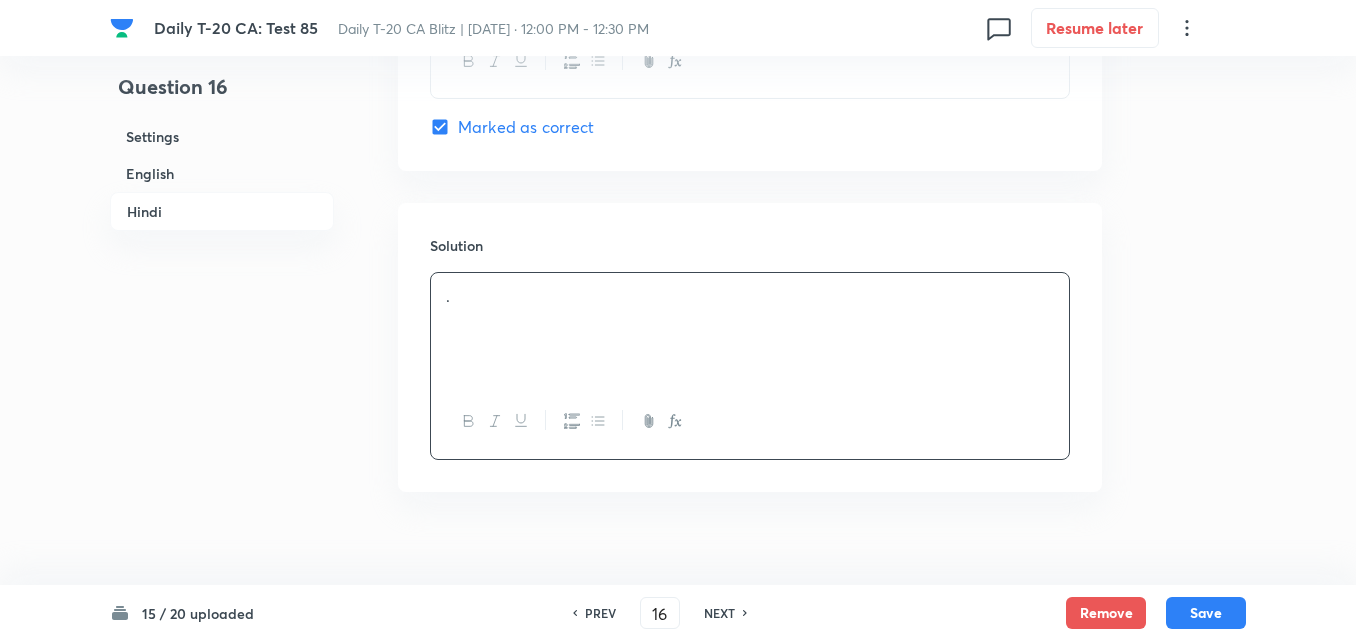 scroll, scrollTop: 4092, scrollLeft: 0, axis: vertical 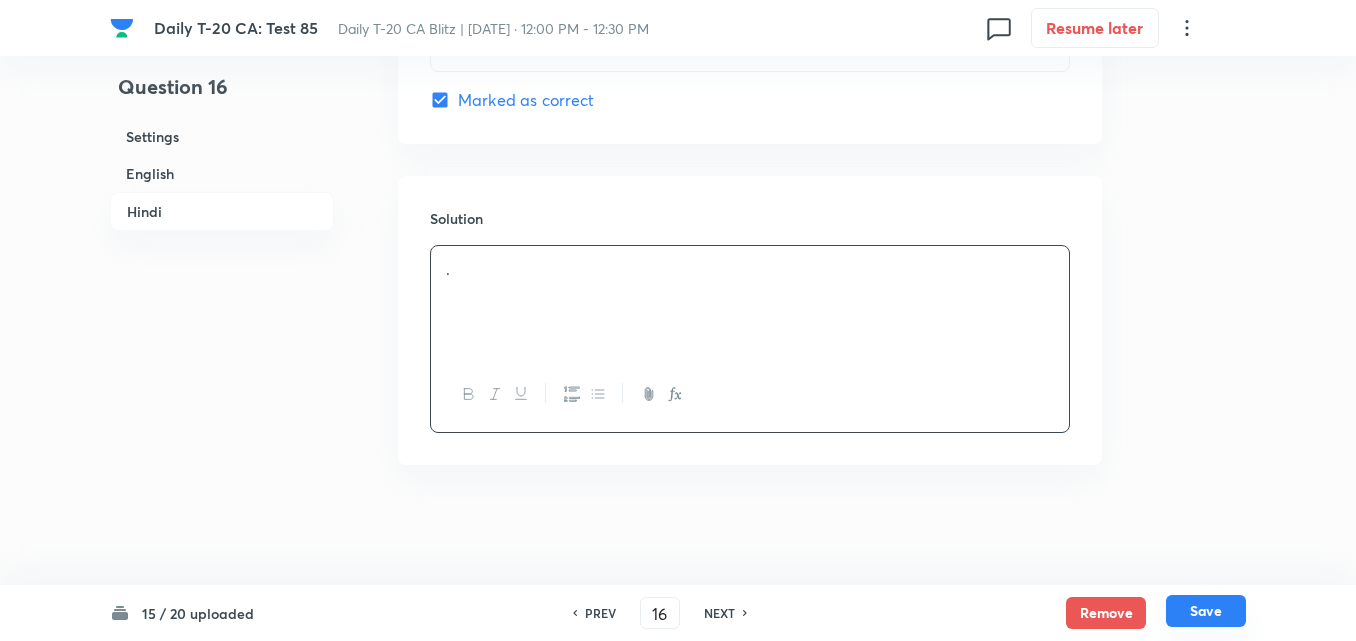 click on "Save" at bounding box center [1206, 611] 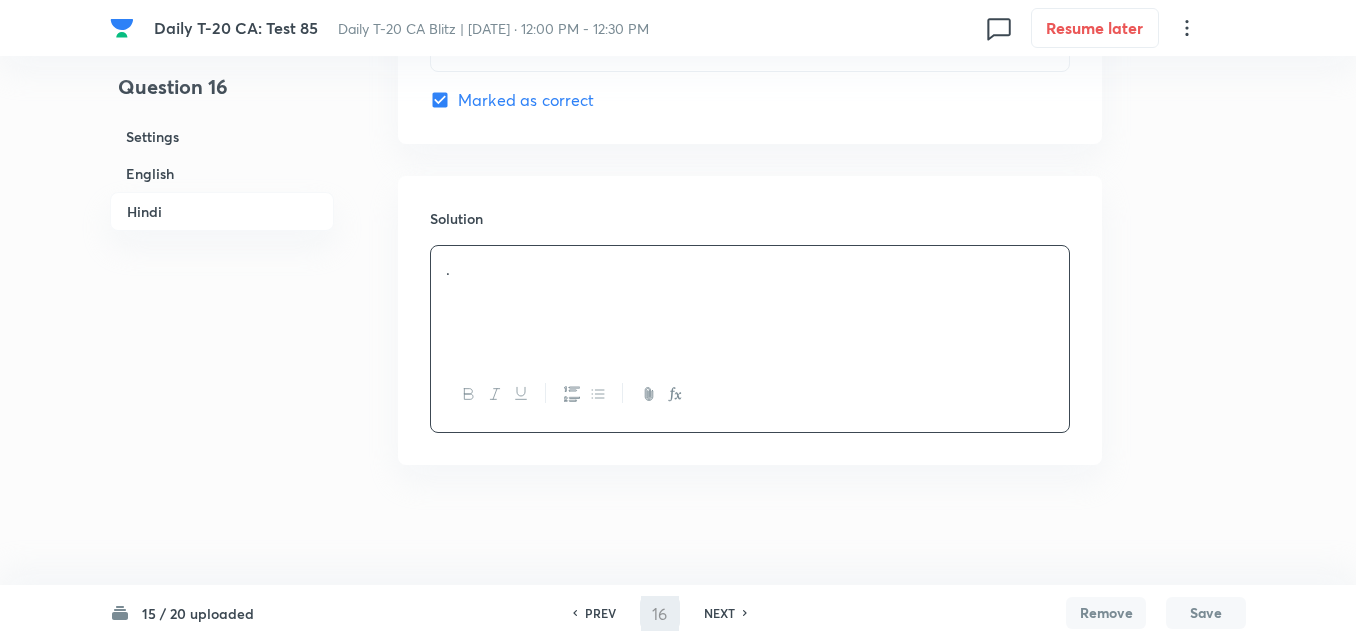 type on "17" 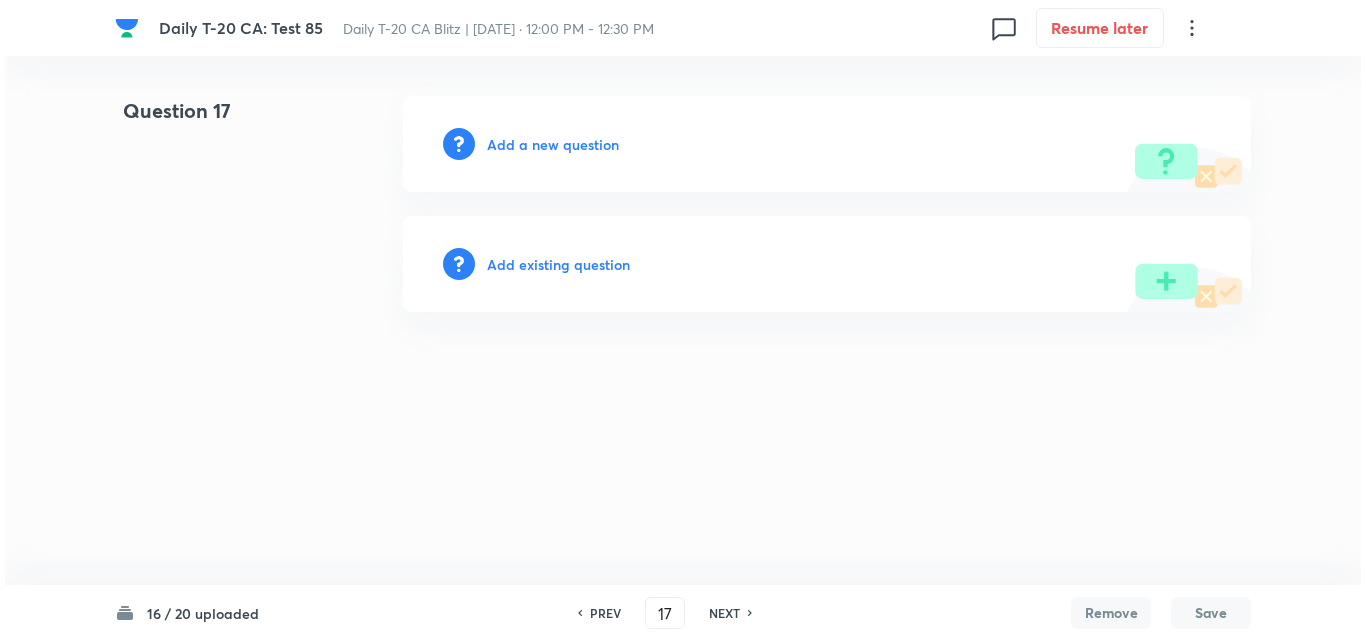 scroll, scrollTop: 0, scrollLeft: 0, axis: both 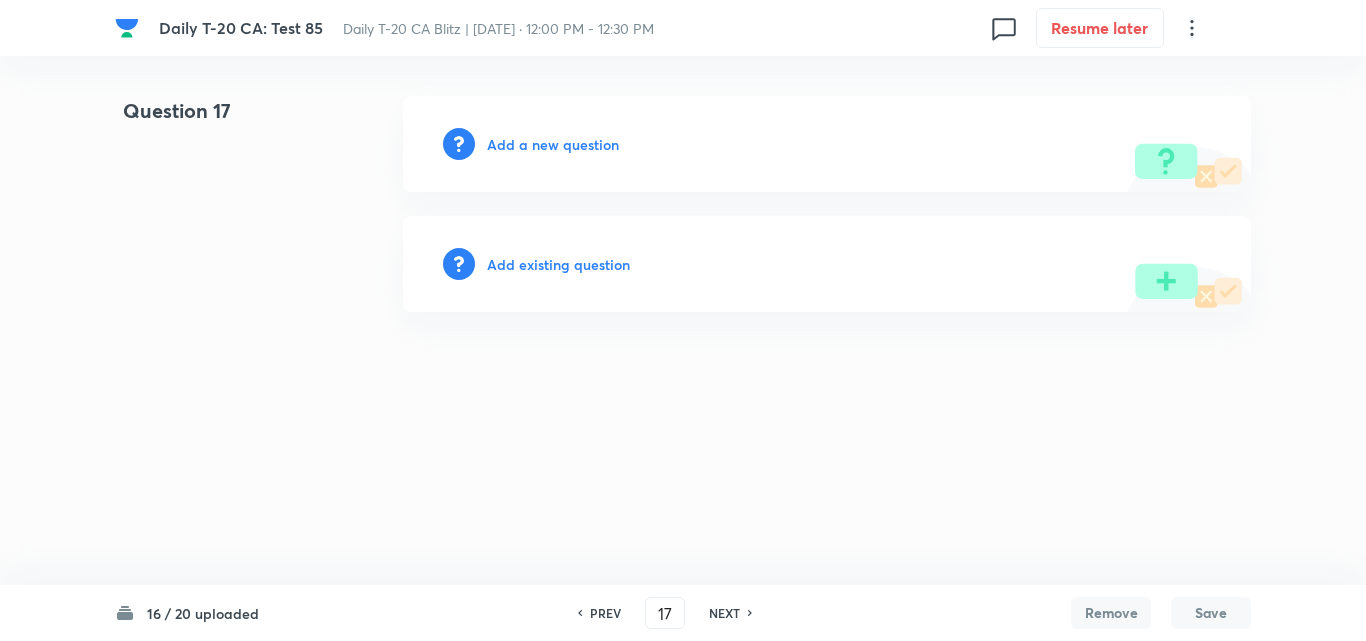 click on "Add a new question" at bounding box center (553, 144) 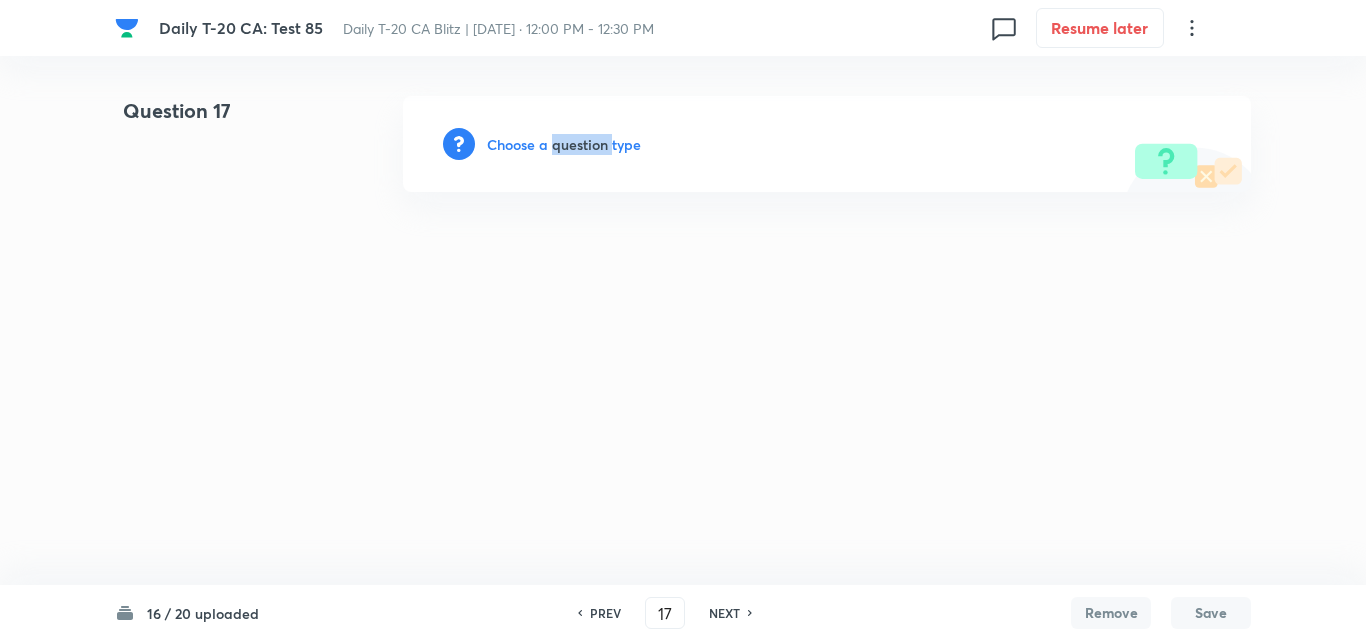 click on "Choose a question type" at bounding box center [564, 144] 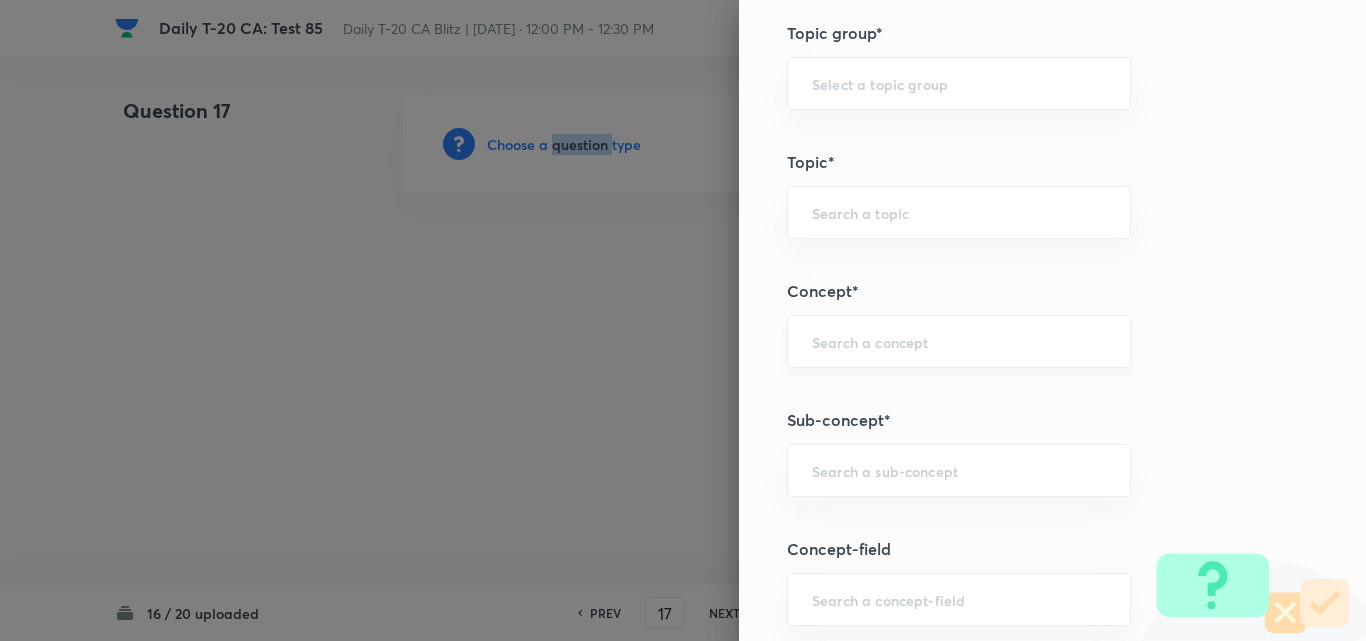 scroll, scrollTop: 900, scrollLeft: 0, axis: vertical 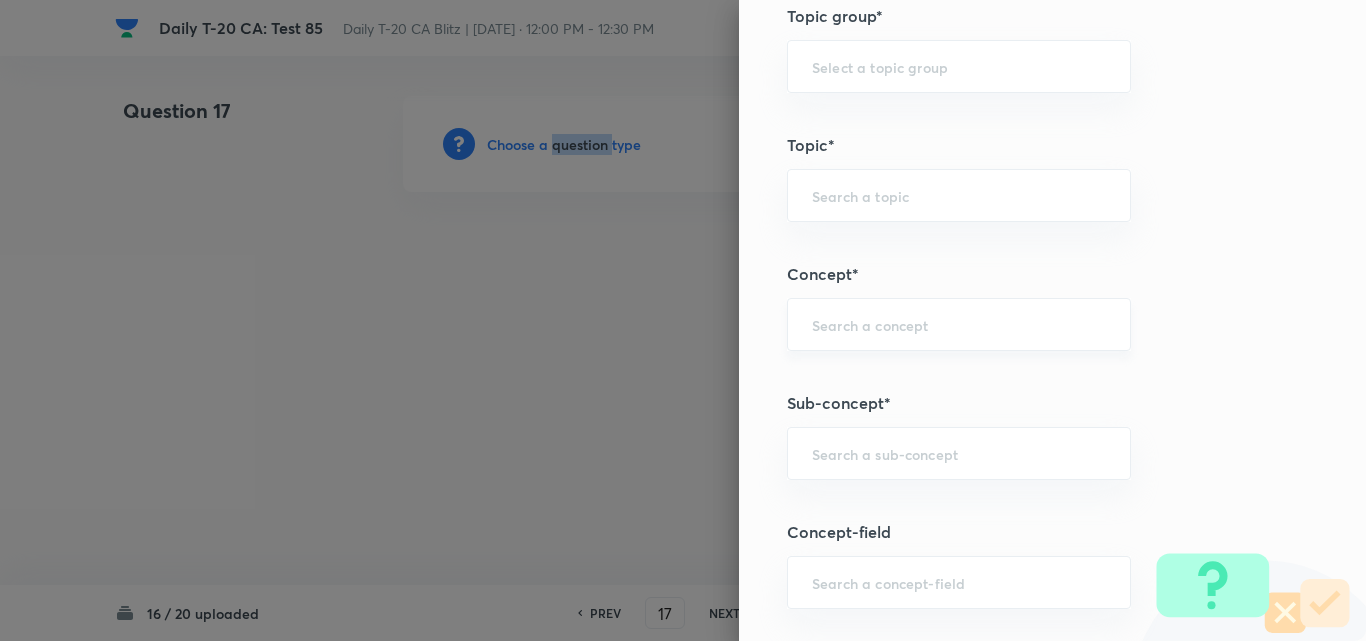click on "​" at bounding box center (959, 324) 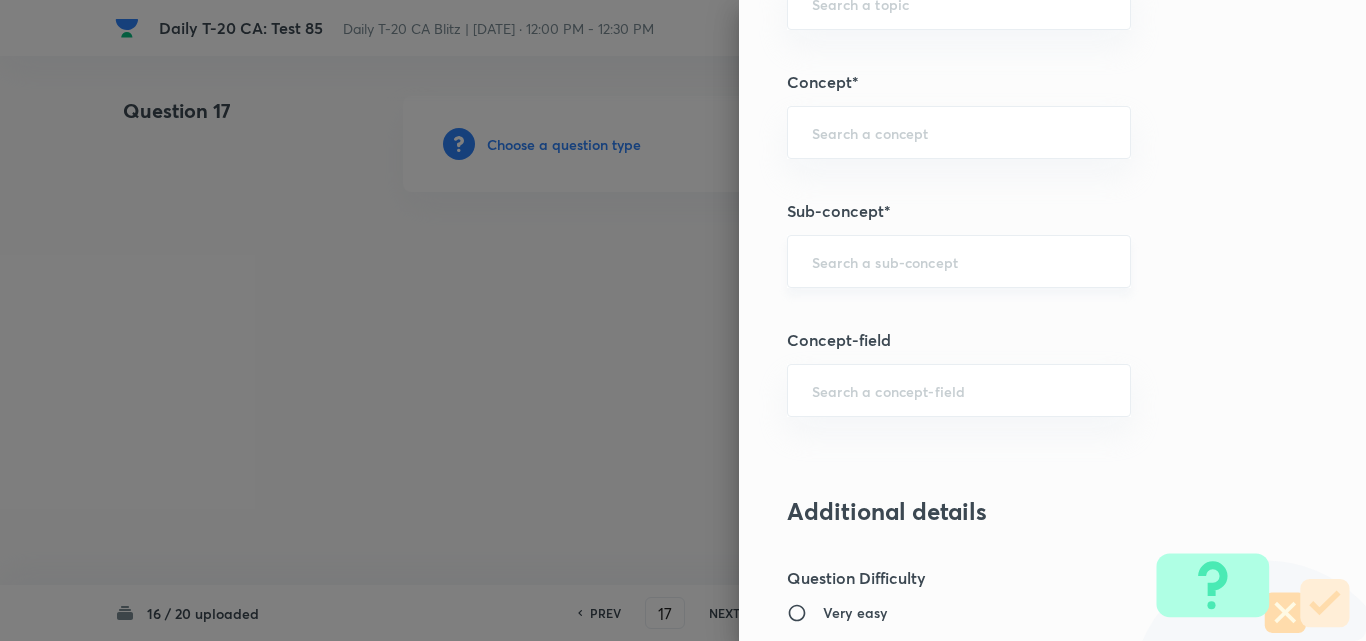 scroll, scrollTop: 1100, scrollLeft: 0, axis: vertical 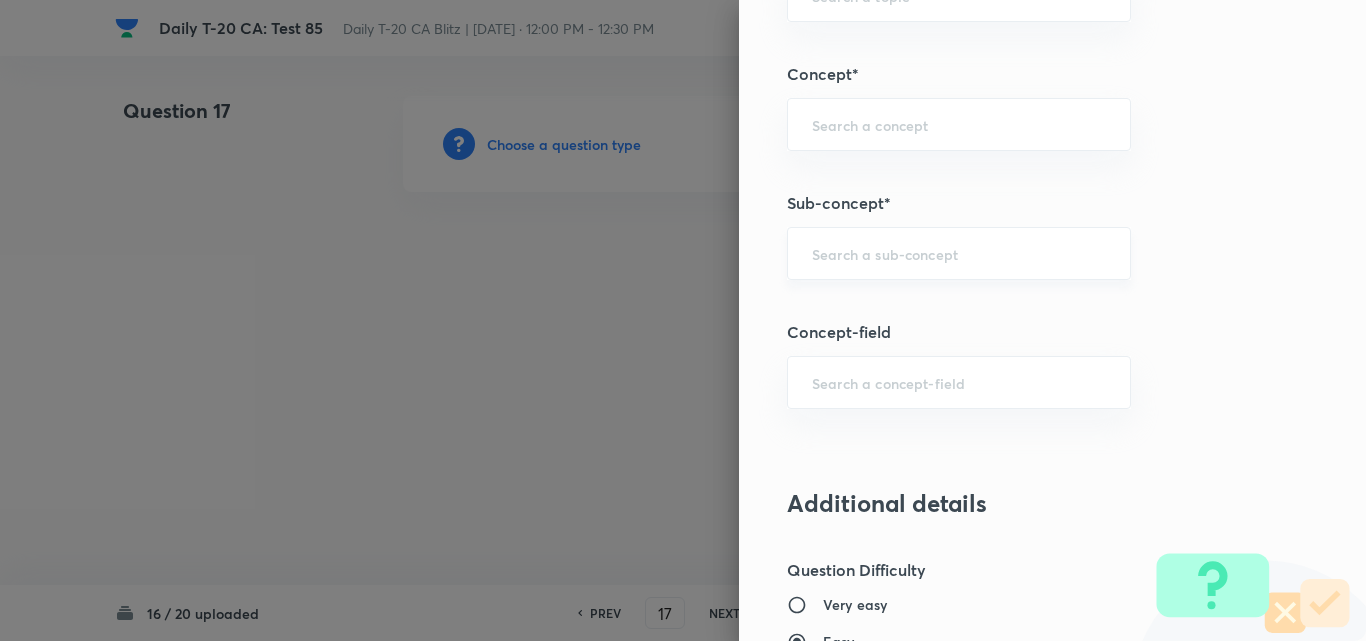 click on "​" at bounding box center (959, 253) 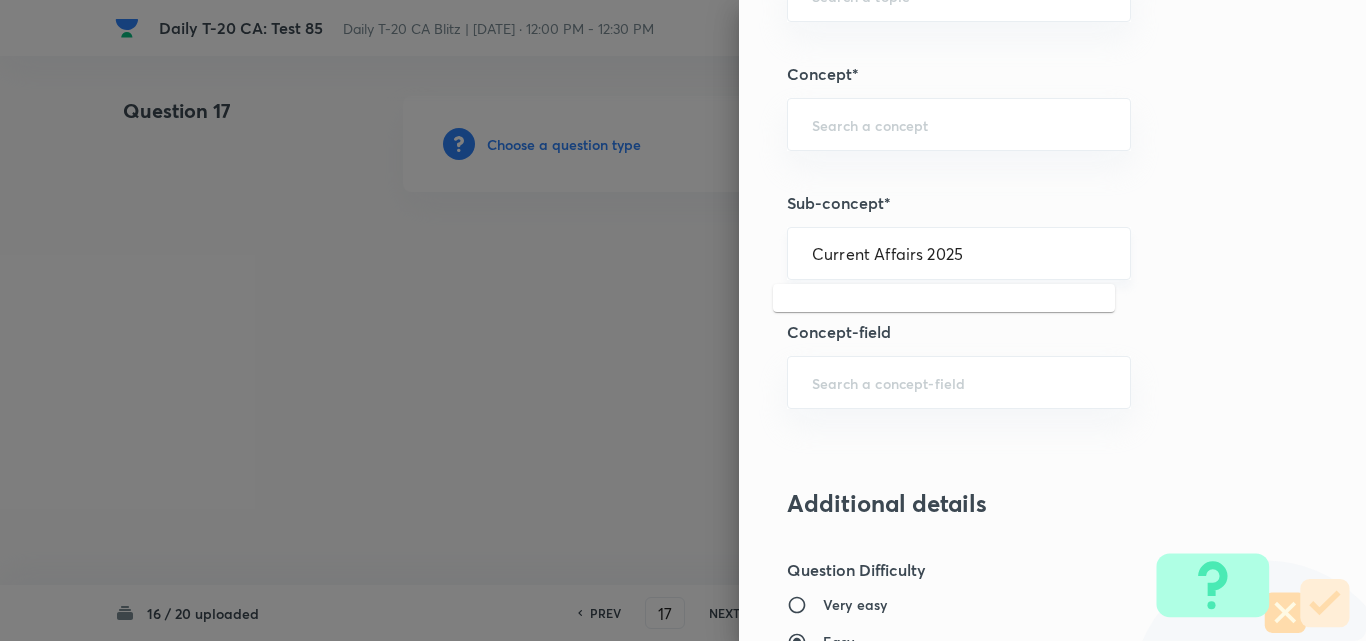 click on "Current Affairs 2025" at bounding box center [959, 253] 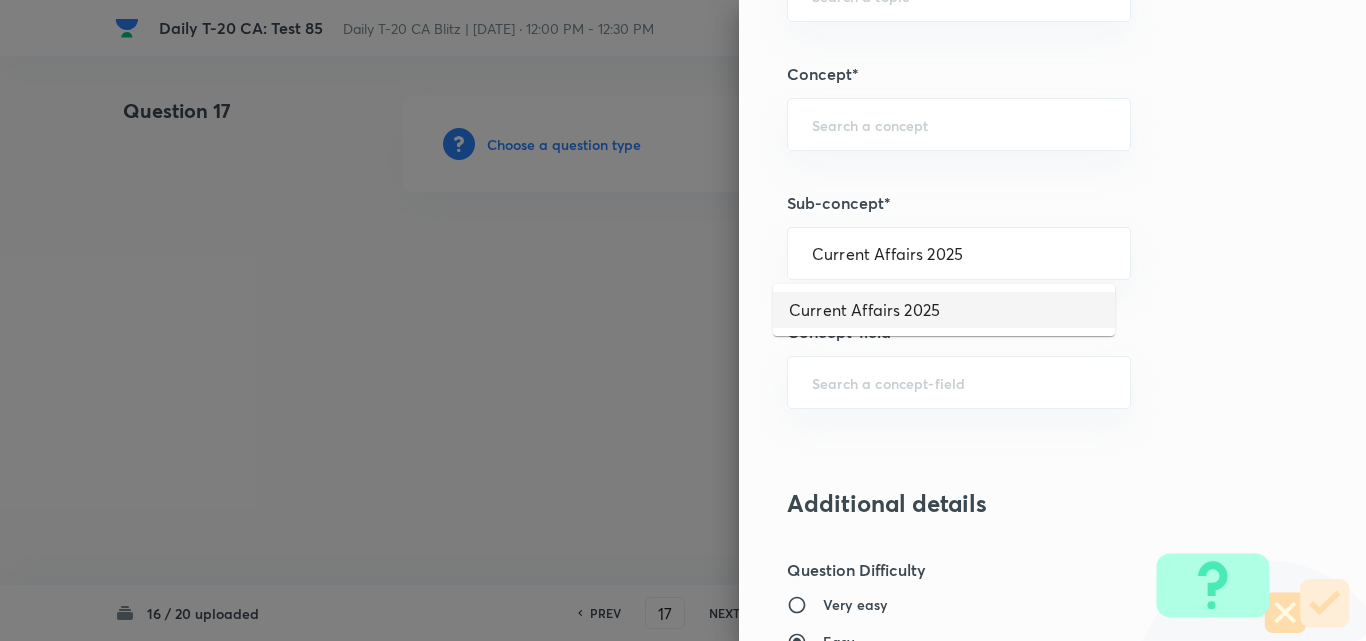 click on "Current Affairs 2025" at bounding box center [944, 310] 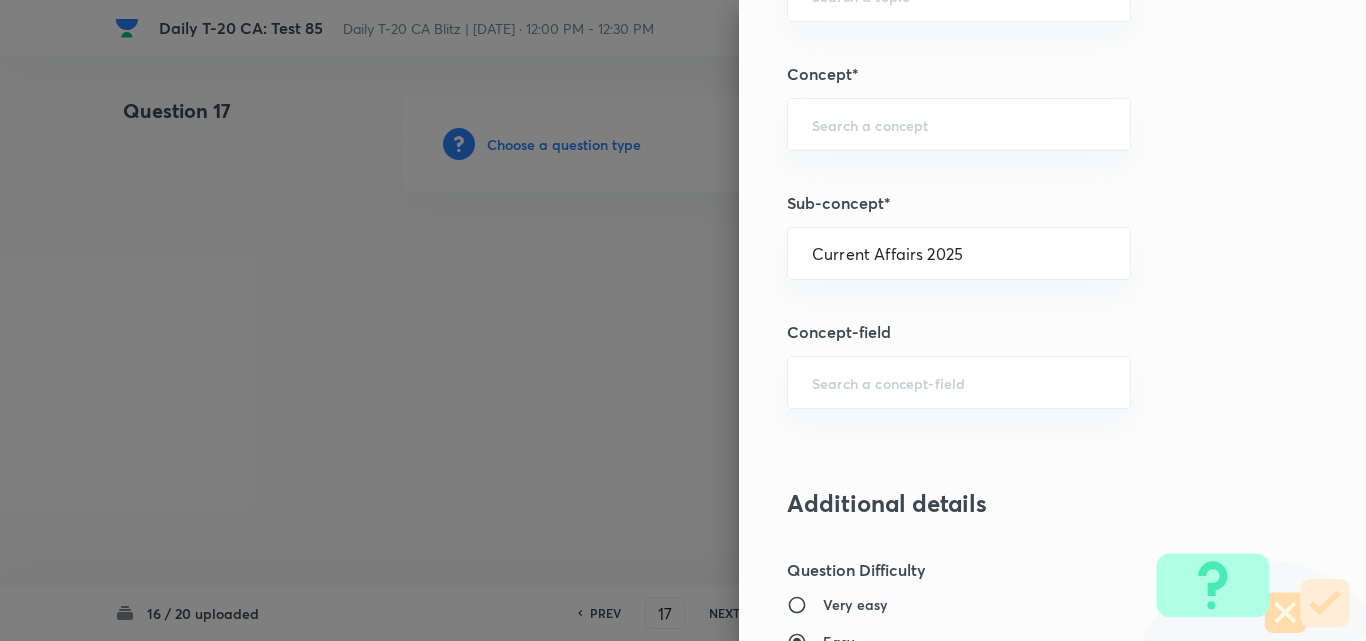 type on "Current Affairs" 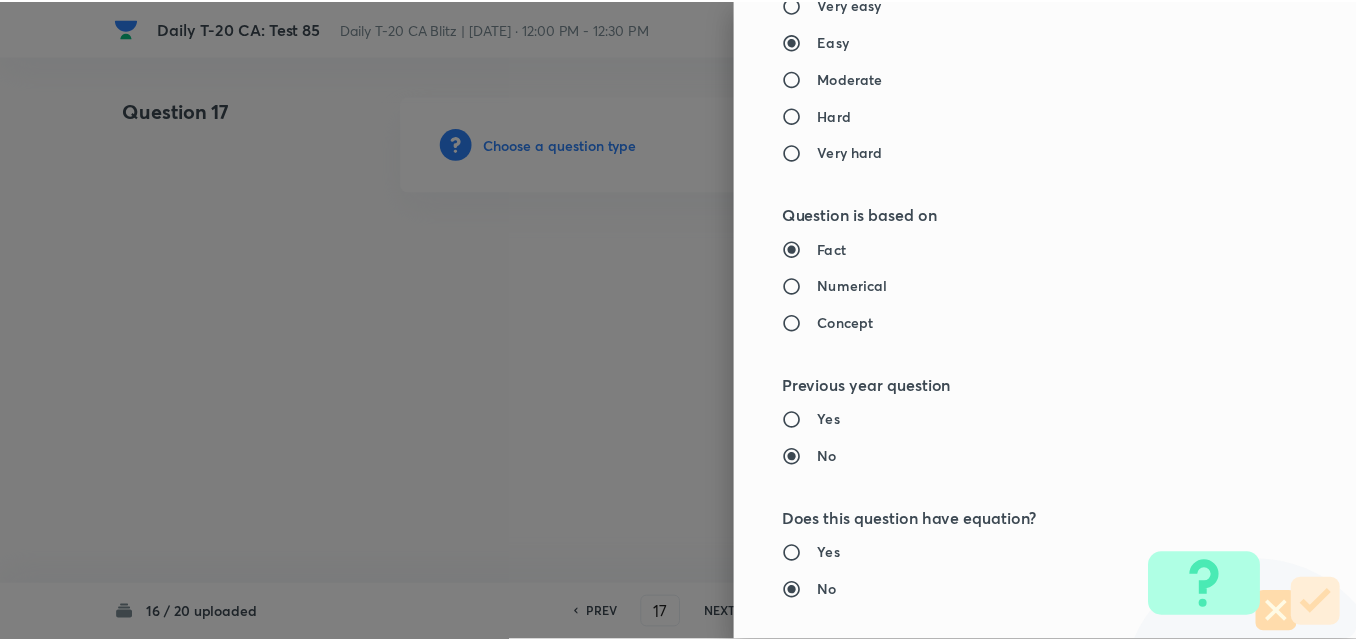 scroll, scrollTop: 2085, scrollLeft: 0, axis: vertical 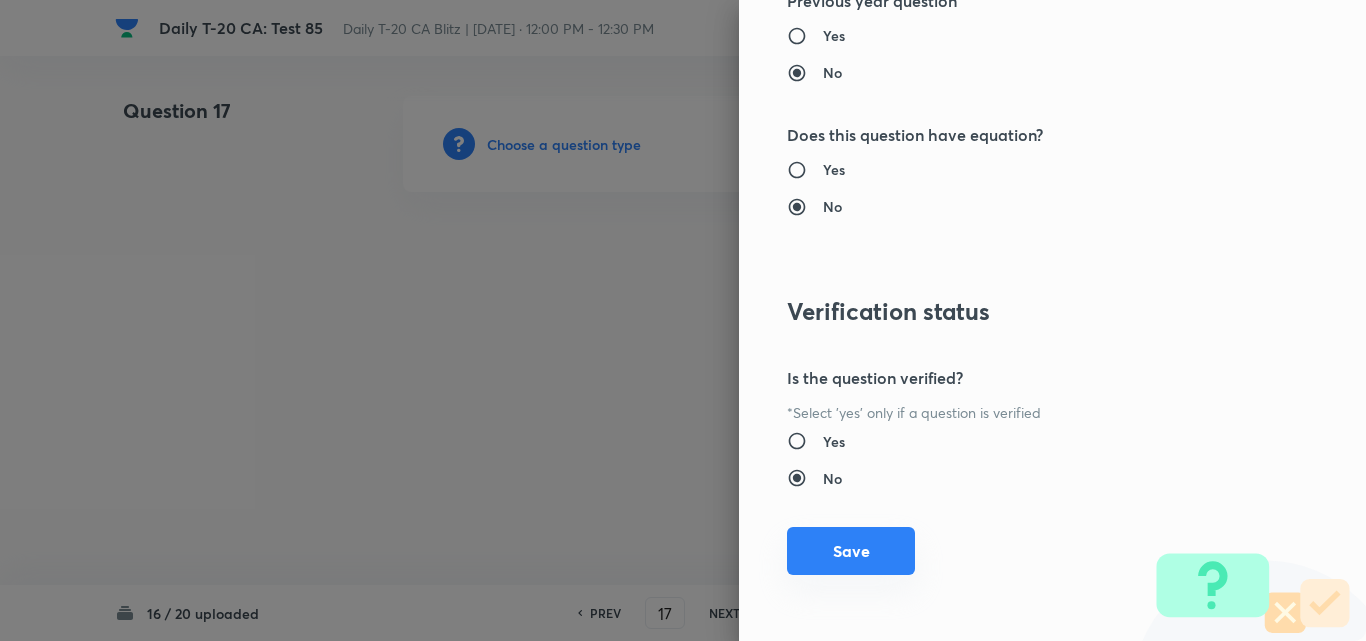 click on "Save" at bounding box center [851, 551] 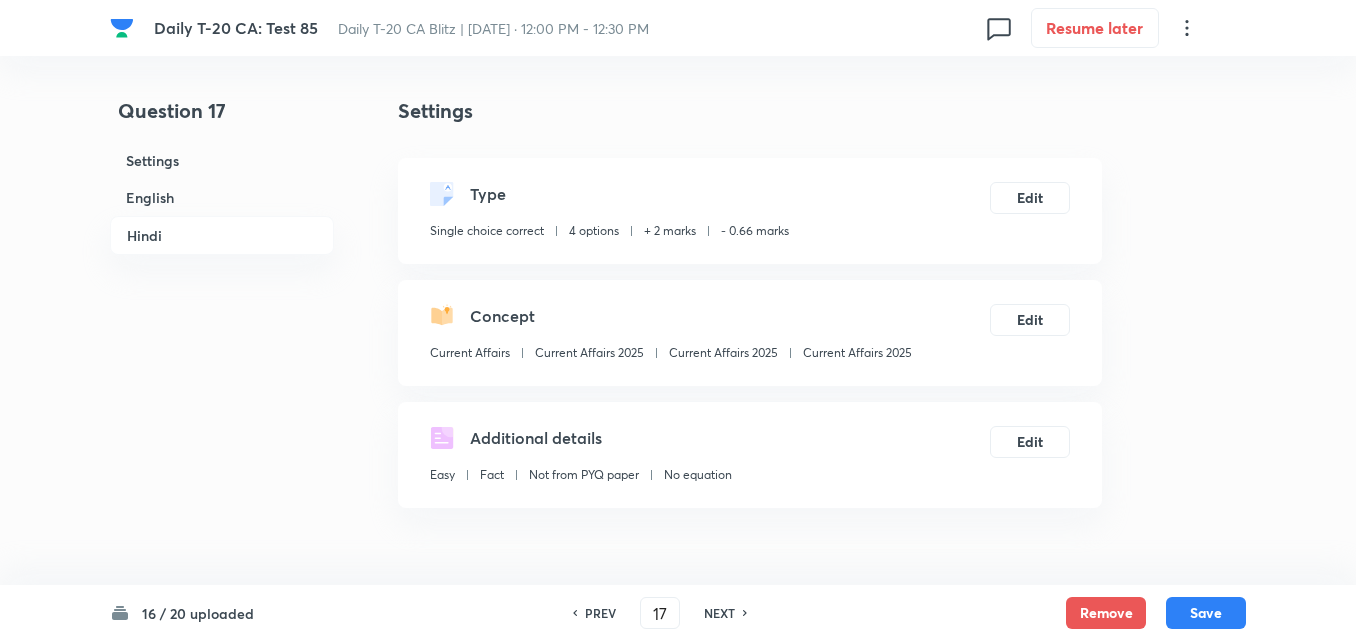 click on "English" at bounding box center [222, 197] 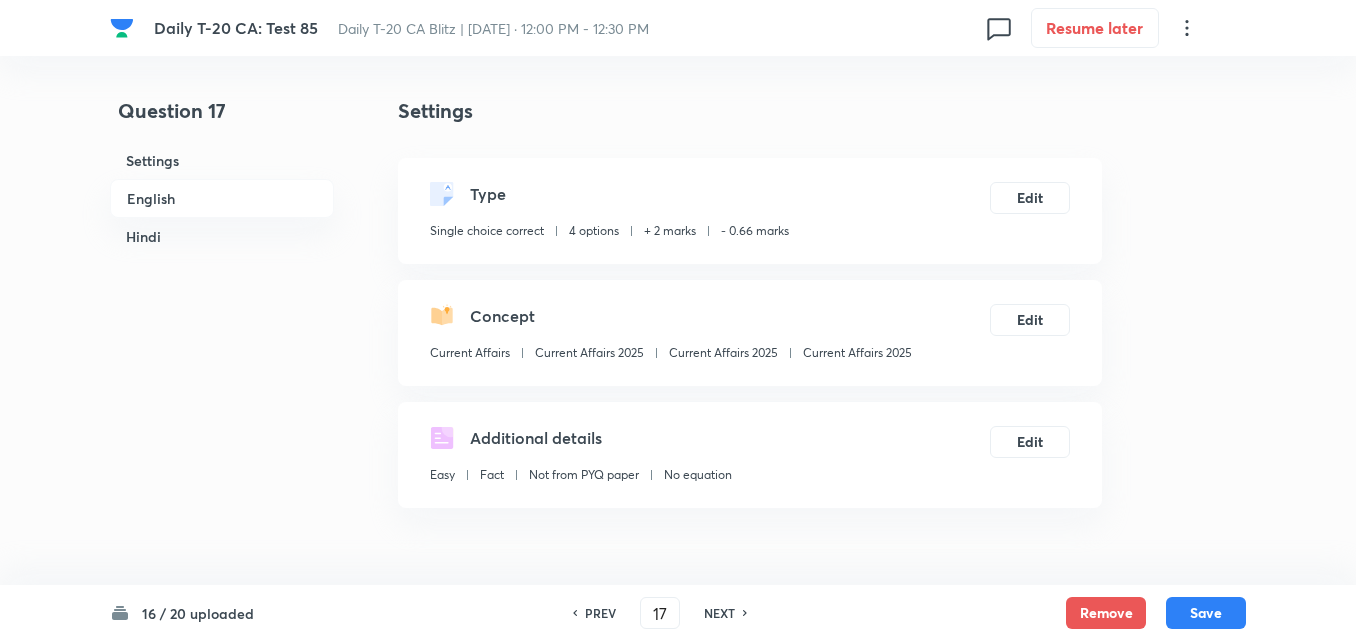 scroll, scrollTop: 516, scrollLeft: 0, axis: vertical 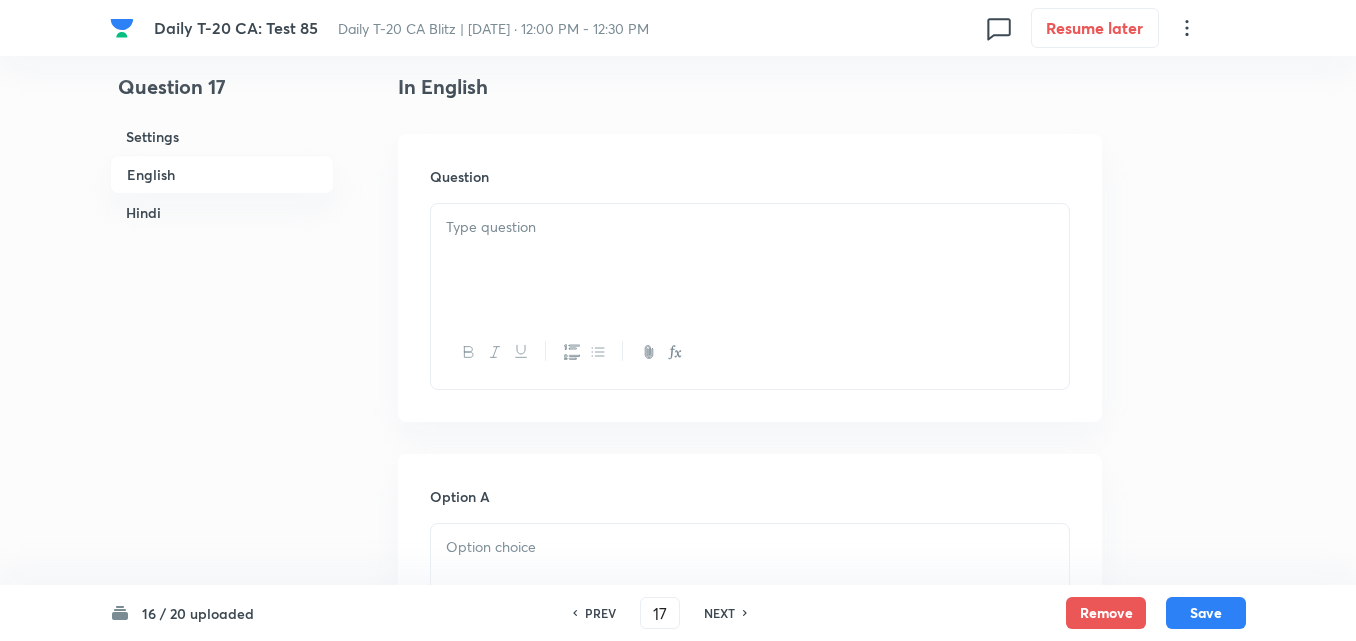click at bounding box center (750, 260) 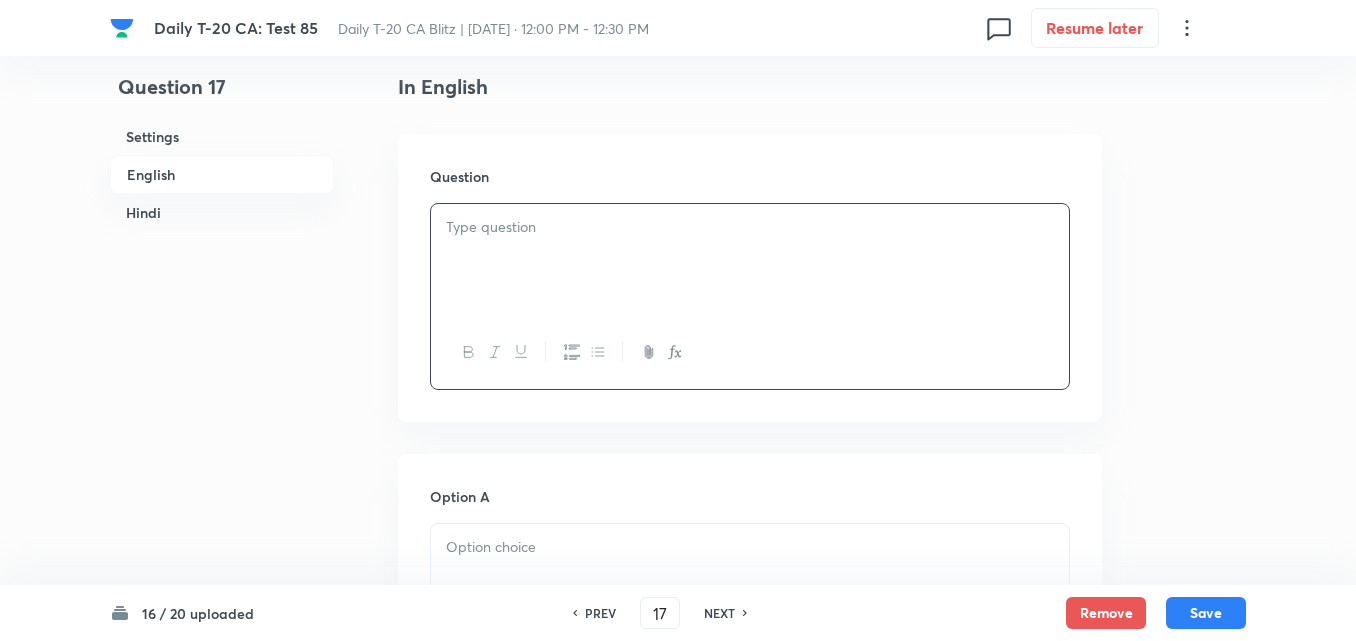 type 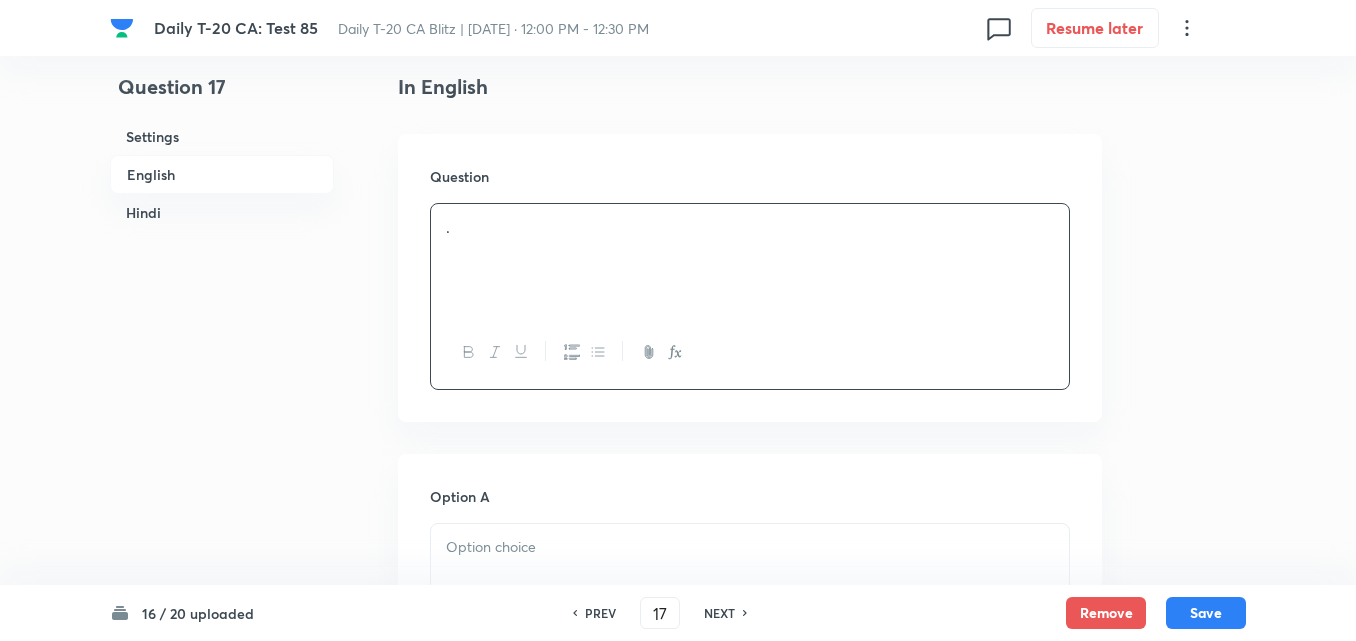 scroll, scrollTop: 816, scrollLeft: 0, axis: vertical 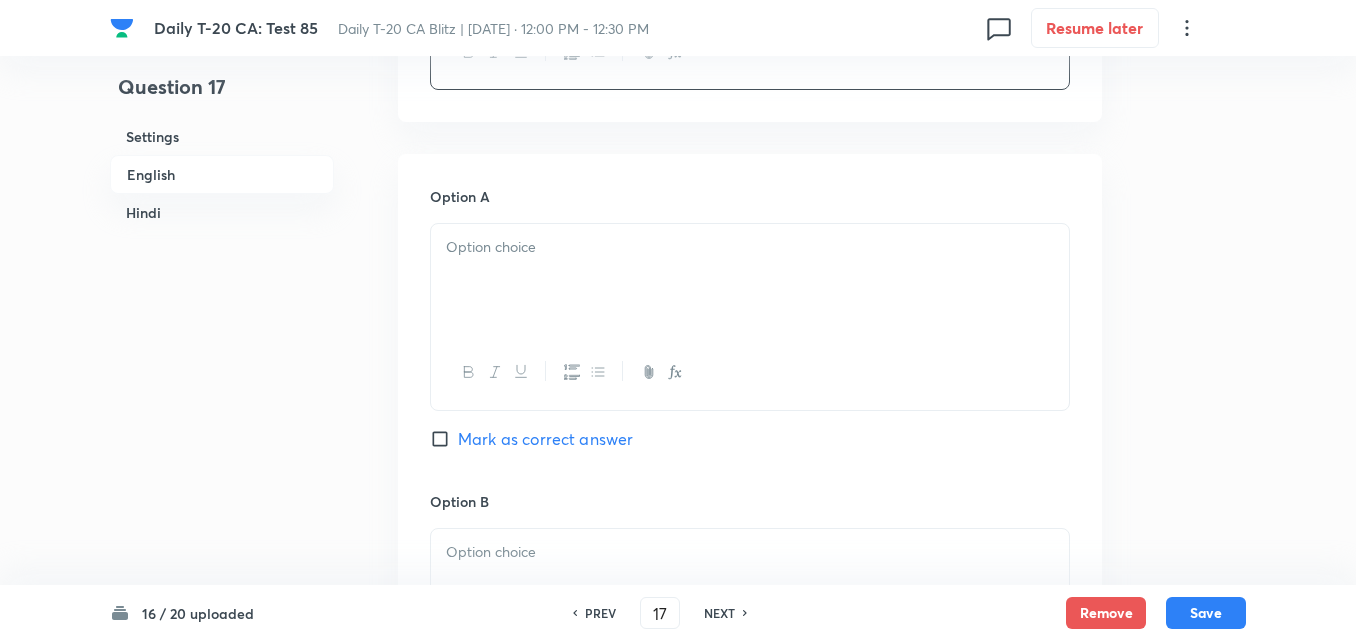 click on "Option A Mark as correct answer" at bounding box center [750, 338] 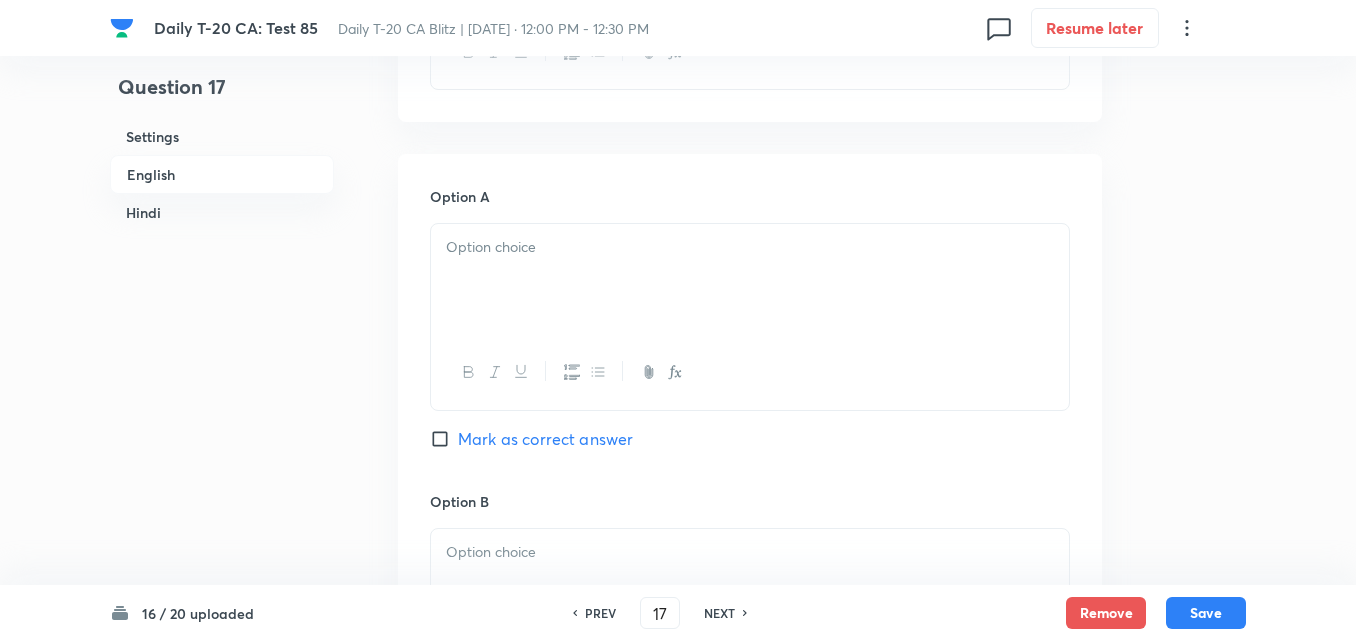 type 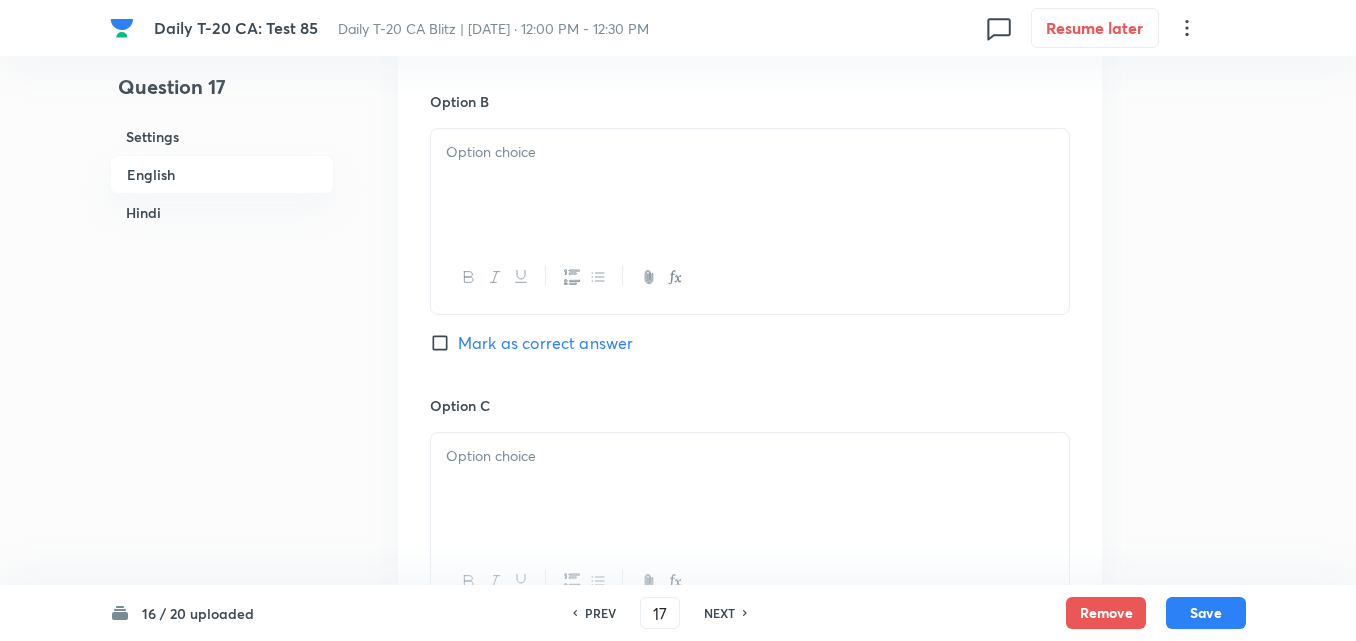 click at bounding box center (750, 185) 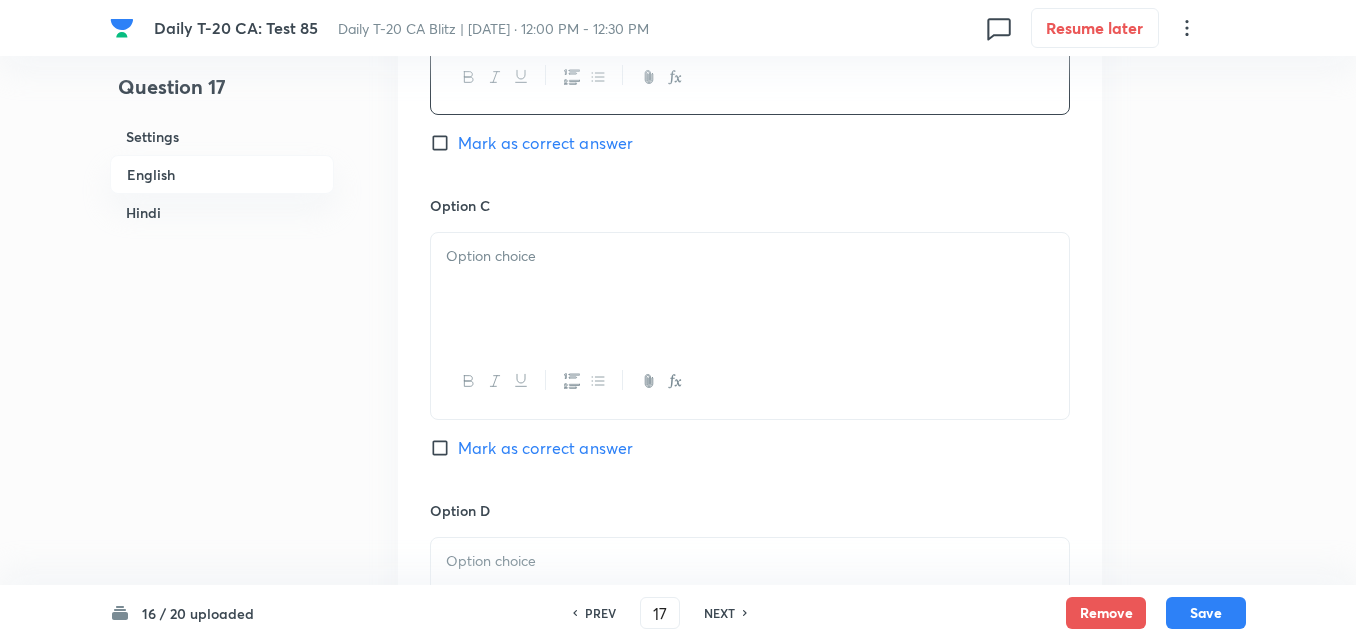 click at bounding box center [750, 289] 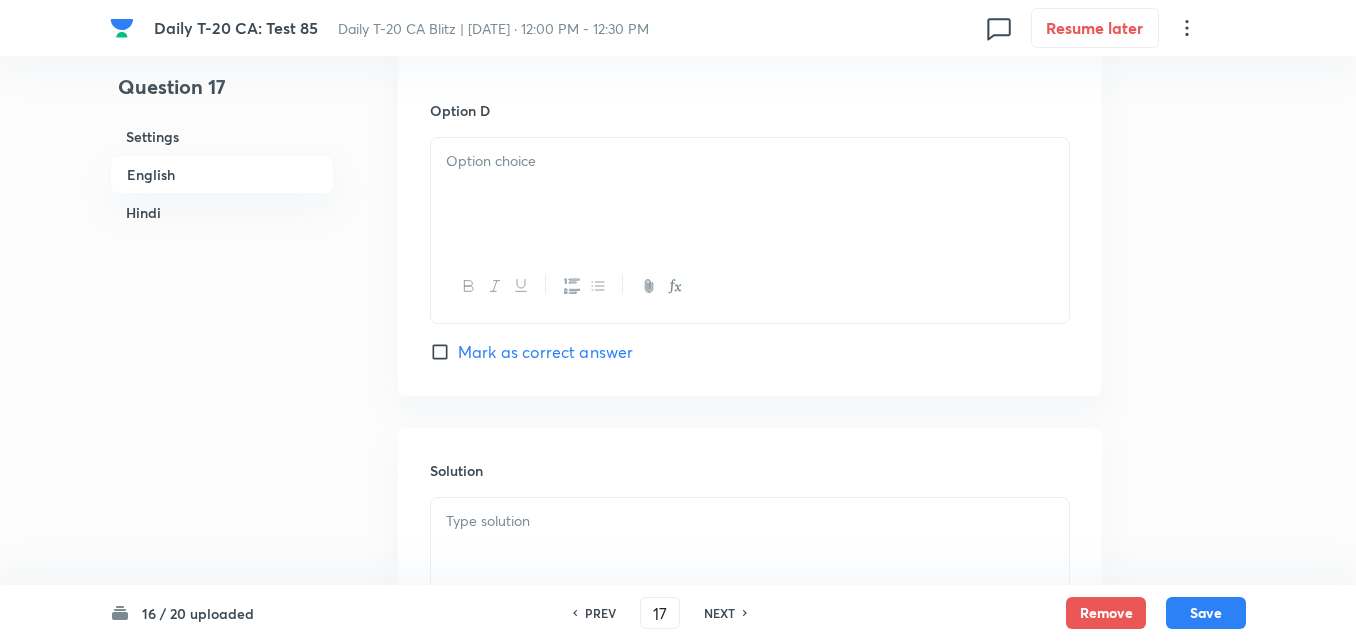 click at bounding box center [750, 194] 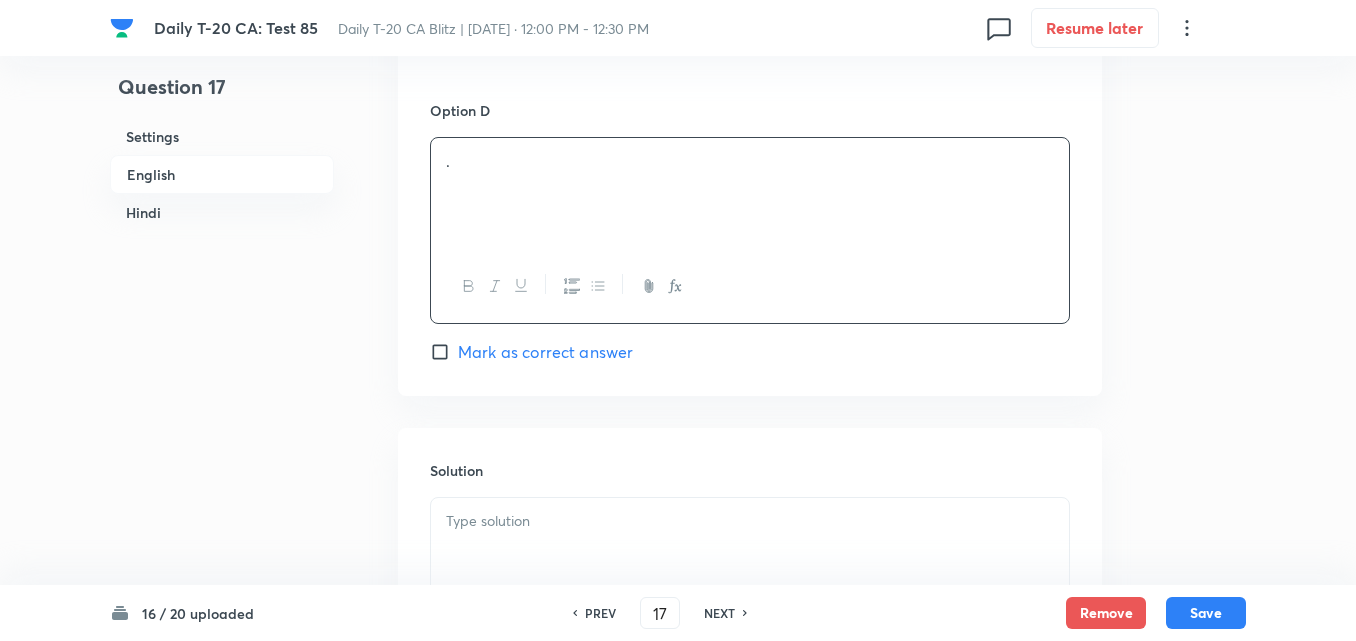click on "Mark as correct answer" at bounding box center [545, 352] 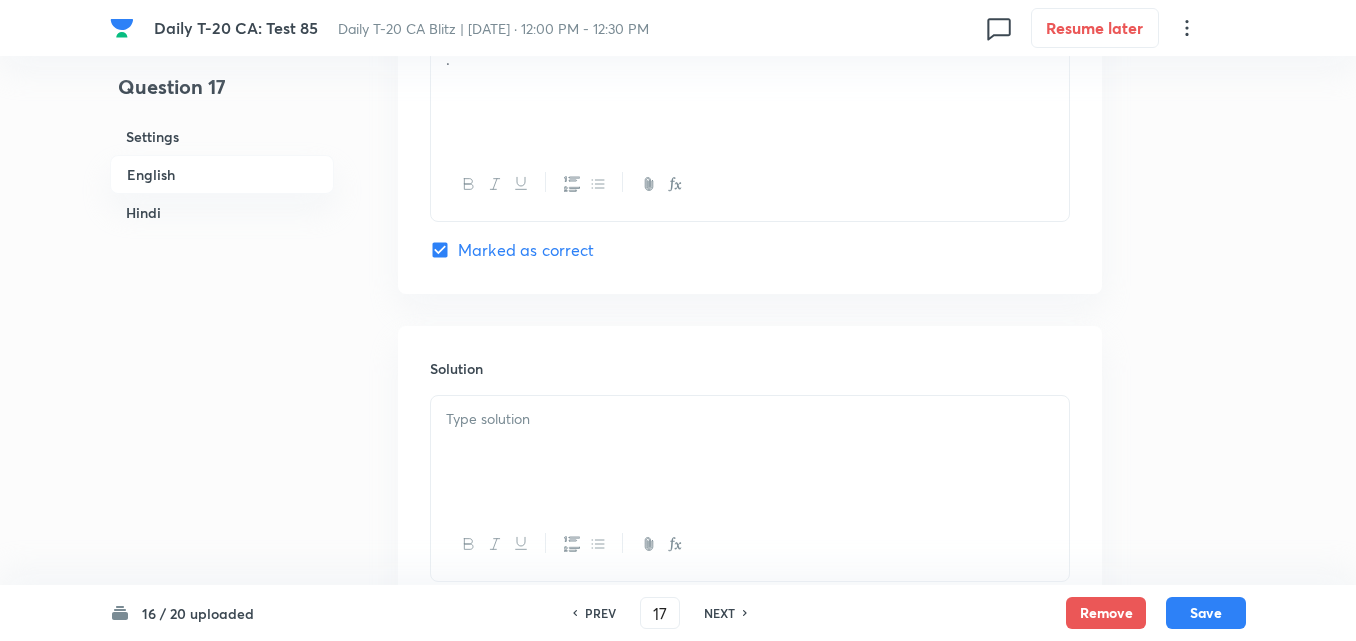 checkbox on "true" 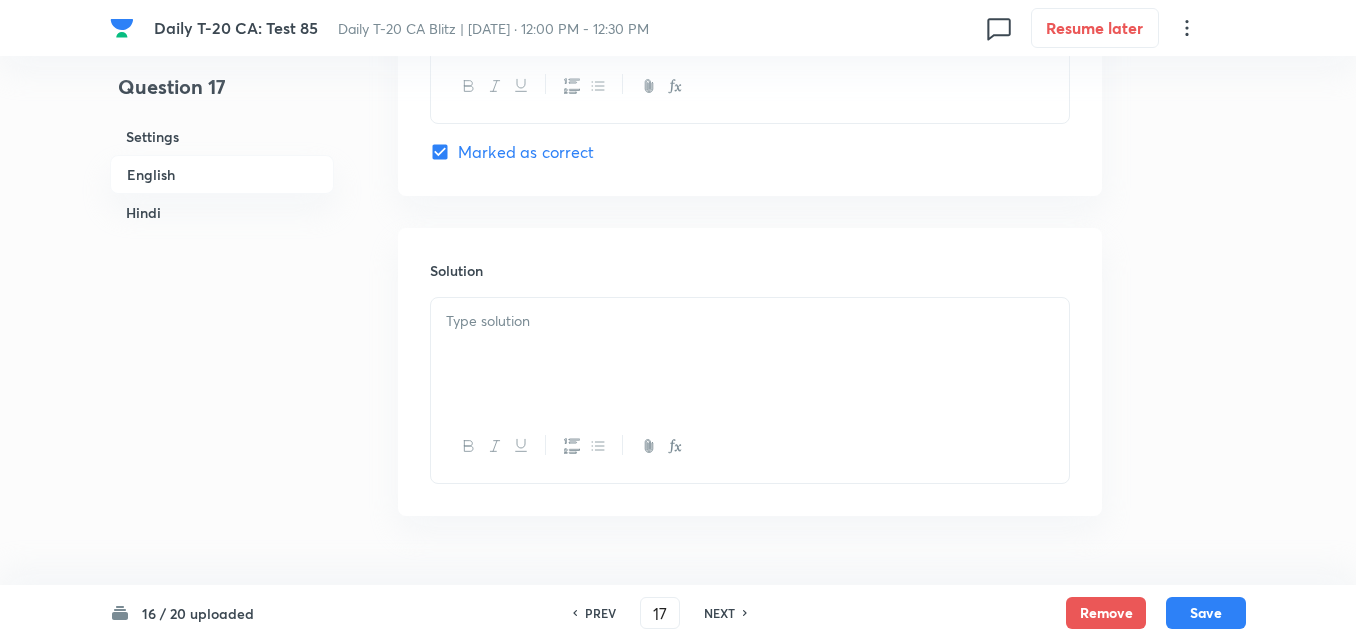 click at bounding box center (750, 354) 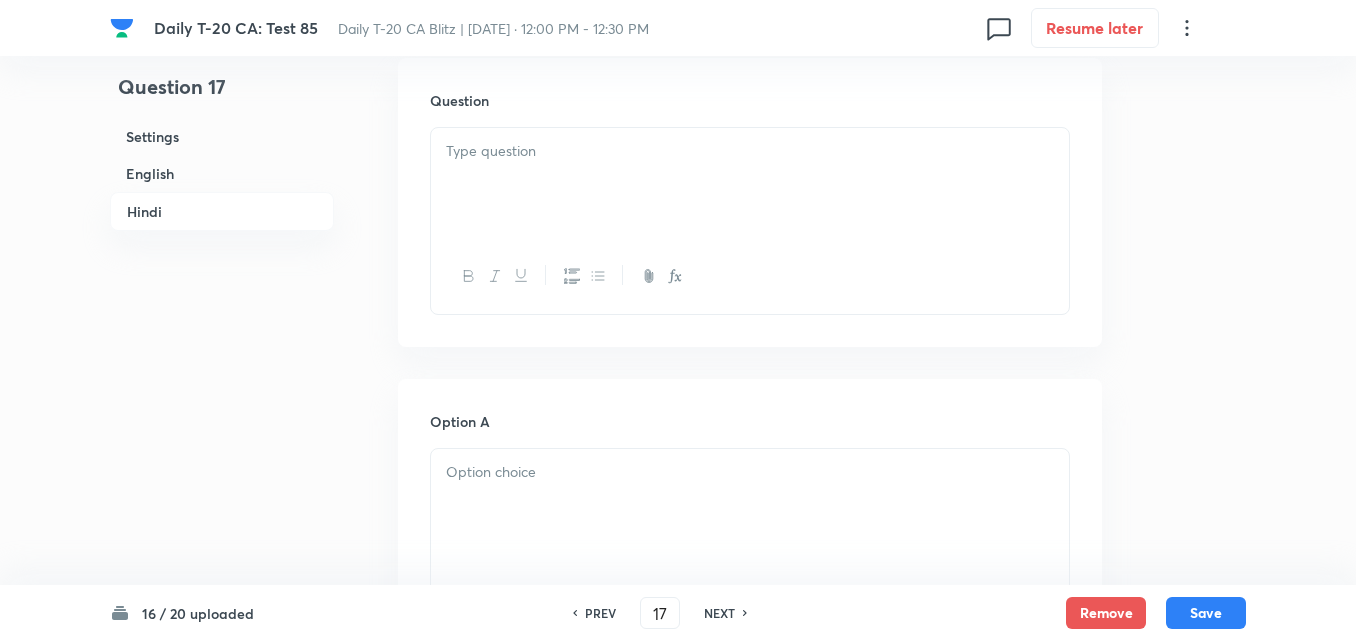 drag, startPoint x: 549, startPoint y: 248, endPoint x: 551, endPoint y: 234, distance: 14.142136 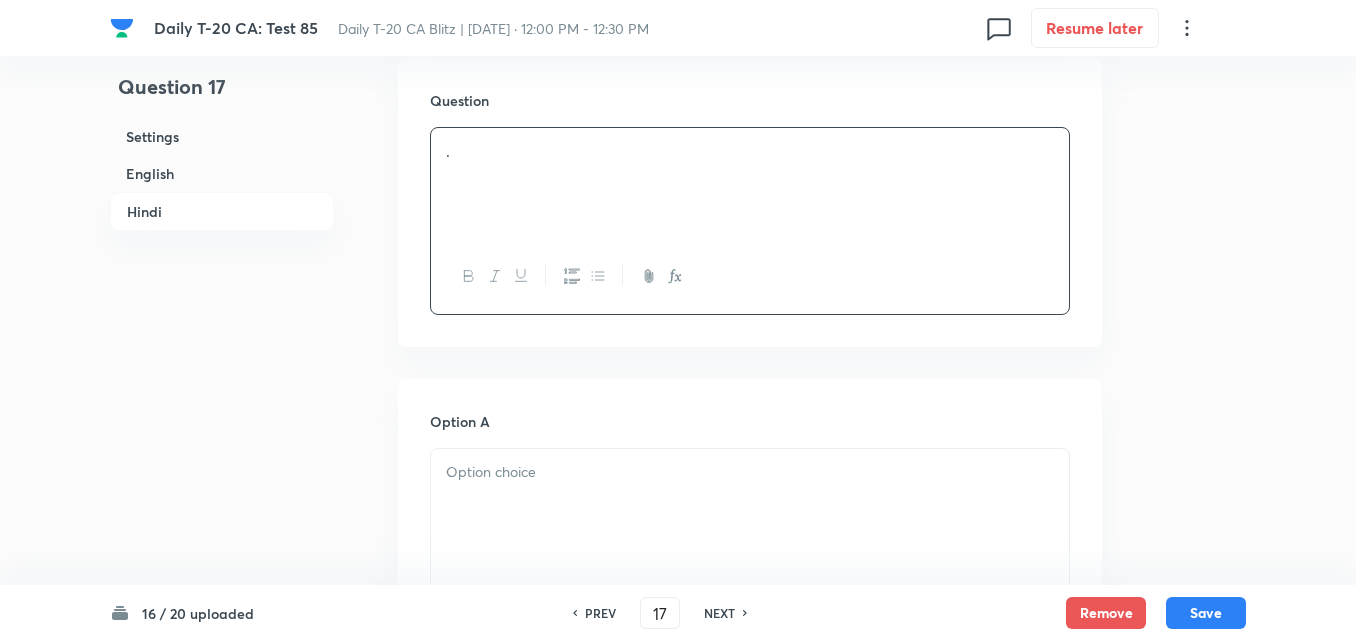 click on "." at bounding box center [750, 184] 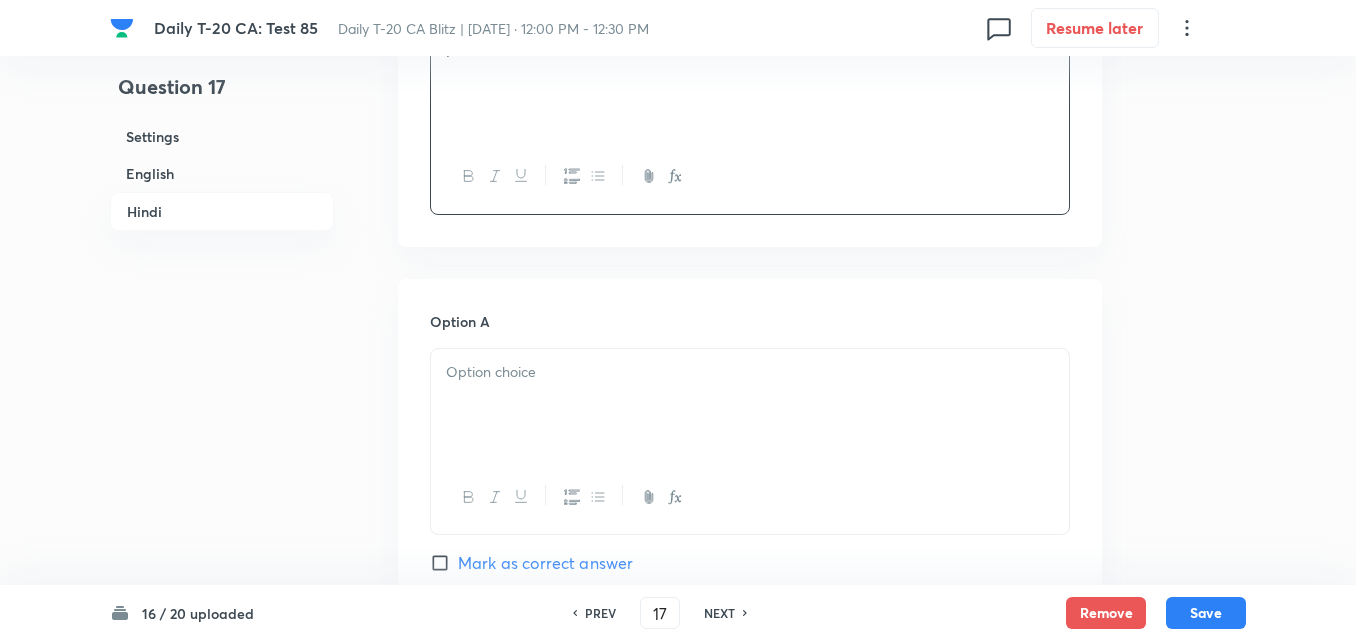 type 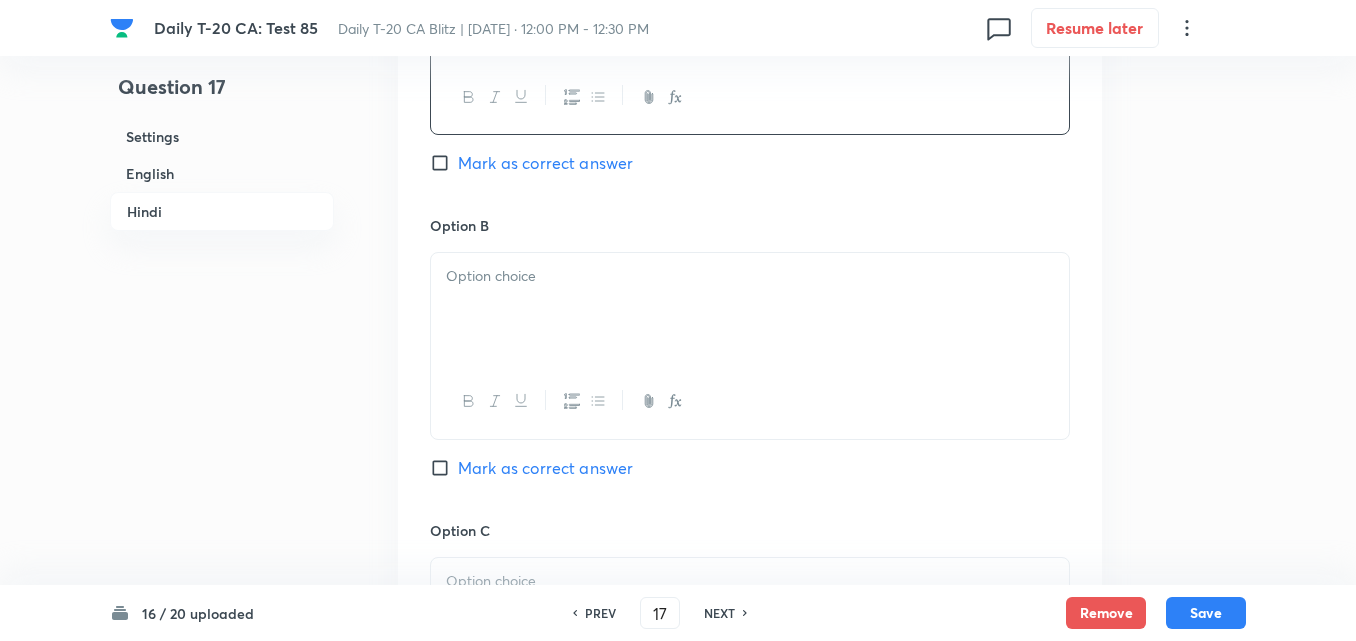 type 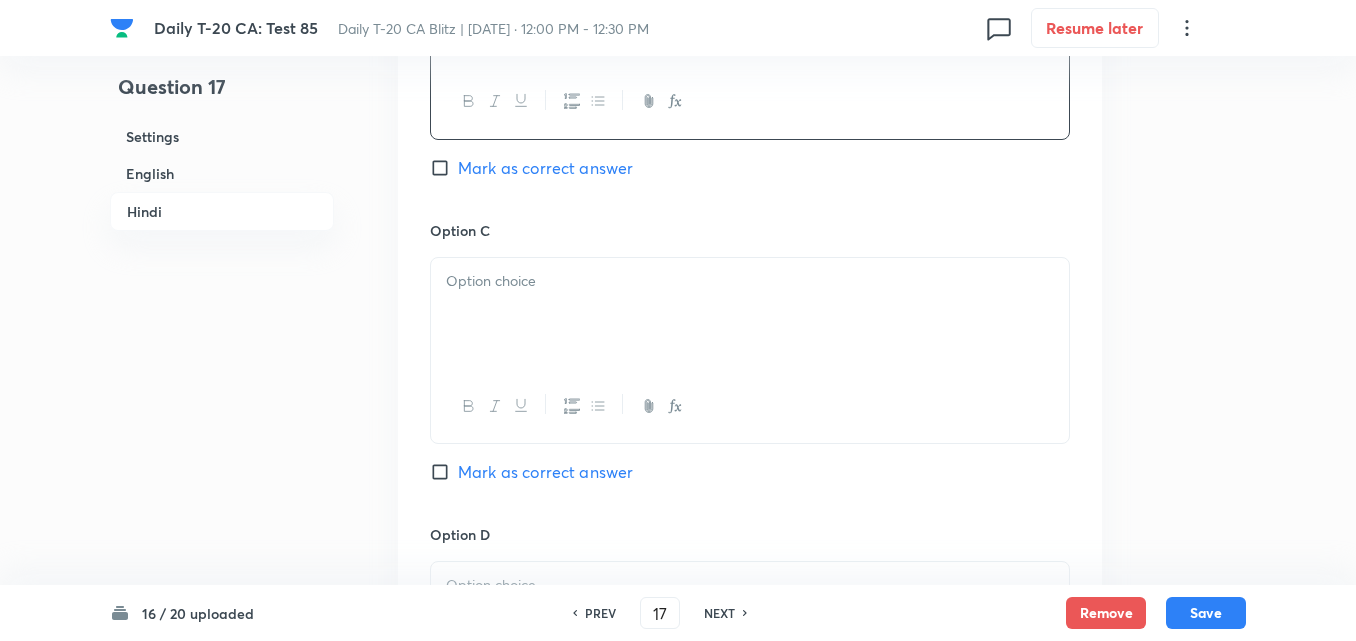 click at bounding box center [750, 314] 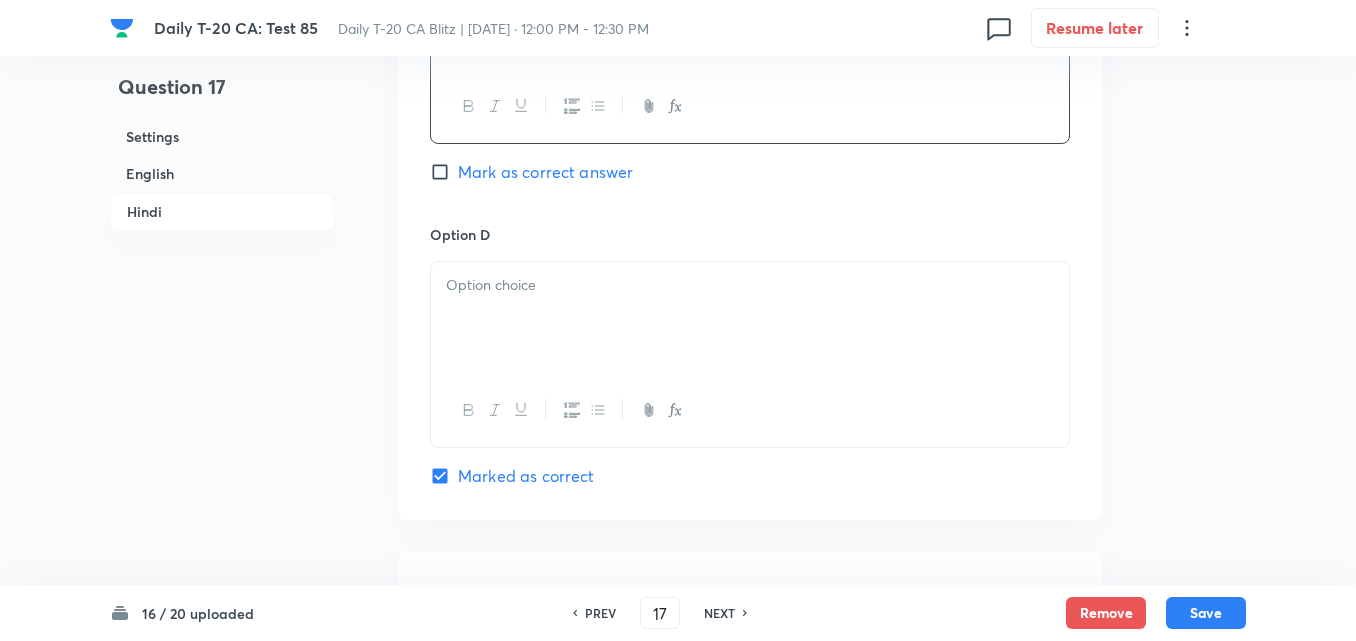 click at bounding box center (750, 318) 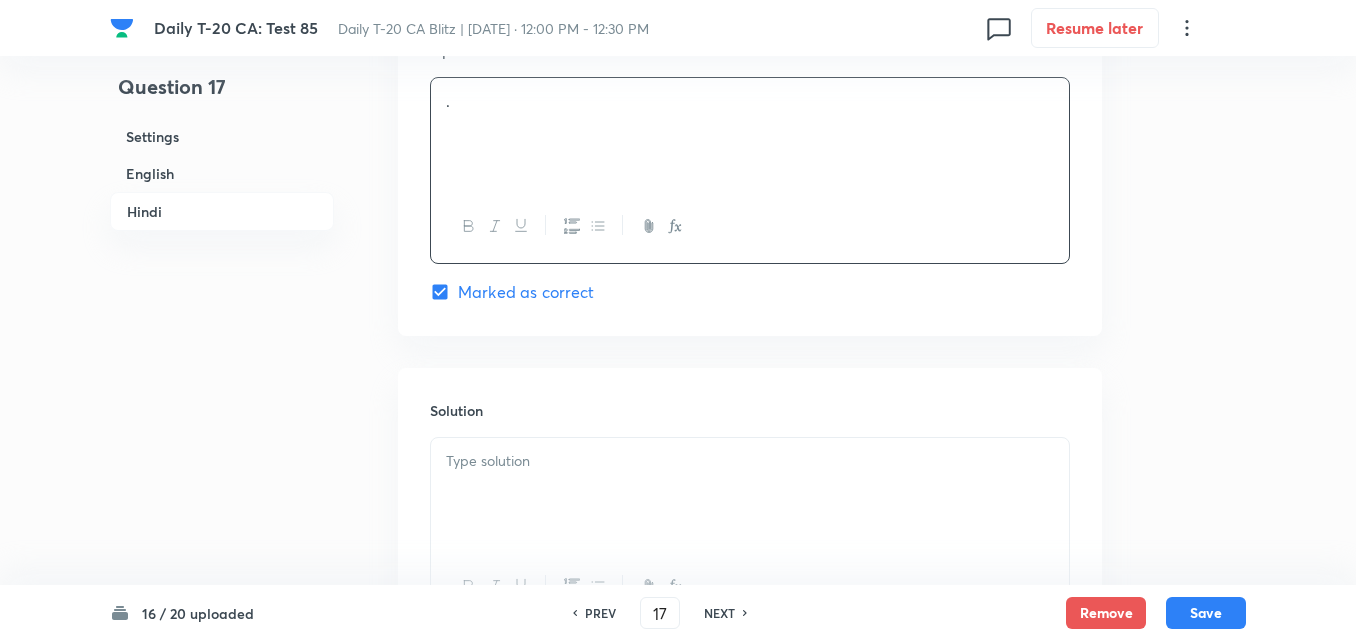 scroll, scrollTop: 4092, scrollLeft: 0, axis: vertical 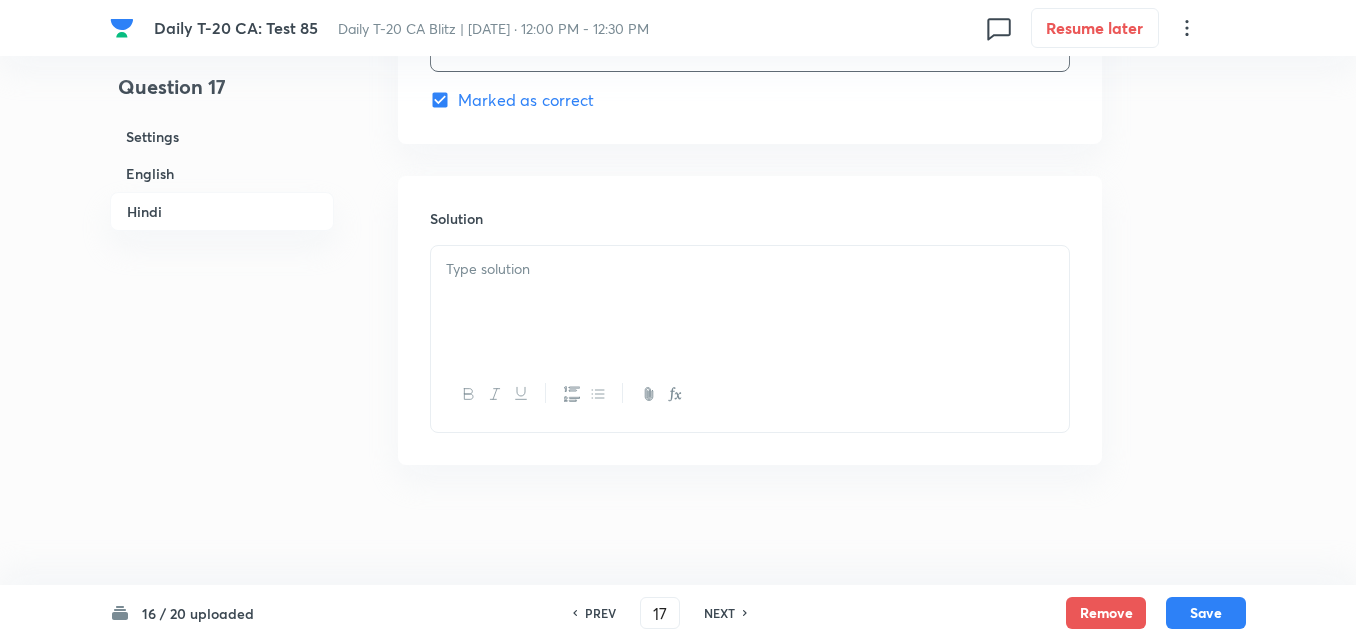 click at bounding box center (750, 302) 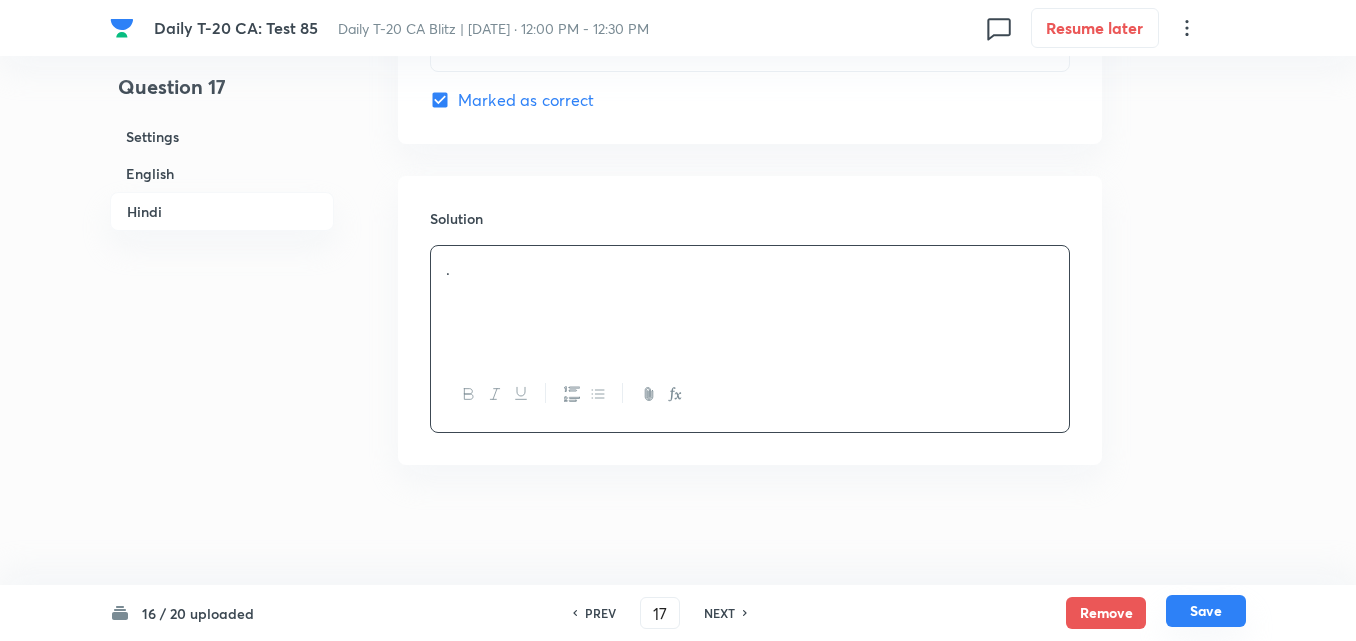 click on "Save" at bounding box center [1206, 611] 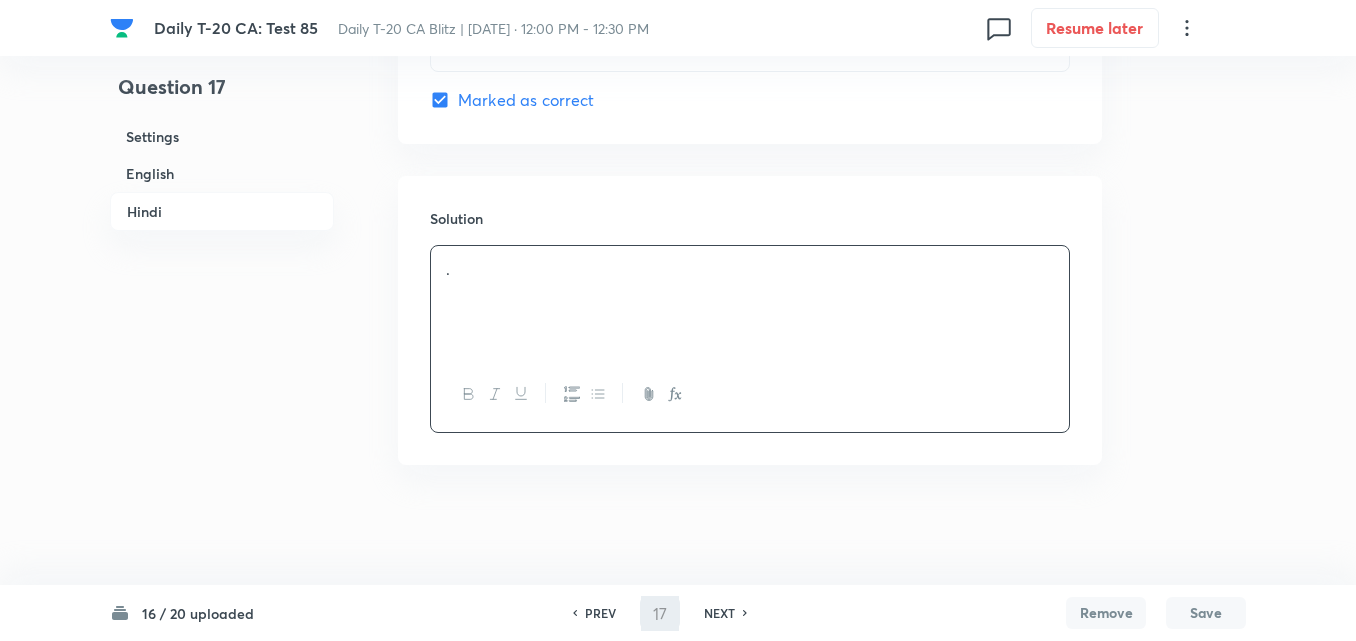 type on "18" 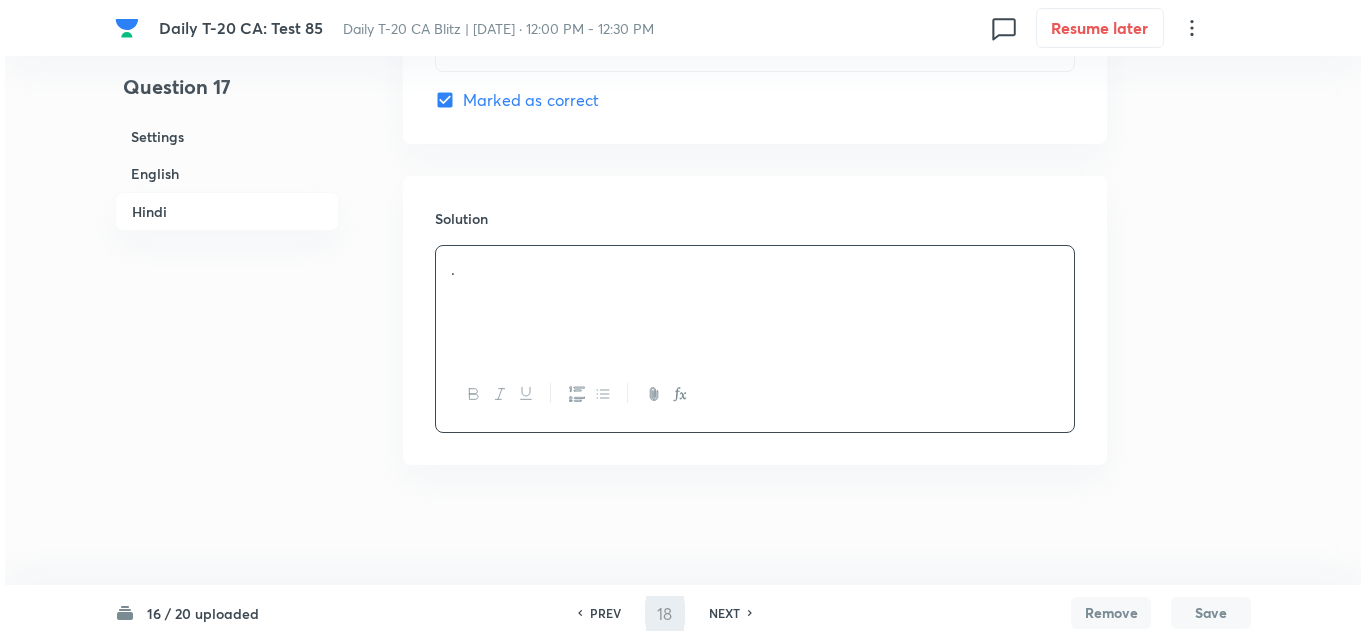 scroll, scrollTop: 0, scrollLeft: 0, axis: both 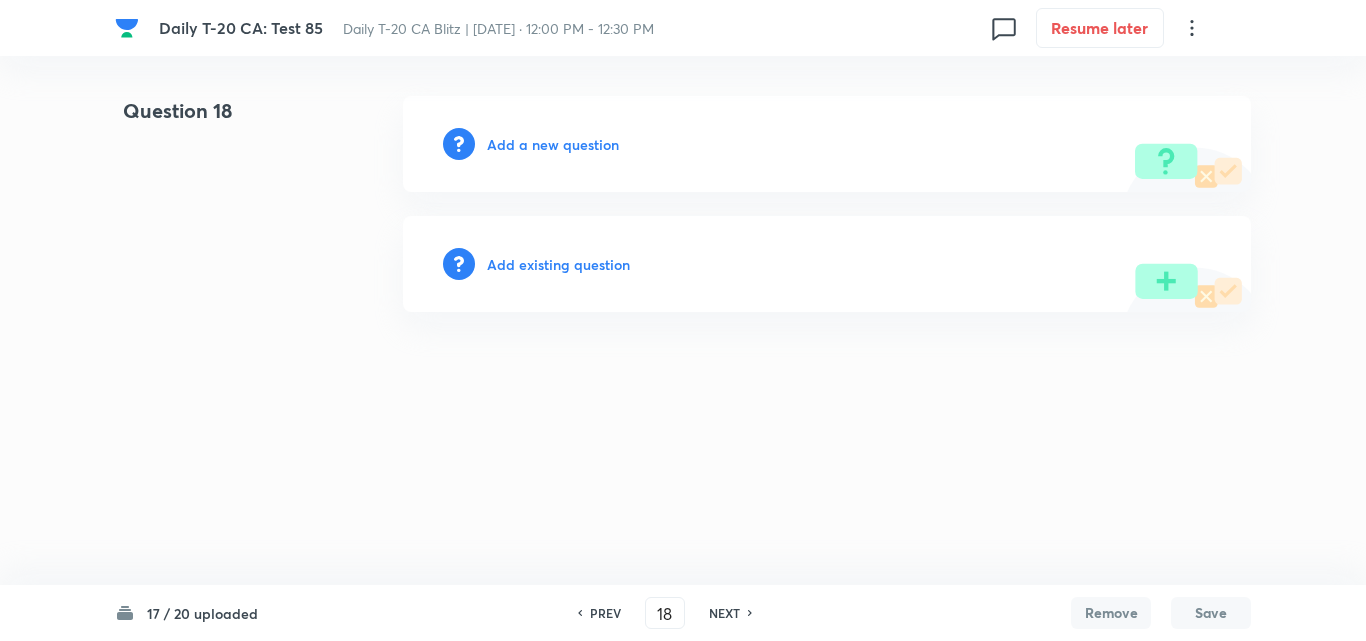 click on "Add a new question" at bounding box center [553, 144] 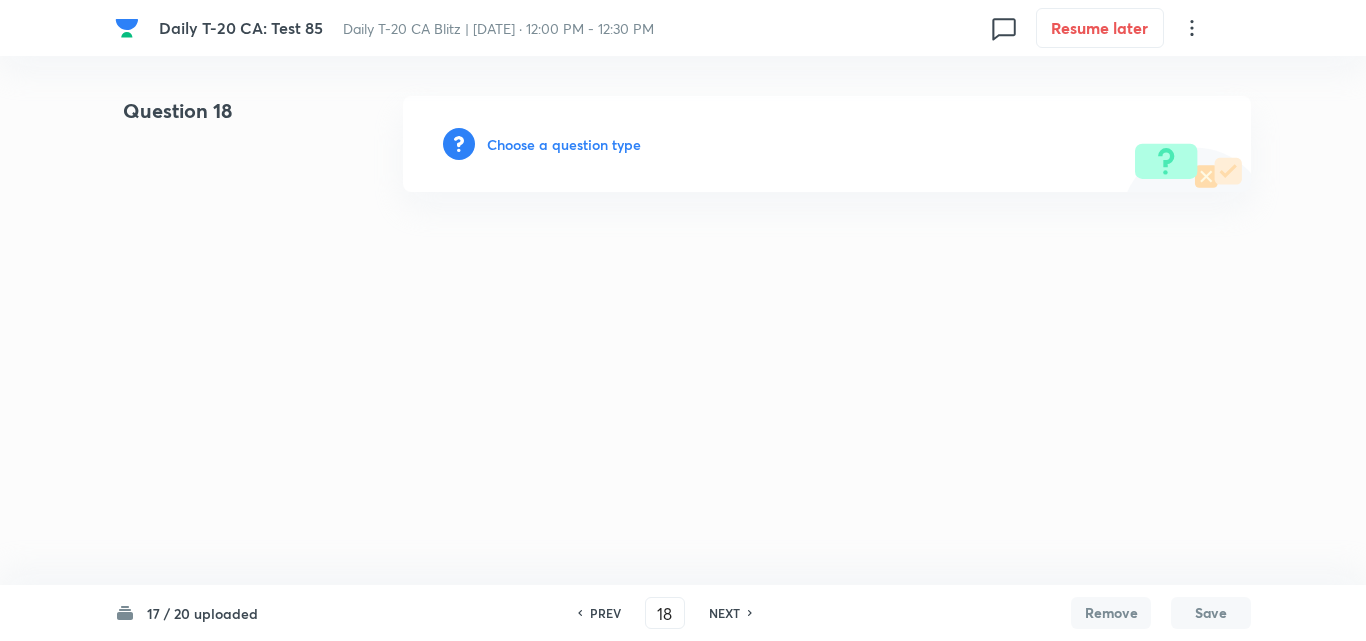 click on "Choose a question type" at bounding box center [564, 144] 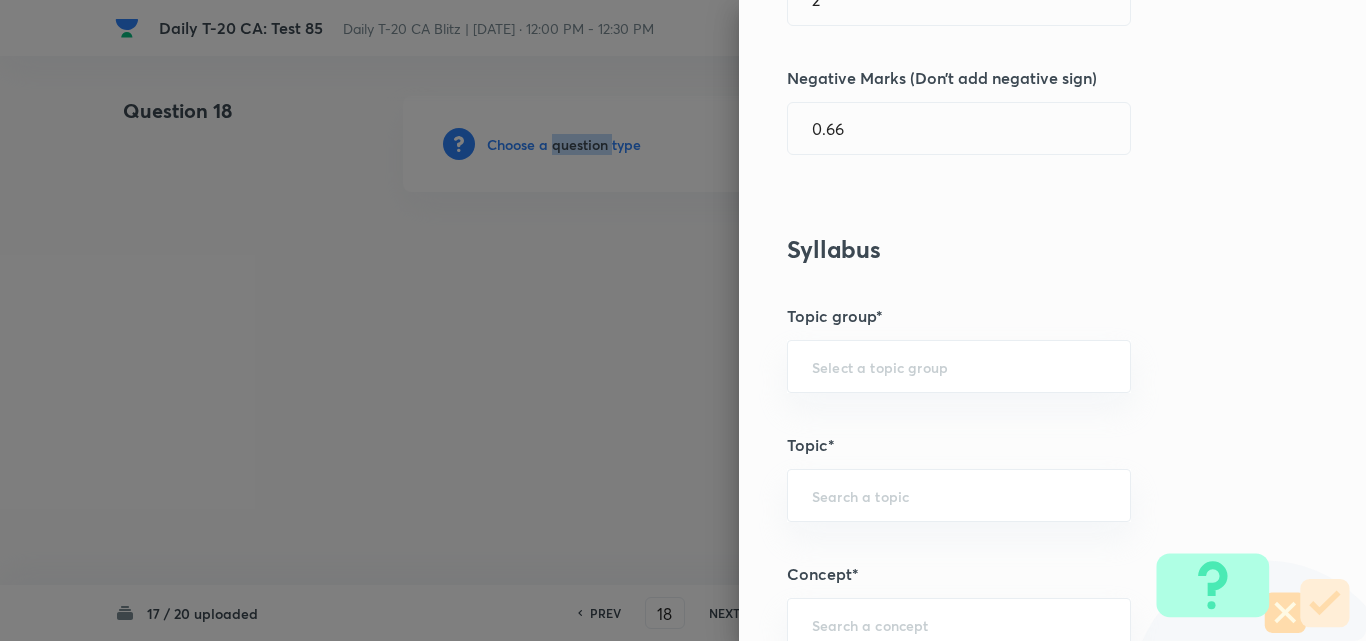scroll, scrollTop: 1100, scrollLeft: 0, axis: vertical 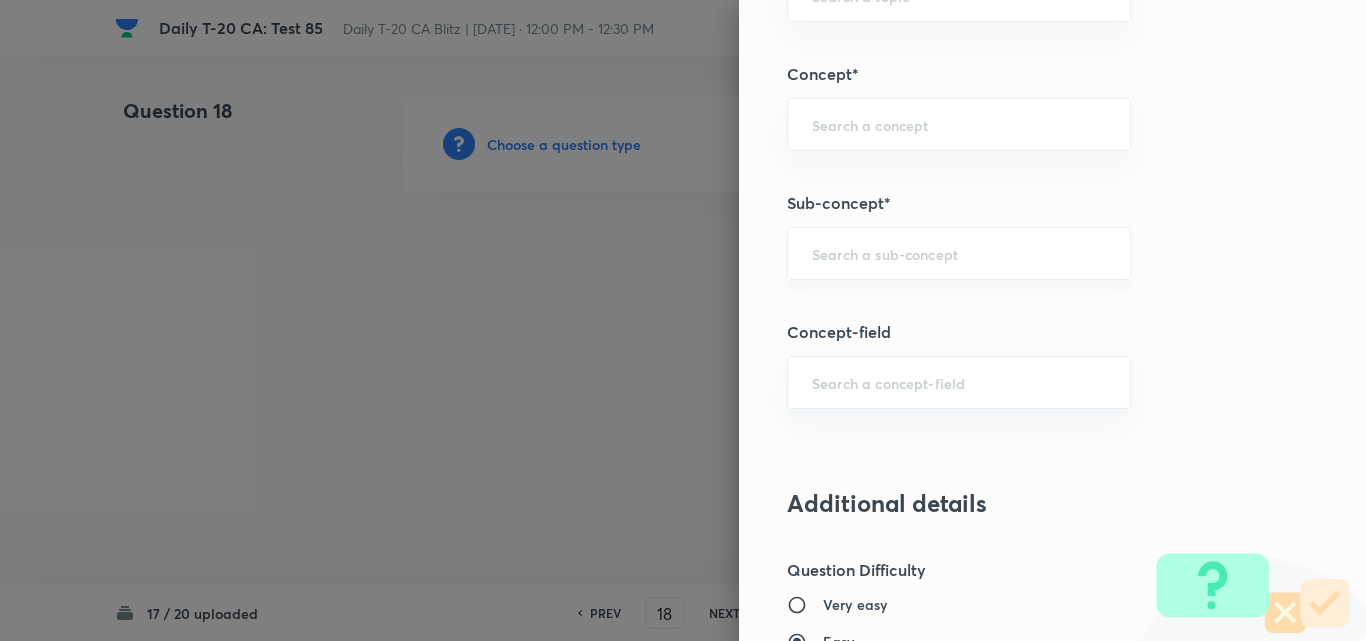 click at bounding box center (959, 253) 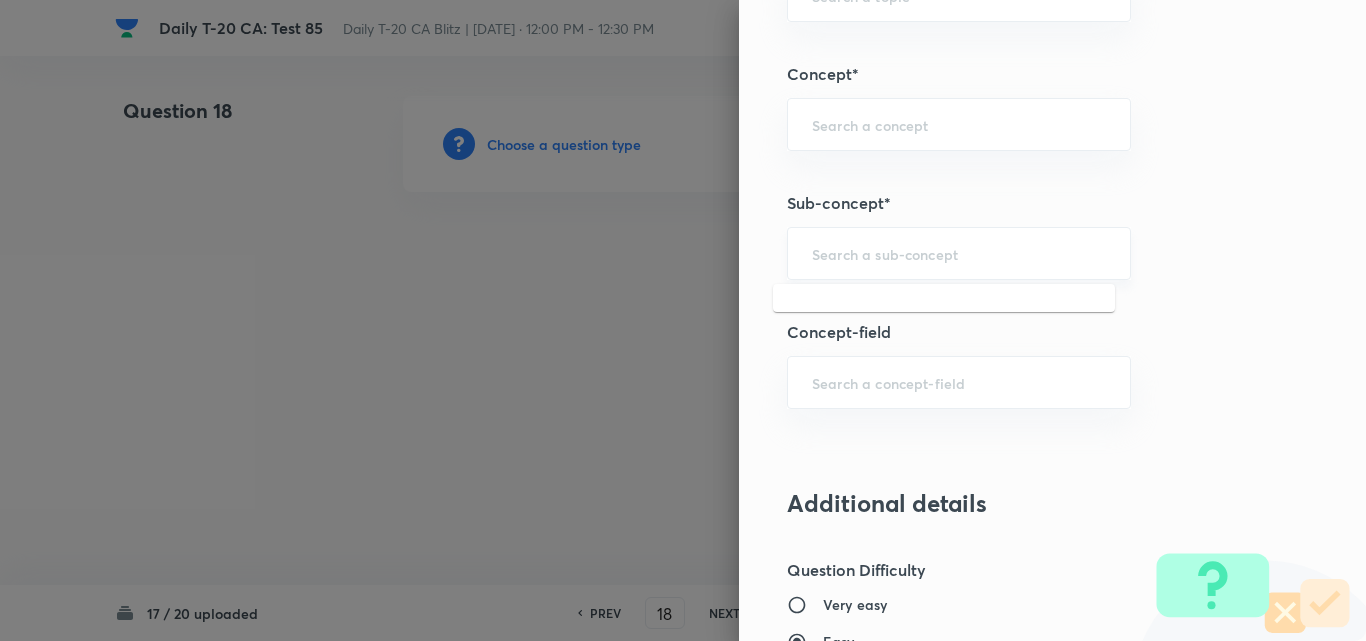 paste on "Current Affairs 2025" 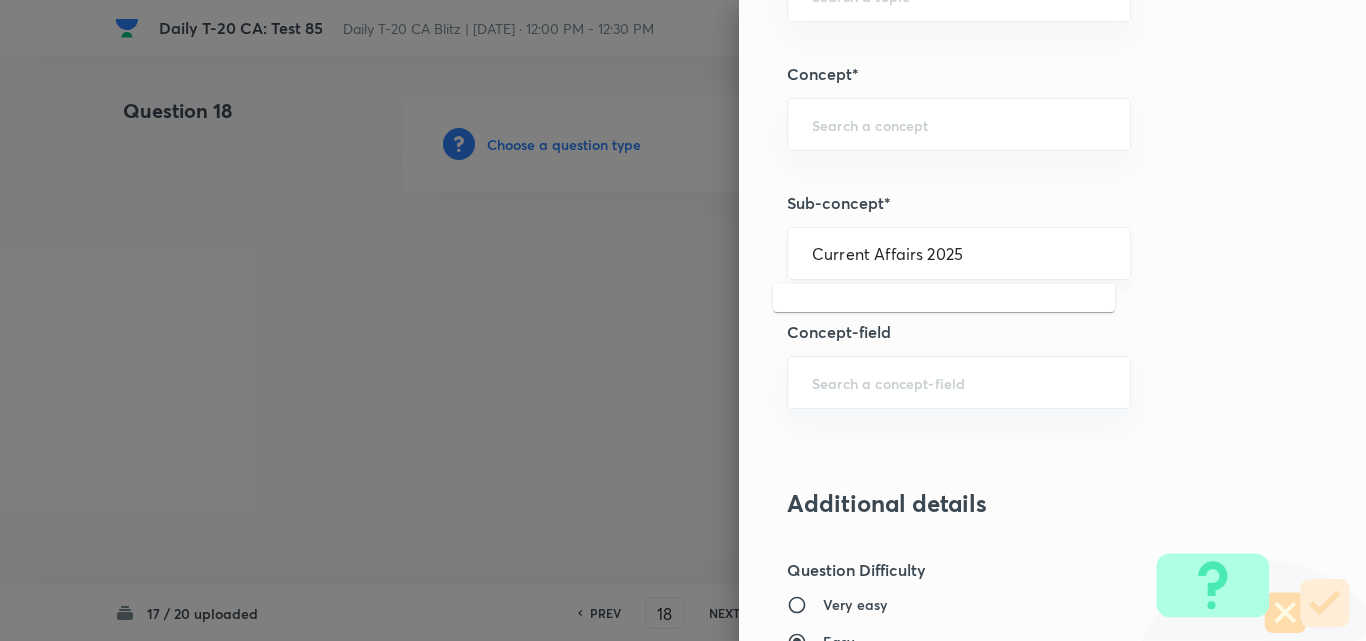 click on "Current Affairs 2025" at bounding box center [959, 253] 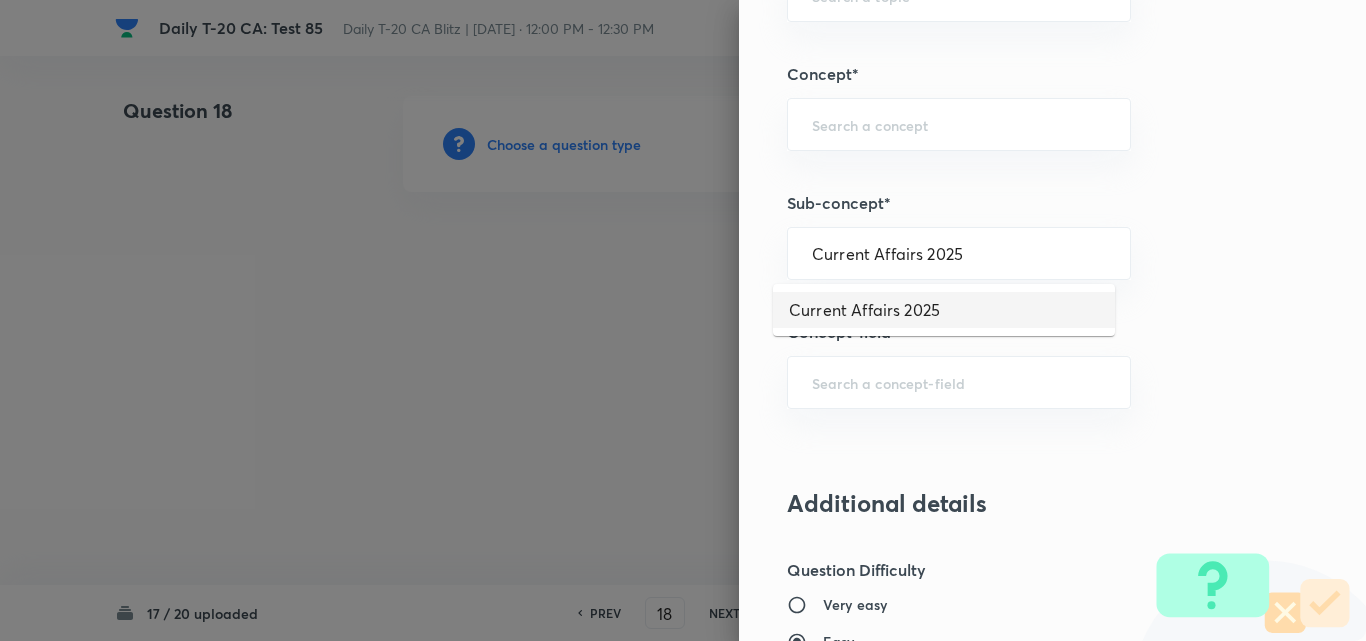 click on "Current Affairs 2025" at bounding box center (944, 310) 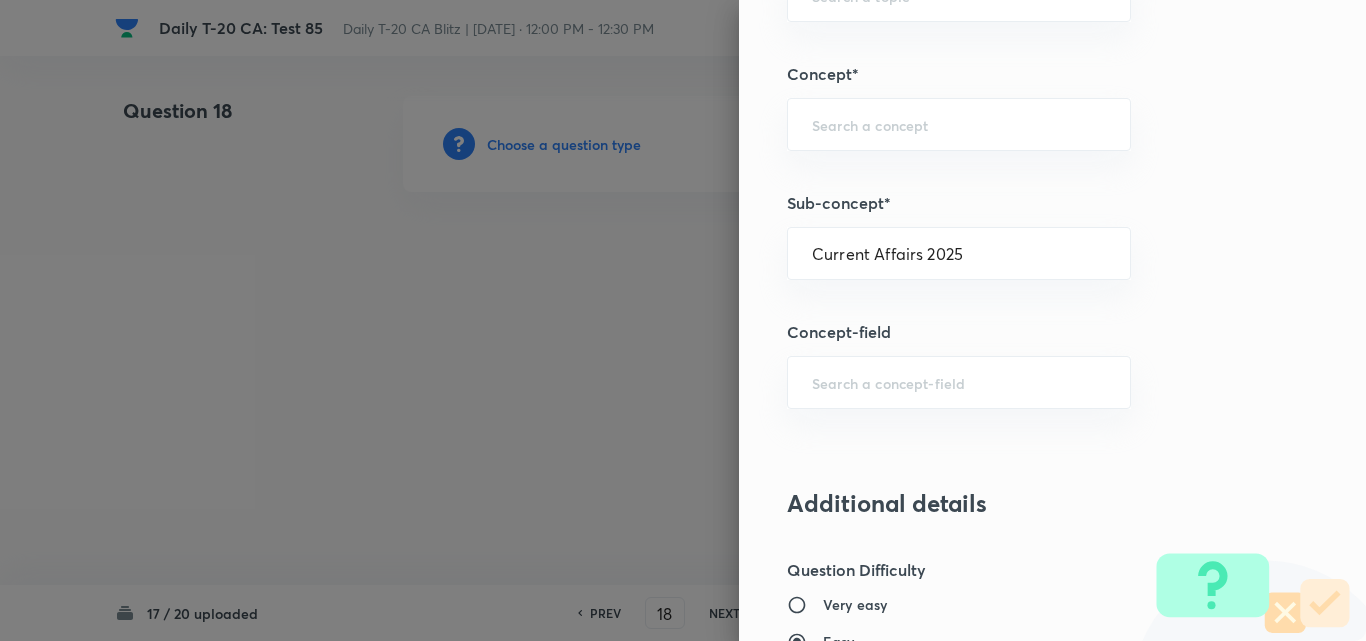 type on "Current Affairs" 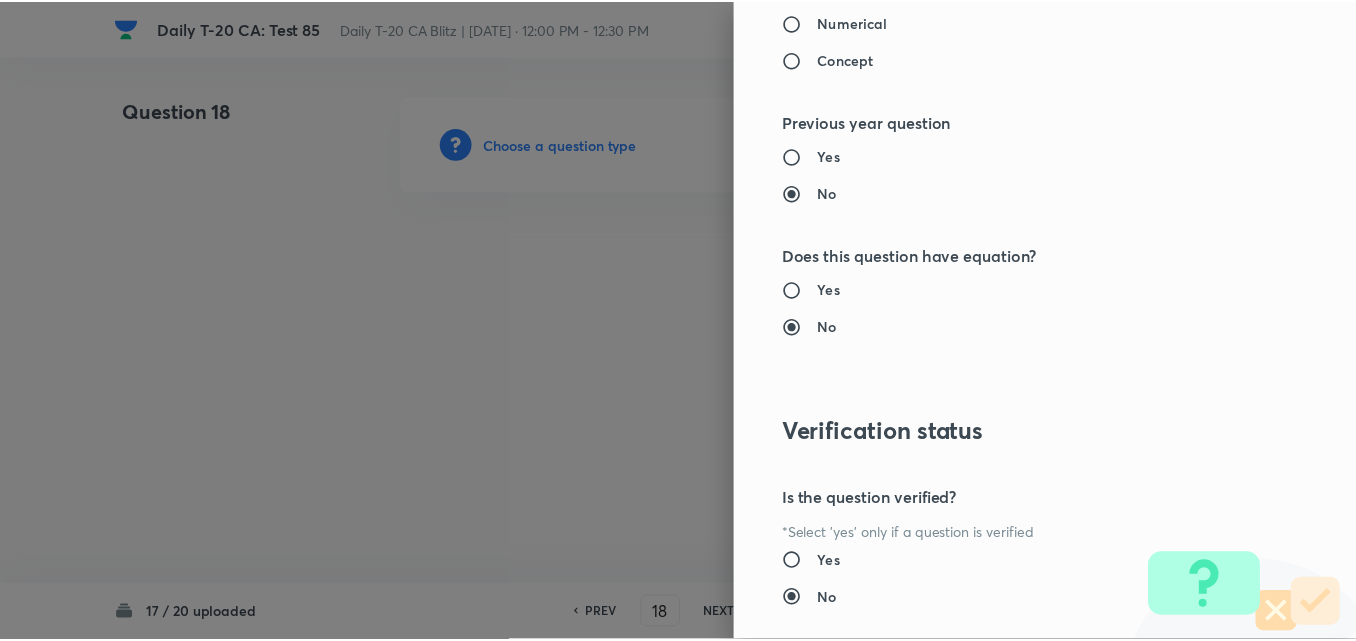 scroll, scrollTop: 2085, scrollLeft: 0, axis: vertical 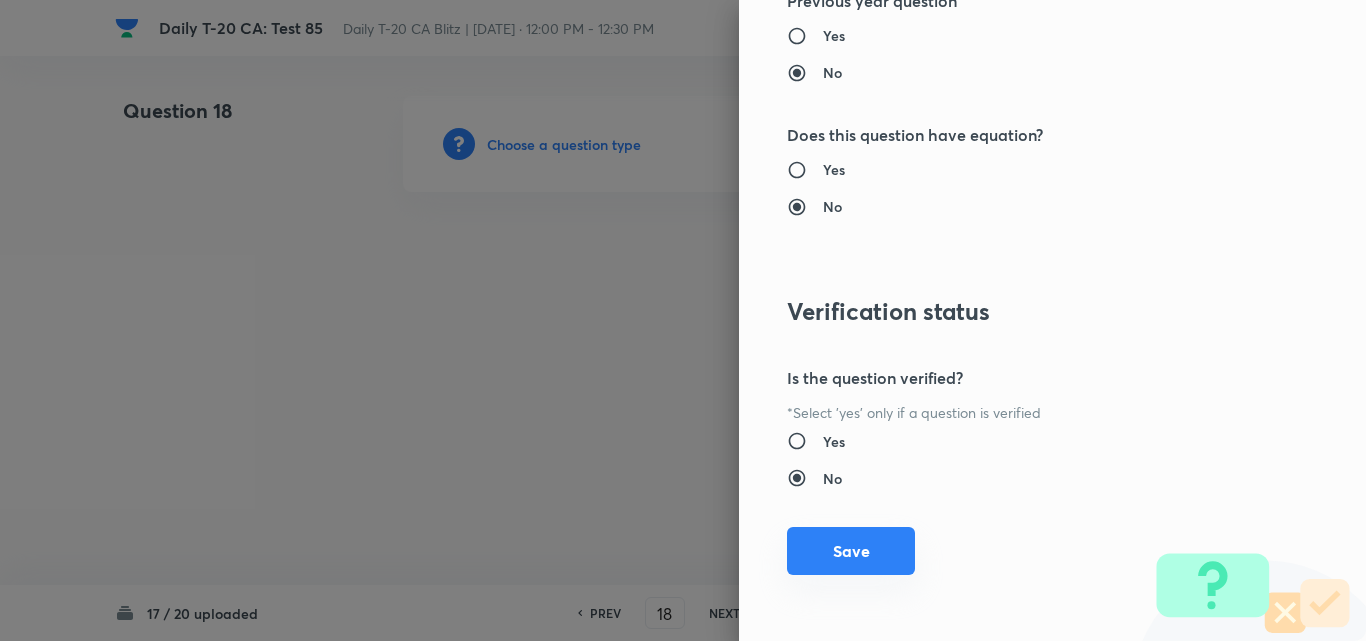 click on "Save" at bounding box center (851, 551) 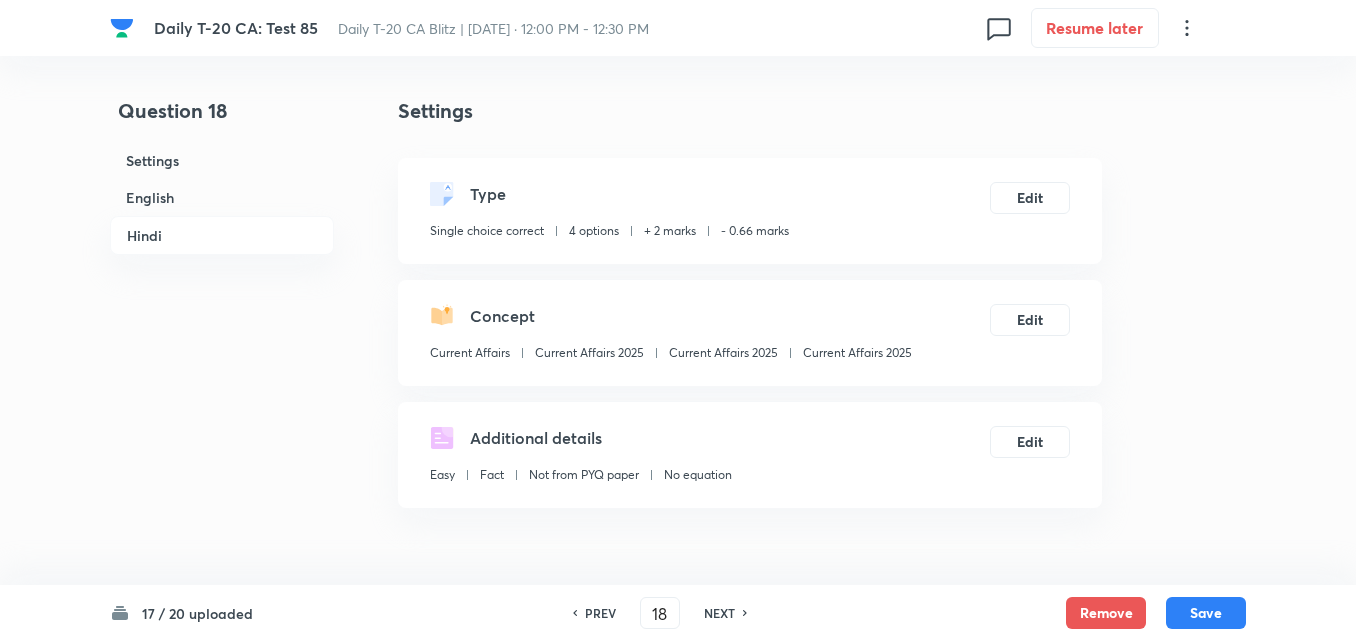 click on "English" at bounding box center (222, 197) 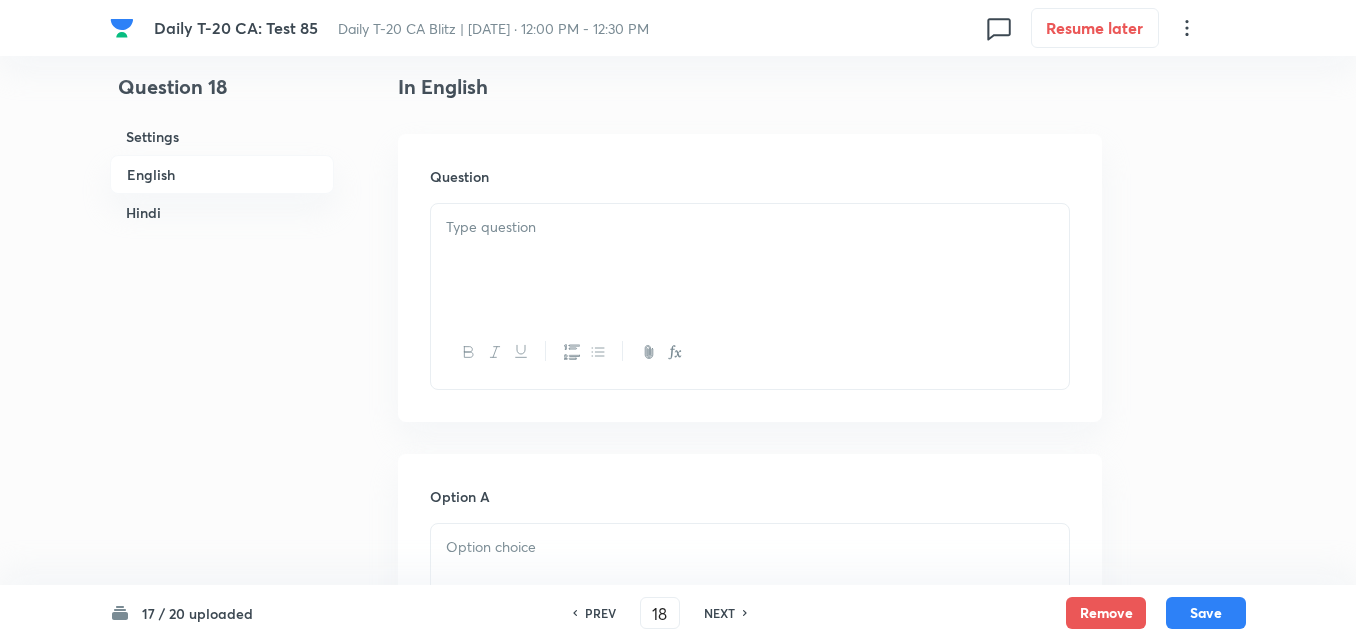 click at bounding box center (750, 260) 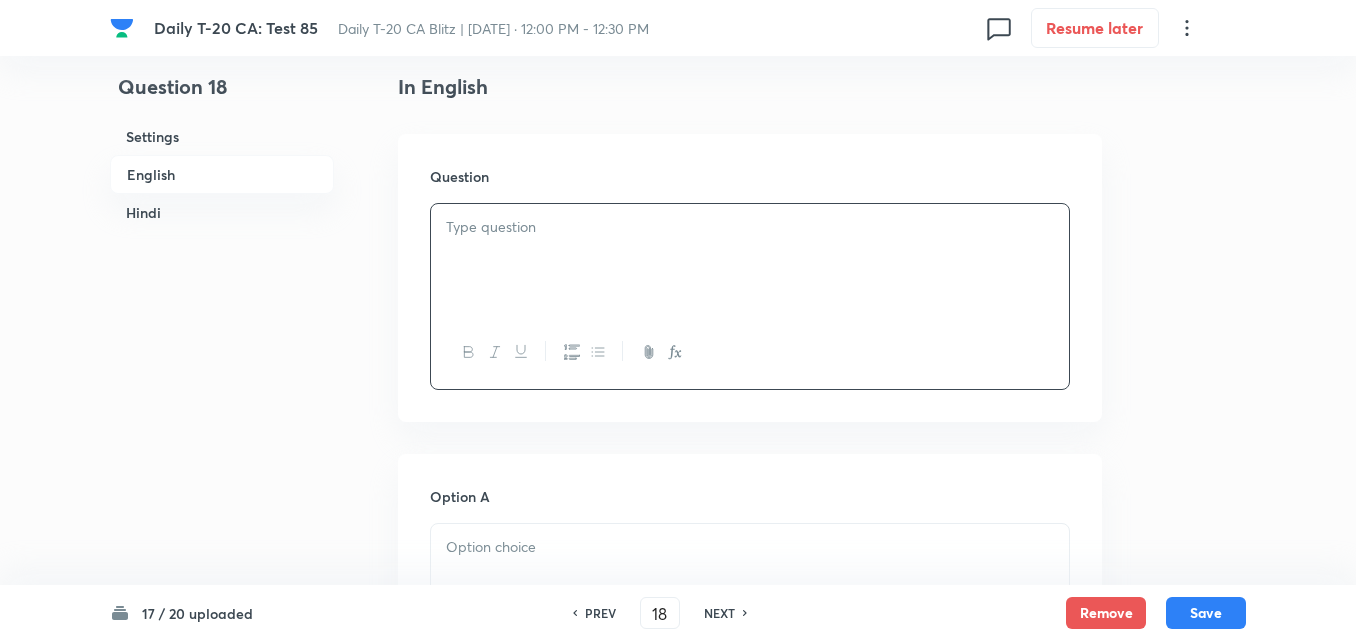 type 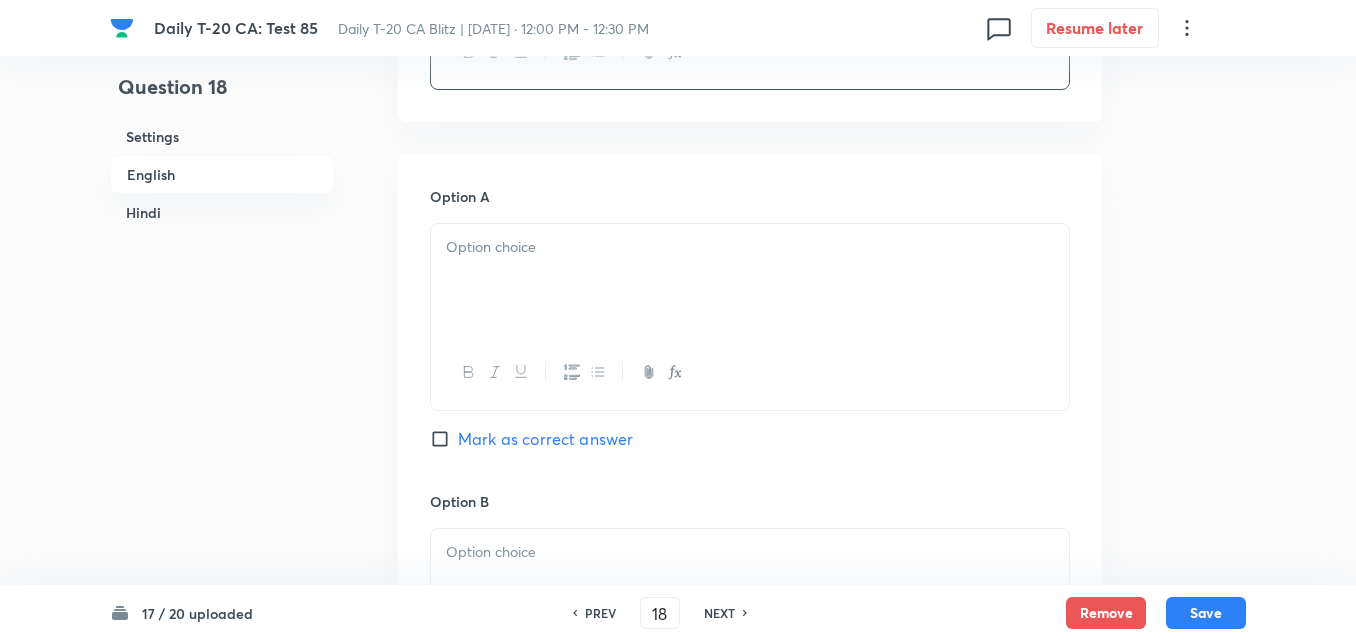 click at bounding box center (750, 247) 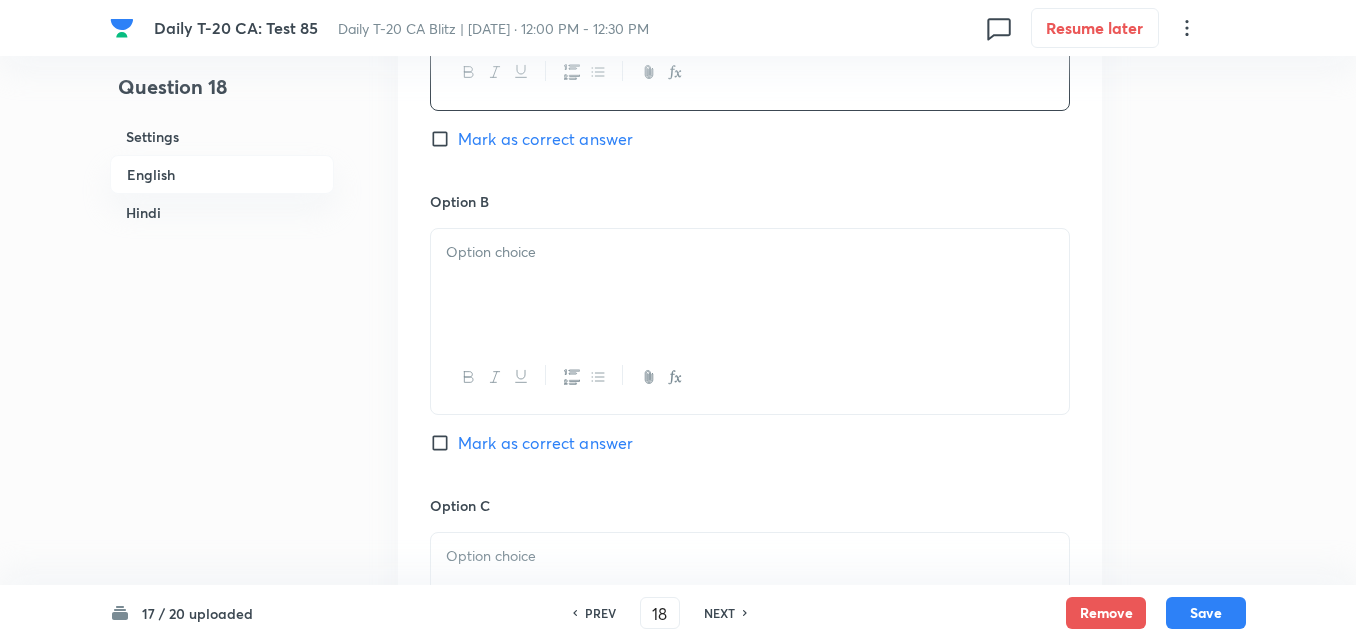 type 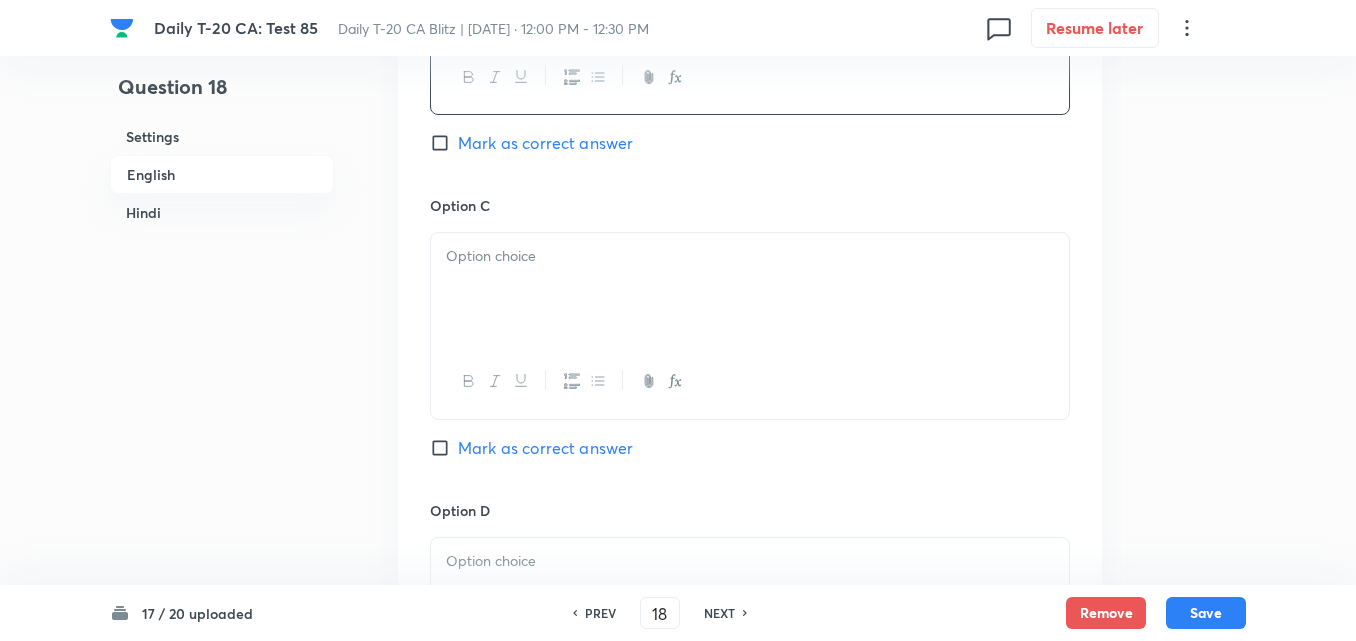 type 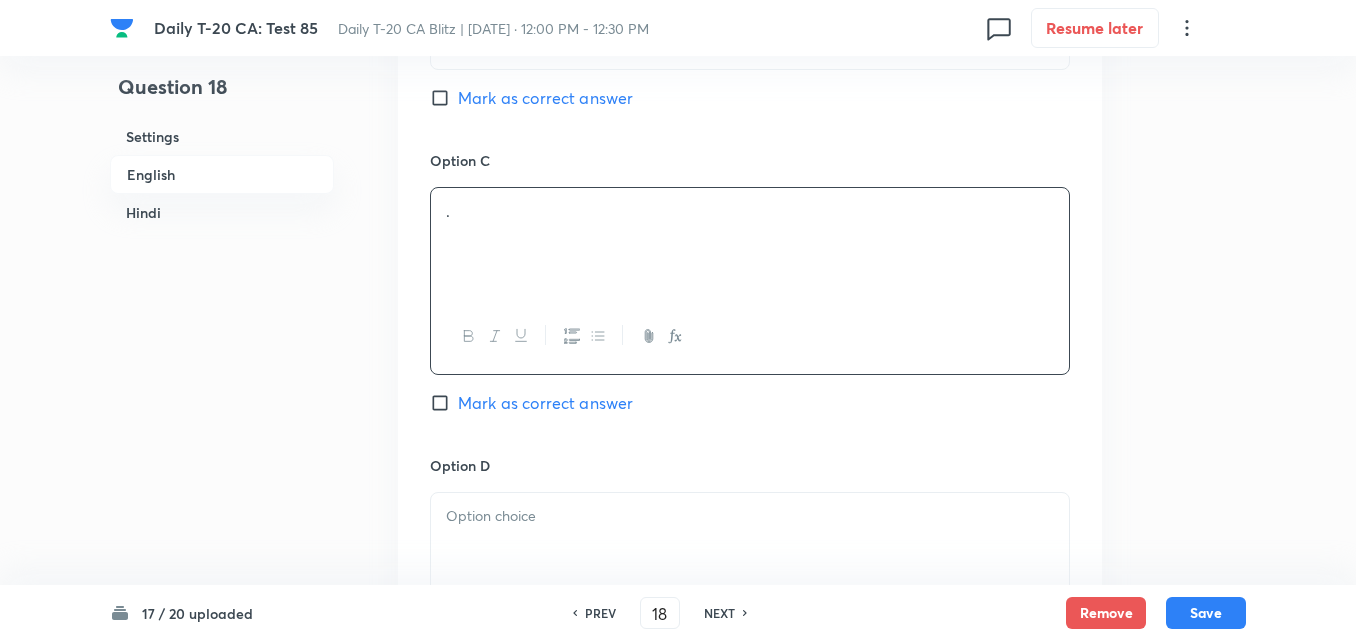 scroll, scrollTop: 1816, scrollLeft: 0, axis: vertical 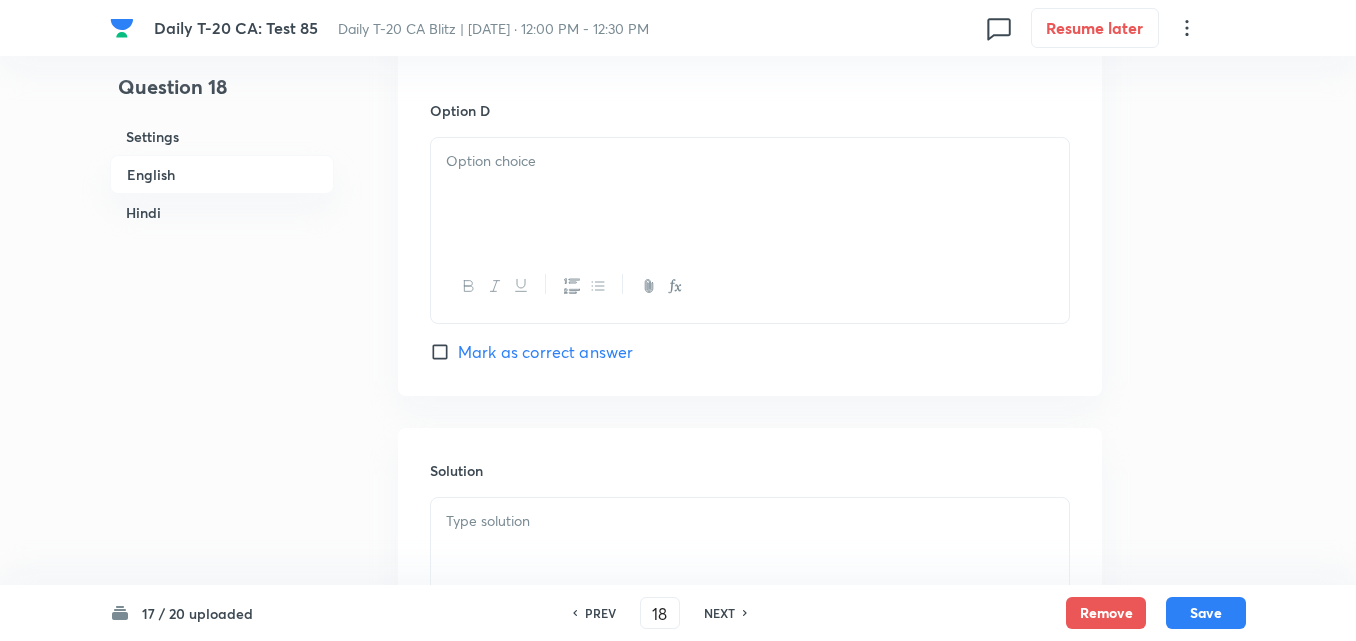 type 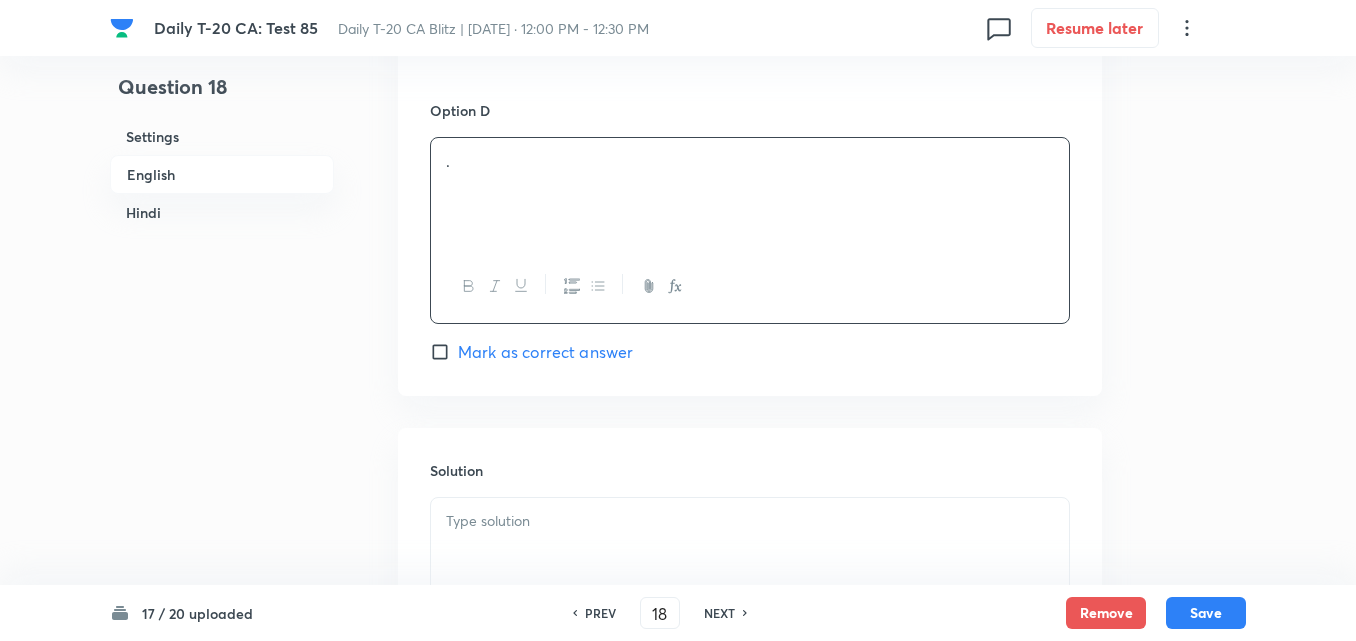 click on "Mark as correct answer" at bounding box center [545, 352] 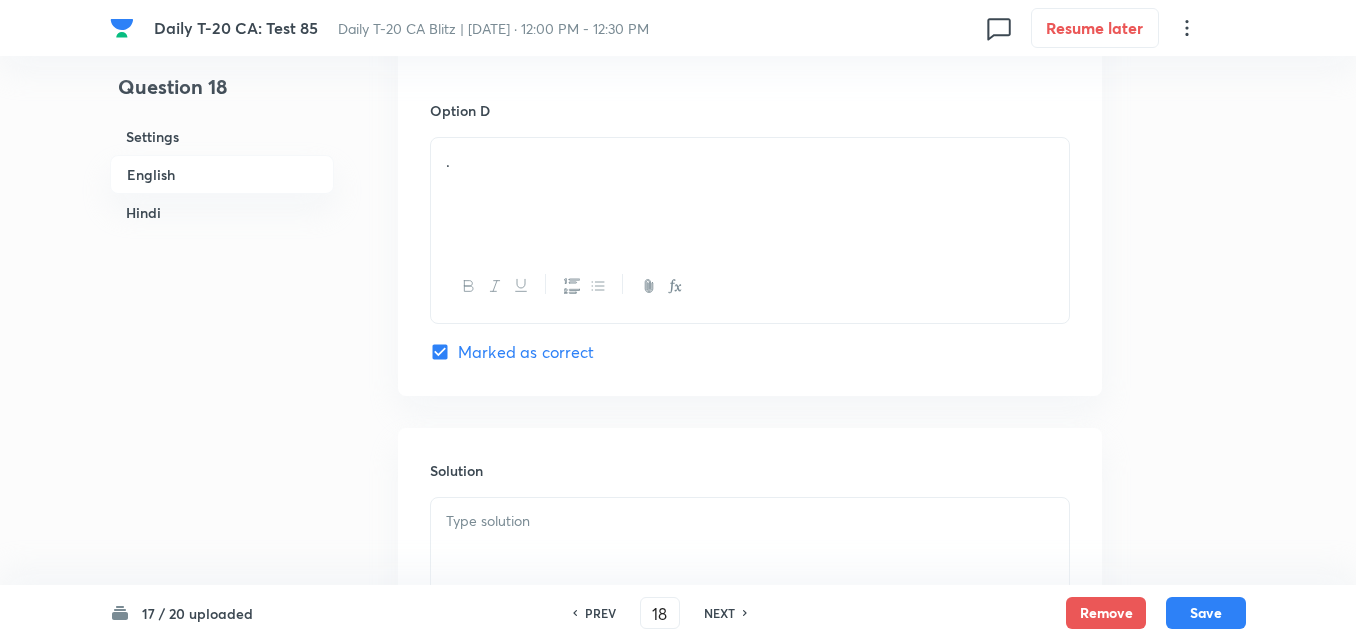 checkbox on "true" 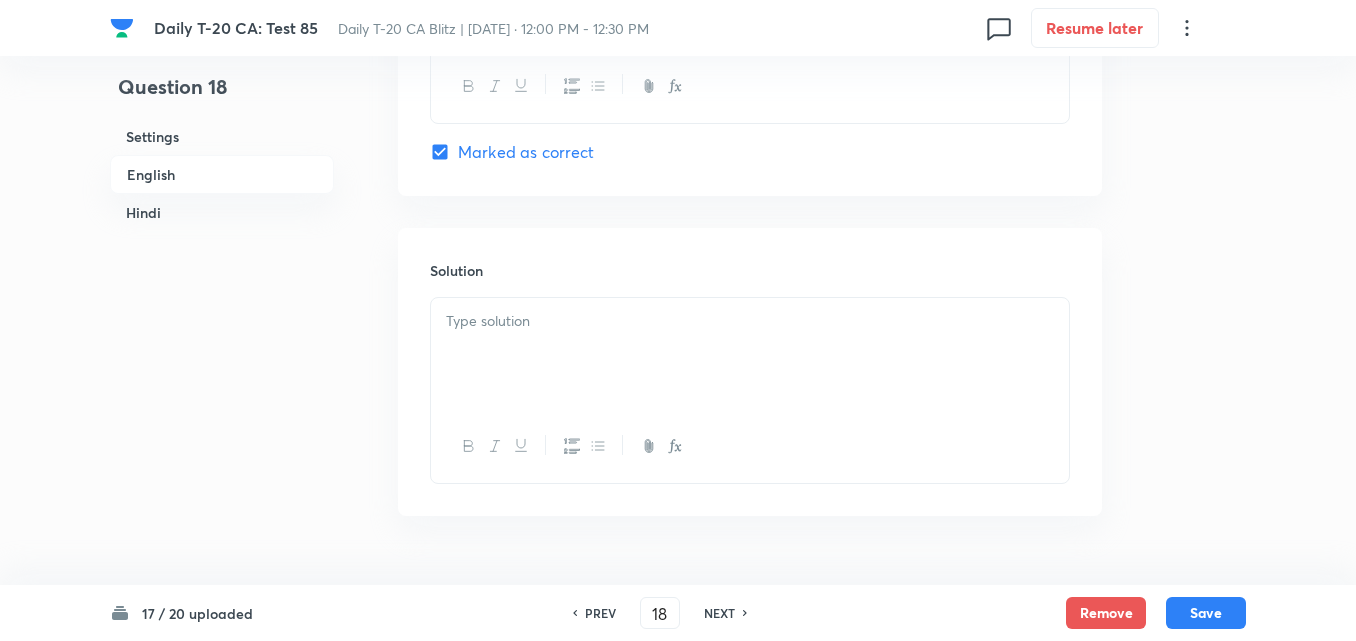 click at bounding box center (750, 354) 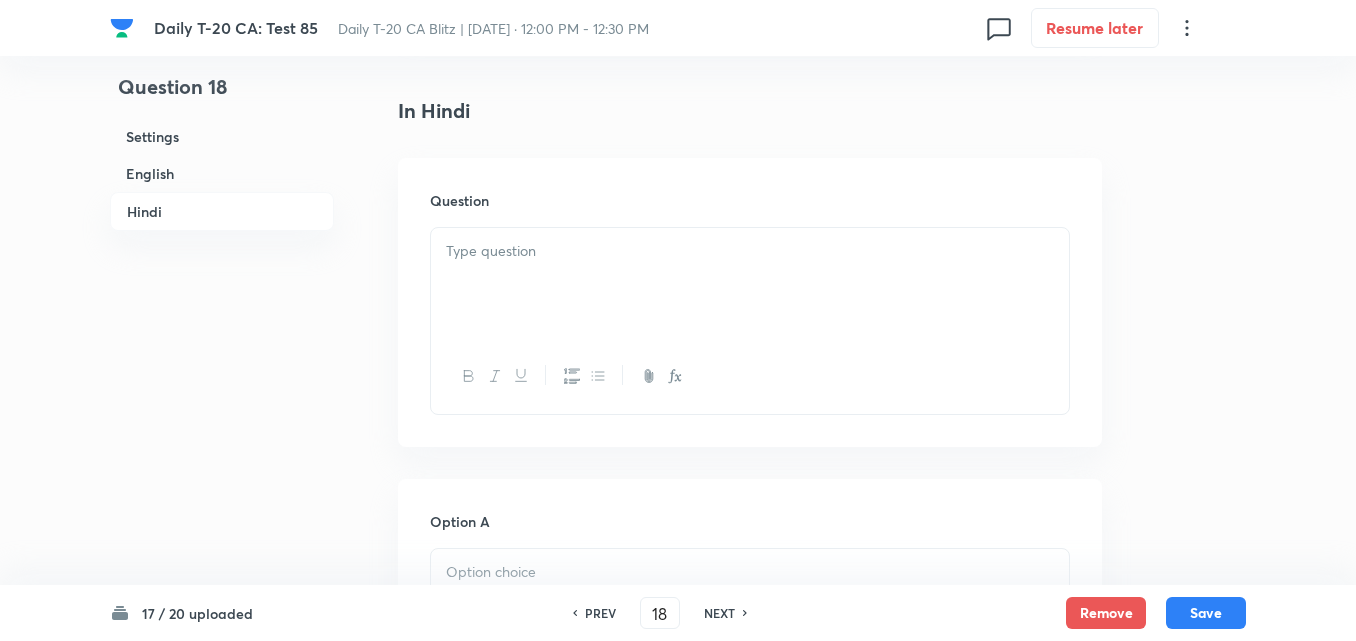 type 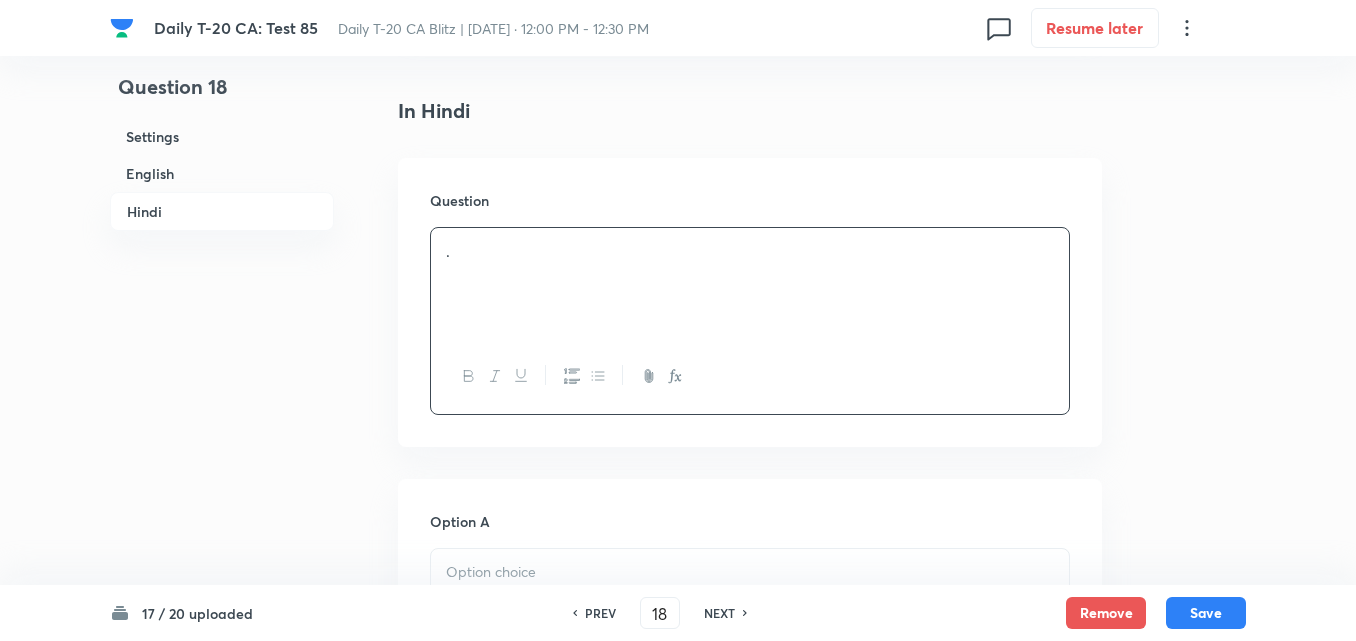 click on "." at bounding box center (750, 284) 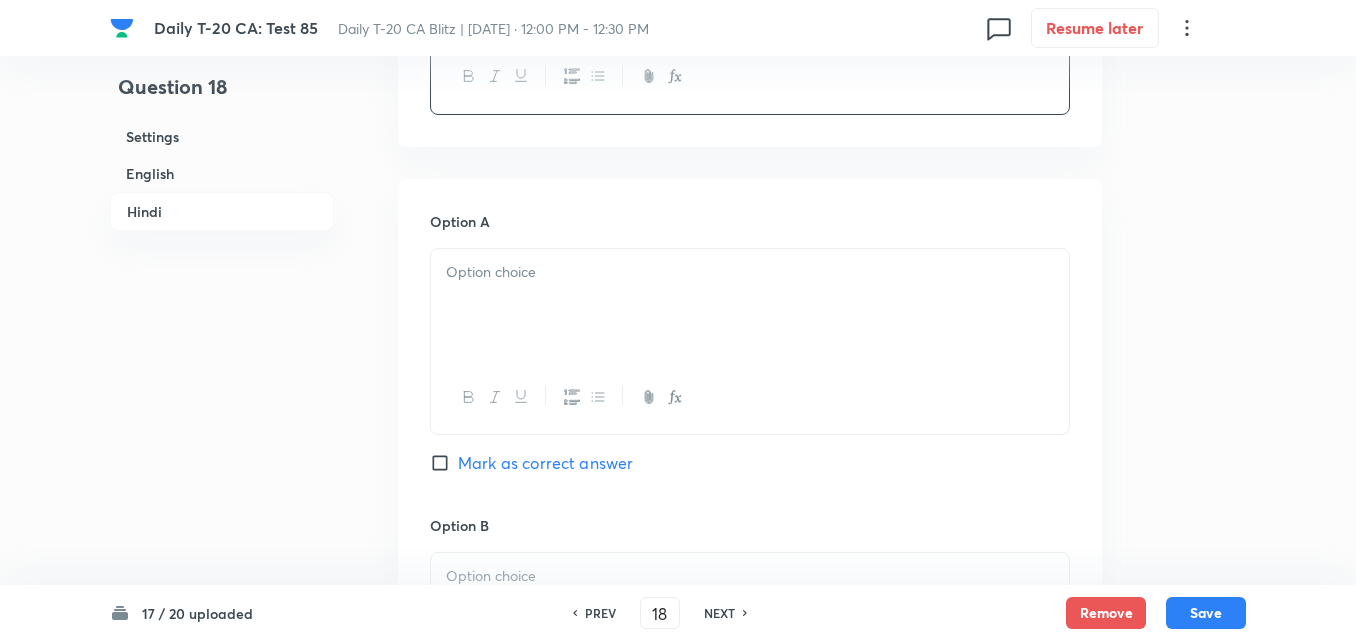 click at bounding box center (750, 397) 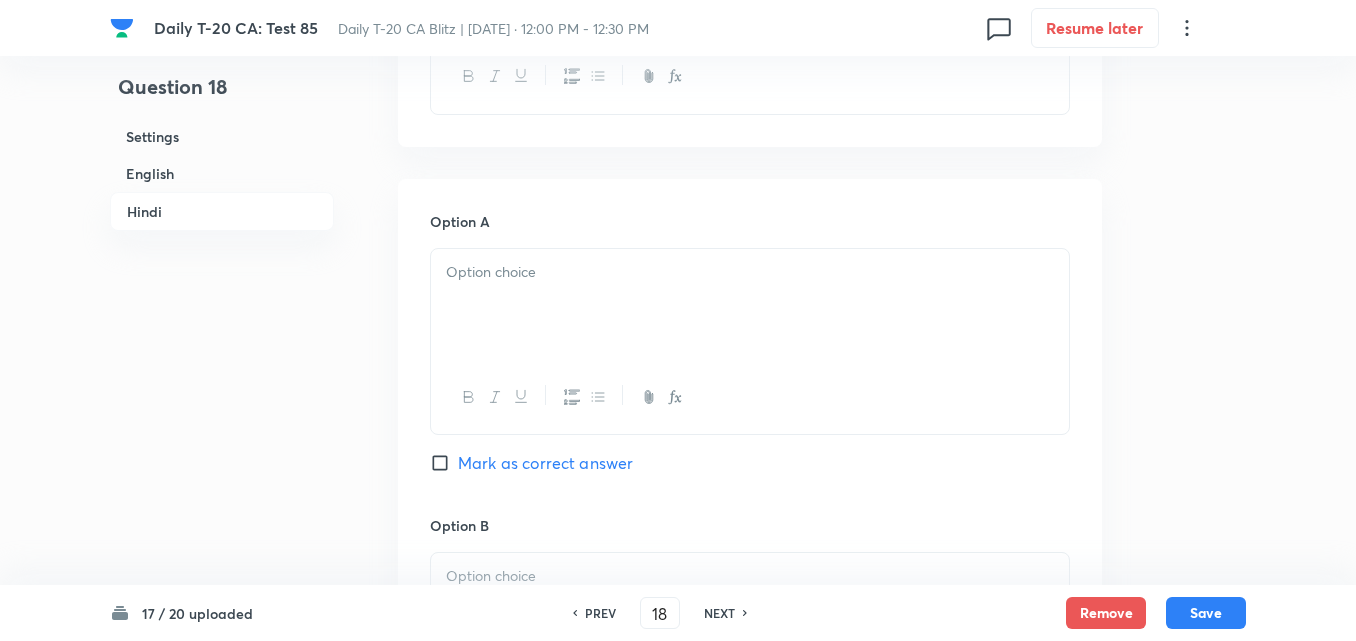 type 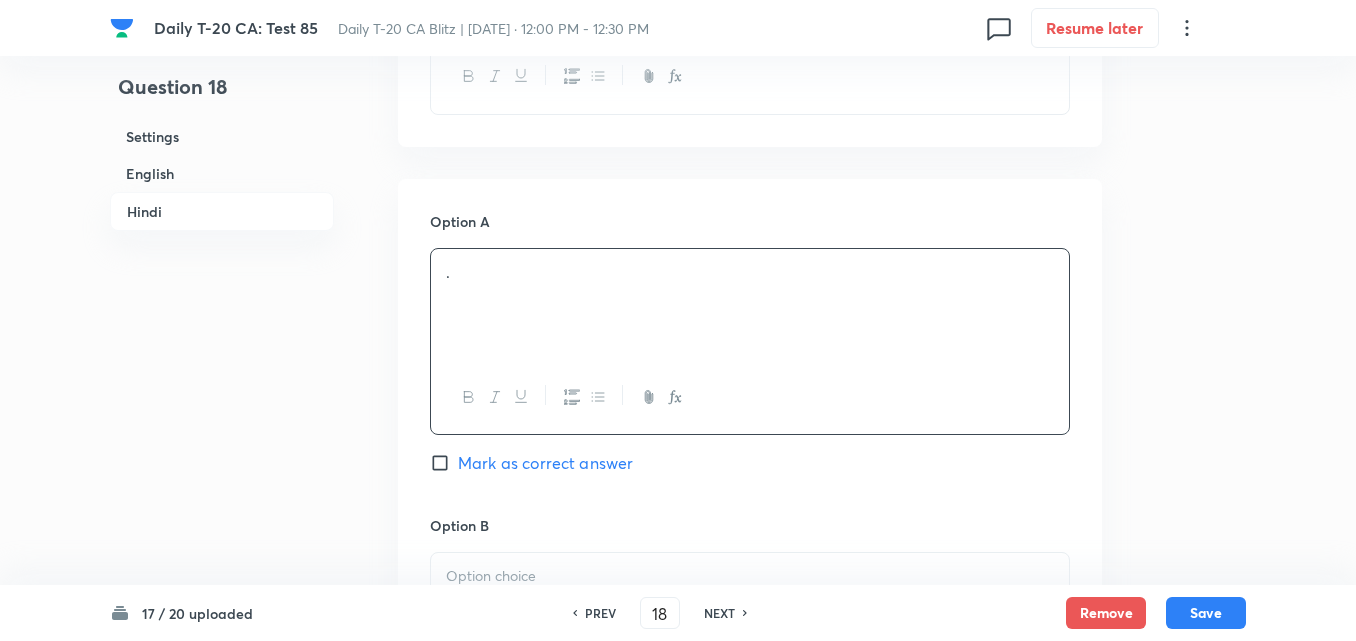 click on "." at bounding box center [750, 305] 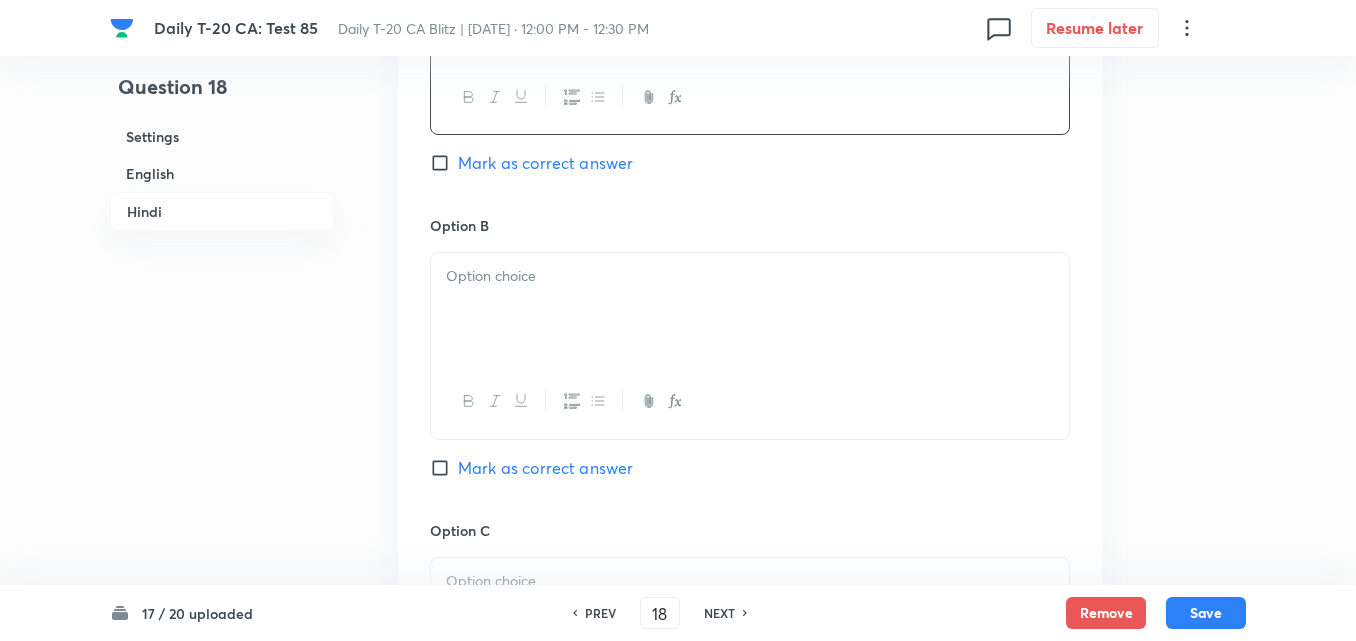 type 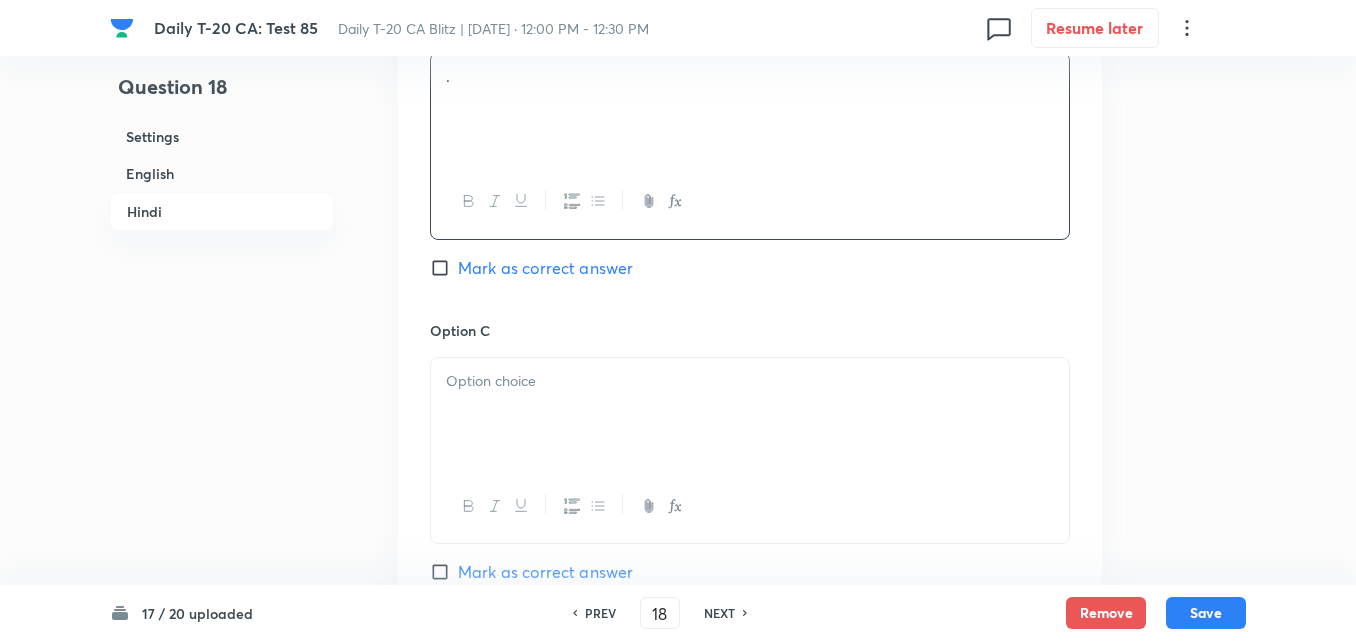 click on "Option C Mark as correct answer" at bounding box center (750, 472) 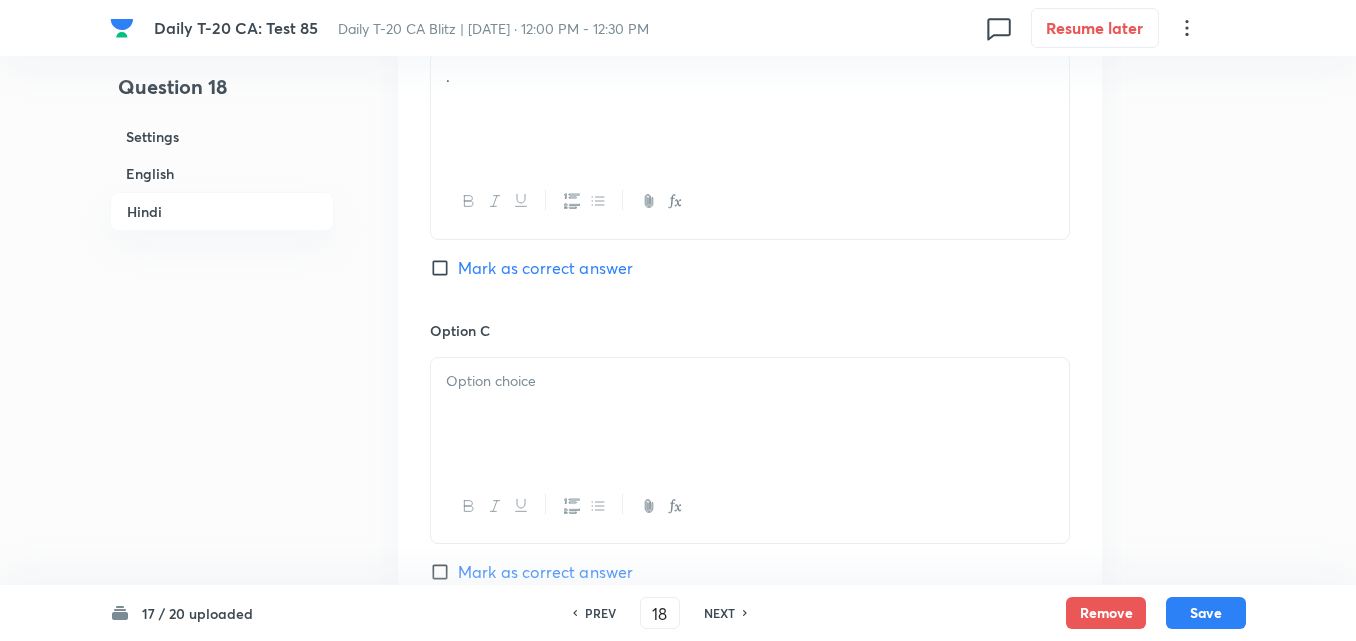 type 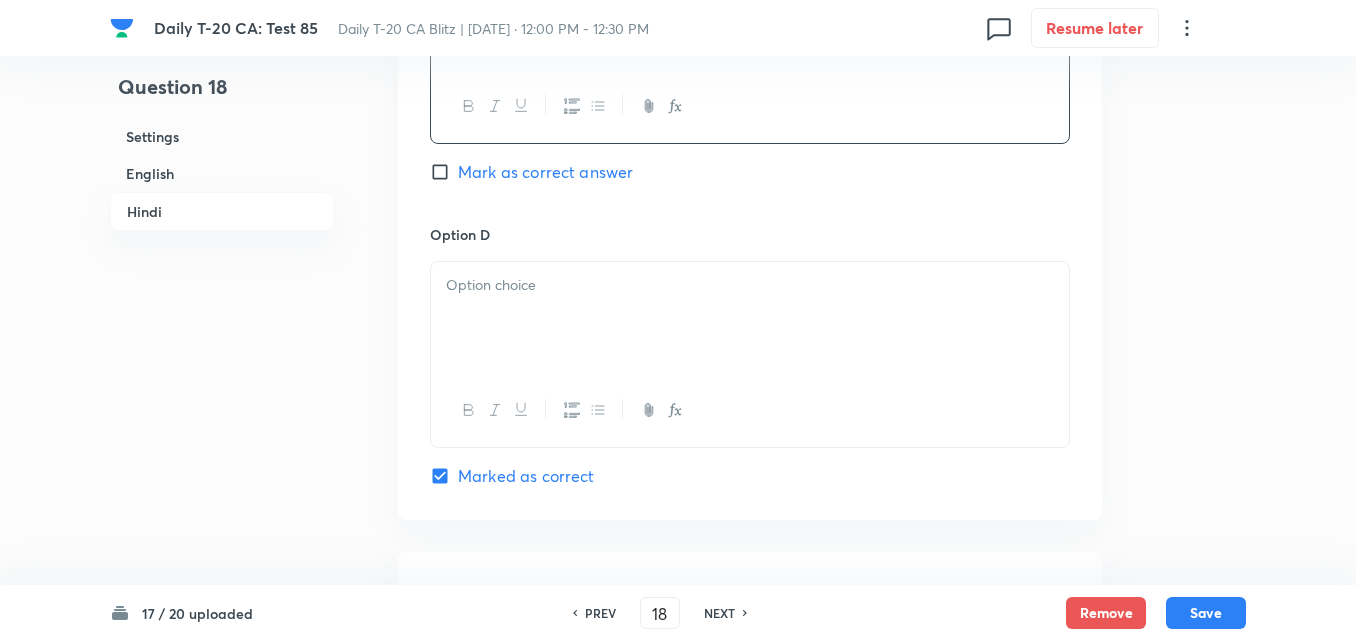 click at bounding box center (750, 318) 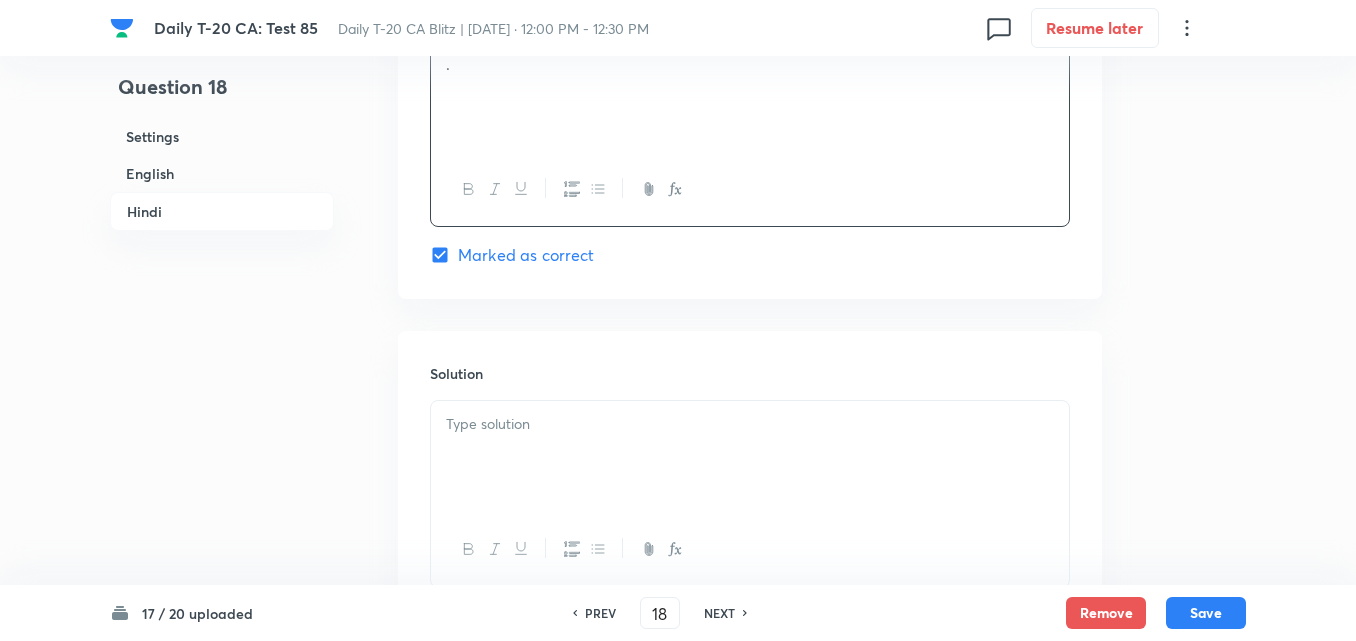 scroll, scrollTop: 4092, scrollLeft: 0, axis: vertical 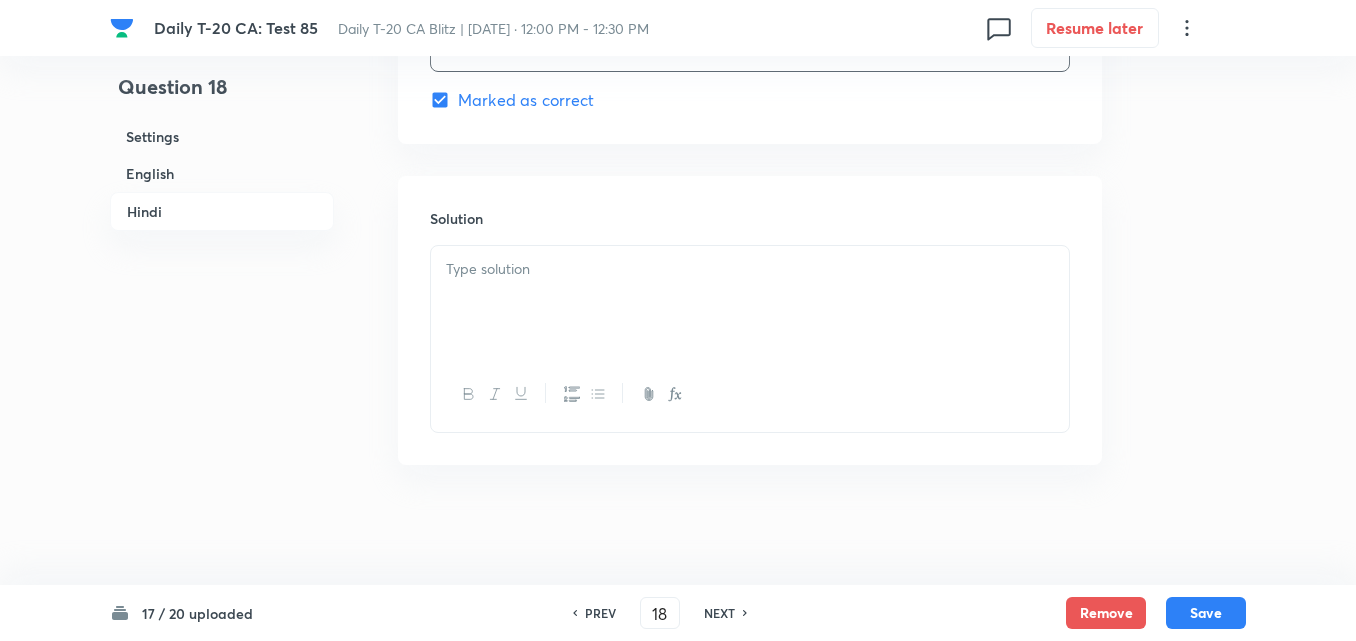 click at bounding box center [750, 302] 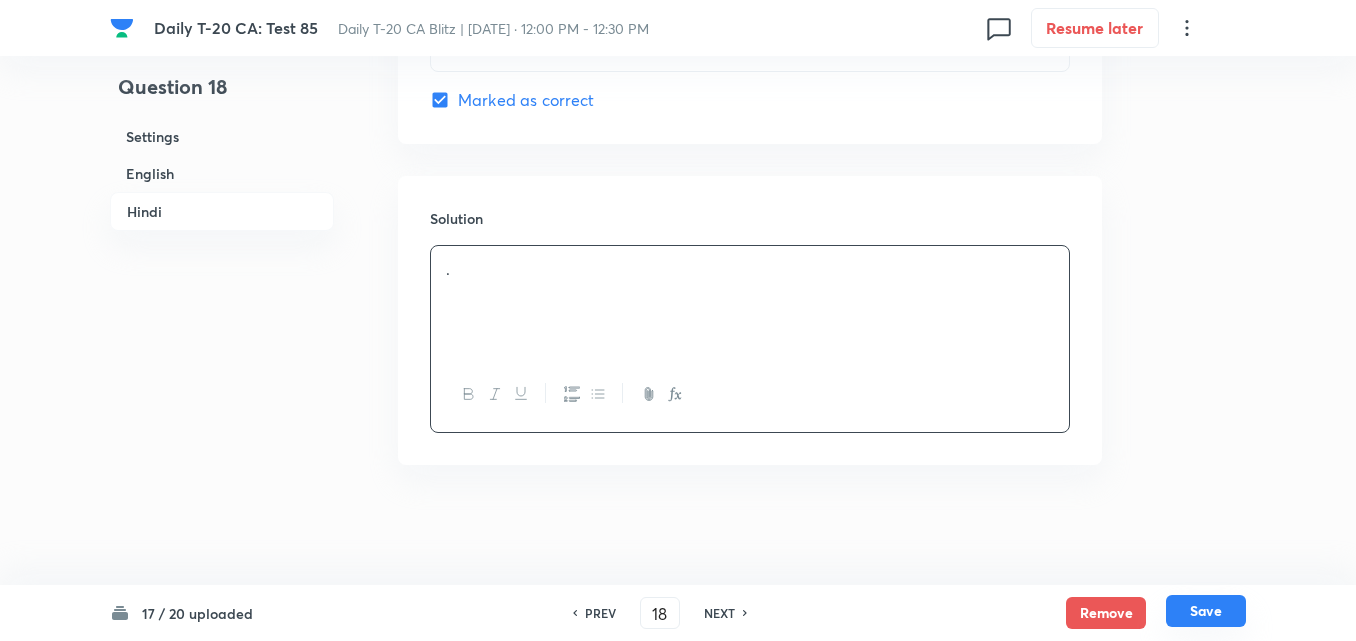 click on "Save" at bounding box center (1206, 611) 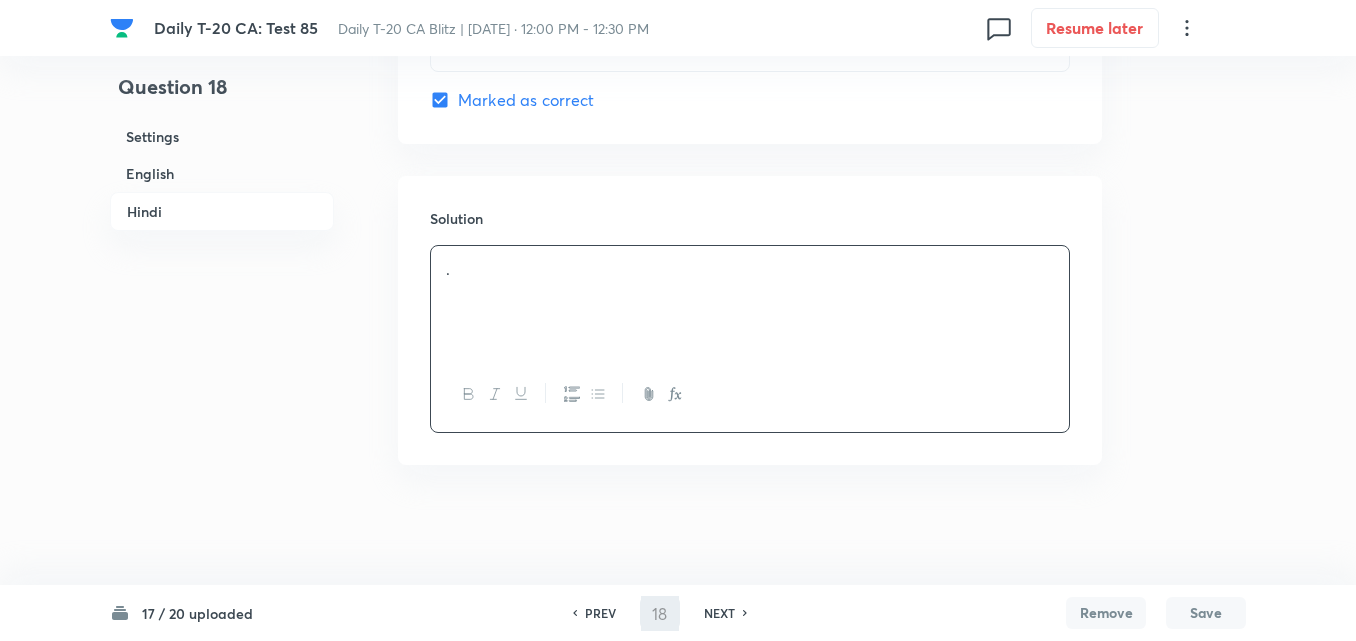 type on "19" 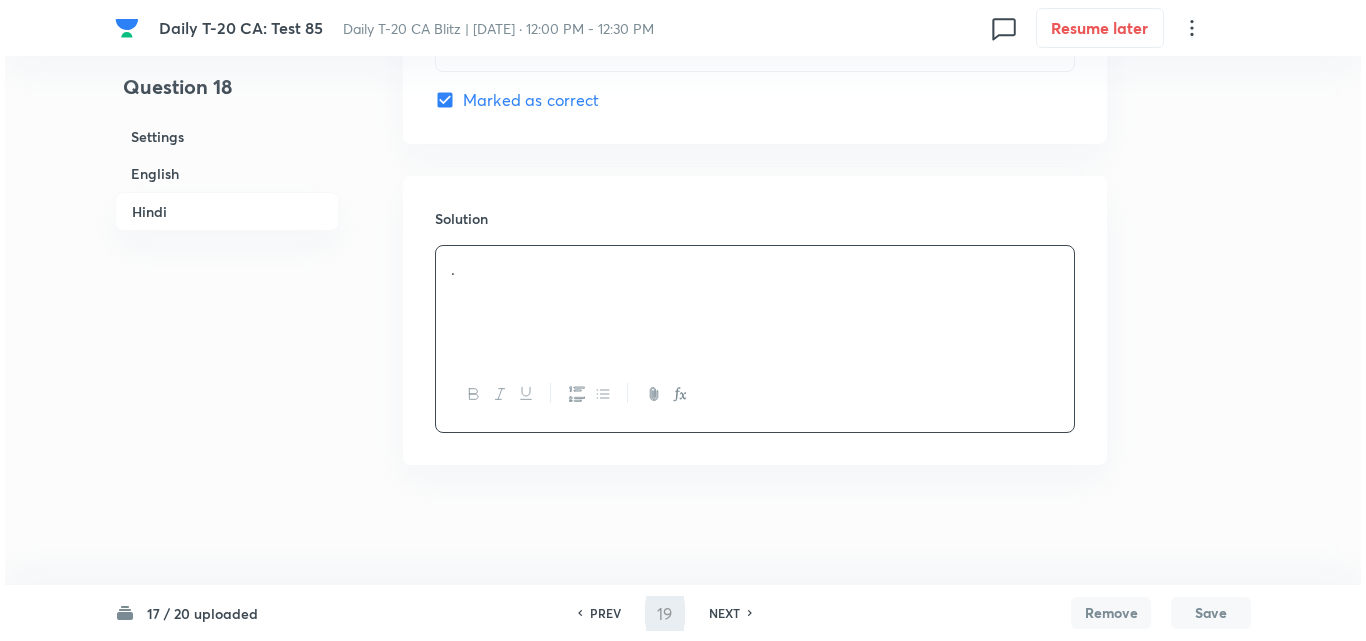 scroll, scrollTop: 0, scrollLeft: 0, axis: both 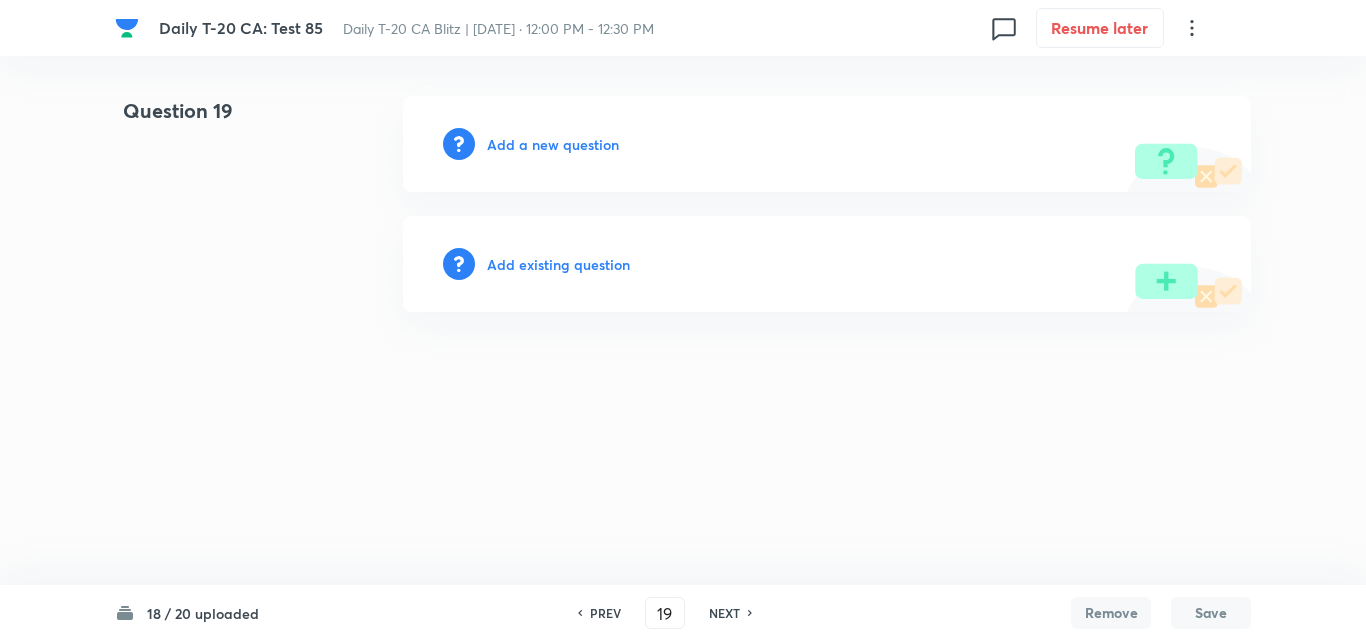 click on "Add a new question" at bounding box center [553, 144] 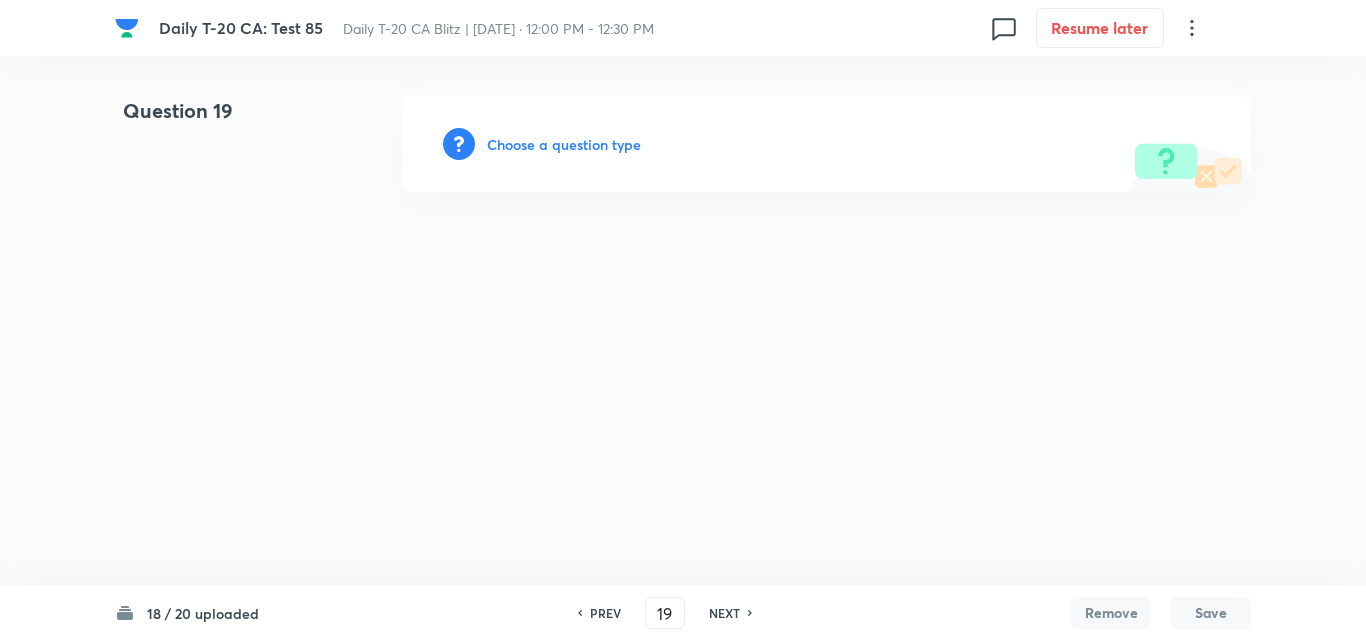 click on "Choose a question type" at bounding box center (564, 144) 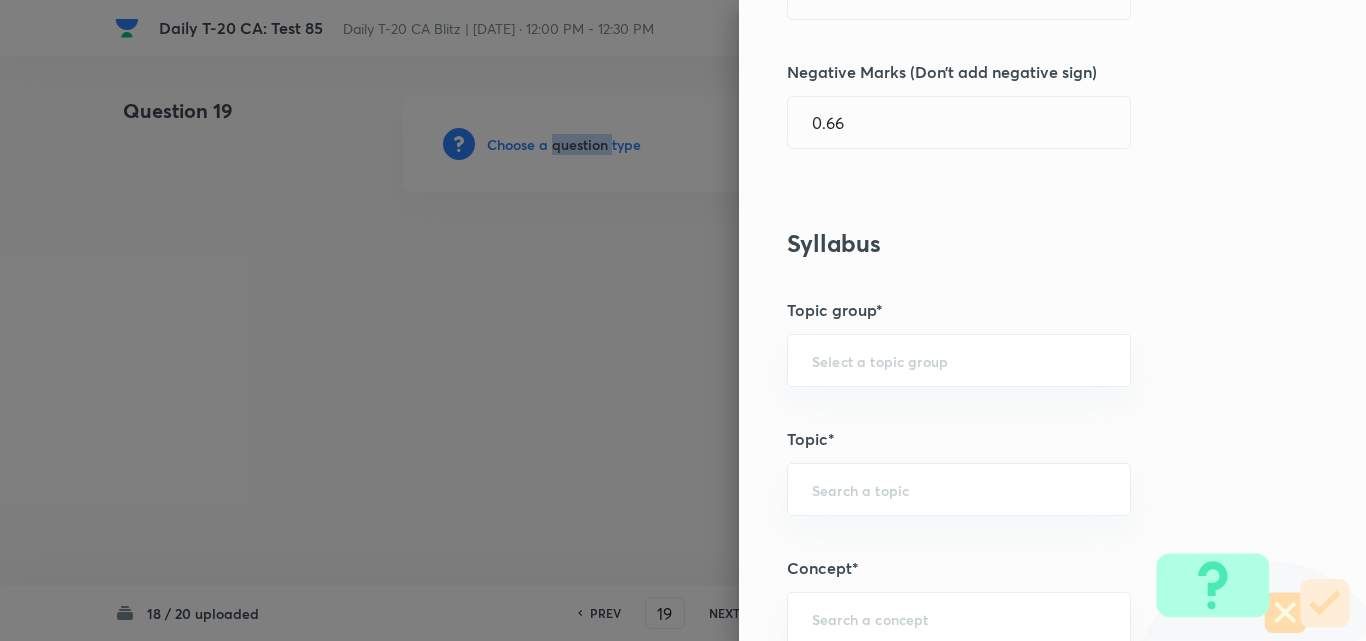 scroll, scrollTop: 1100, scrollLeft: 0, axis: vertical 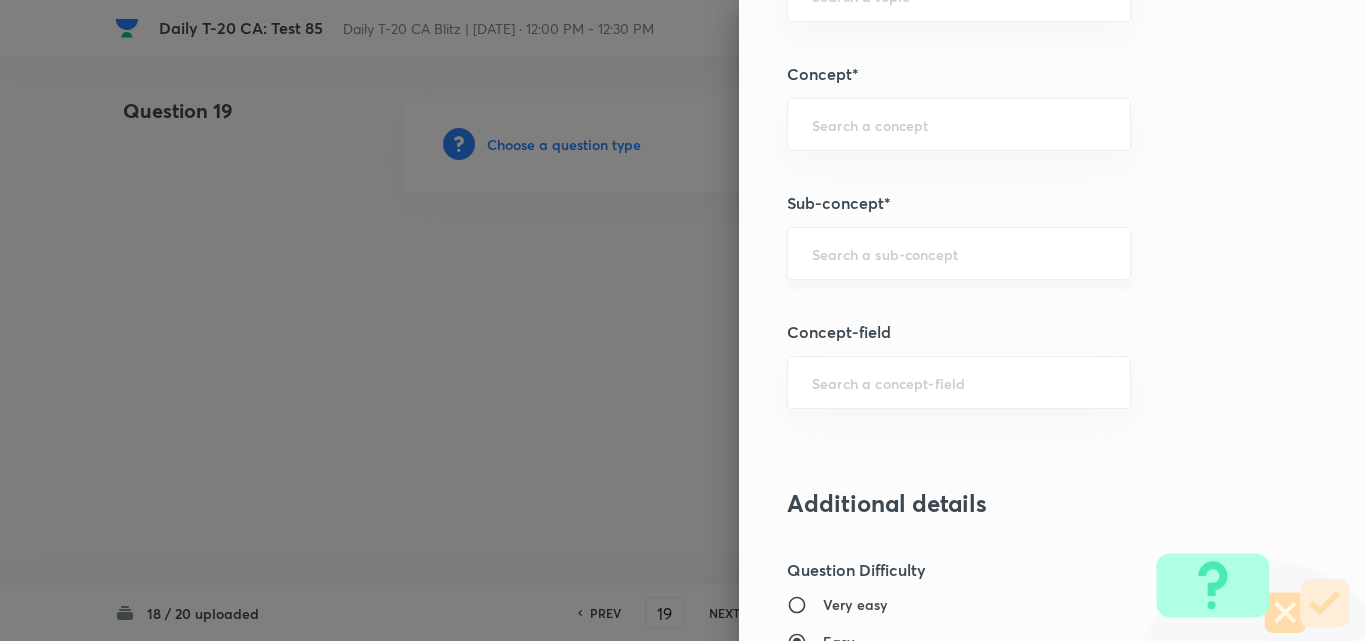 click at bounding box center (959, 253) 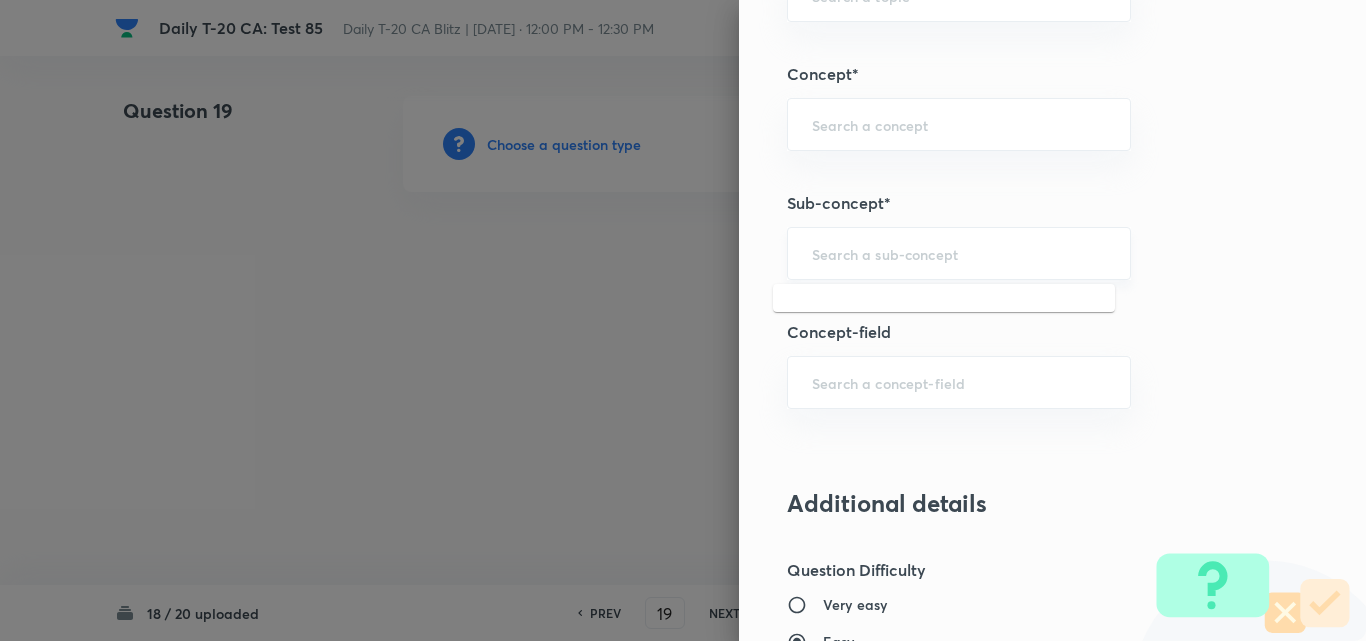 paste on "Current Affairs 2025" 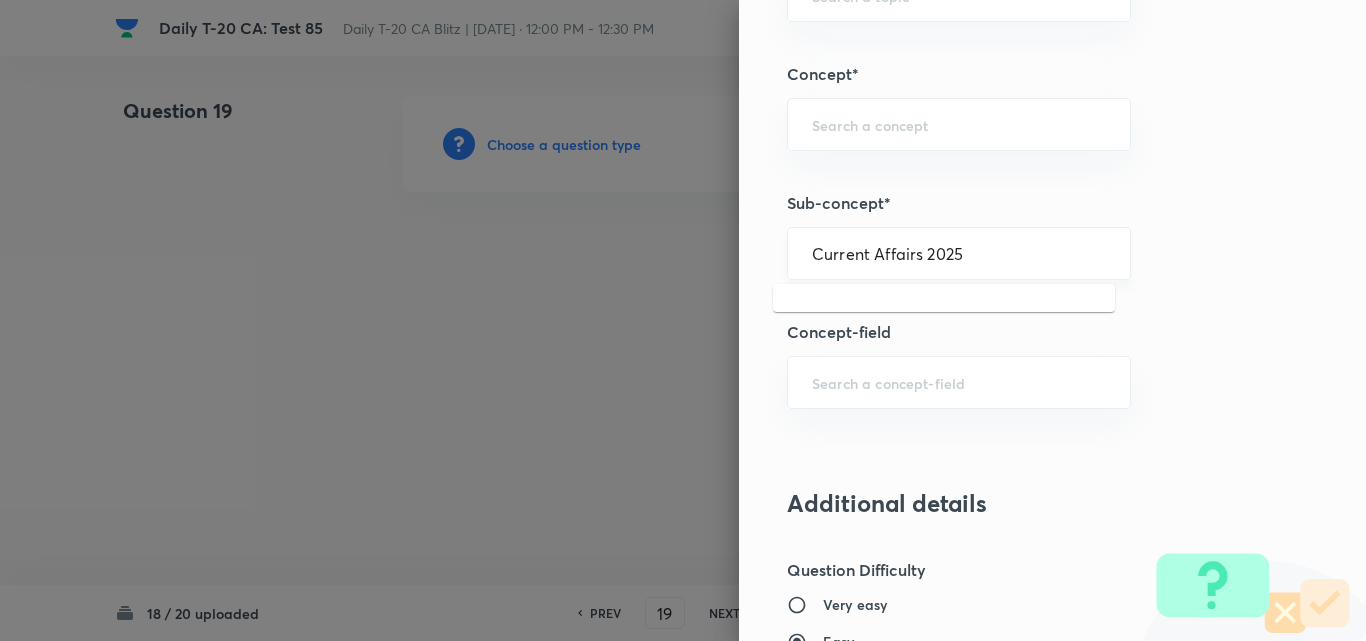 click on "Current Affairs 2025" at bounding box center [959, 253] 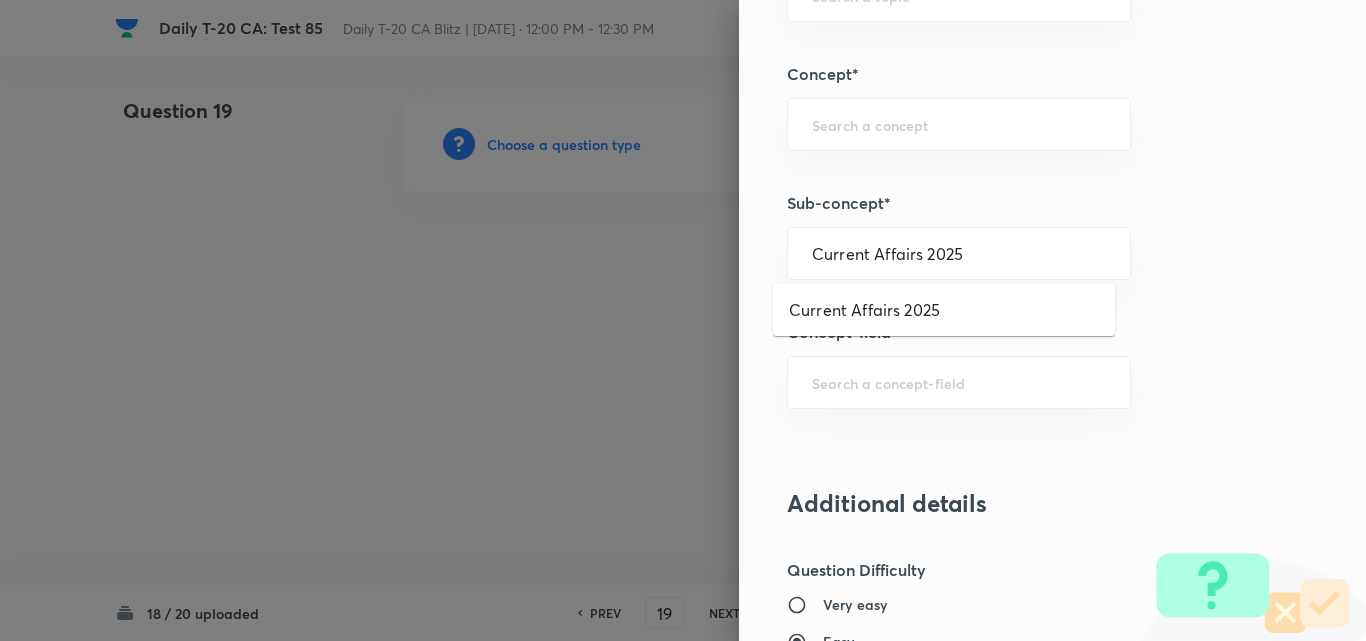 click on "Current Affairs 2025" at bounding box center [944, 310] 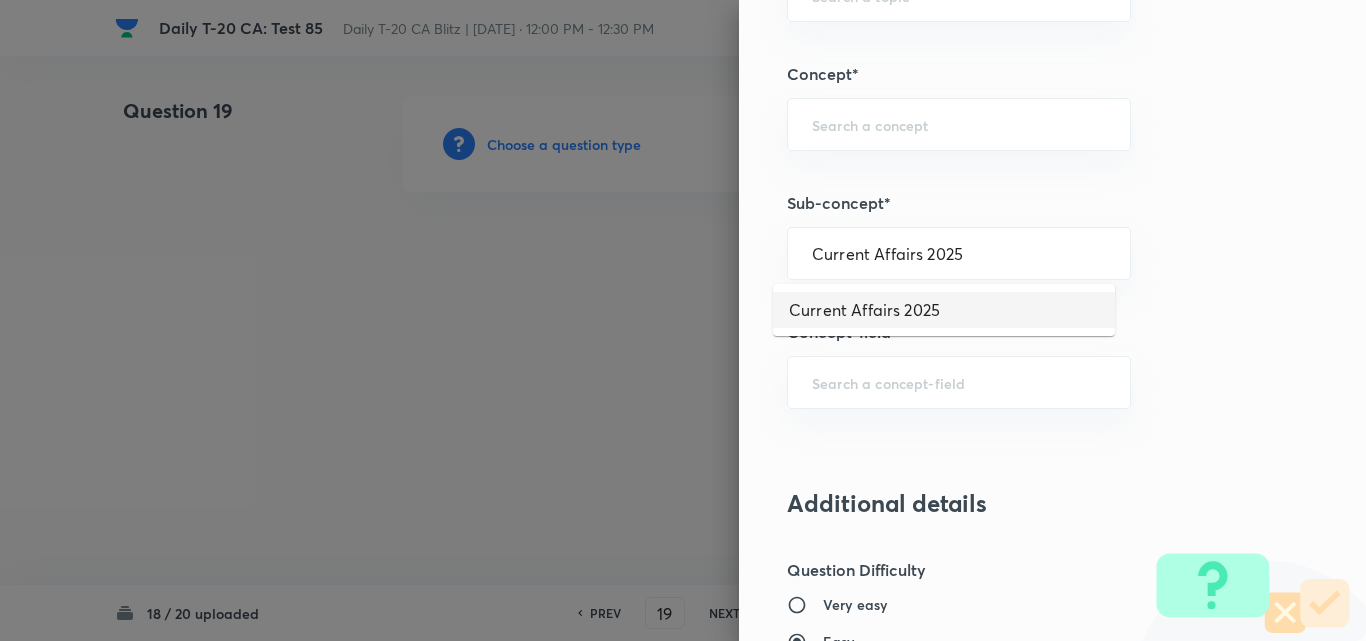 click on "Current Affairs 2025" at bounding box center (944, 310) 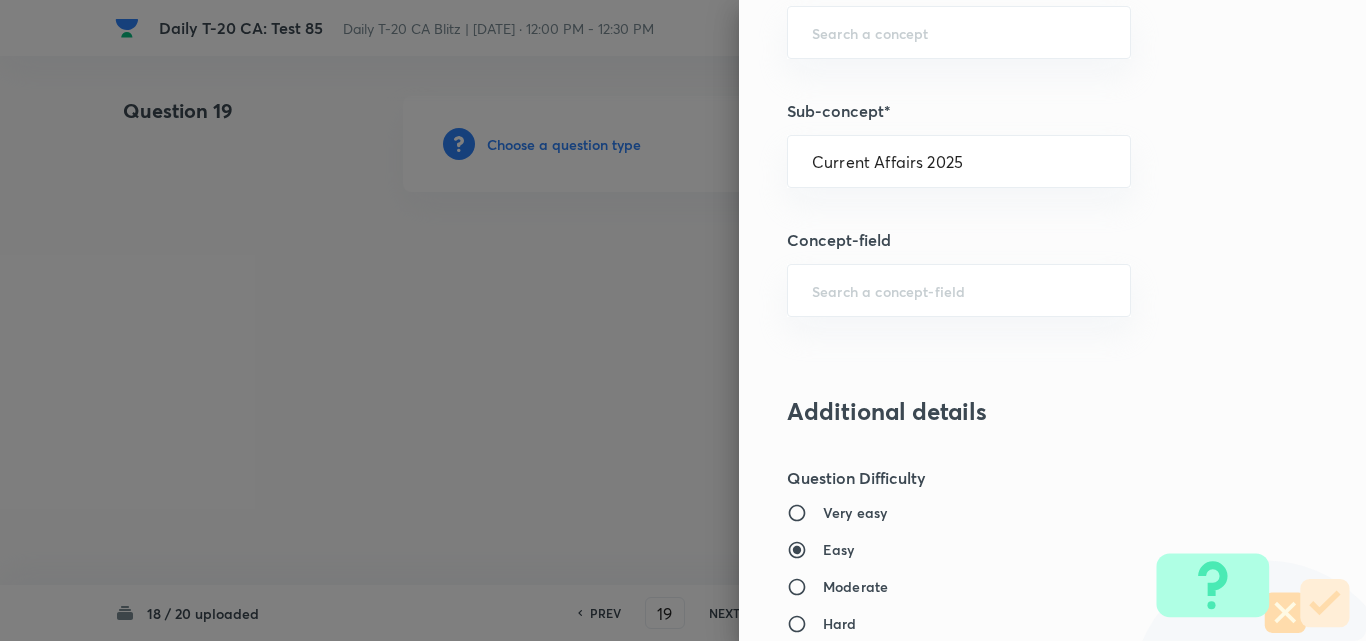 type on "Current Affairs" 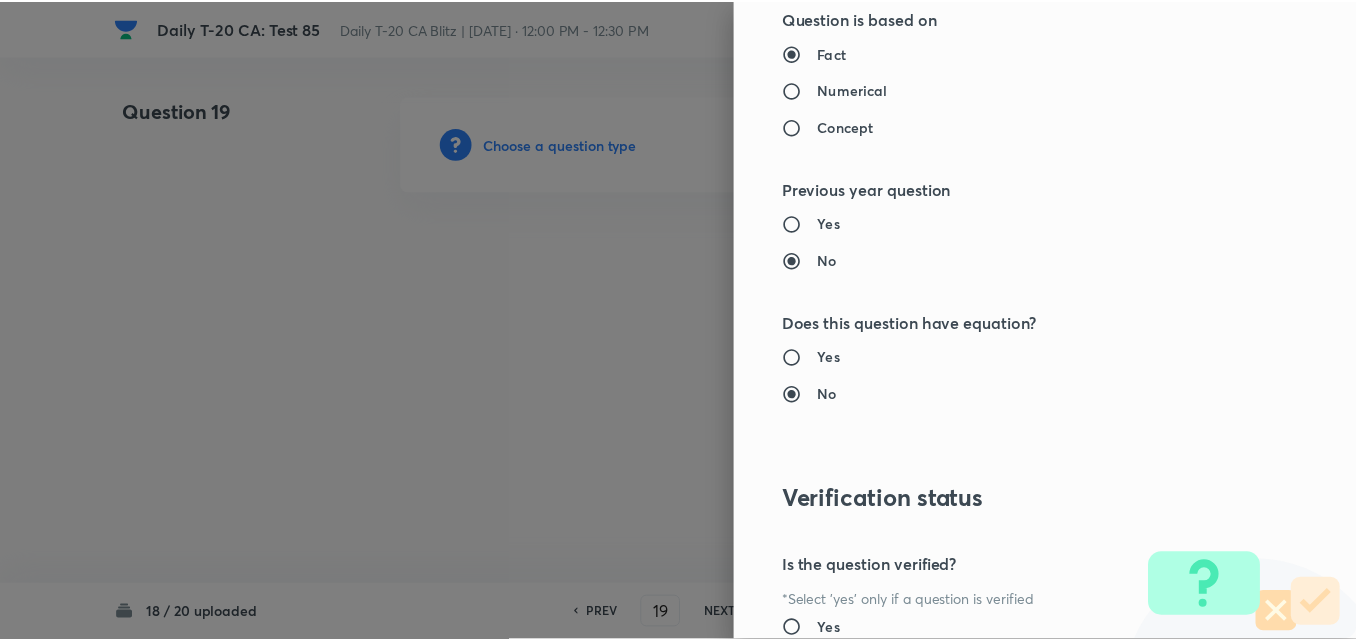 scroll, scrollTop: 2085, scrollLeft: 0, axis: vertical 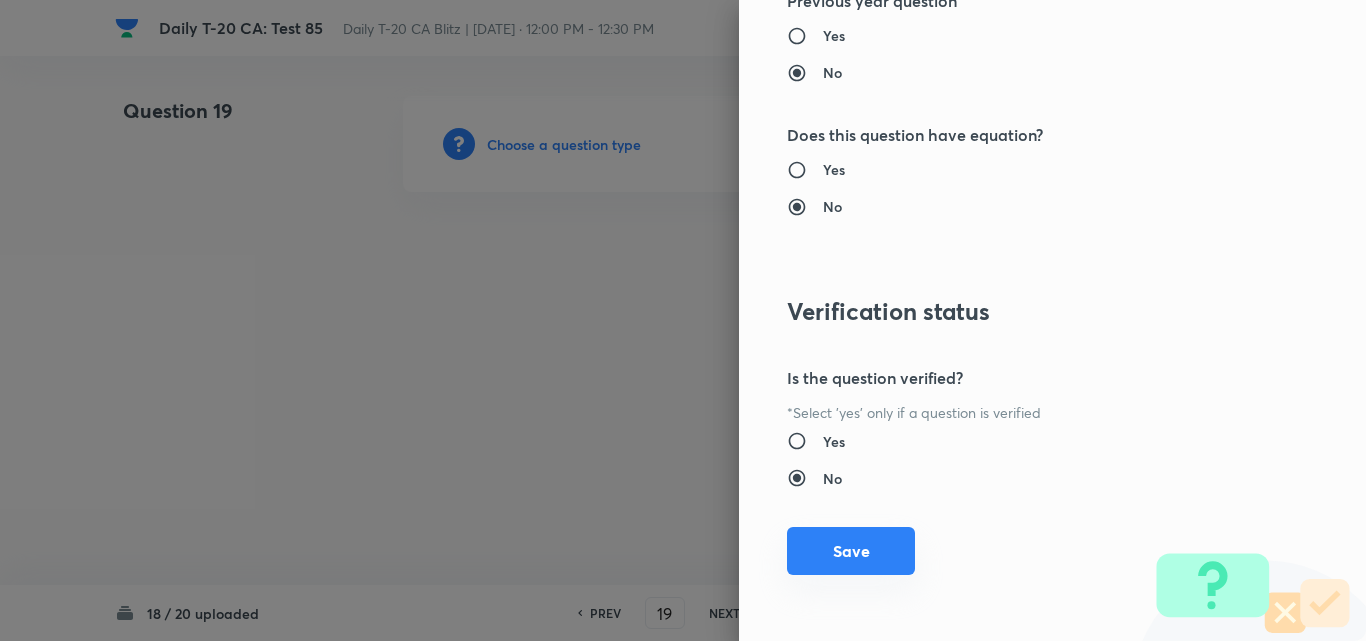 click on "Save" at bounding box center (851, 551) 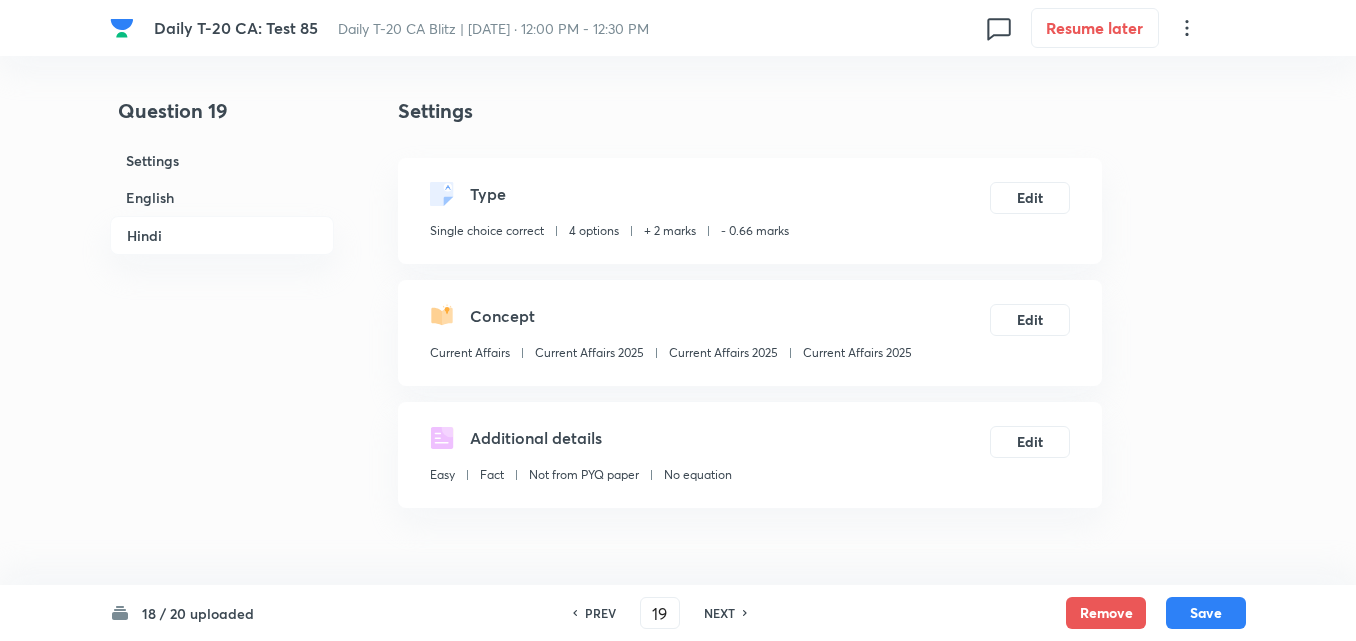 drag, startPoint x: 170, startPoint y: 192, endPoint x: 186, endPoint y: 213, distance: 26.400757 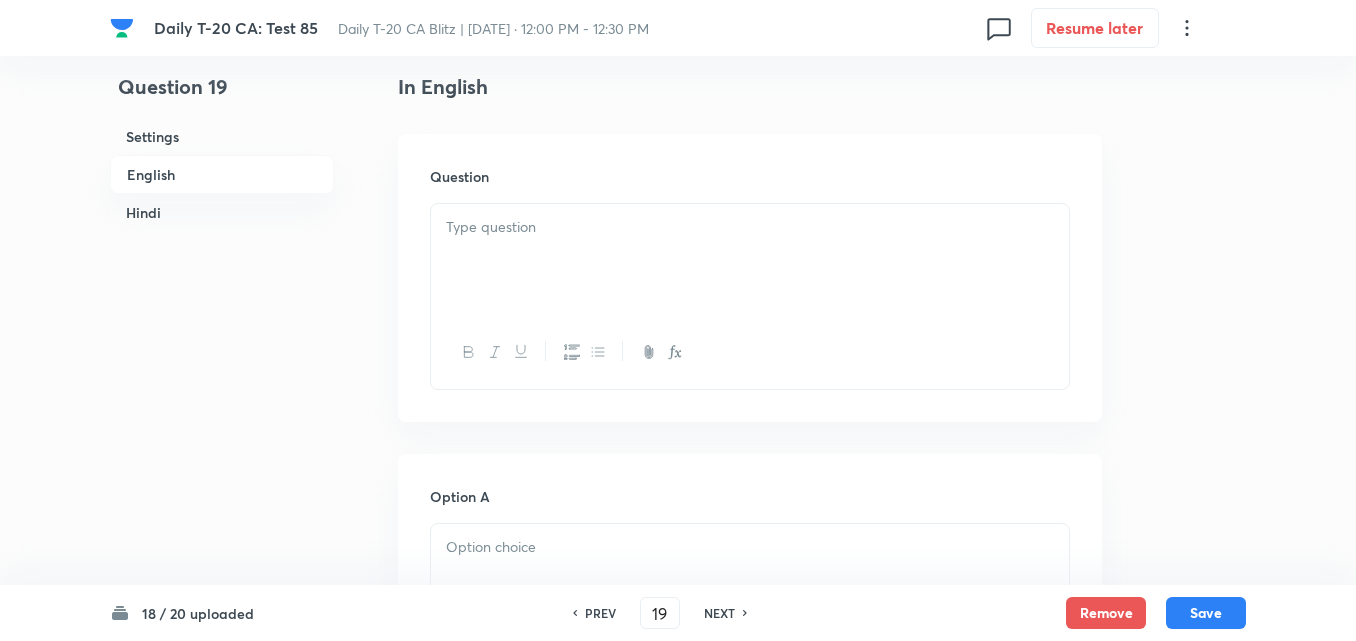click at bounding box center [750, 260] 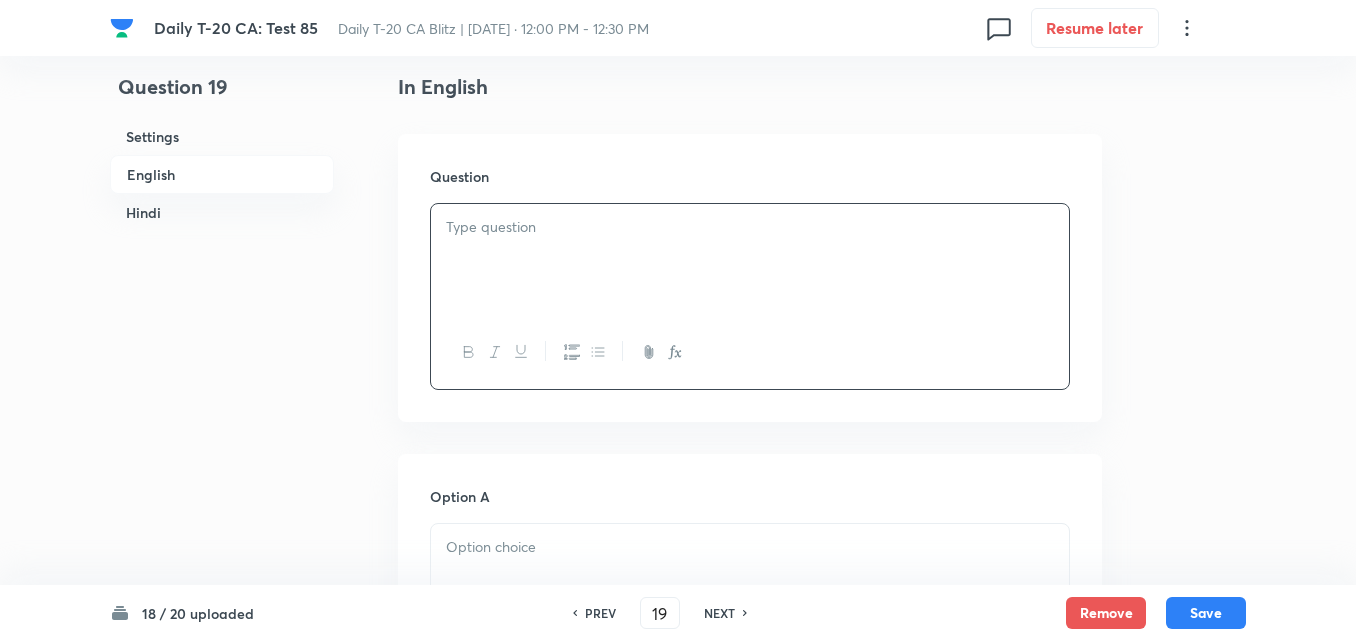 type 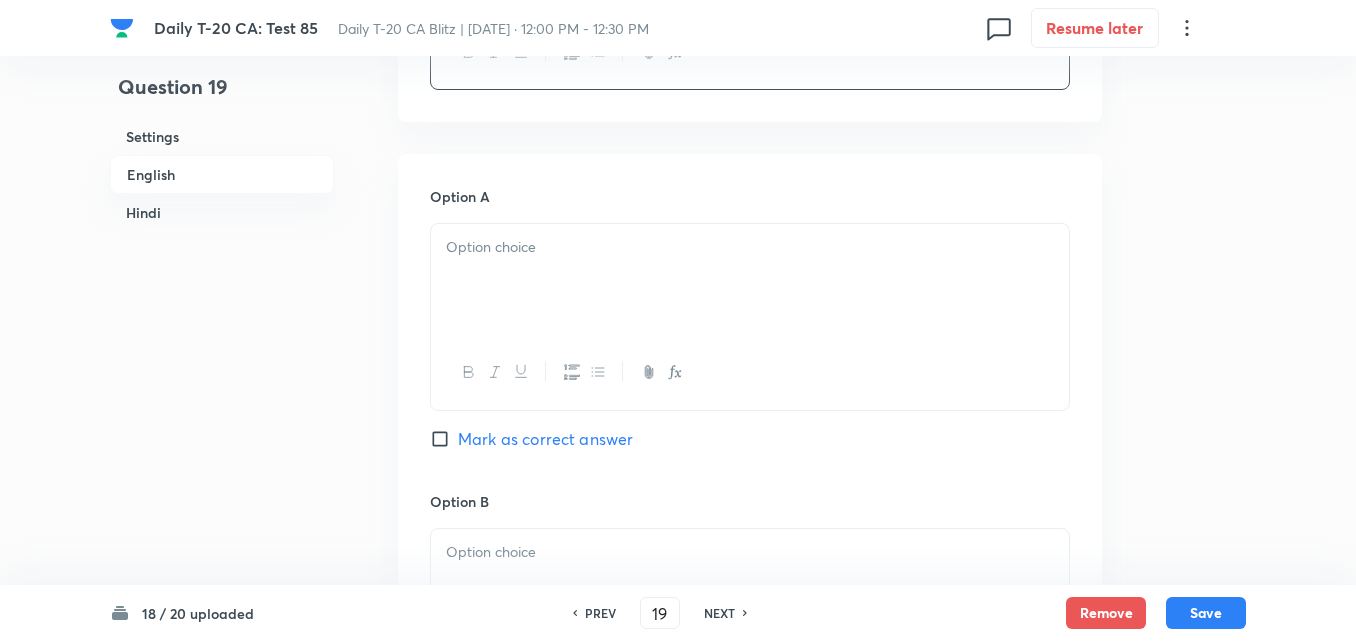 type 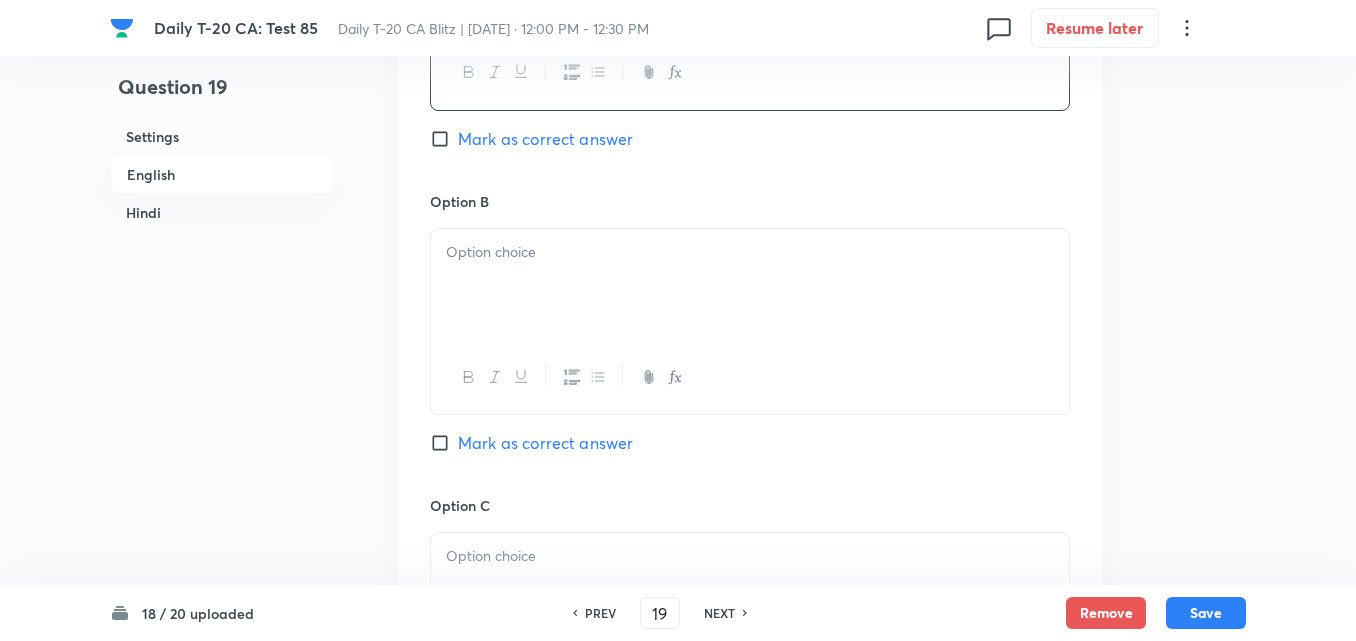 type 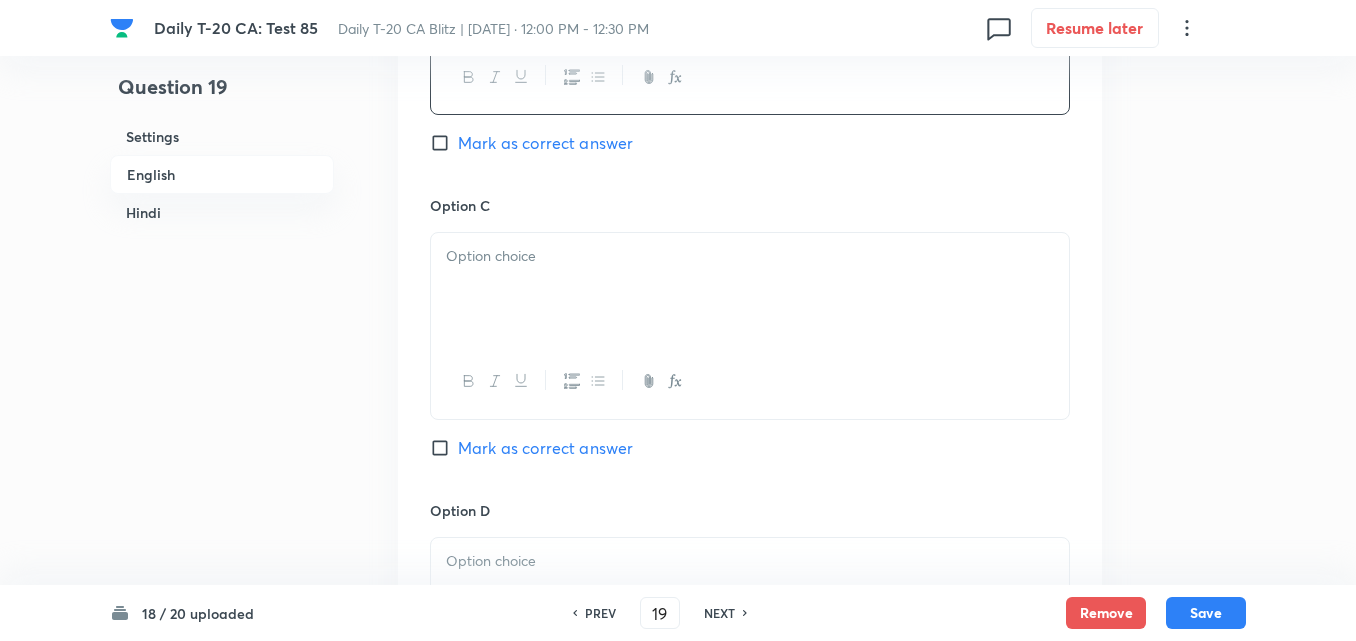 click at bounding box center [750, 289] 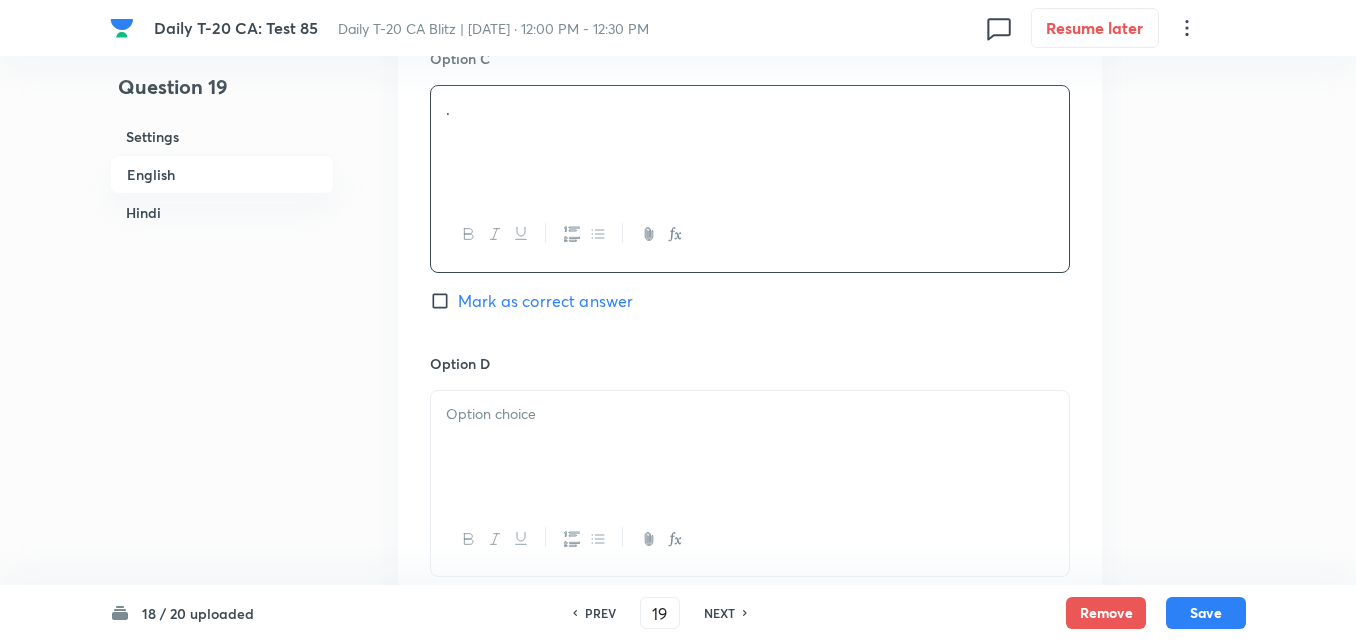 scroll, scrollTop: 1716, scrollLeft: 0, axis: vertical 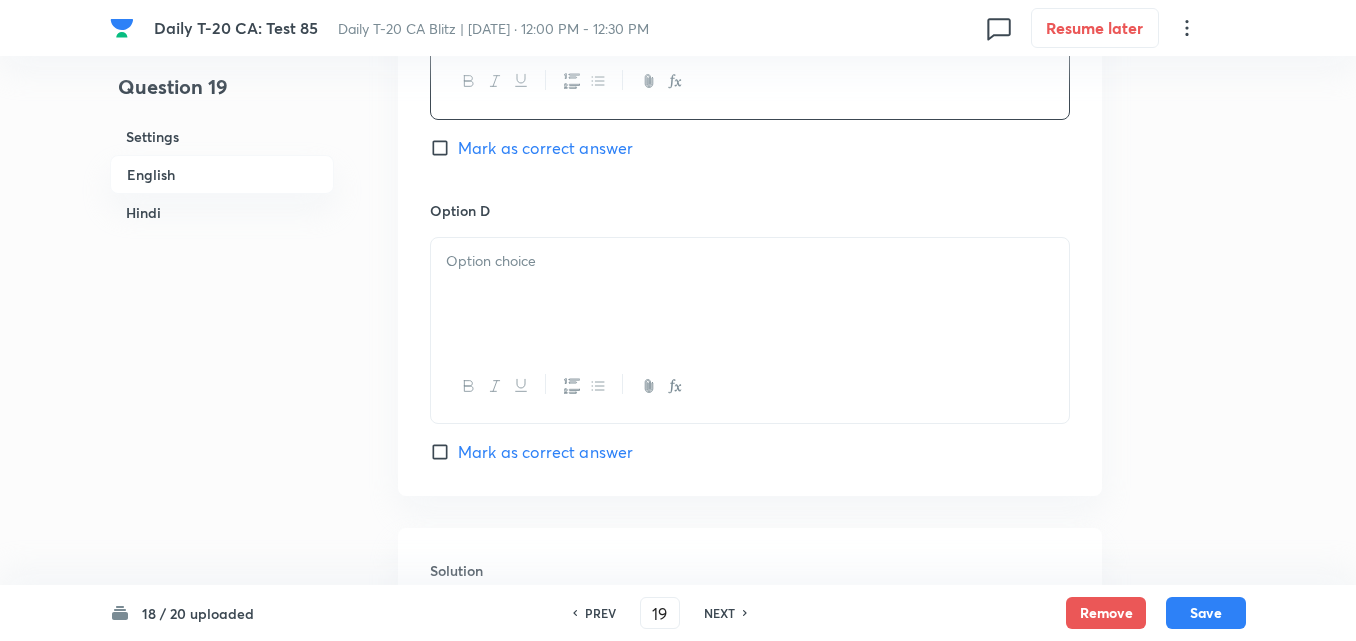 click at bounding box center (750, 294) 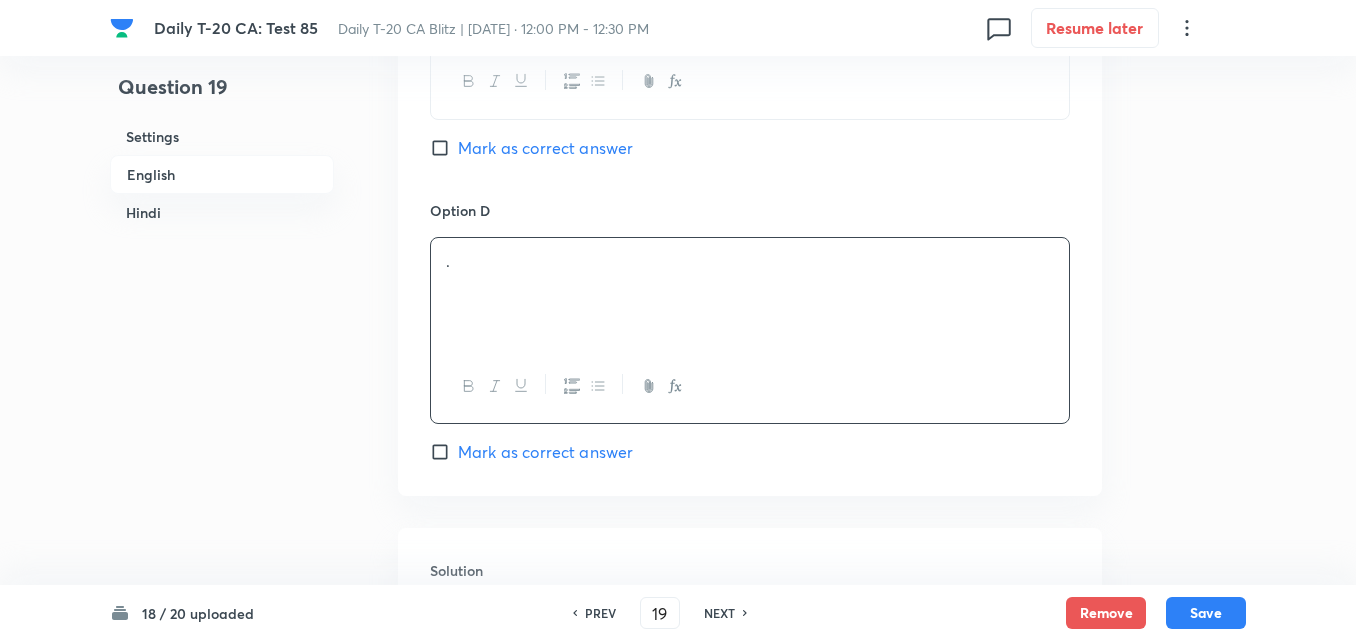 click on "Mark as correct answer" at bounding box center [545, 452] 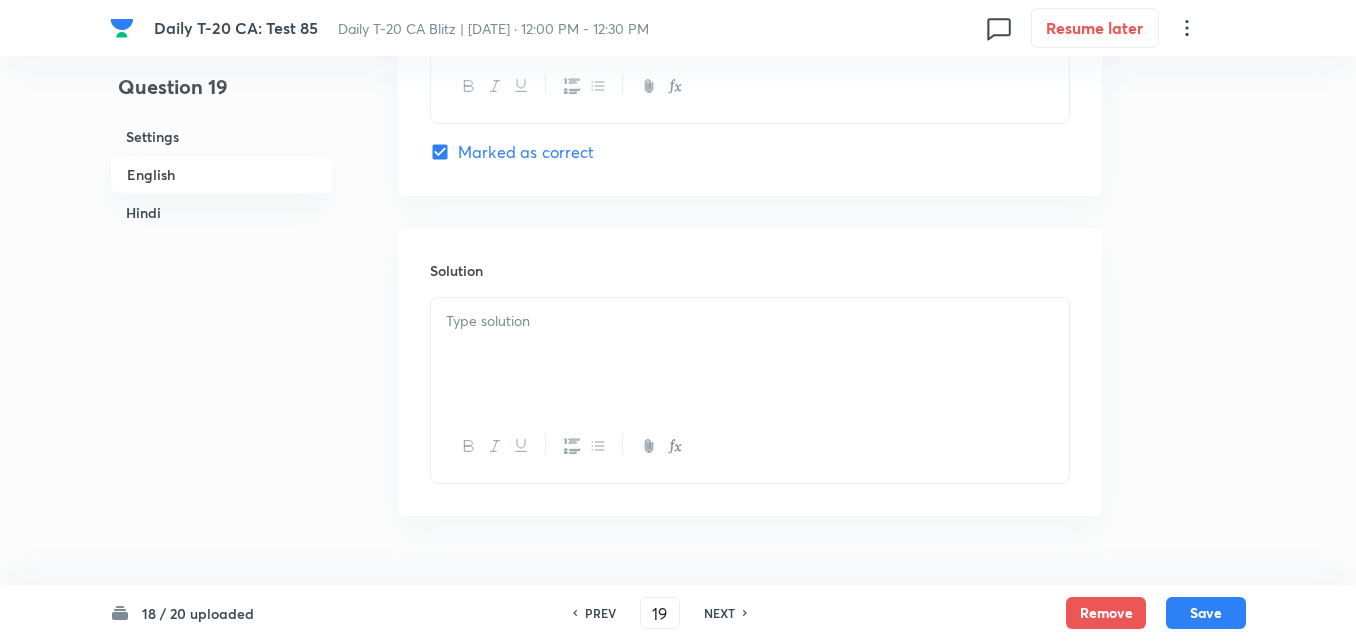 click at bounding box center [750, 354] 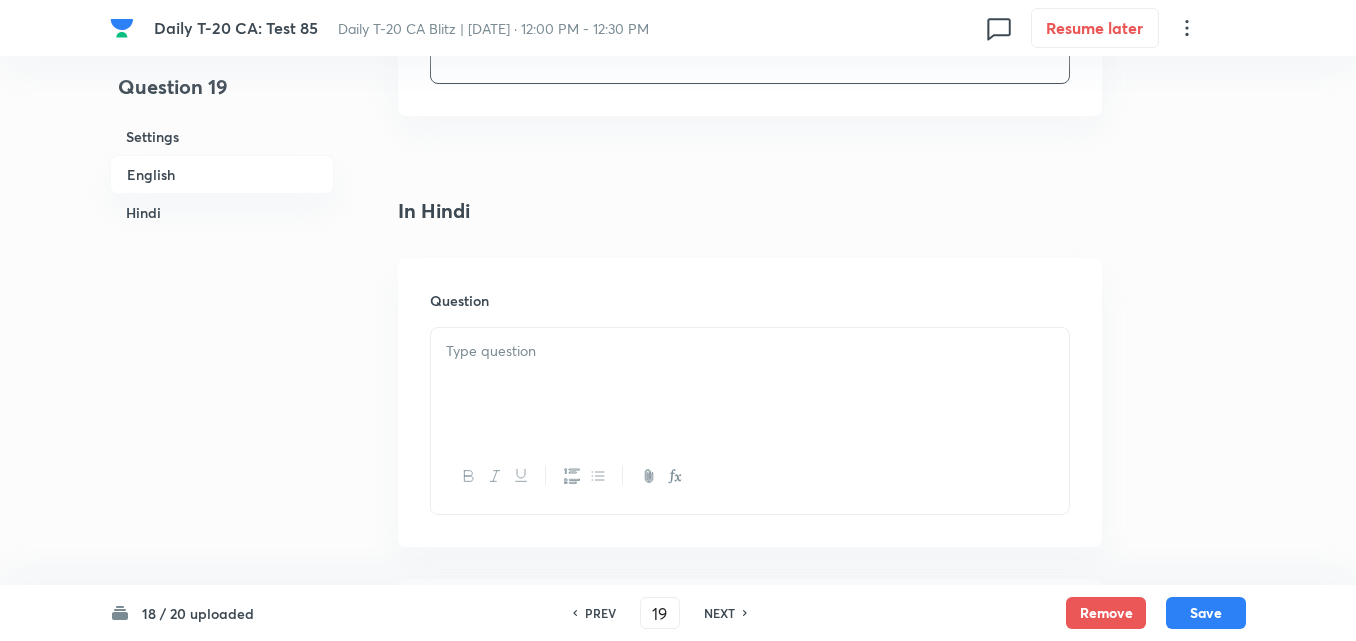 click on "Question" at bounding box center [750, 402] 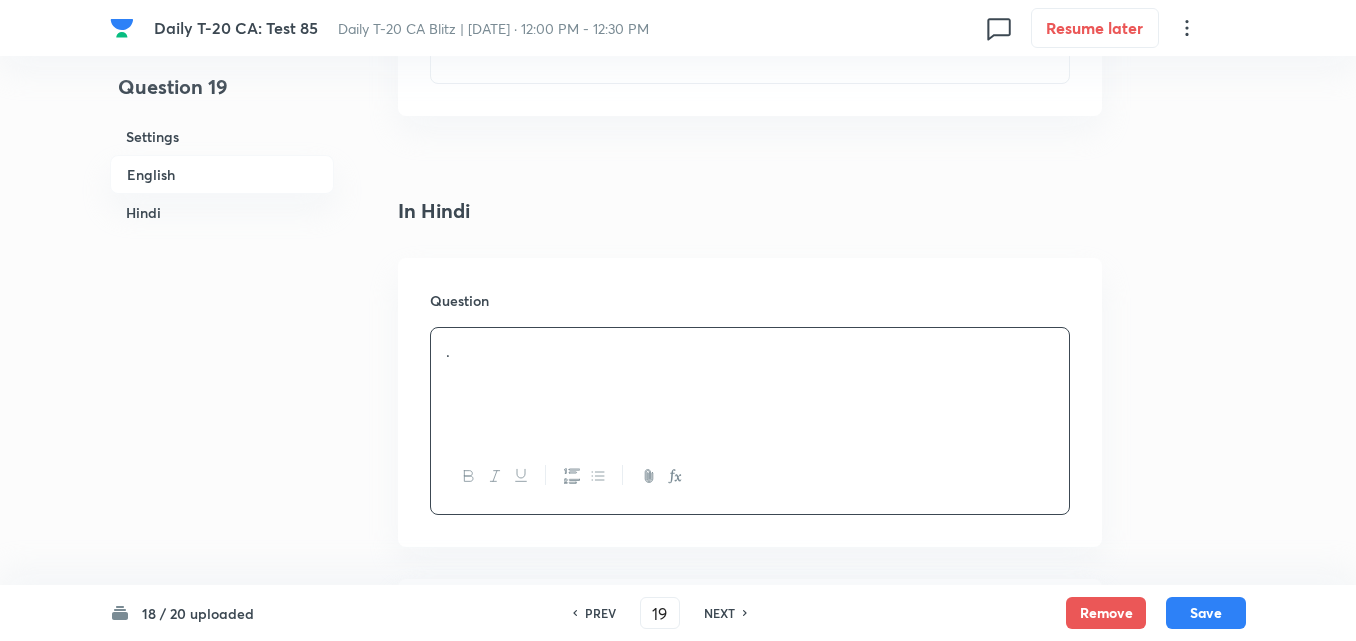 click on "." at bounding box center [750, 384] 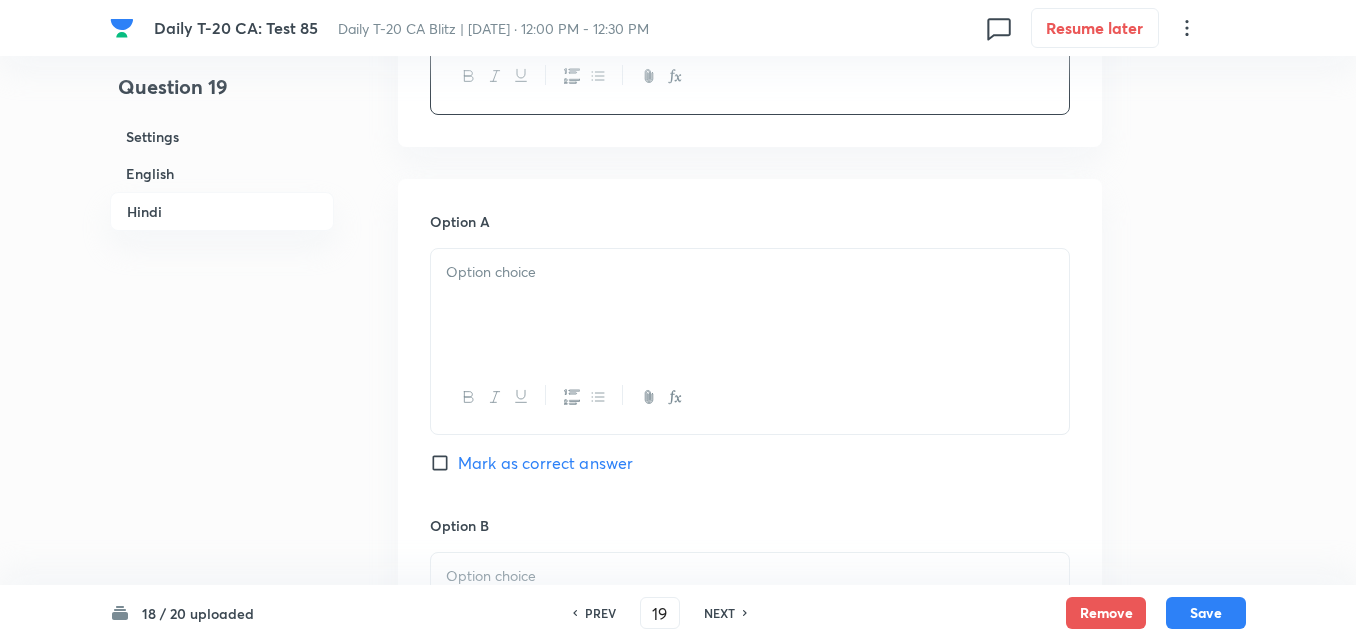 click at bounding box center [750, 272] 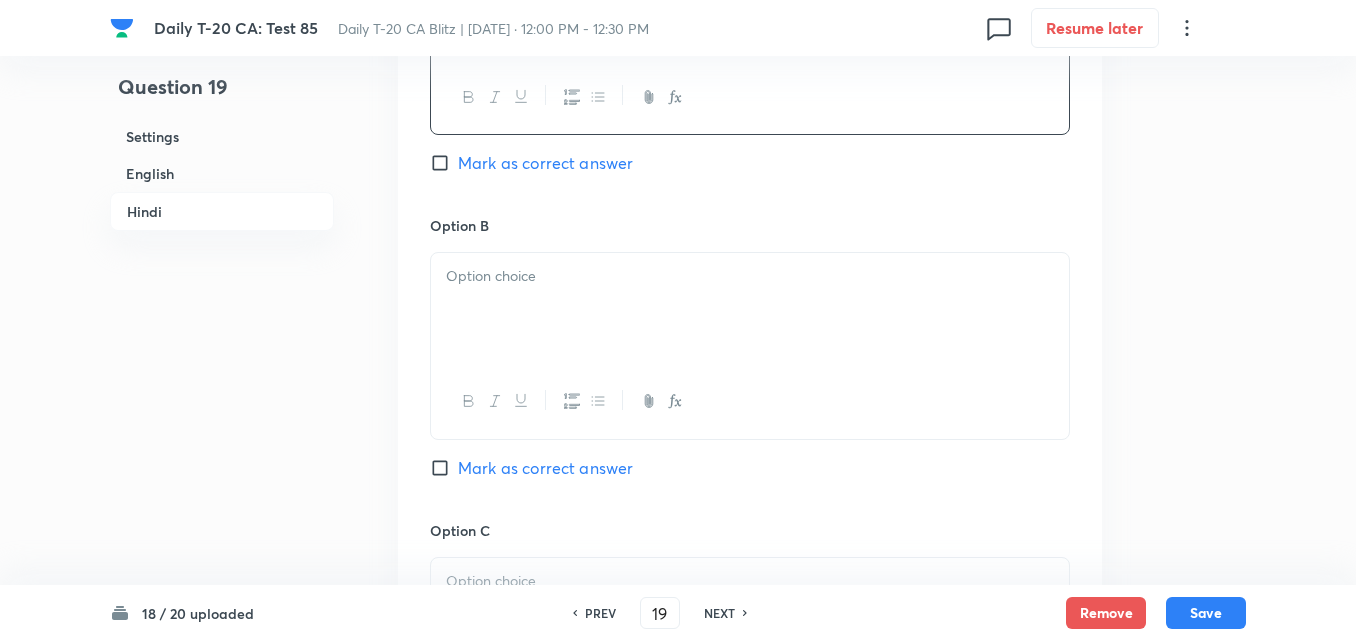 click at bounding box center (750, 309) 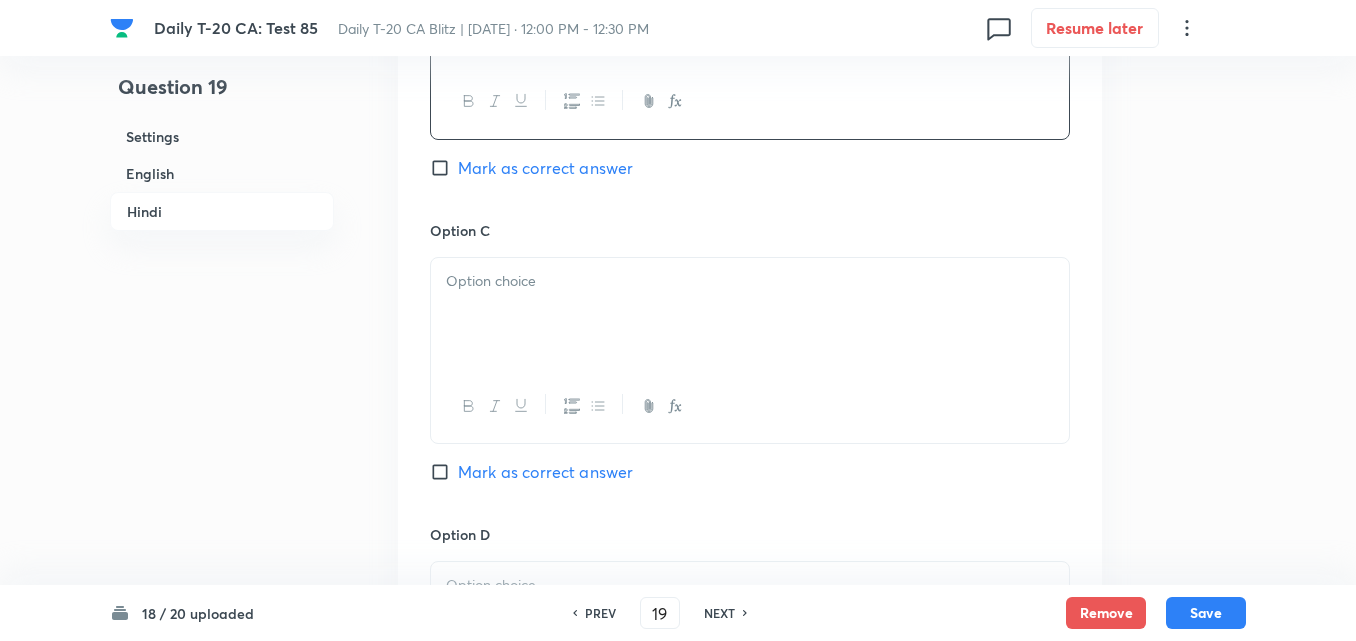 click at bounding box center (750, 314) 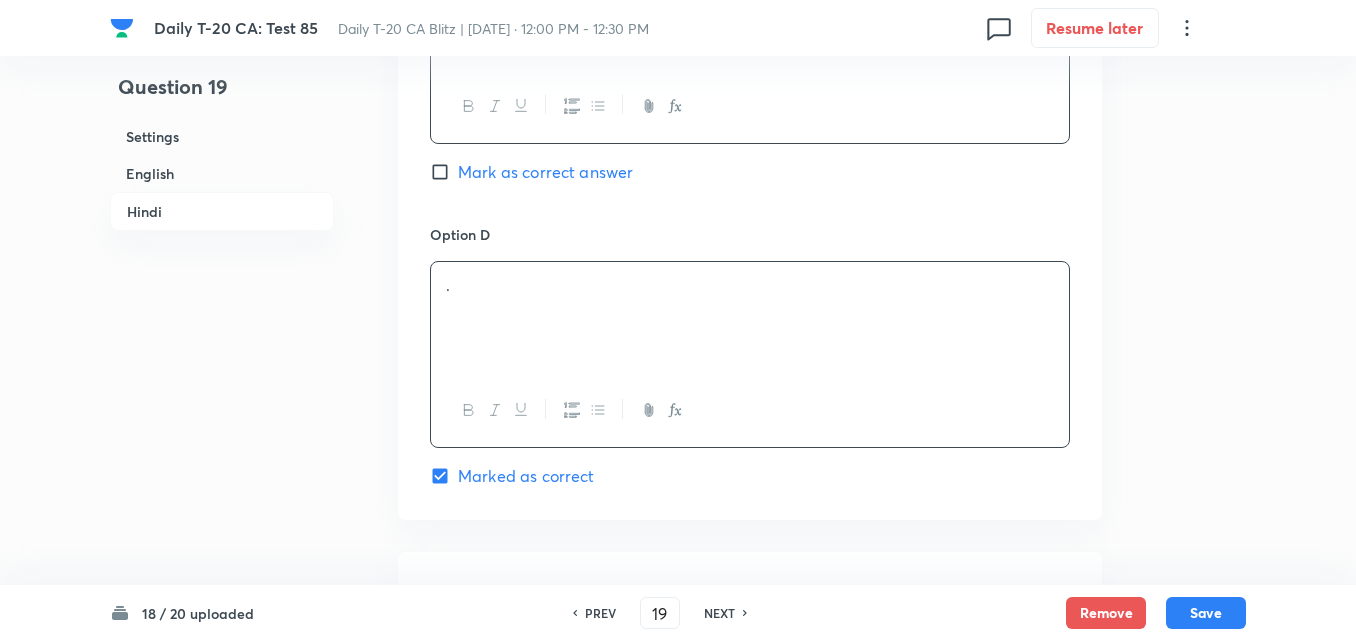 click on "." at bounding box center (750, 318) 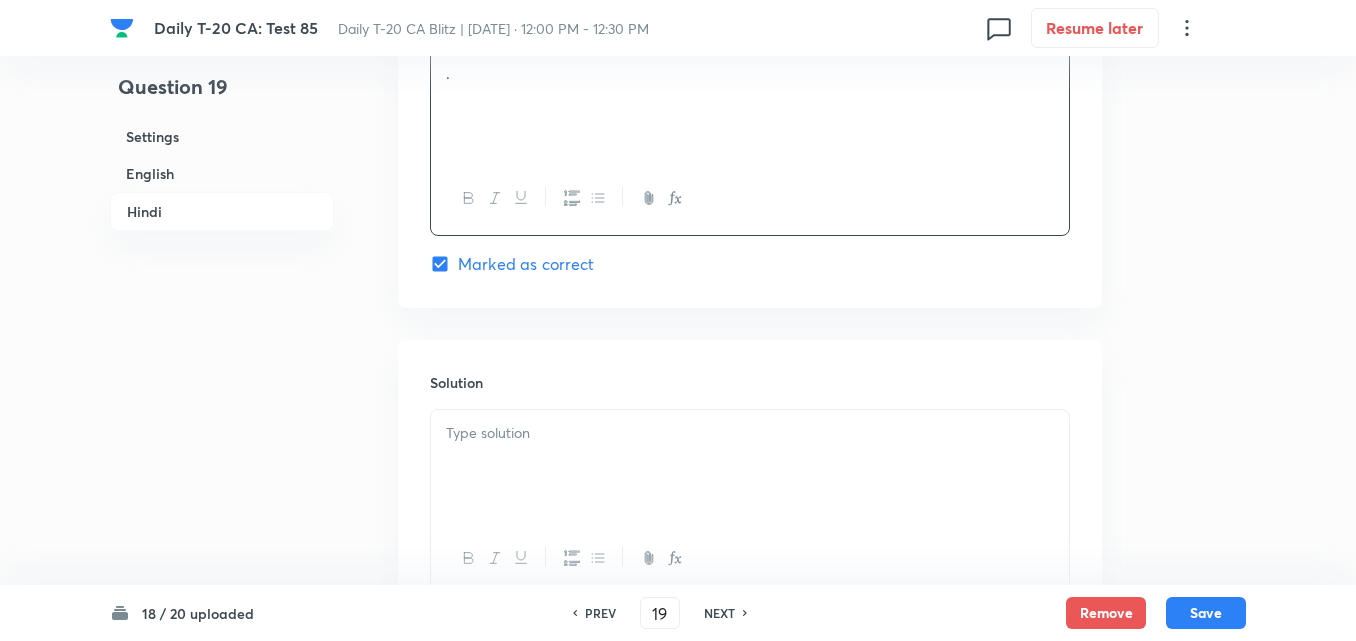 scroll, scrollTop: 4092, scrollLeft: 0, axis: vertical 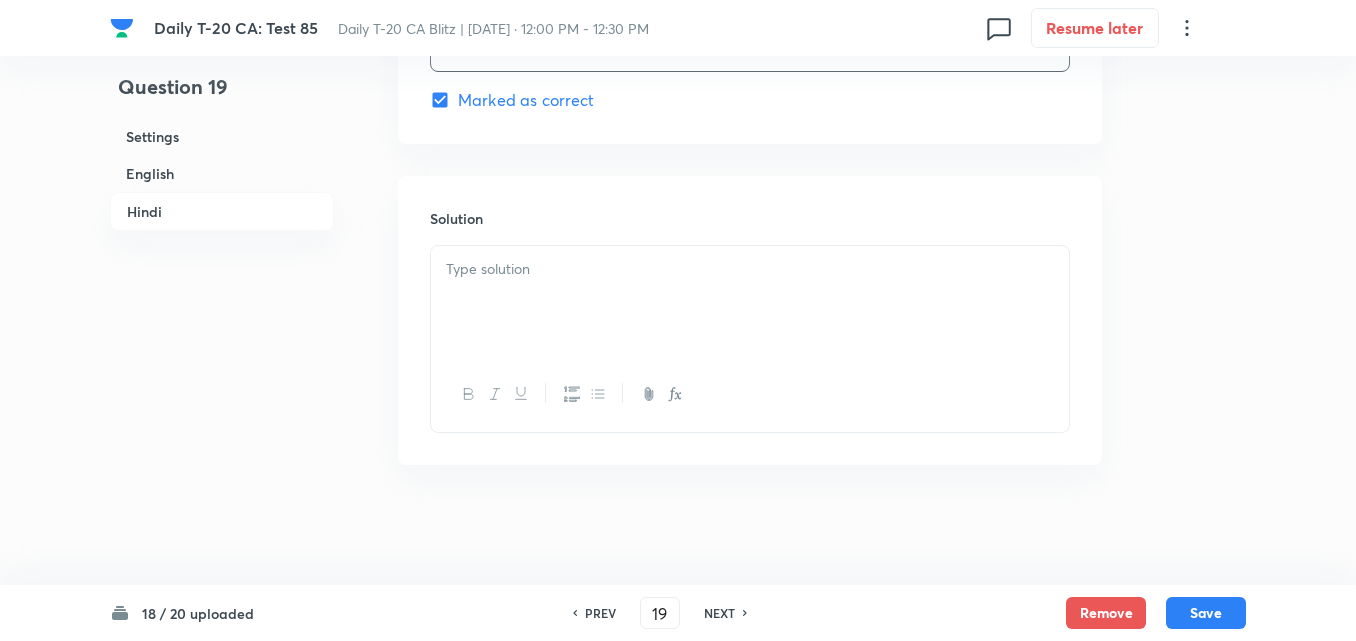 click at bounding box center (750, 302) 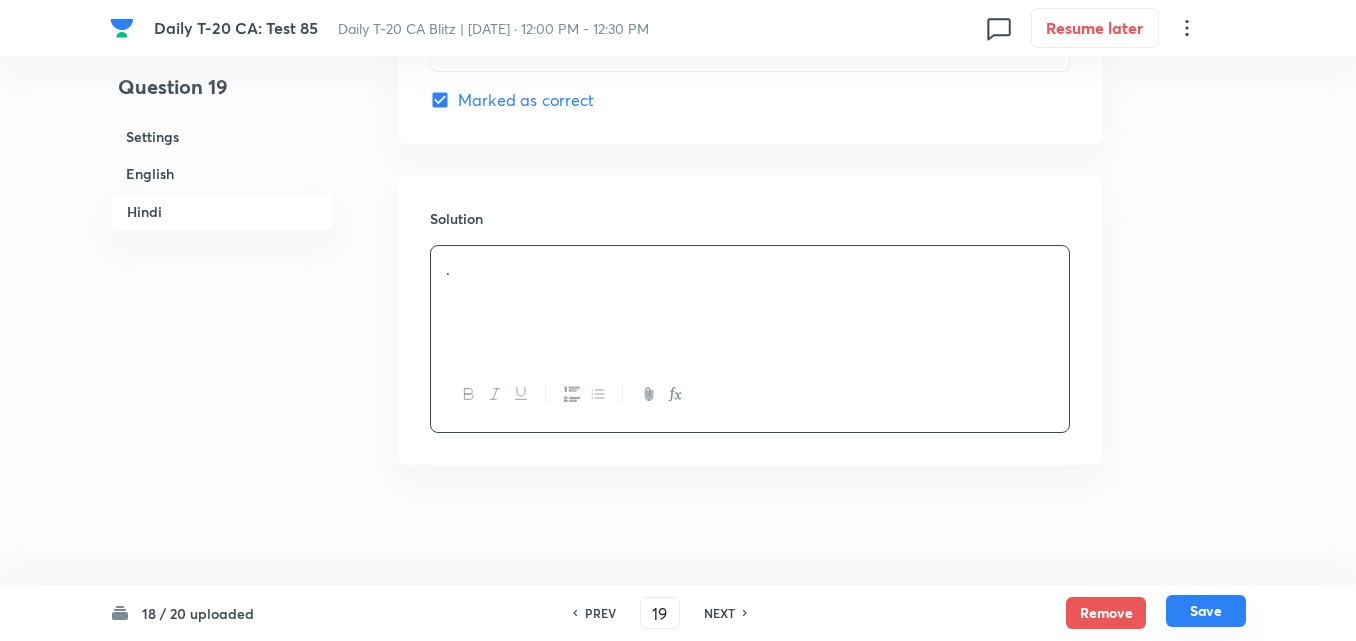 click on "Save" at bounding box center [1206, 611] 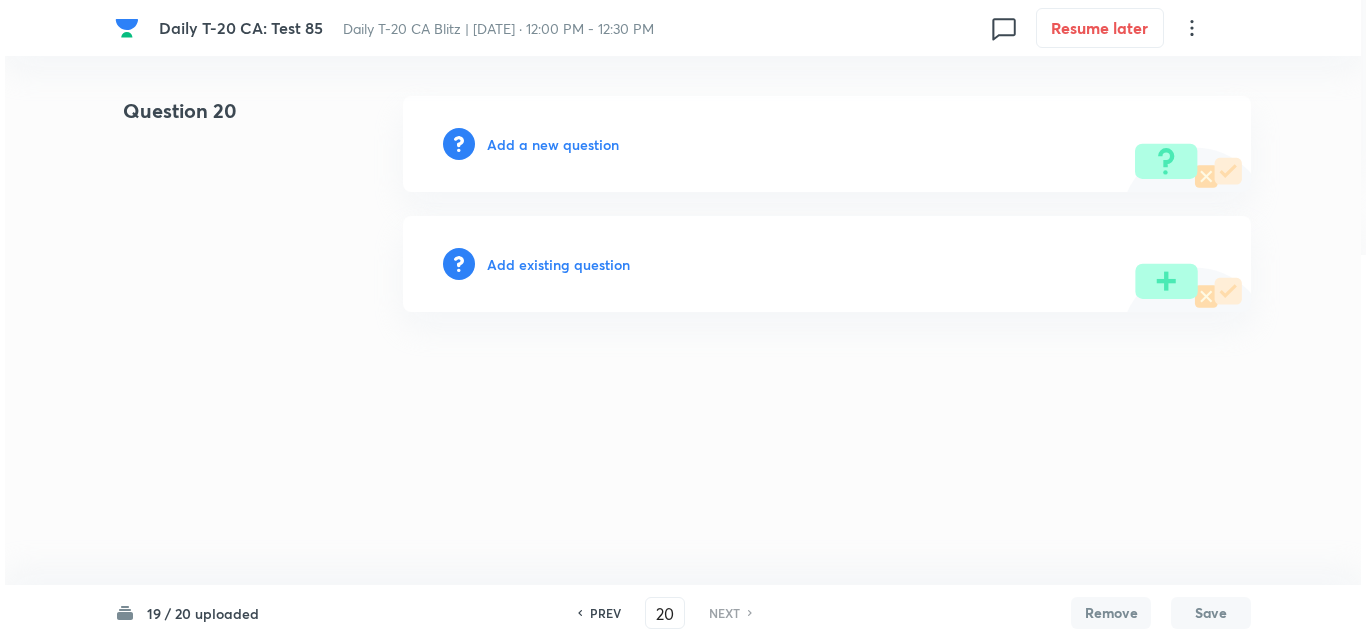 scroll, scrollTop: 0, scrollLeft: 0, axis: both 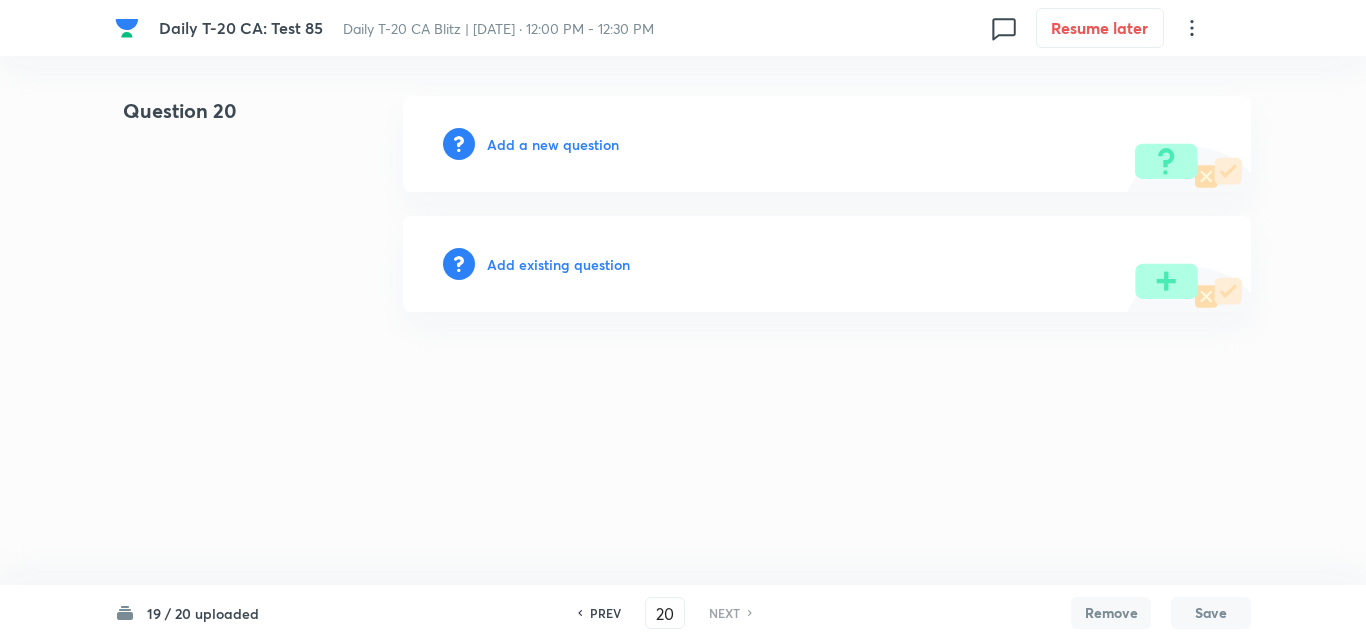 click on "Add a new question" at bounding box center (553, 144) 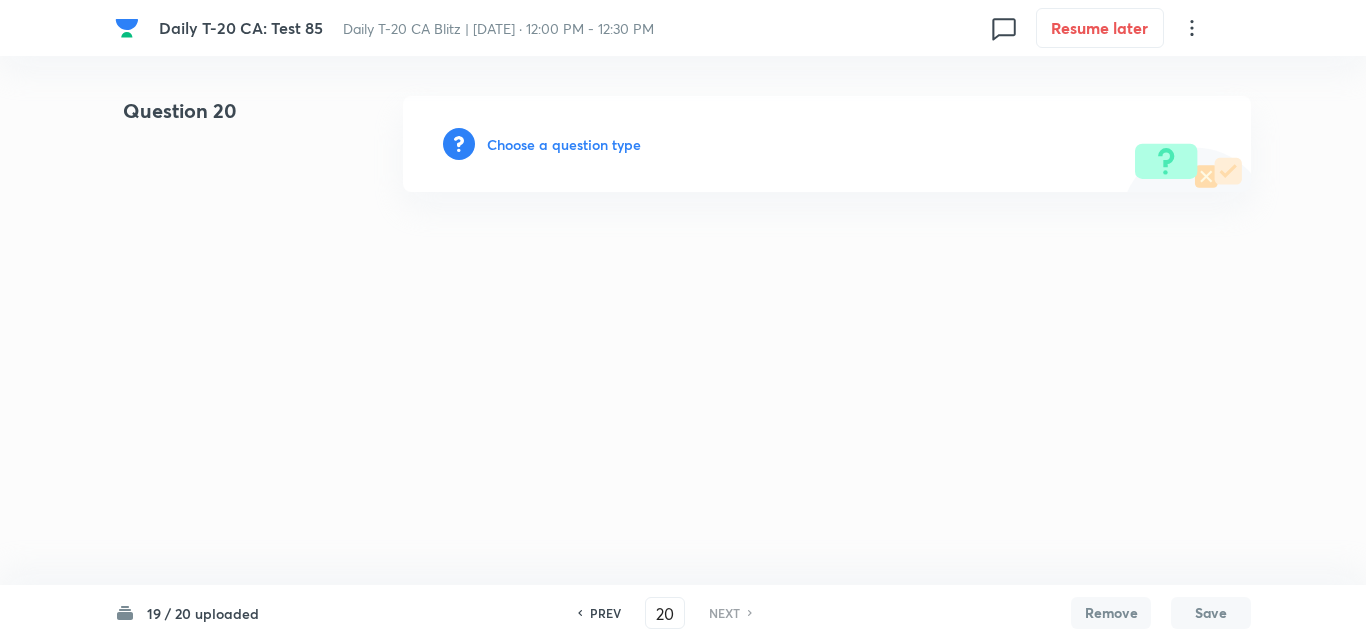 click on "Choose a question type" at bounding box center (564, 144) 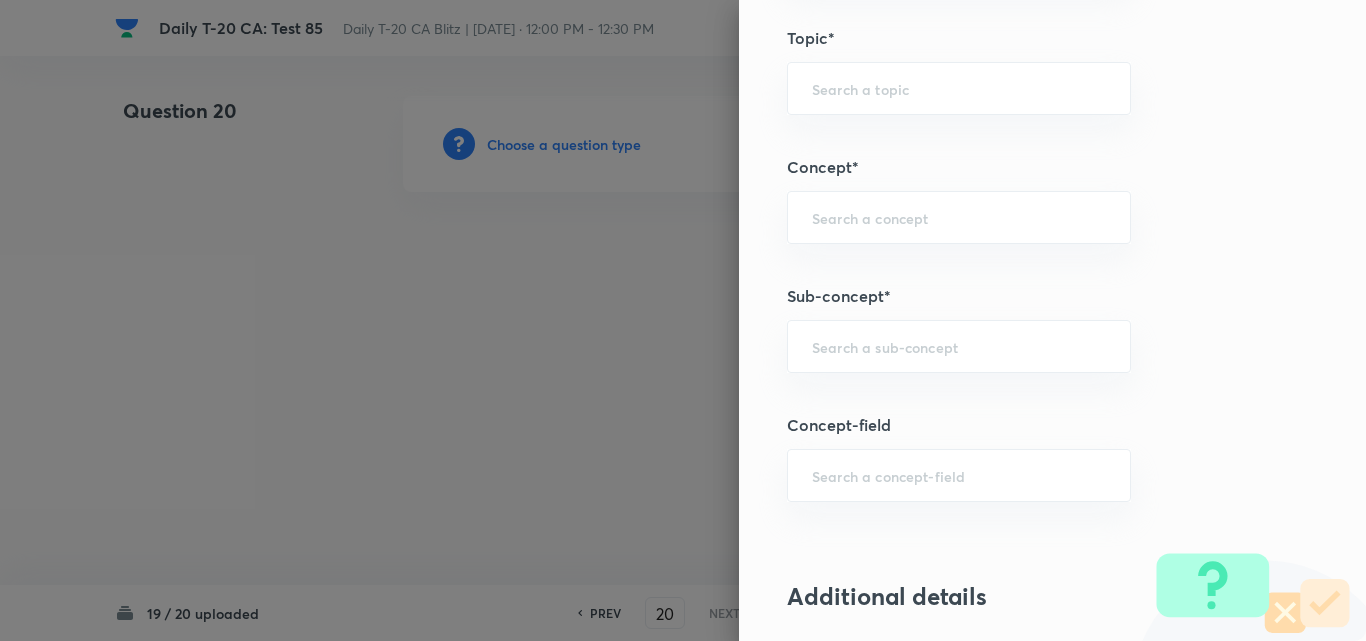 scroll, scrollTop: 1100, scrollLeft: 0, axis: vertical 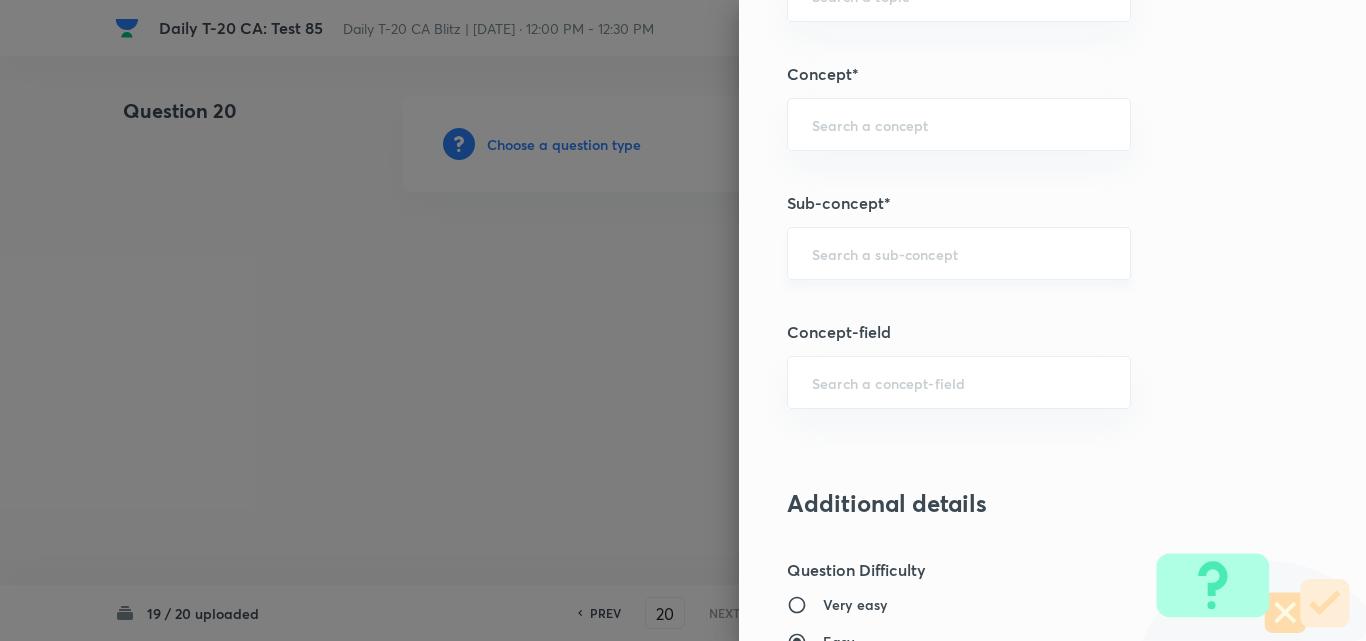 click at bounding box center [959, 253] 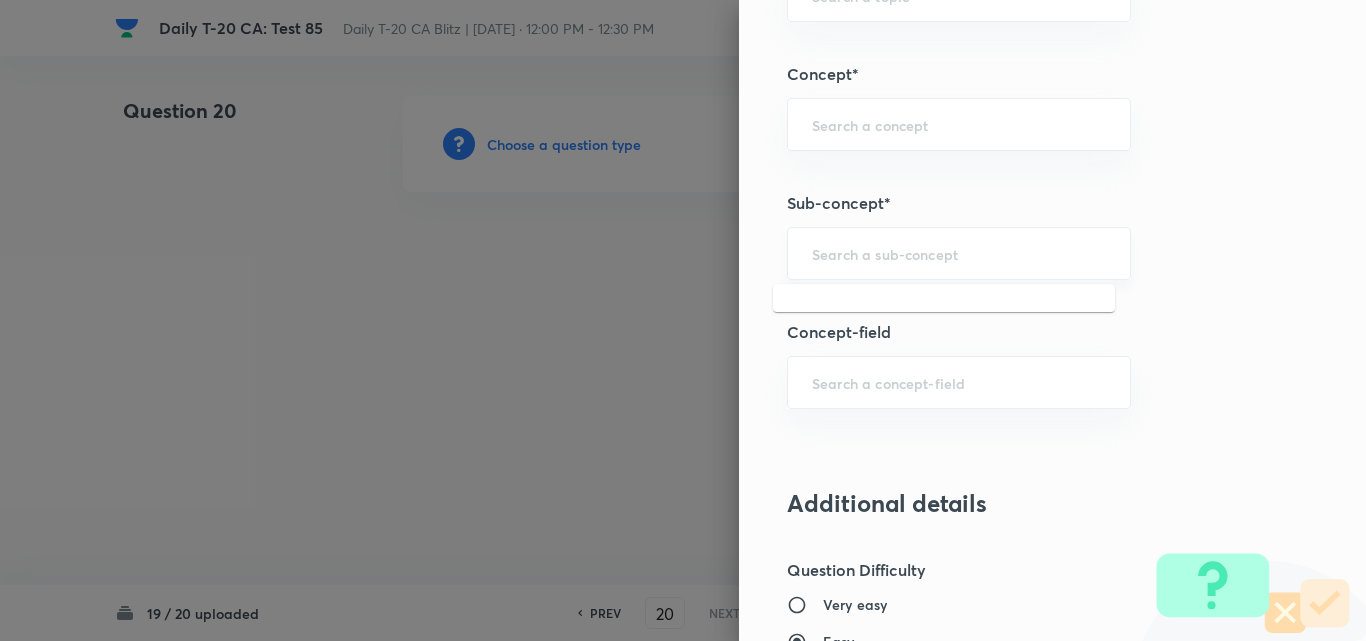 paste on "Current Affairs 2025" 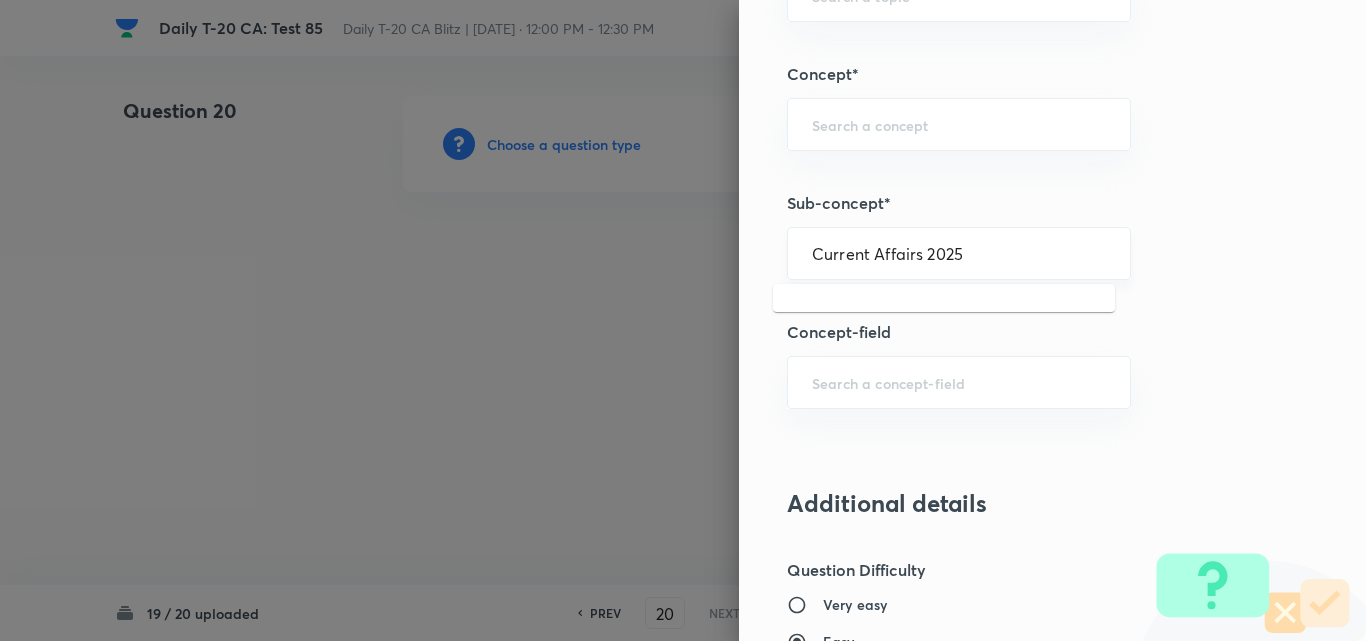 click on "Current Affairs 2025" at bounding box center [959, 253] 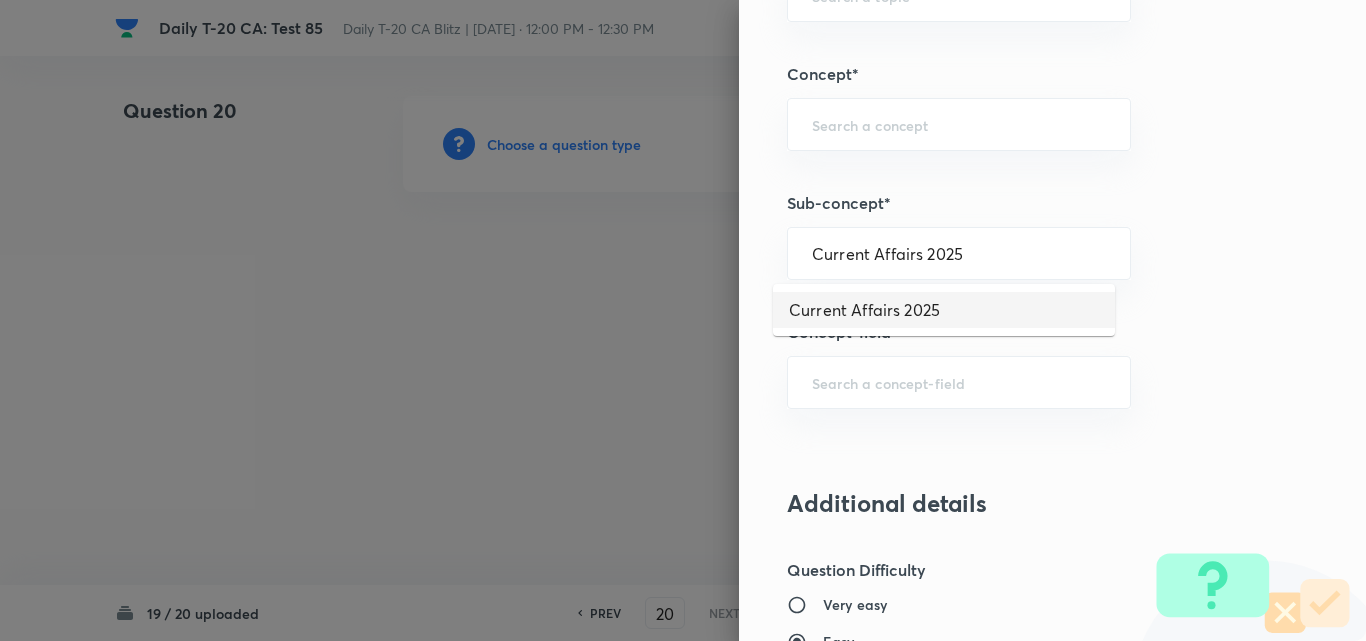 click on "Current Affairs 2025" at bounding box center (944, 310) 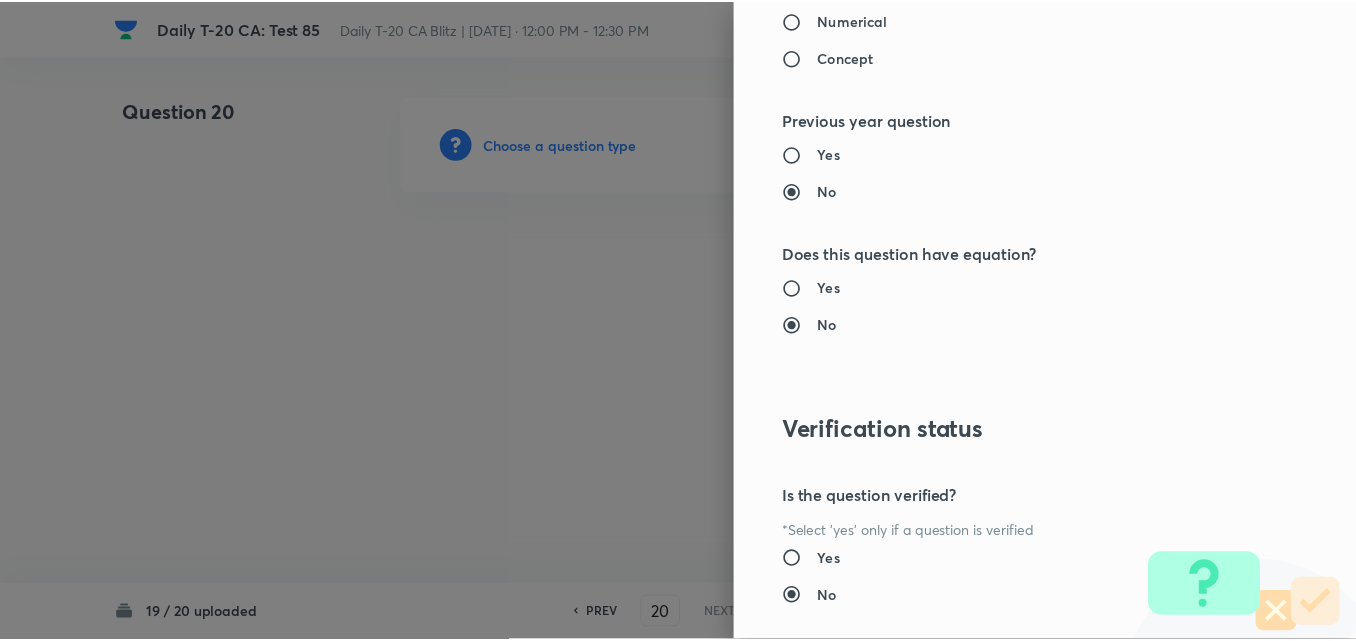 scroll, scrollTop: 2085, scrollLeft: 0, axis: vertical 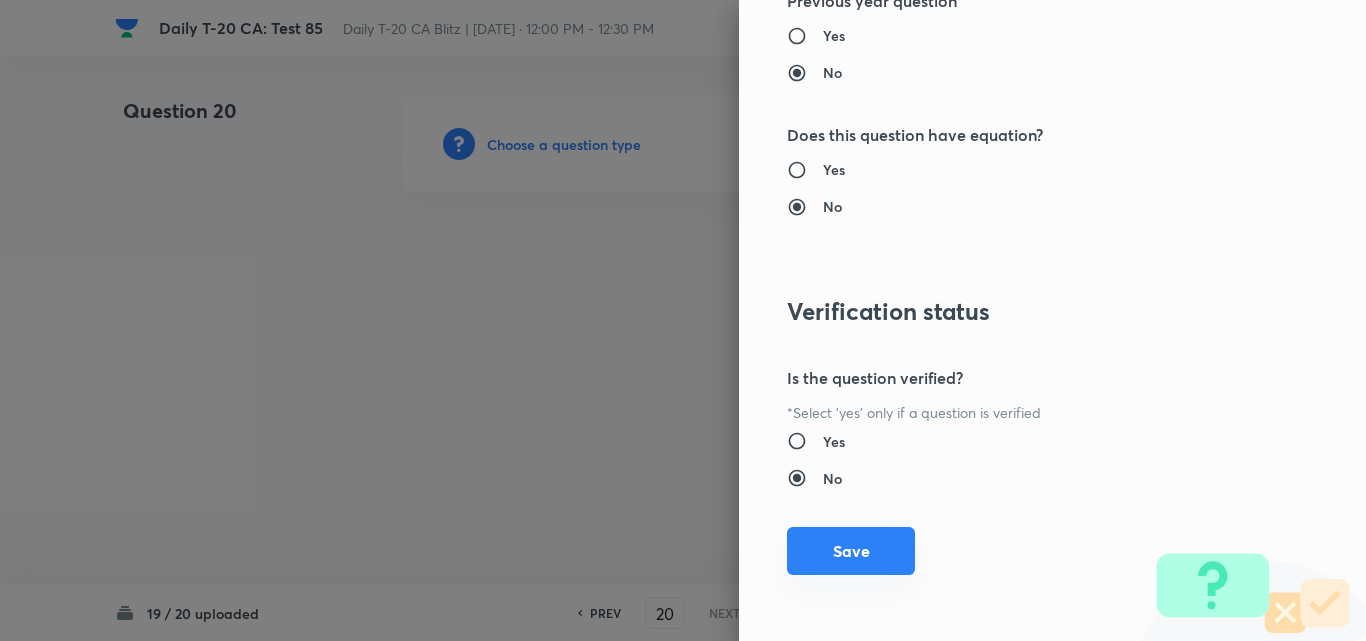 click on "Save" at bounding box center (851, 551) 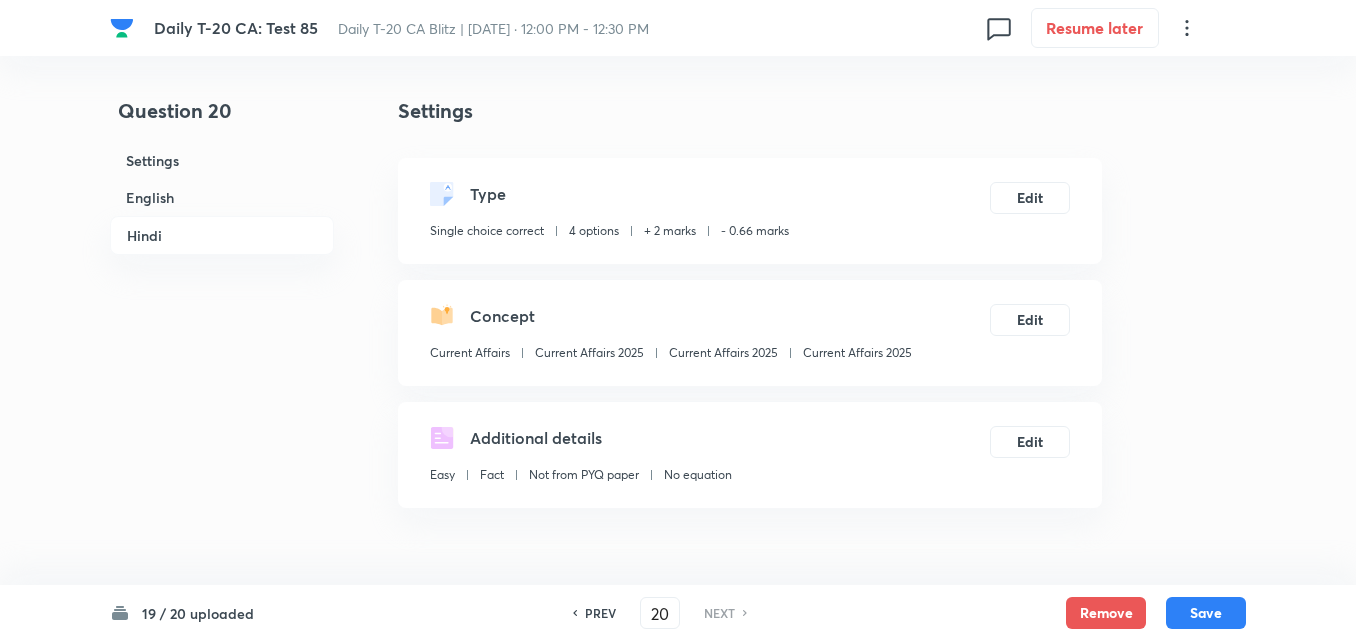 click on "English" at bounding box center (222, 197) 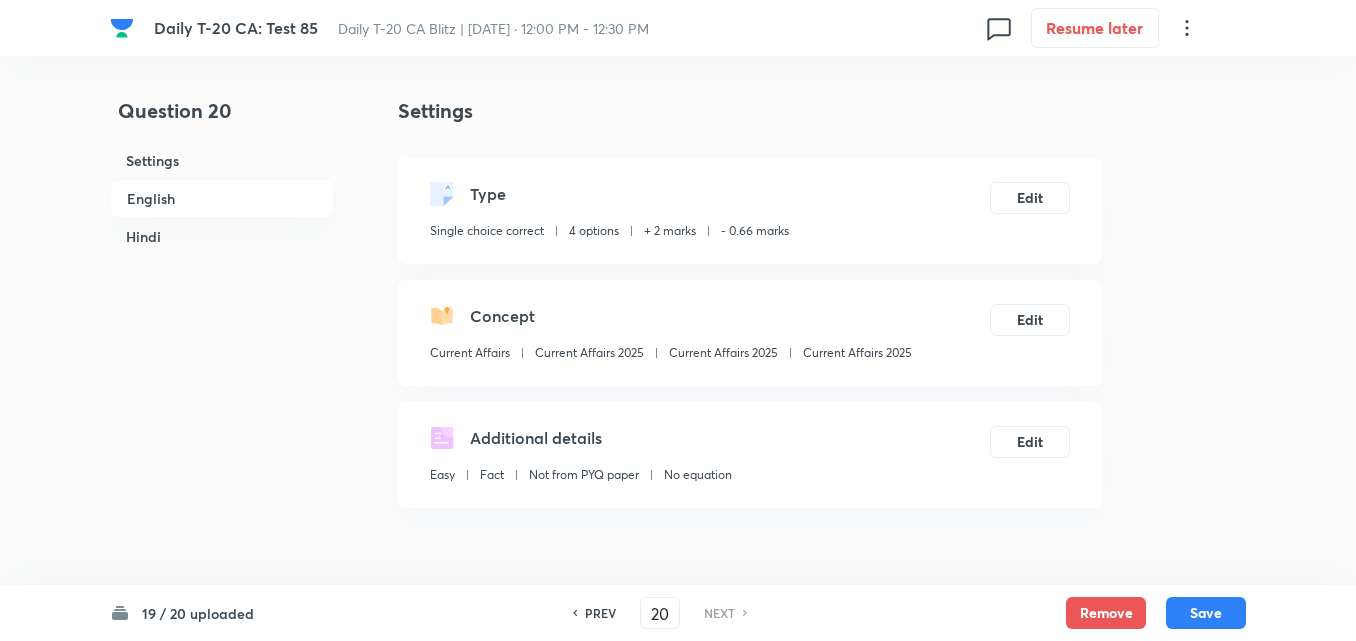 scroll, scrollTop: 516, scrollLeft: 0, axis: vertical 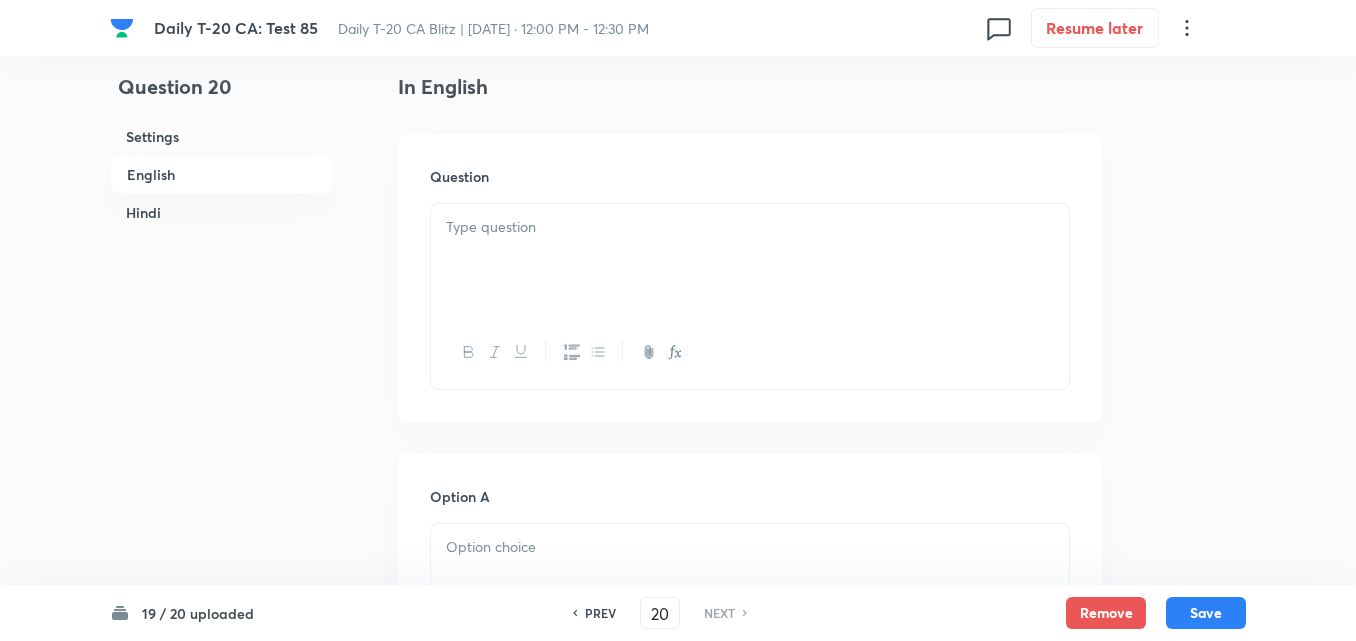 click at bounding box center (750, 260) 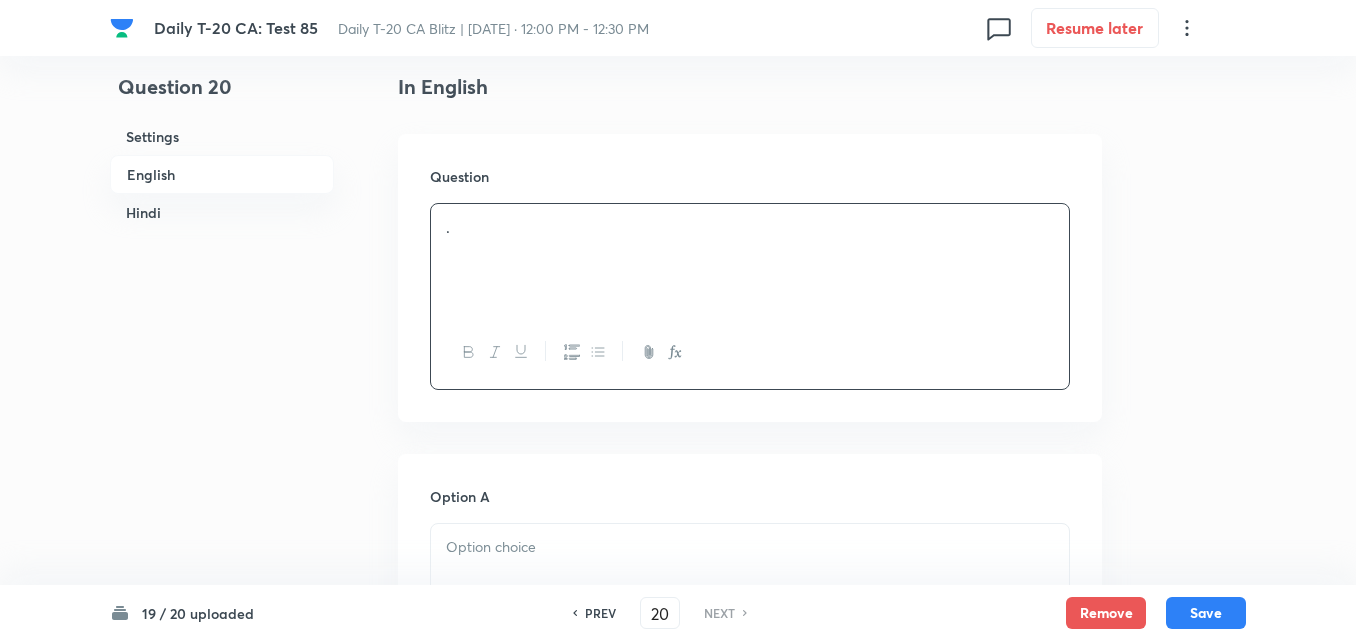 scroll, scrollTop: 816, scrollLeft: 0, axis: vertical 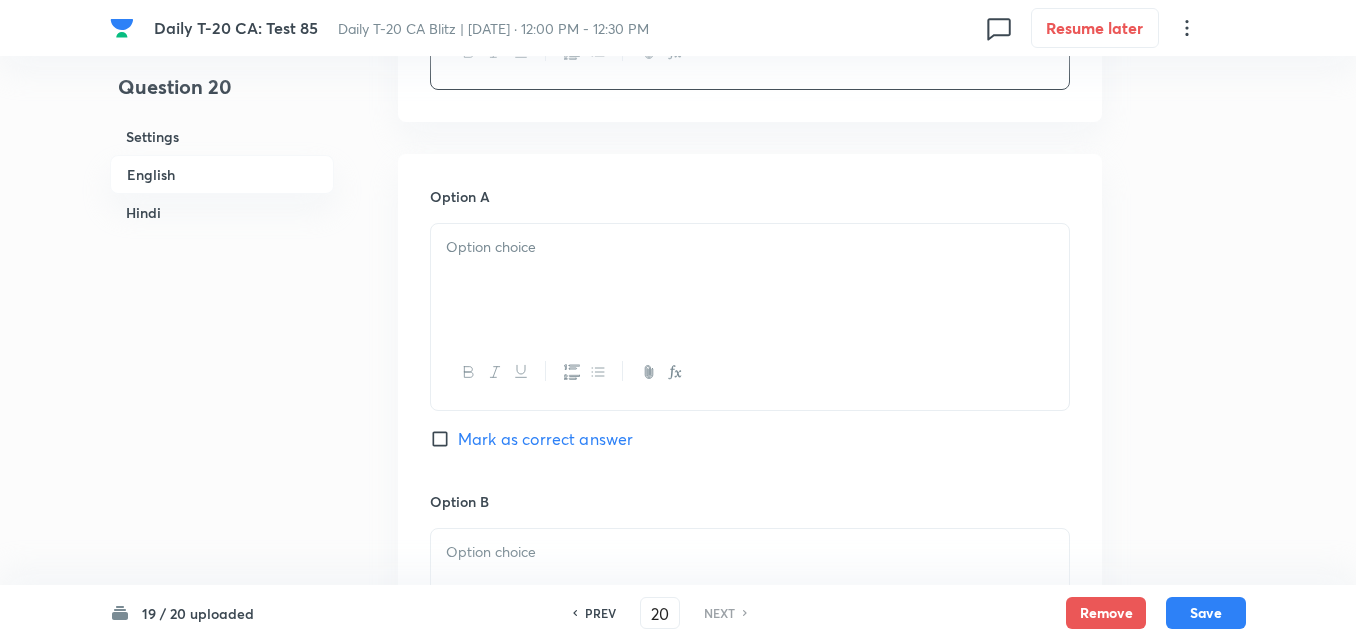 click at bounding box center (750, 372) 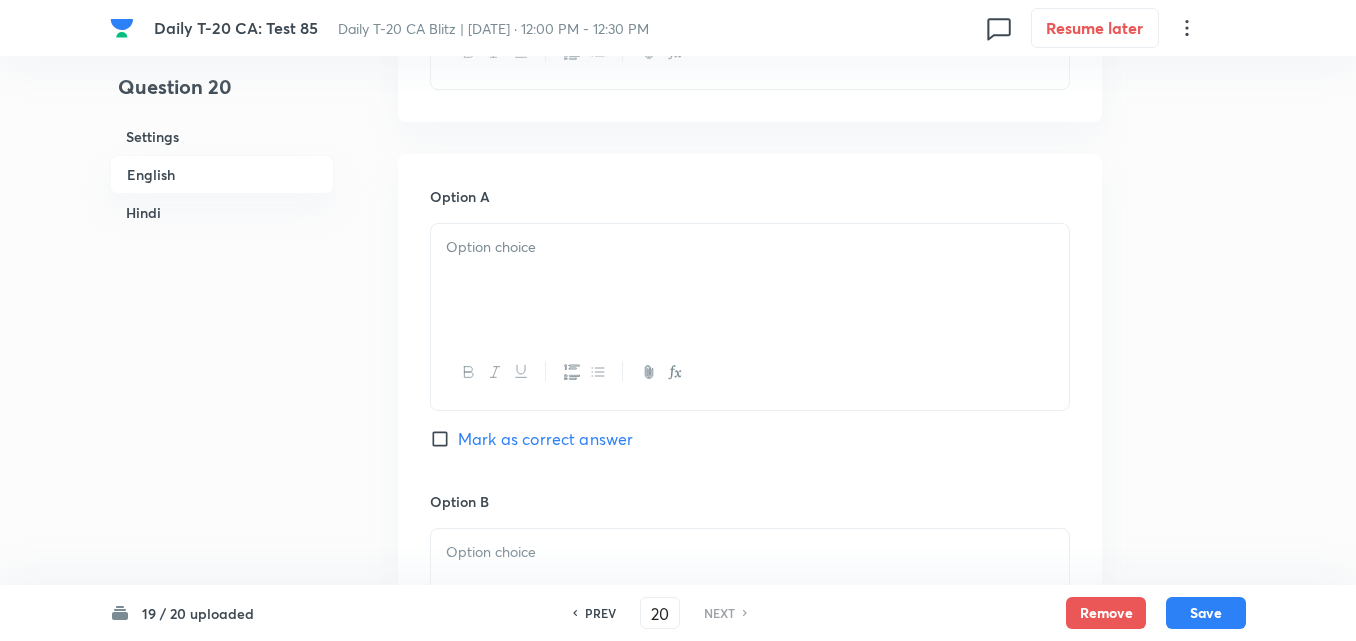 click at bounding box center [750, 280] 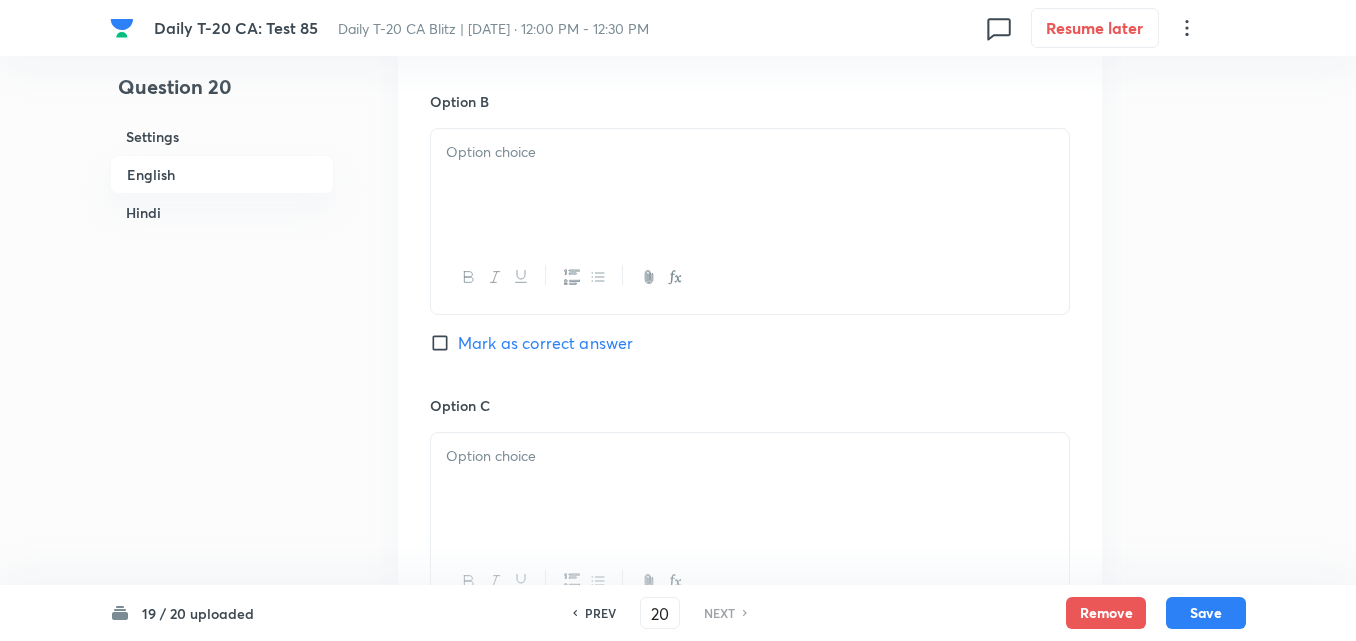 click at bounding box center [750, 185] 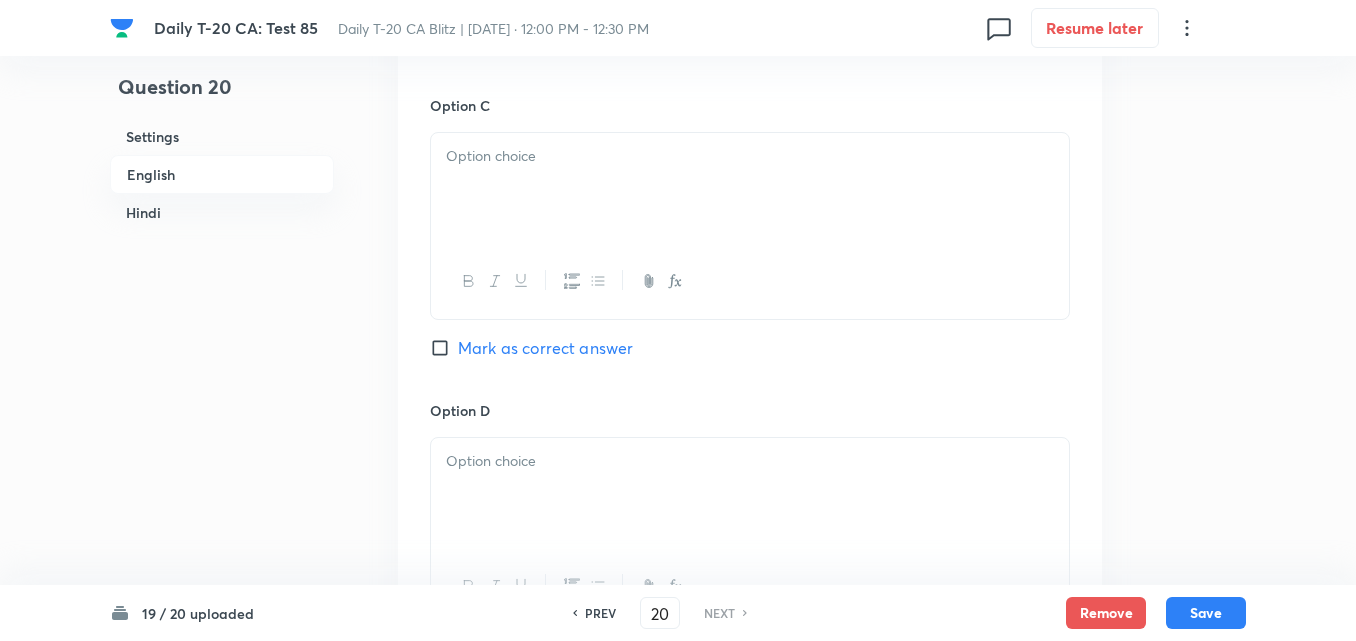 click at bounding box center [750, 189] 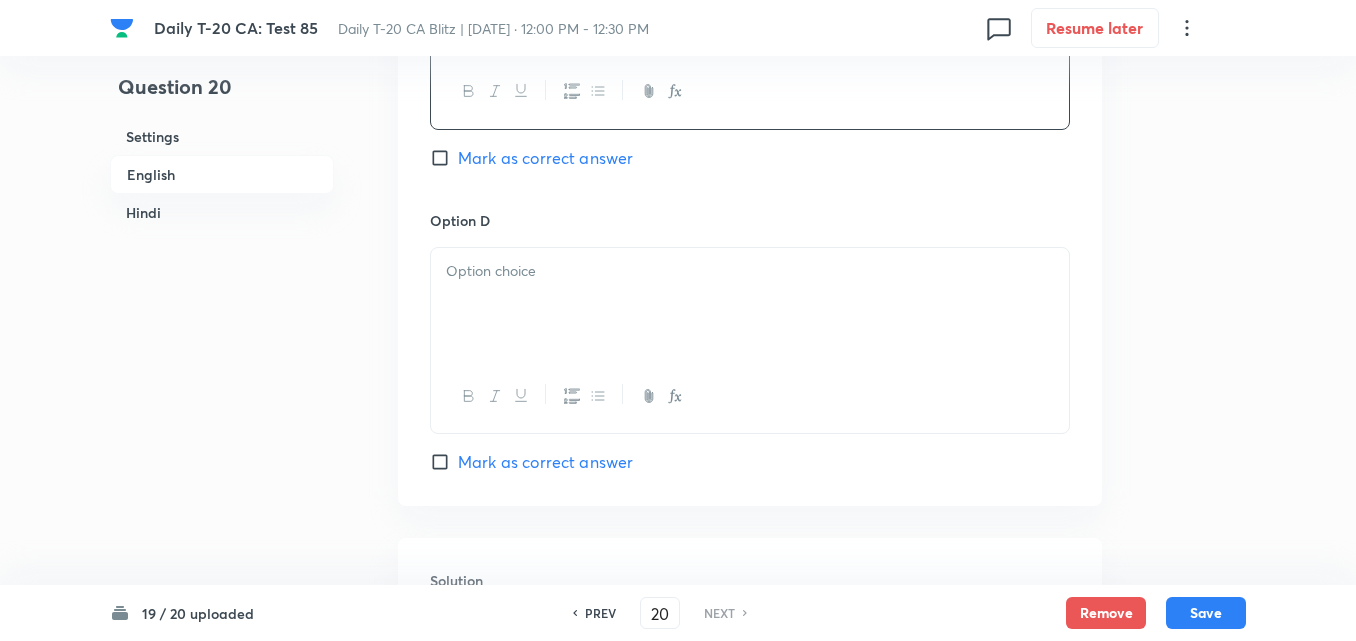 scroll, scrollTop: 1816, scrollLeft: 0, axis: vertical 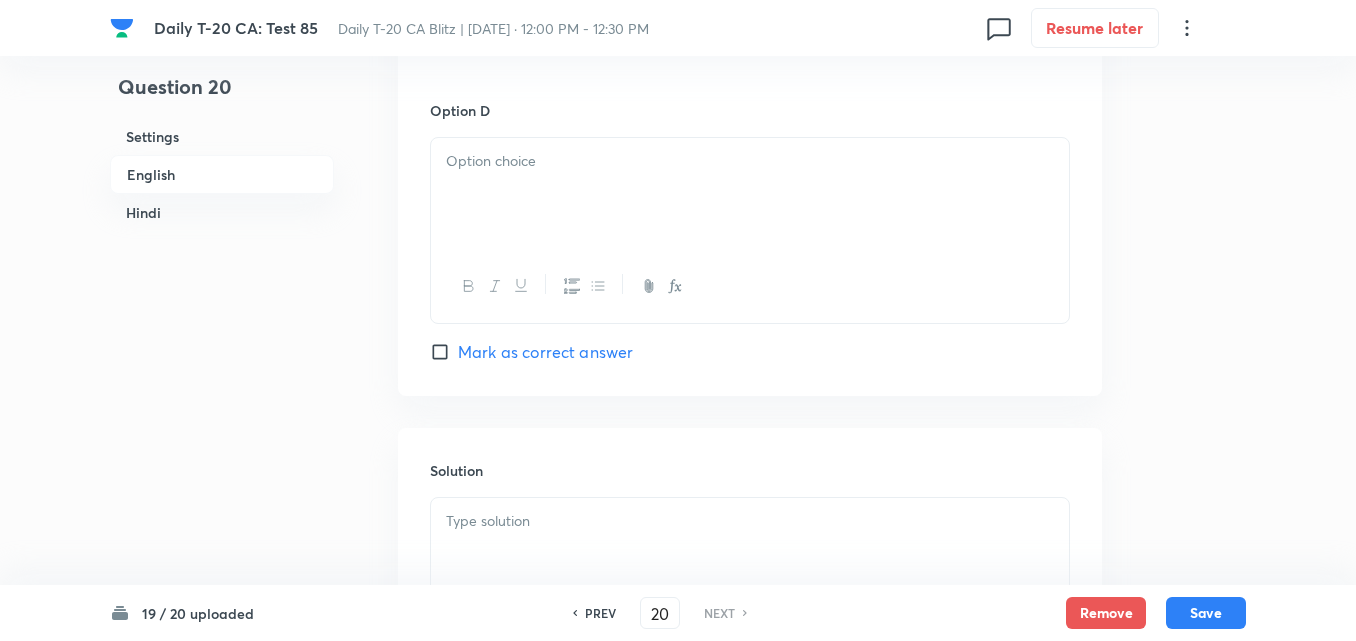 click at bounding box center [750, 194] 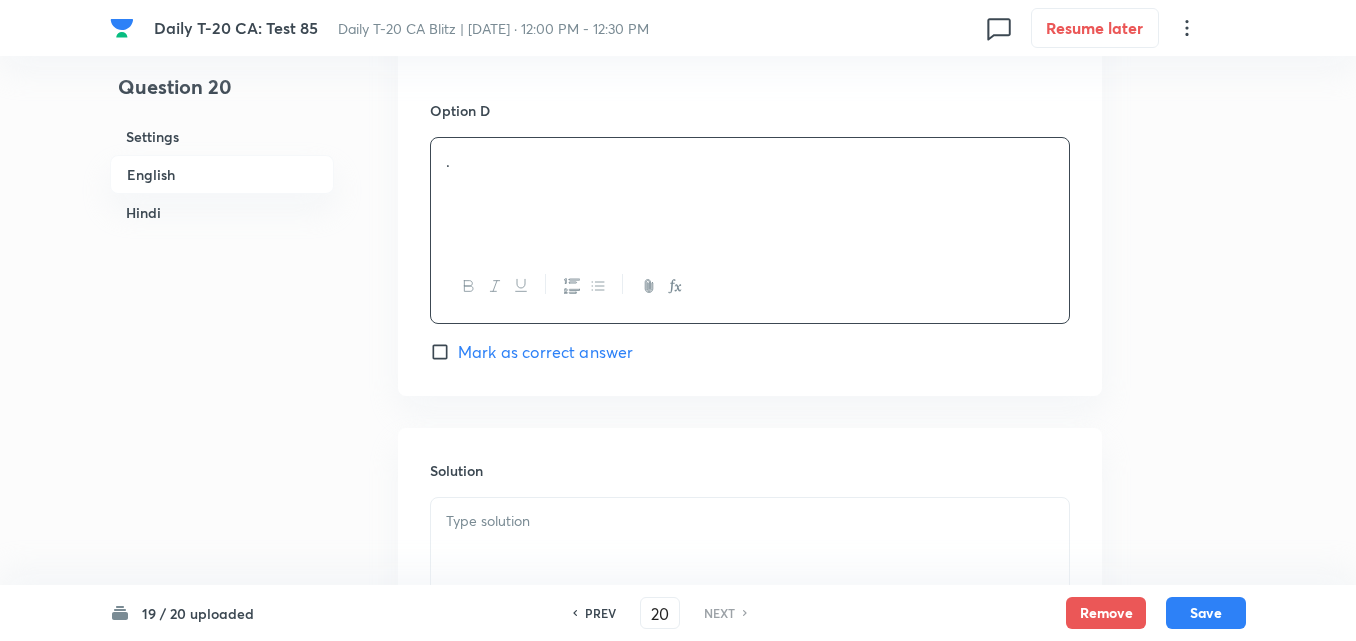 click on "Mark as correct answer" at bounding box center (545, 352) 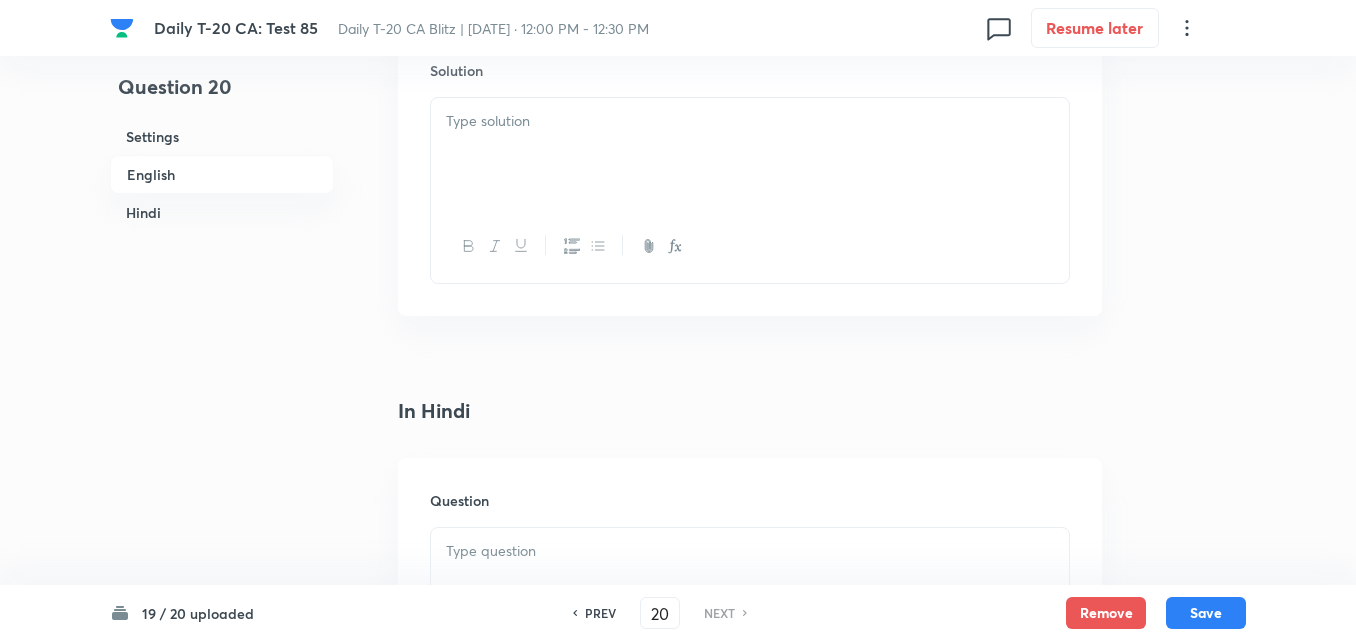 click at bounding box center (750, 154) 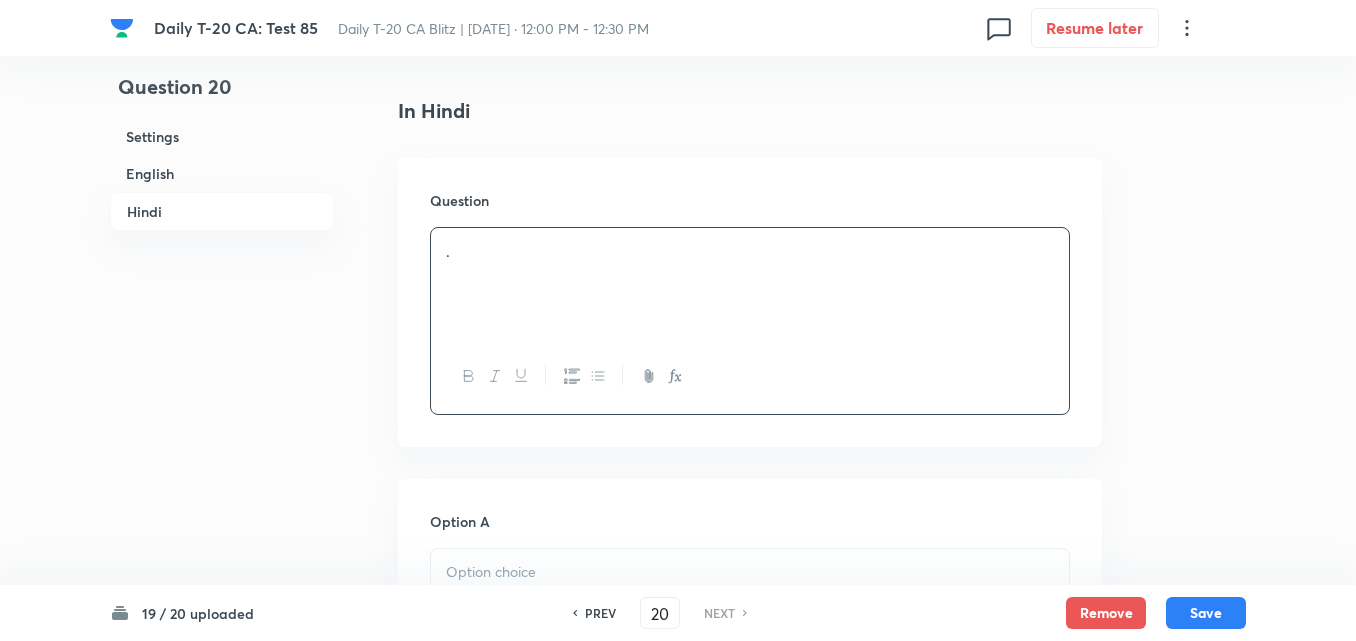 click on "." at bounding box center (750, 284) 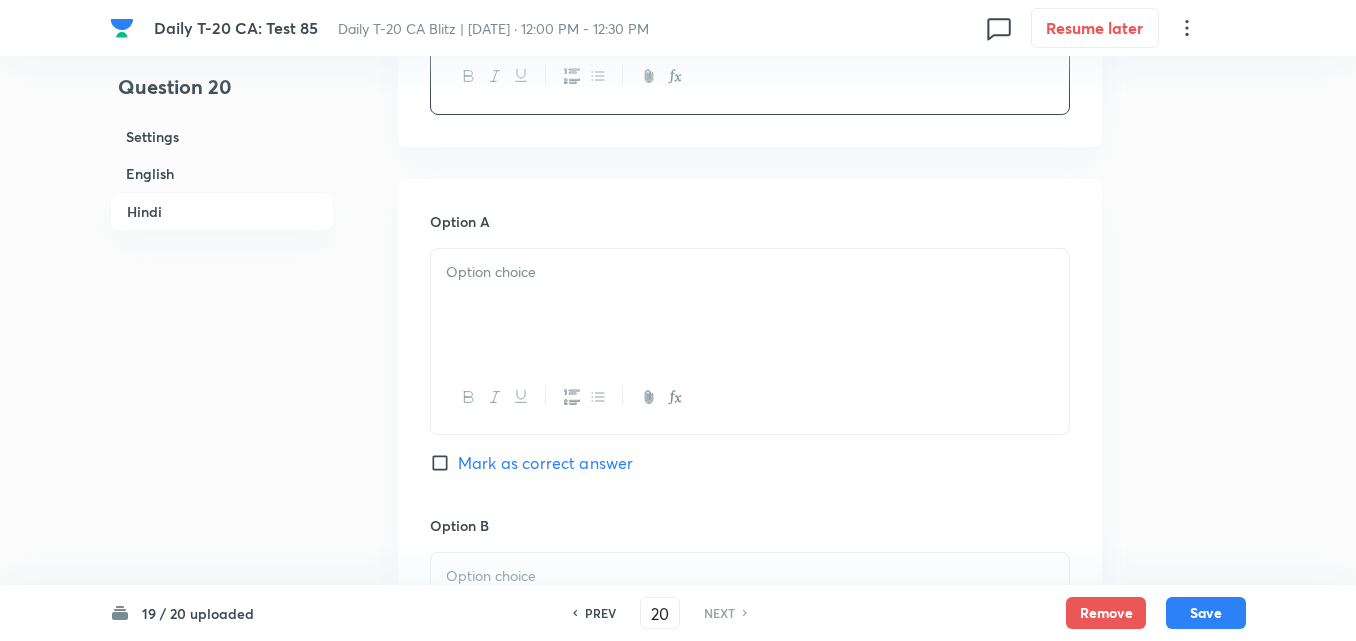click at bounding box center [750, 305] 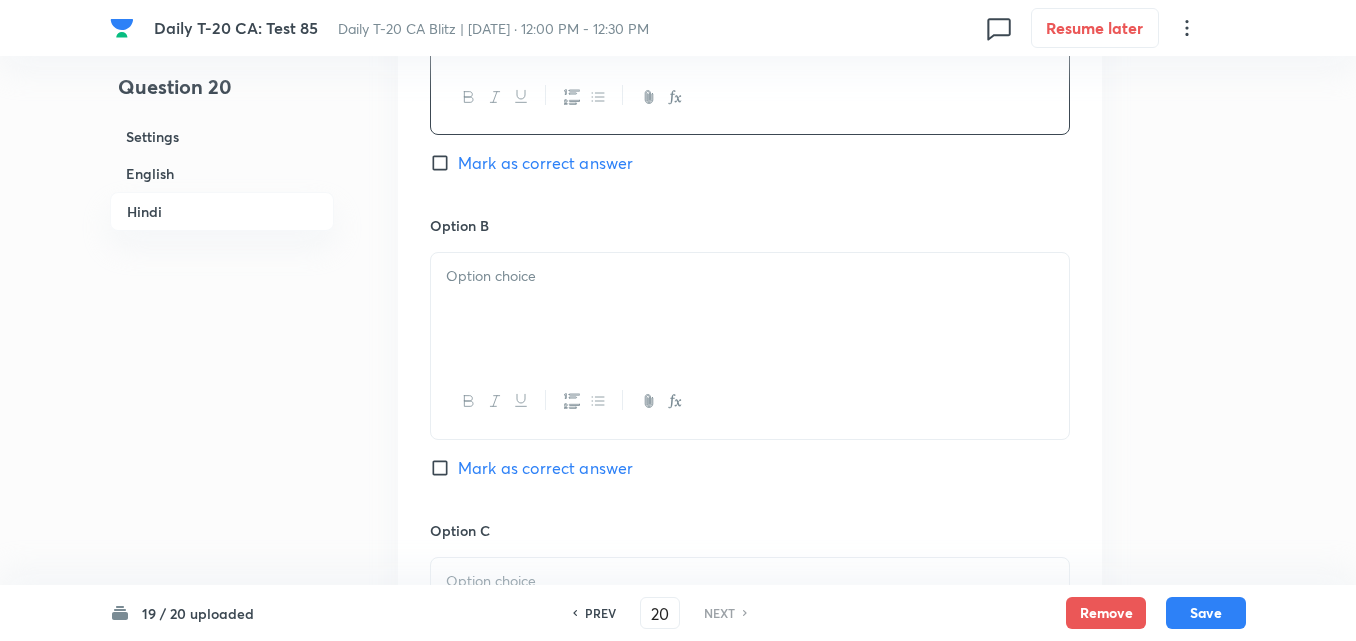 click at bounding box center [750, 309] 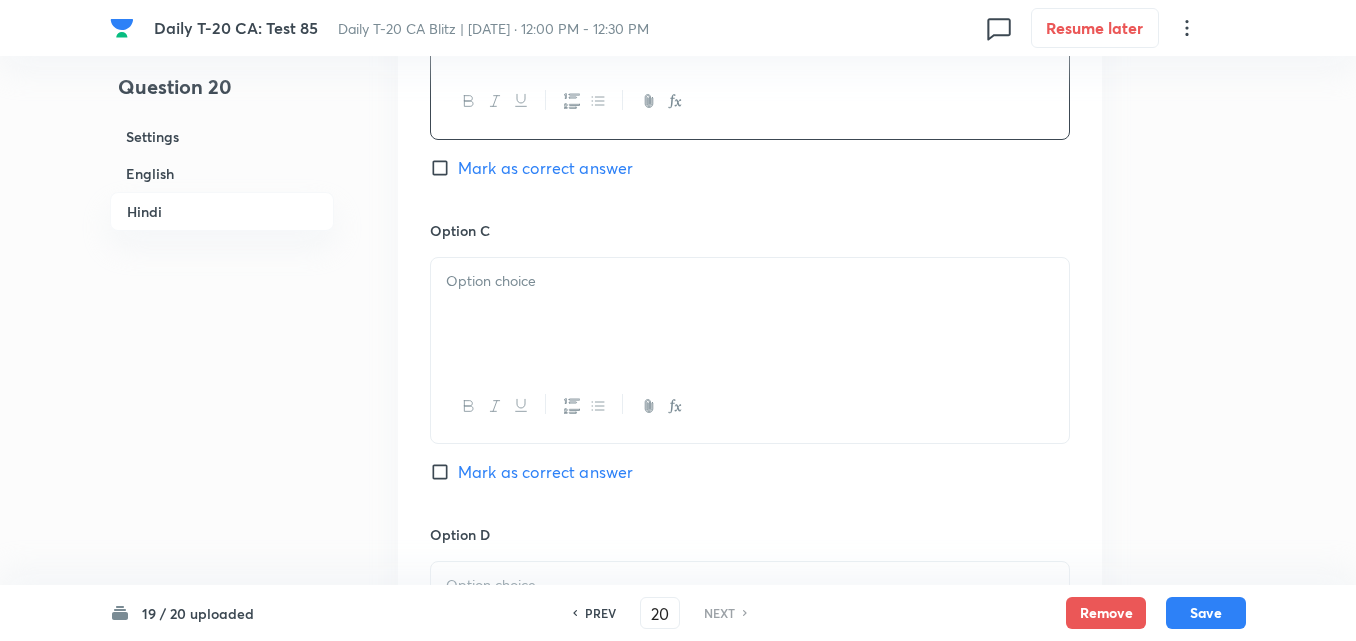 click at bounding box center (750, 314) 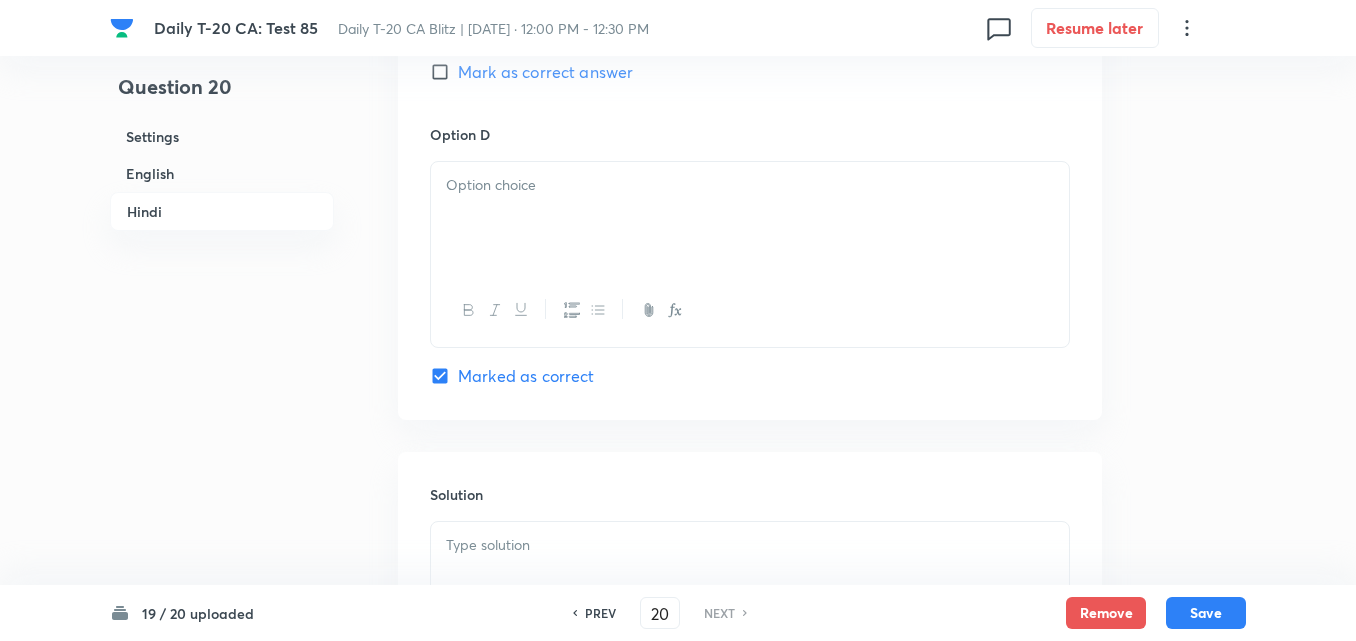 click at bounding box center (750, 218) 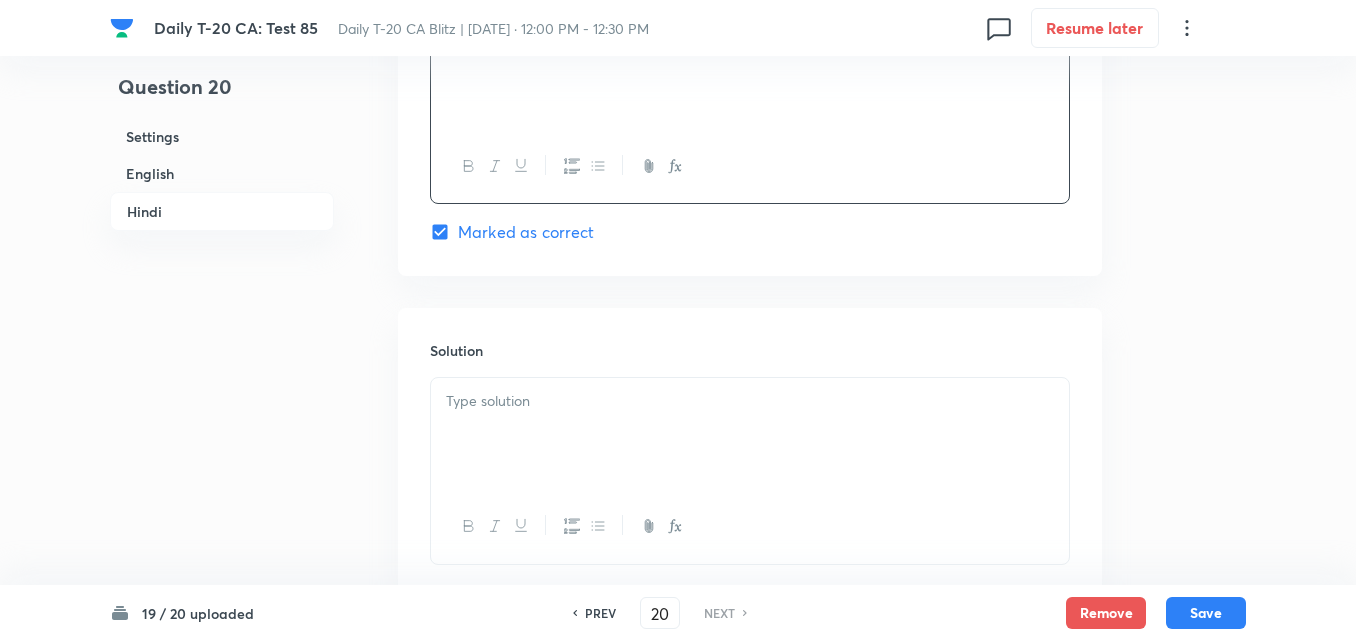 scroll, scrollTop: 4092, scrollLeft: 0, axis: vertical 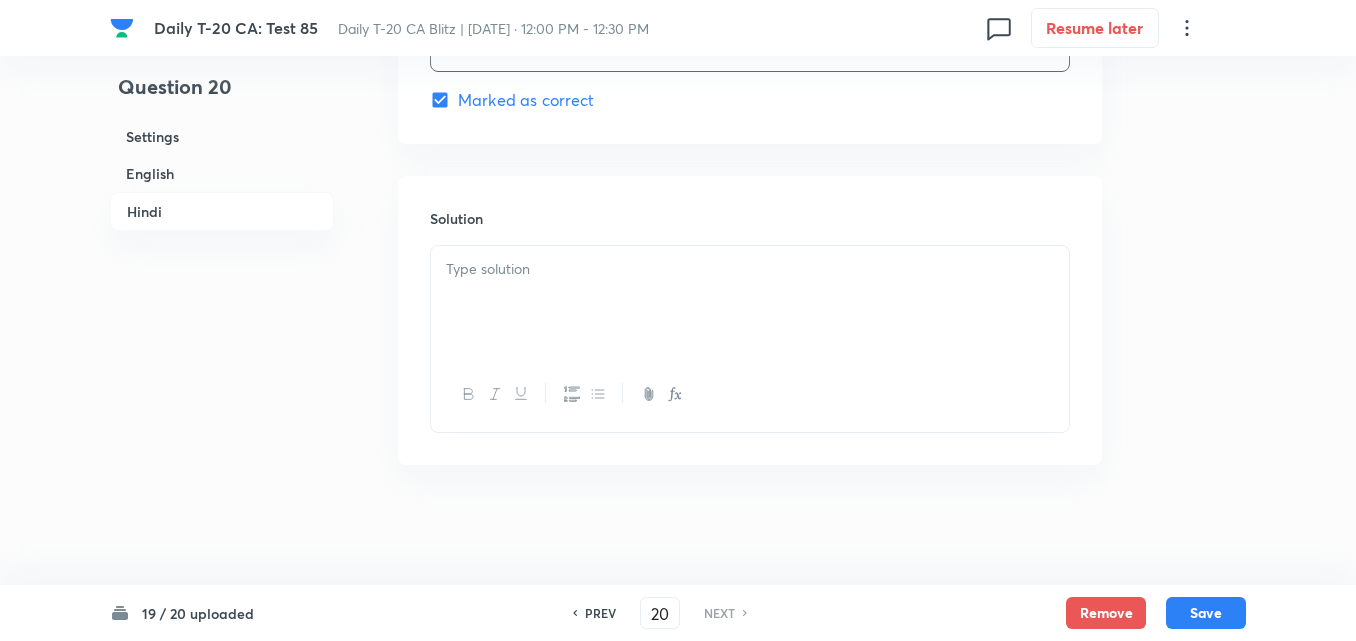 click at bounding box center [750, 302] 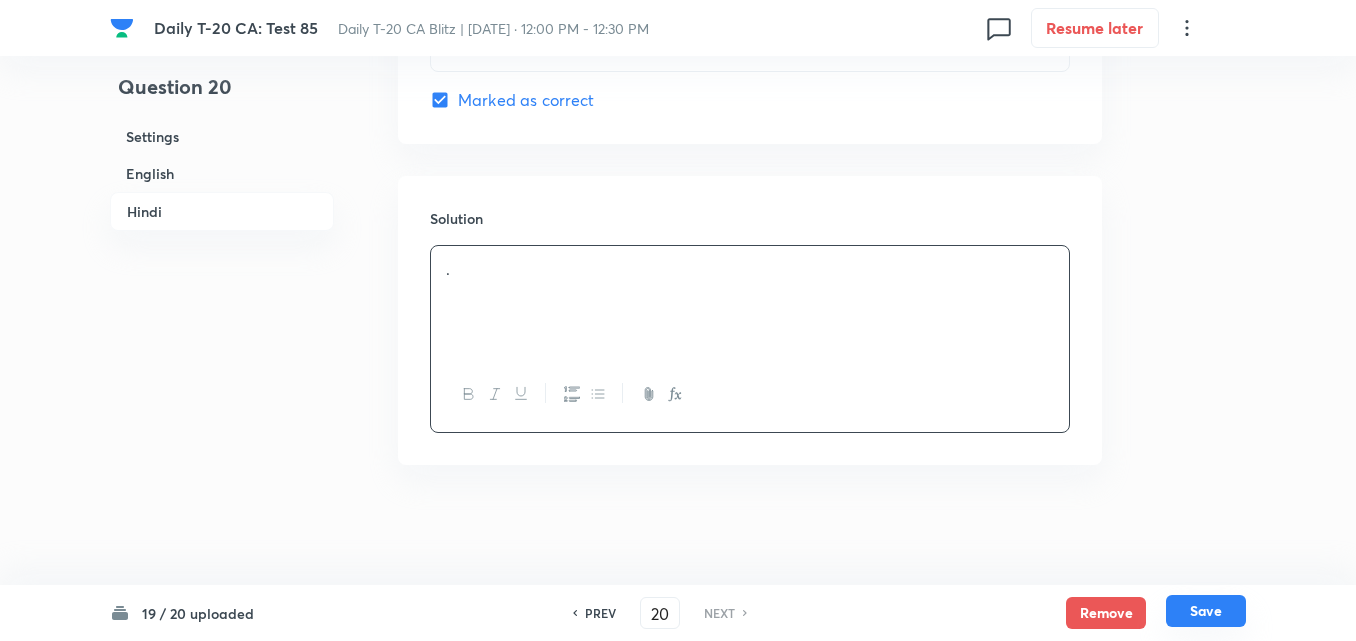 click on "Save" at bounding box center (1206, 611) 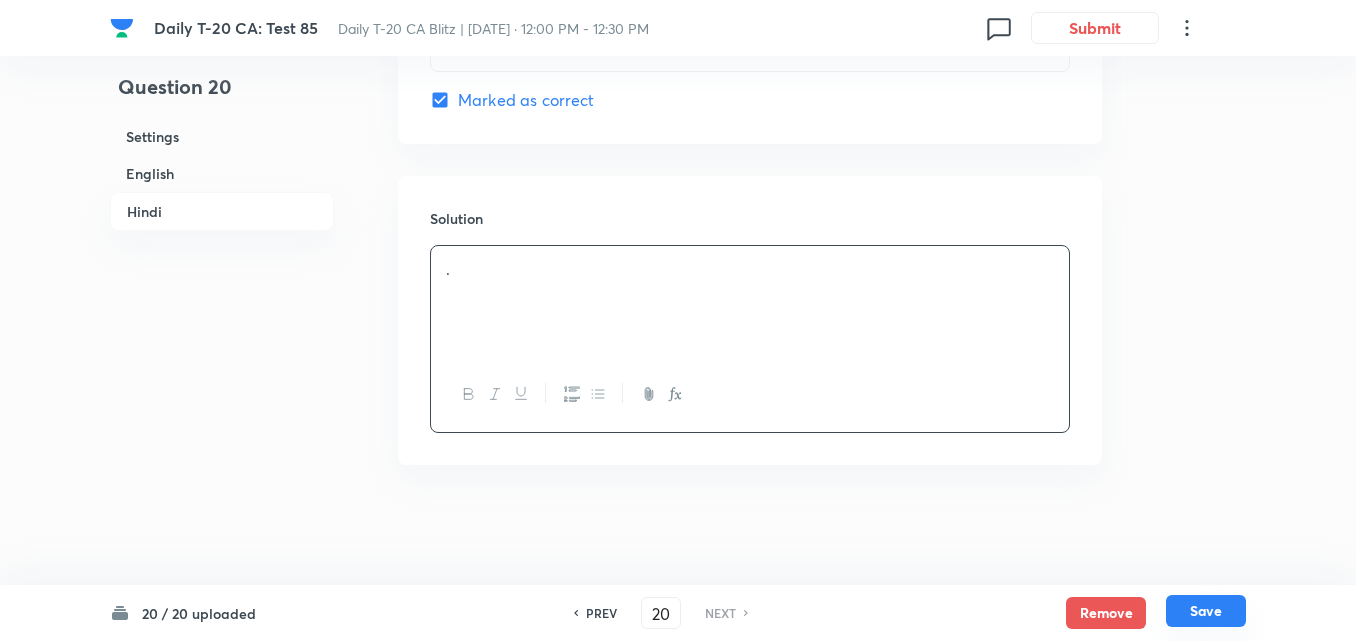 click on "Save" at bounding box center [1206, 611] 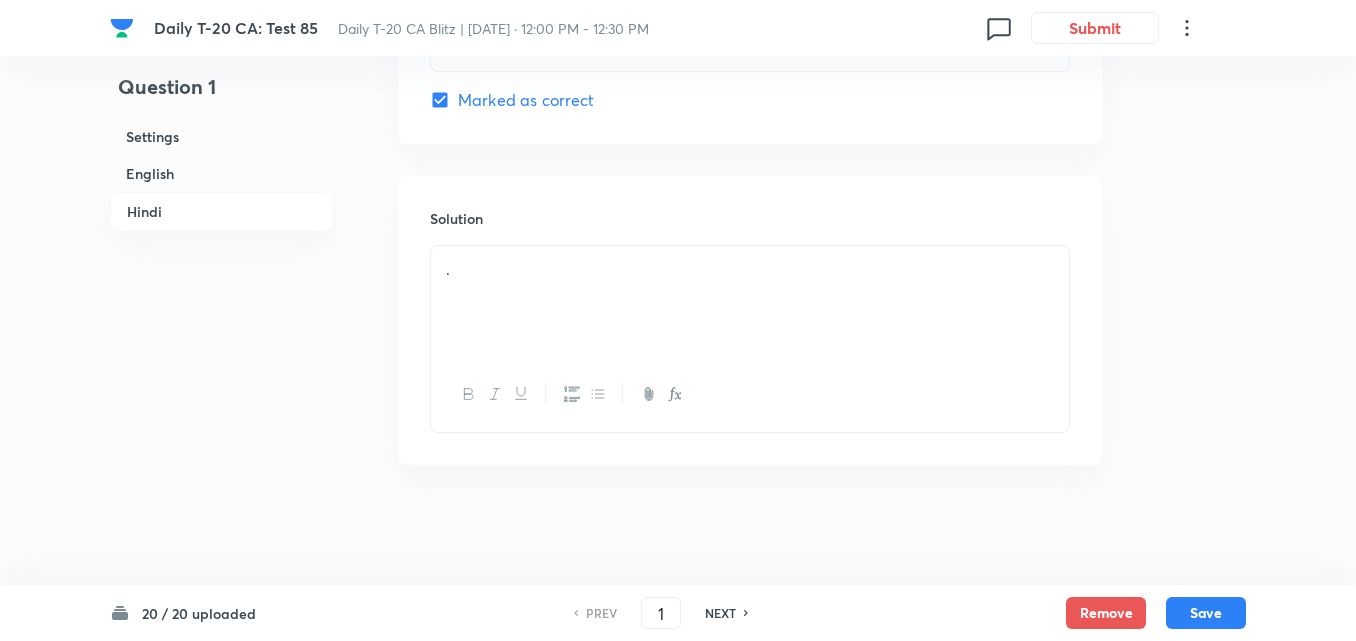 scroll, scrollTop: 4092, scrollLeft: 0, axis: vertical 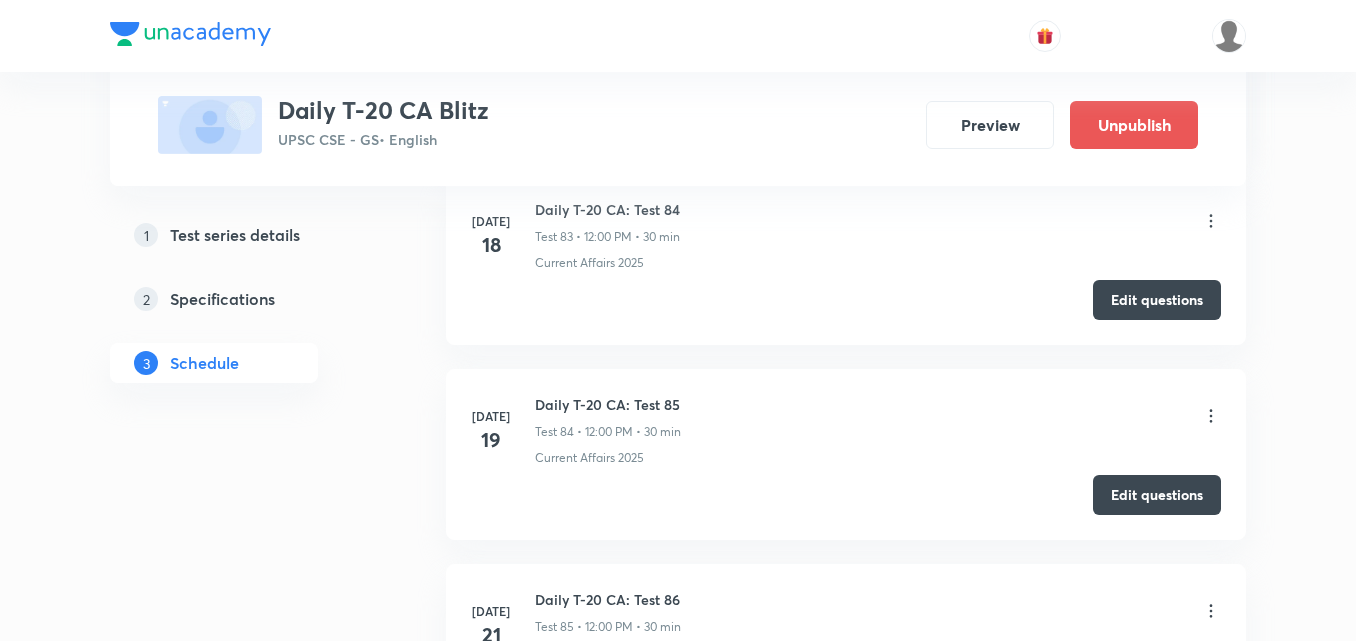 click on "1 Test series details 2 Specifications 3 Schedule" at bounding box center [246, -6964] 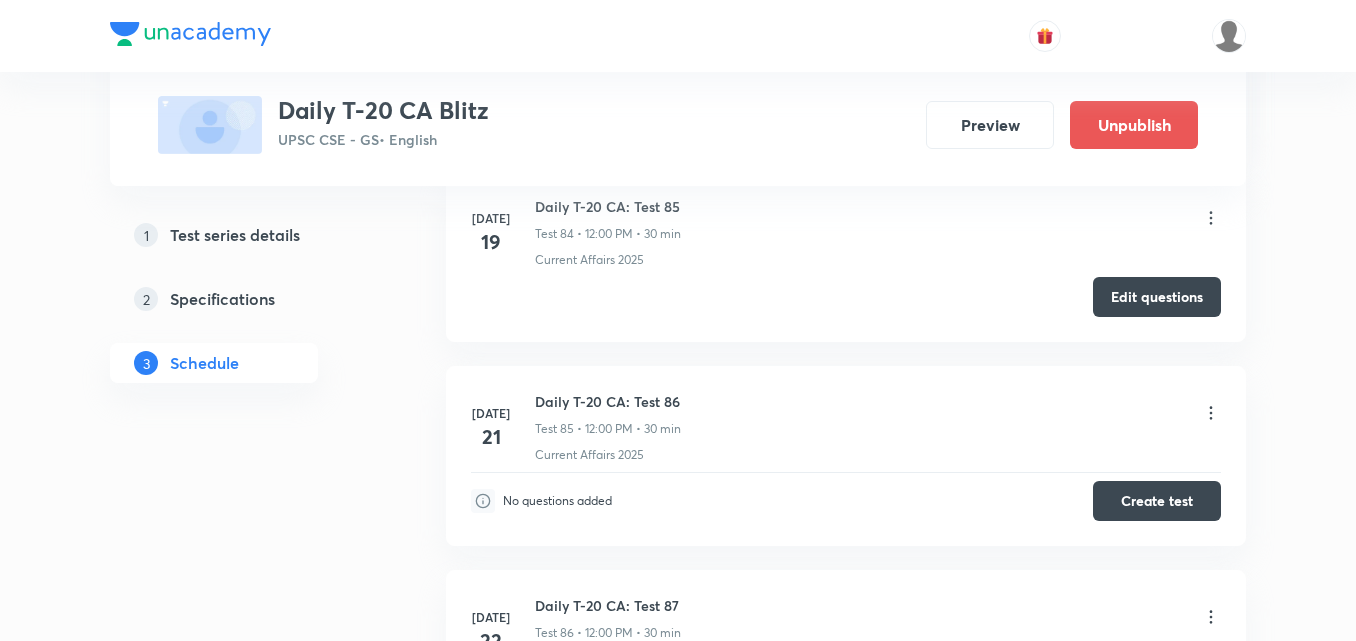 scroll, scrollTop: 17197, scrollLeft: 0, axis: vertical 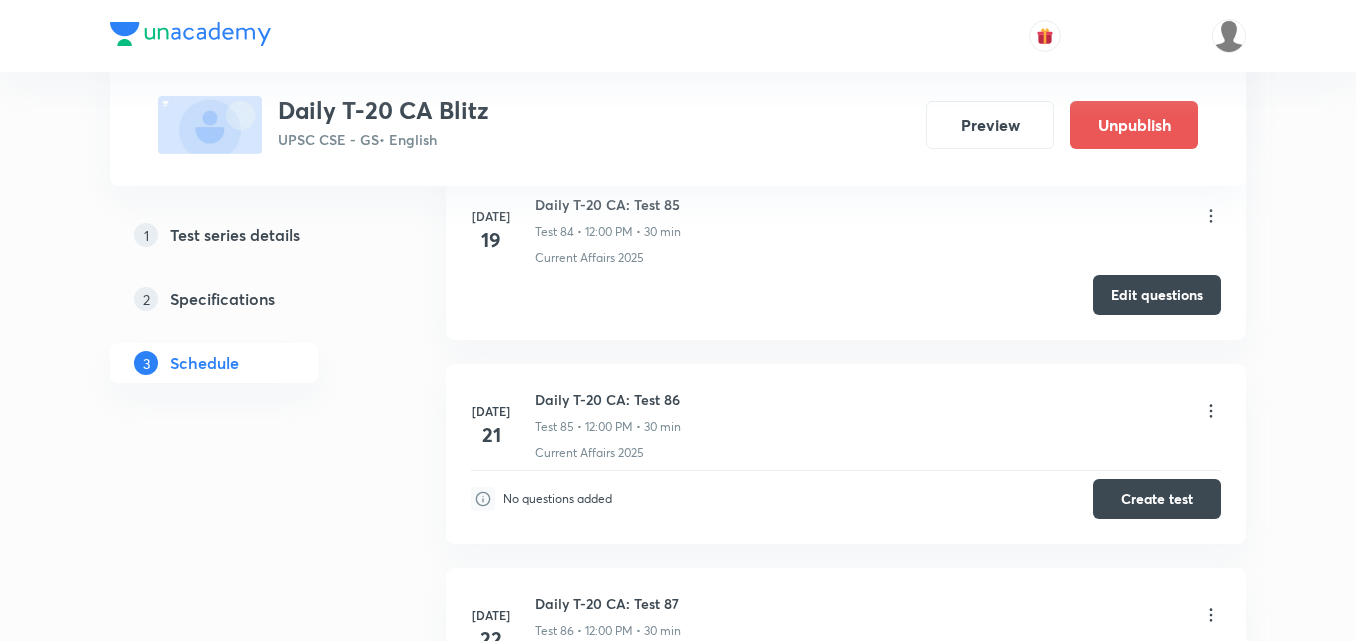click on "Edit questions" at bounding box center [846, 295] 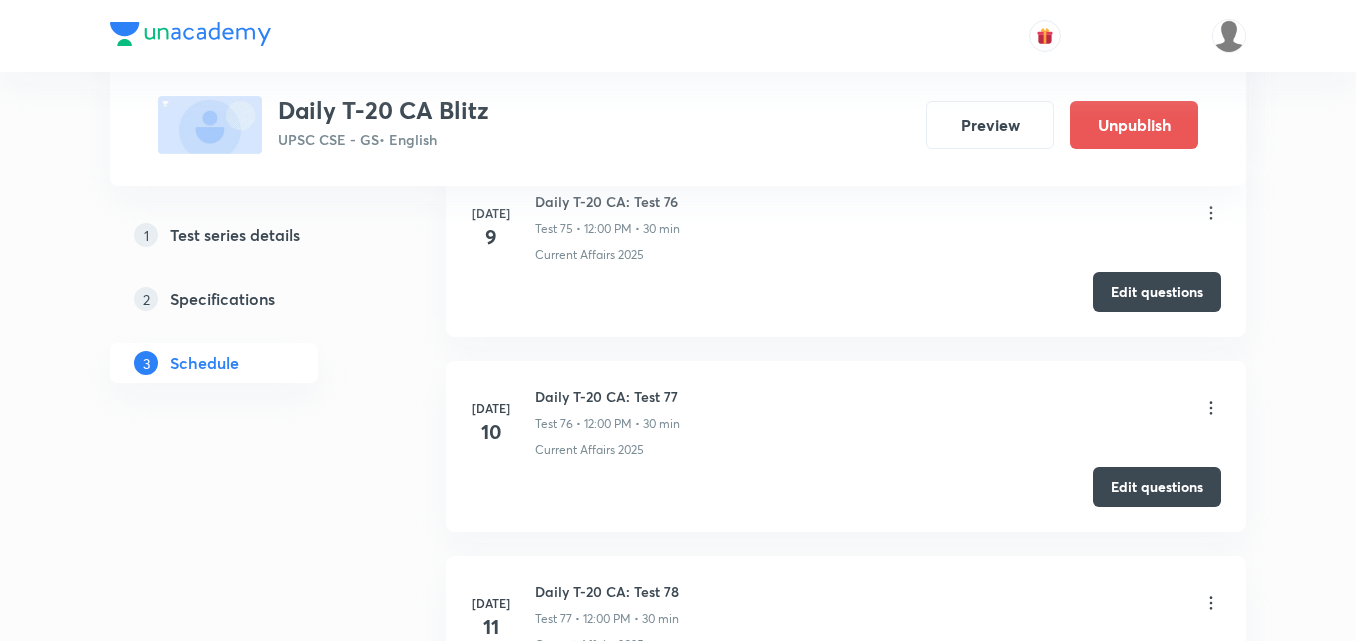 scroll, scrollTop: 15197, scrollLeft: 0, axis: vertical 